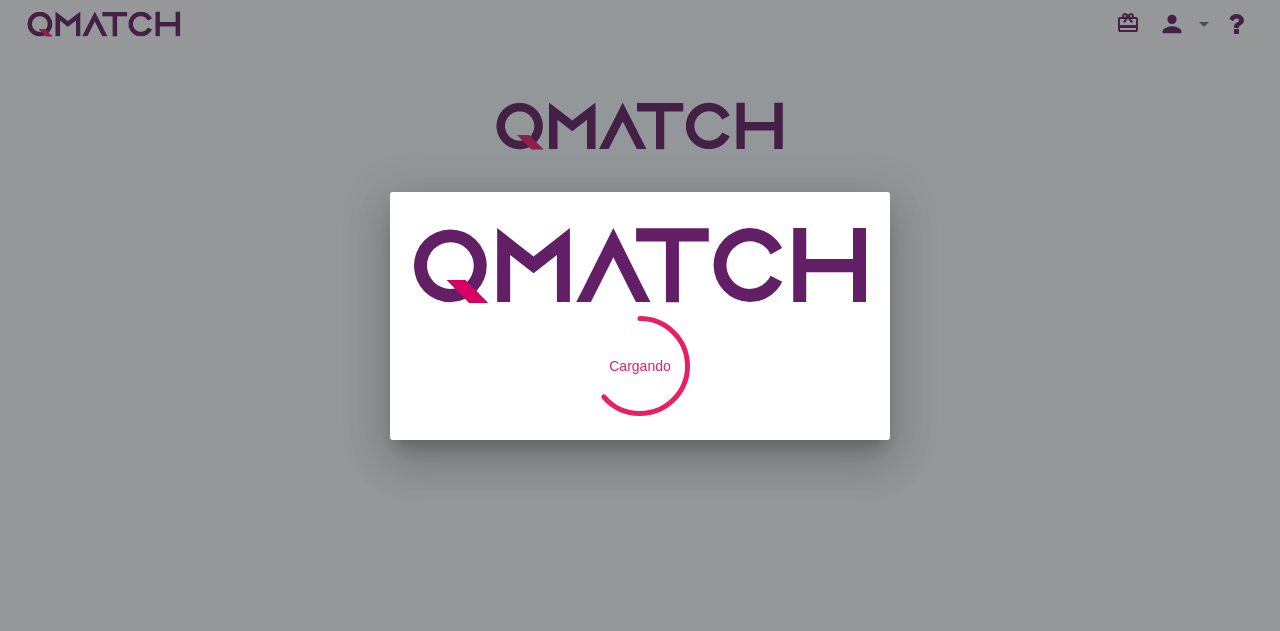 scroll, scrollTop: 0, scrollLeft: 0, axis: both 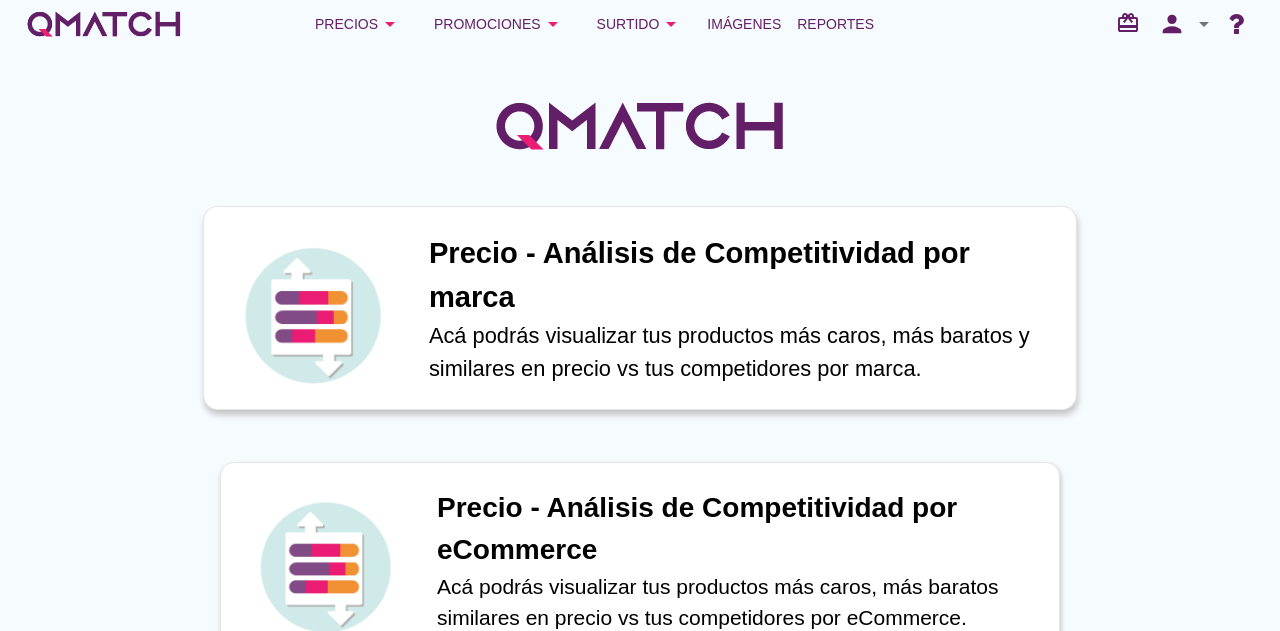 click on "Precio - Análisis de Competitividad por marca" at bounding box center [742, 275] 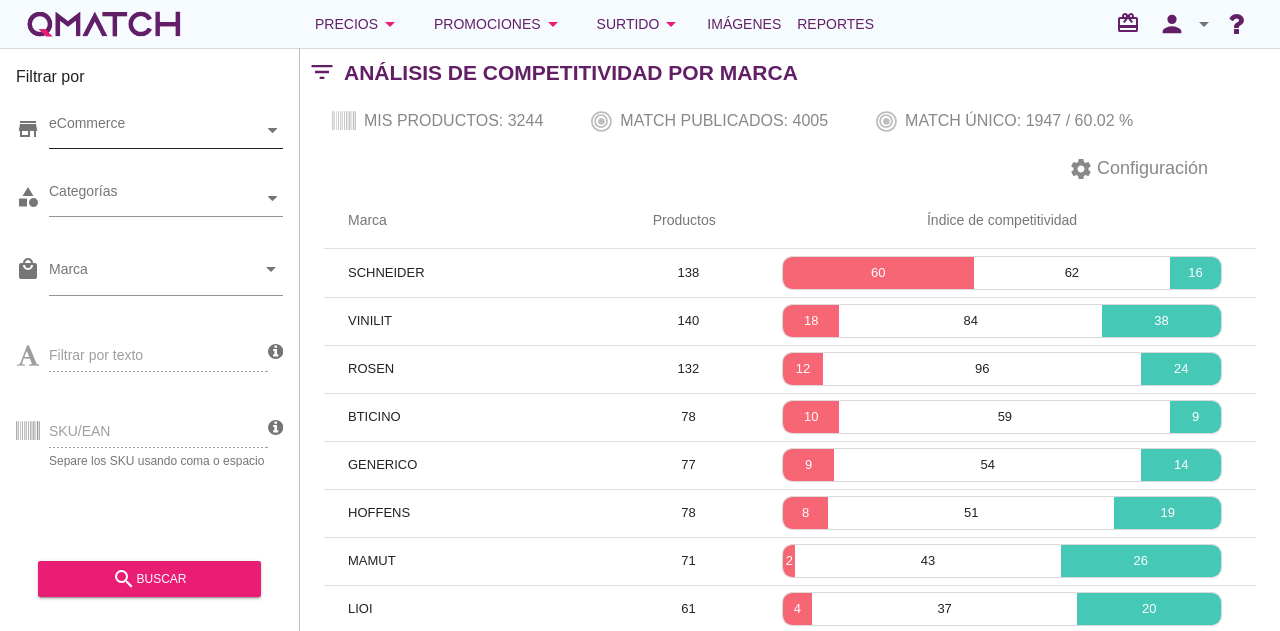 click on "eCommerce" at bounding box center (156, 130) 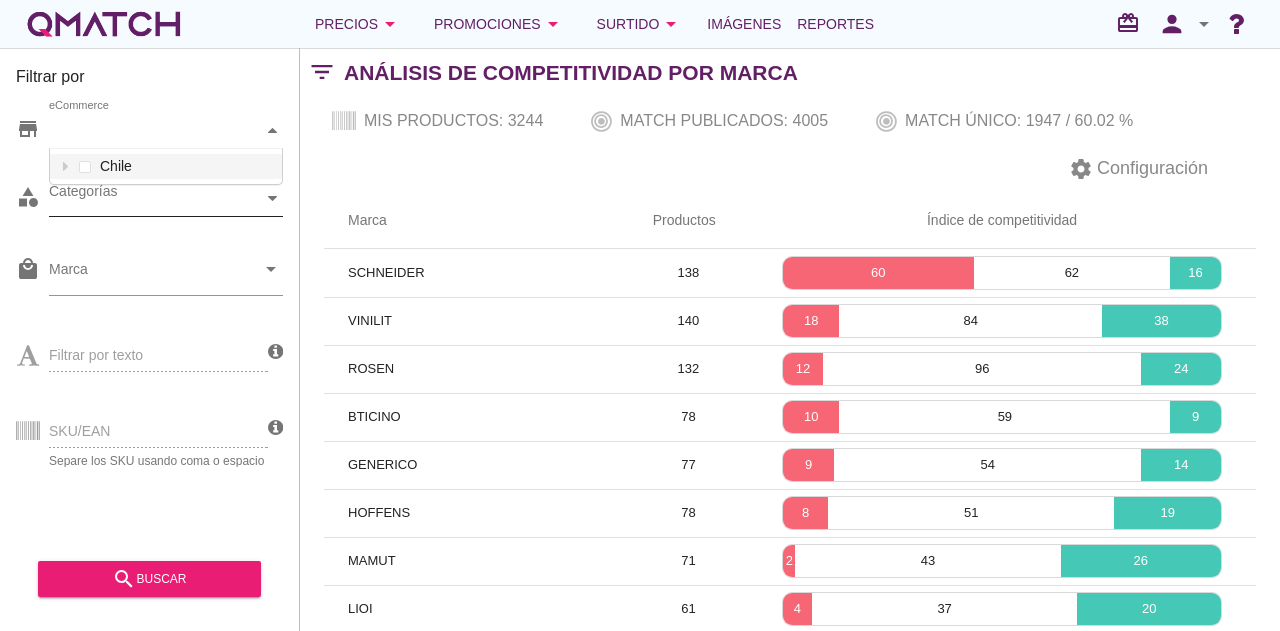 scroll, scrollTop: 38, scrollLeft: 234, axis: both 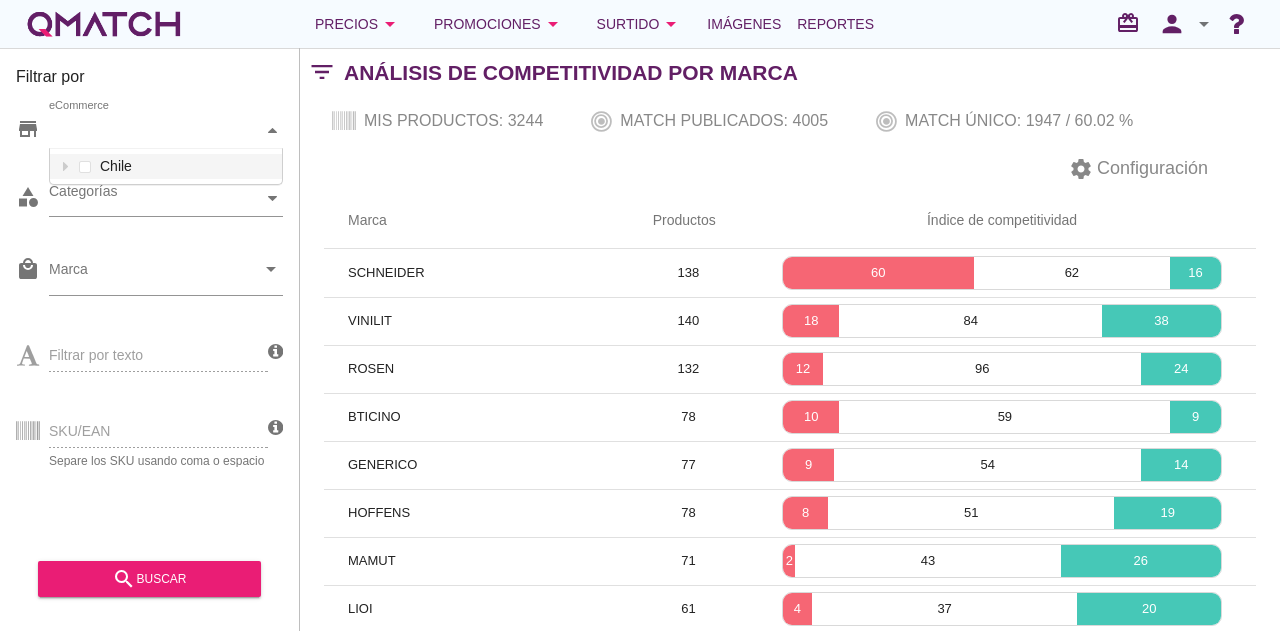 click on "eCommerce" at bounding box center [156, 130] 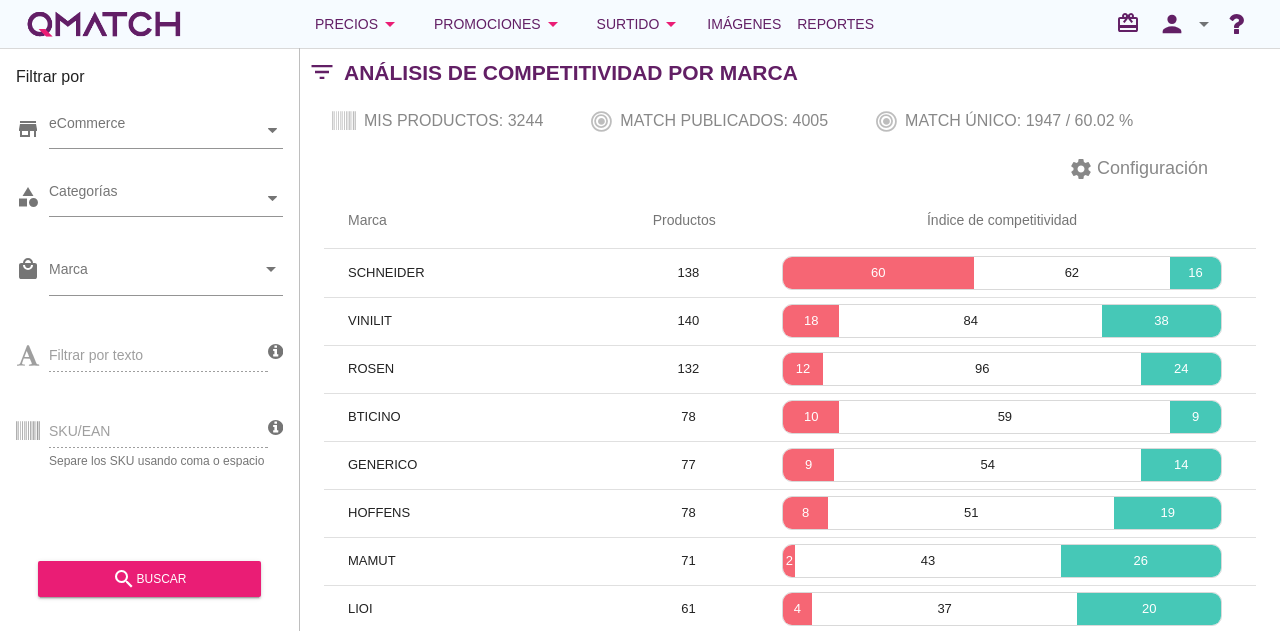 click on "category Categorías" at bounding box center (149, 203) 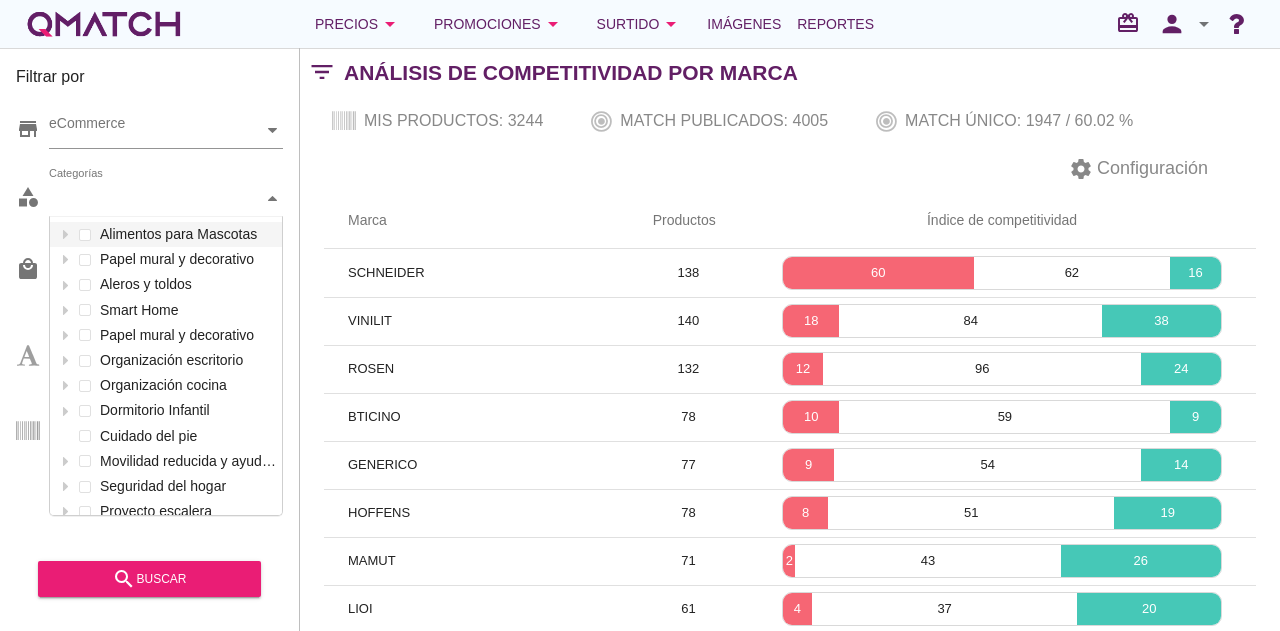 click on "Categorías" at bounding box center (156, 198) 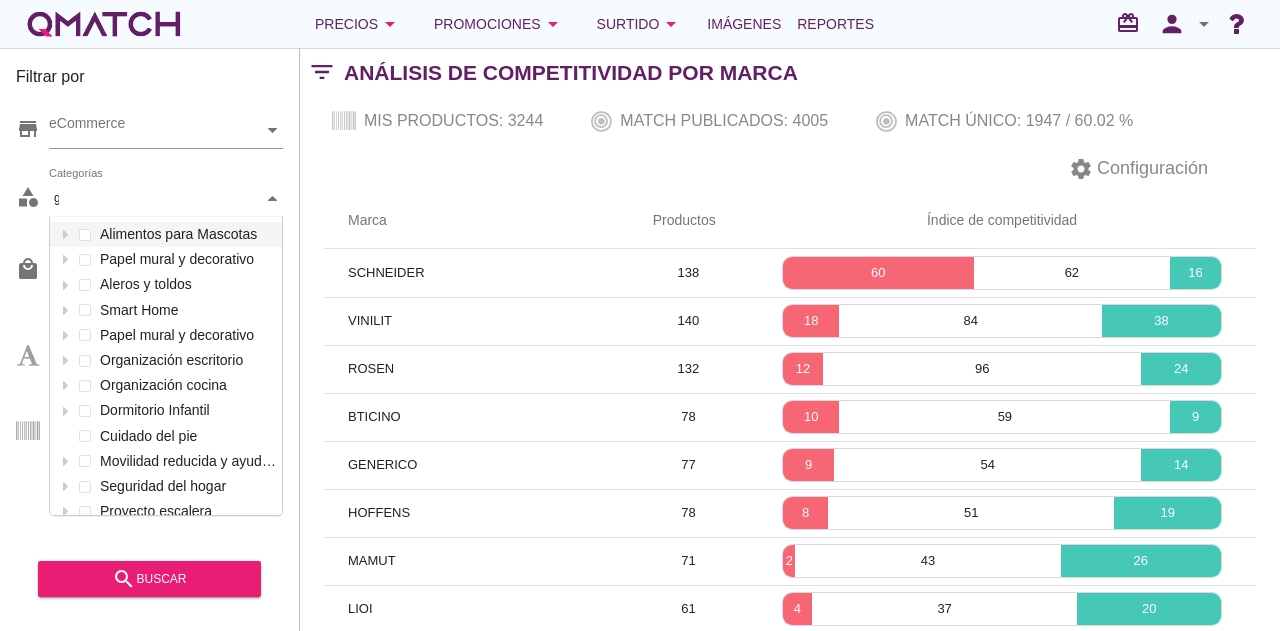 scroll, scrollTop: 0, scrollLeft: 0, axis: both 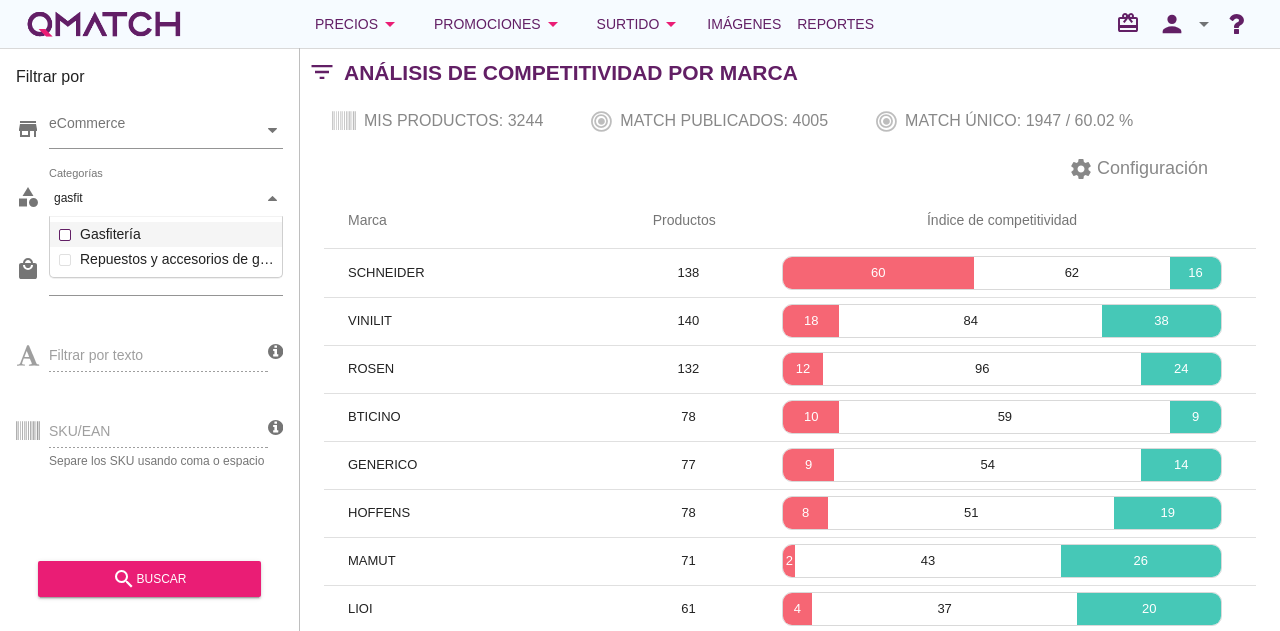 click on "Categorías gasfit gasfit Alimentos para Mascotas Papel mural y decorativo Aleros y toldos Smart Home Papel mural y decorativo Organización escritorio Organización cocina Dormitorio Infantil Cunas y Colchones Gasfitería   Filtros y purificadores de agua   Bombas y motobombas   Flexibles   Sifones y desagües   Válvulas y llaves de paso Repuestos y accesorios de gasfitería   Canaletas   Fitting, tubos y PPR   Fosas y estanques   Sopletes y accesorios para soldar   Destapadores Fijaciones y adhesivos Herrajes y quincallería Seguridad industrial Embalaje   Camarotes   Iluminación Infantil   Sala de Juegos   Camas para Niños   Seguridad infantil   Alfombras Infantiles   Organización Infantil   Clósets y Cómodas   Decoración Infantil   Ropa de Cama Infantil   Cuidado del pie  Movilidad reducida y ayuda para la vida diaria Seguridad del hogar Proyecto escalera Menaje de comedor   Extractores Cuidado de Mascotas Cajas organizadoras Pinturas en spray Organización de loggia Limpieza" at bounding box center (166, 199) 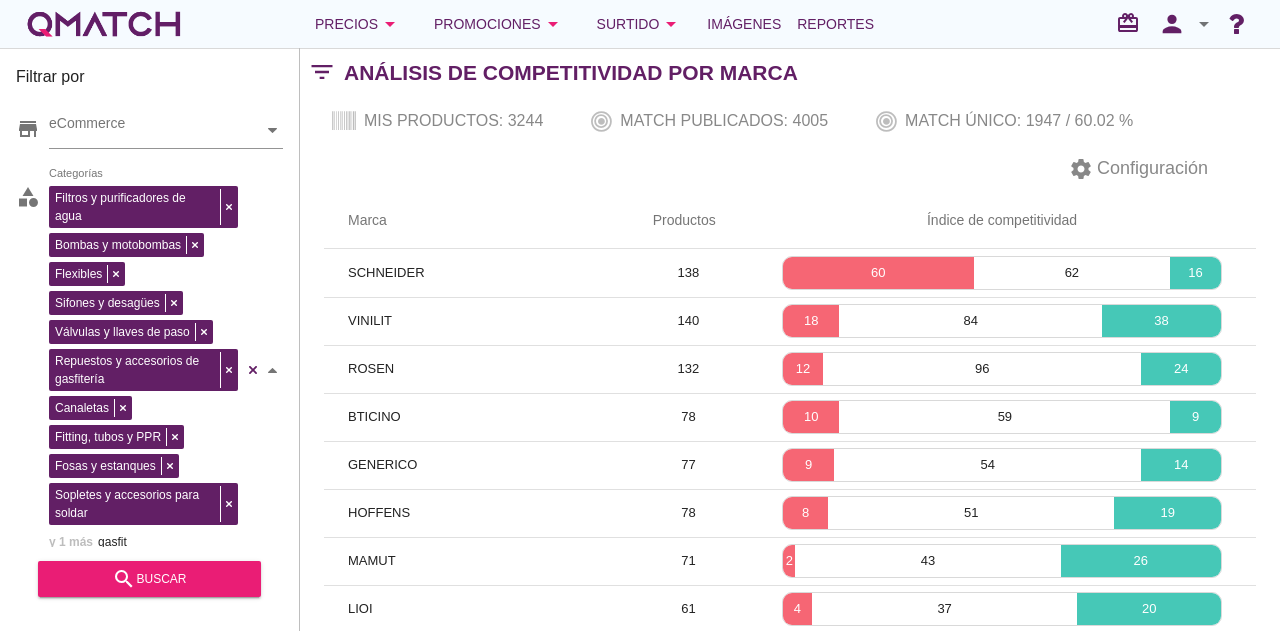 scroll, scrollTop: 200, scrollLeft: 0, axis: vertical 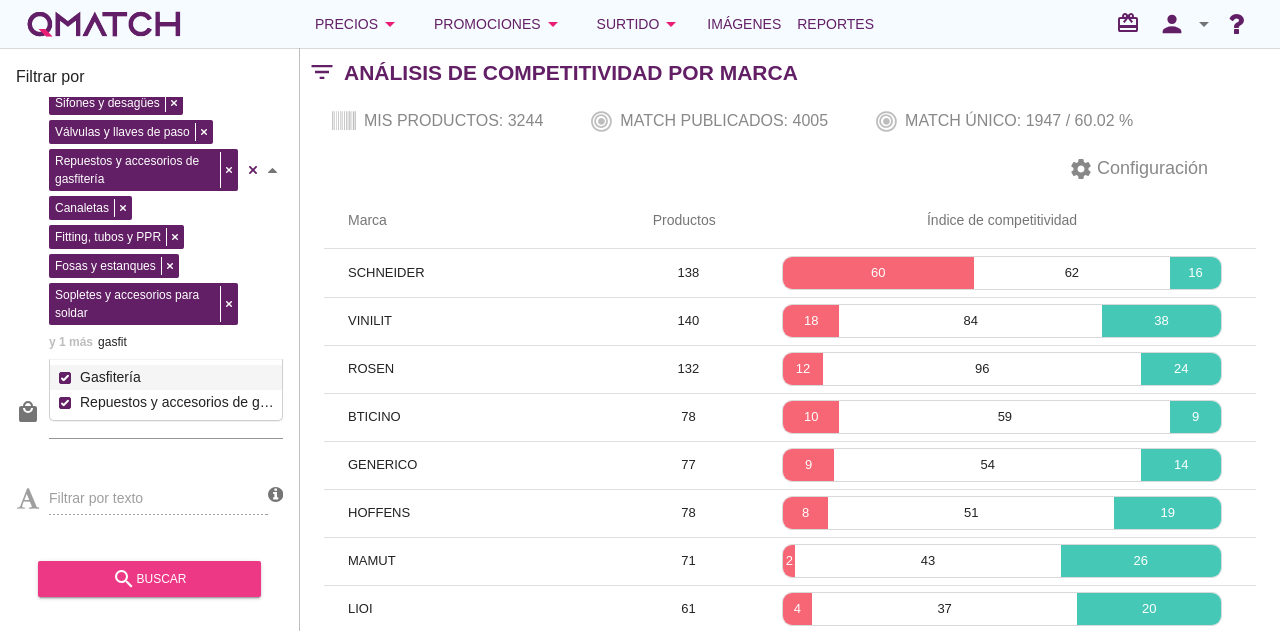 type on "gasfit" 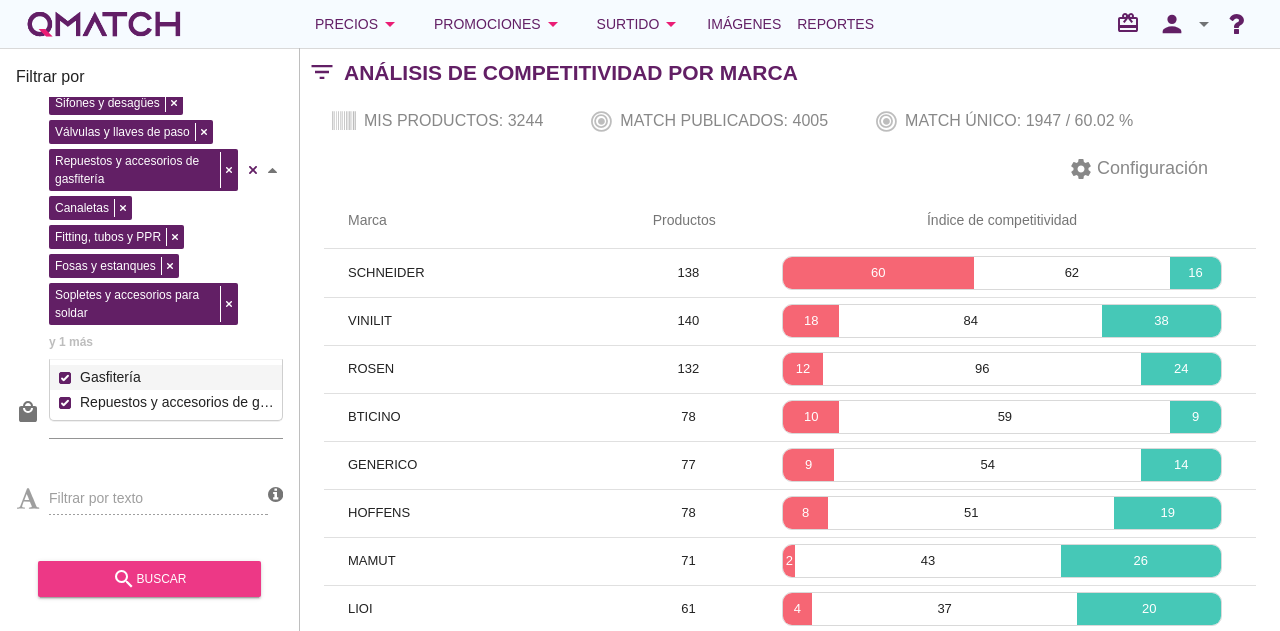 click on "search
buscar" at bounding box center [149, 579] 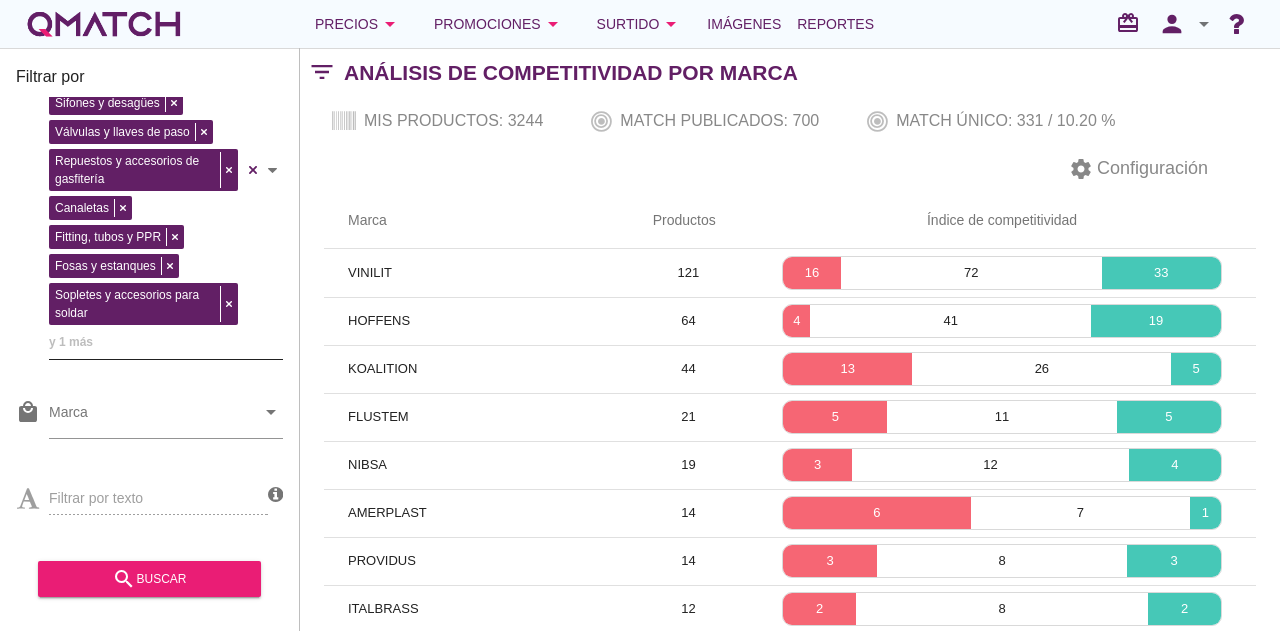 scroll, scrollTop: 0, scrollLeft: 0, axis: both 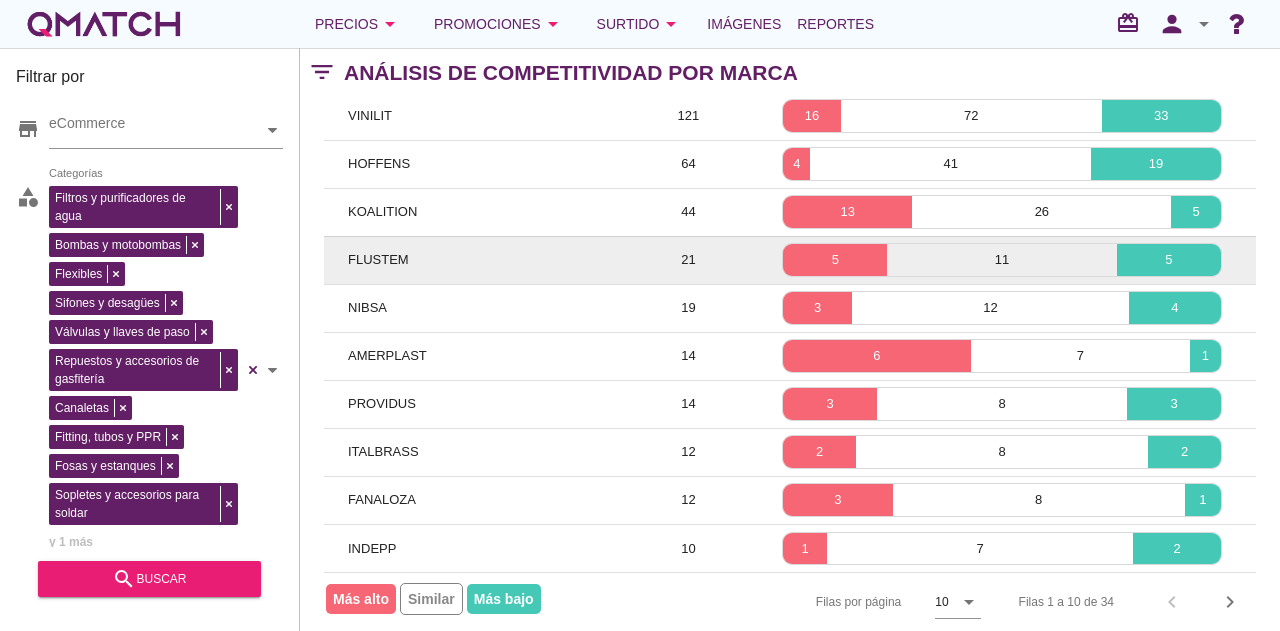 click on "5" at bounding box center (835, 260) 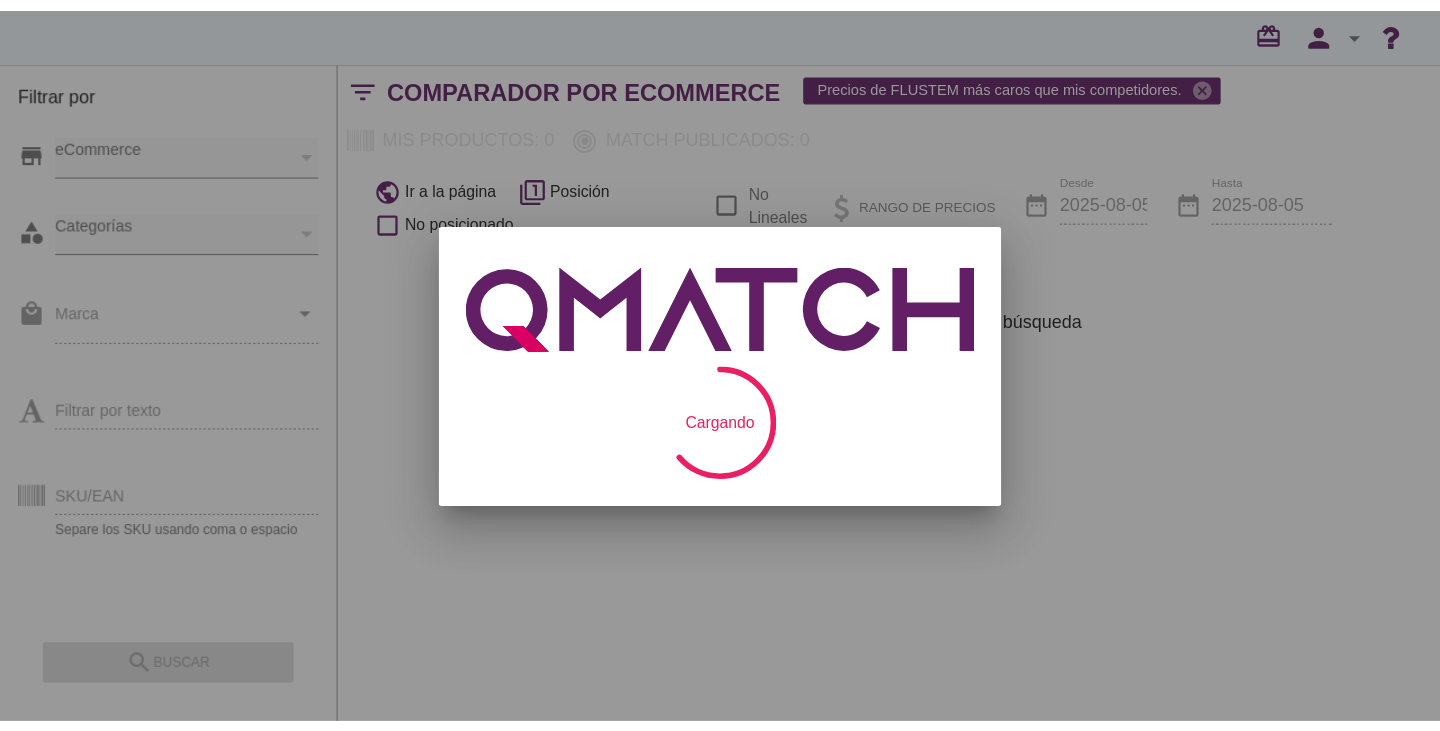scroll, scrollTop: 0, scrollLeft: 0, axis: both 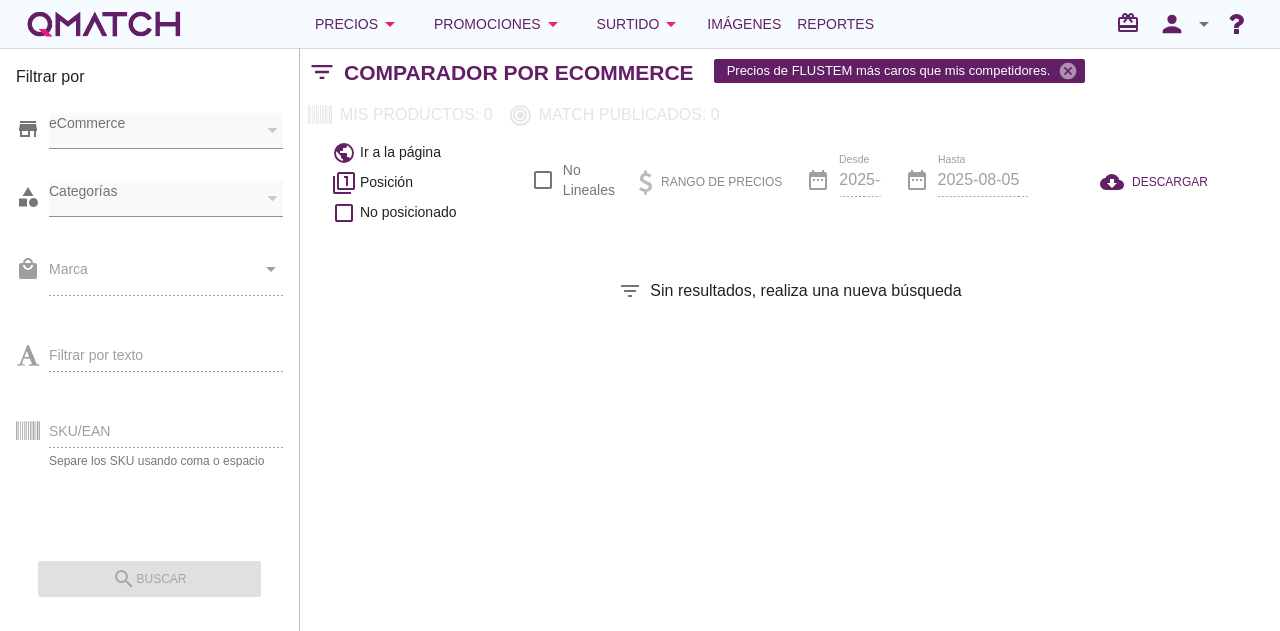 checkbox on "false" 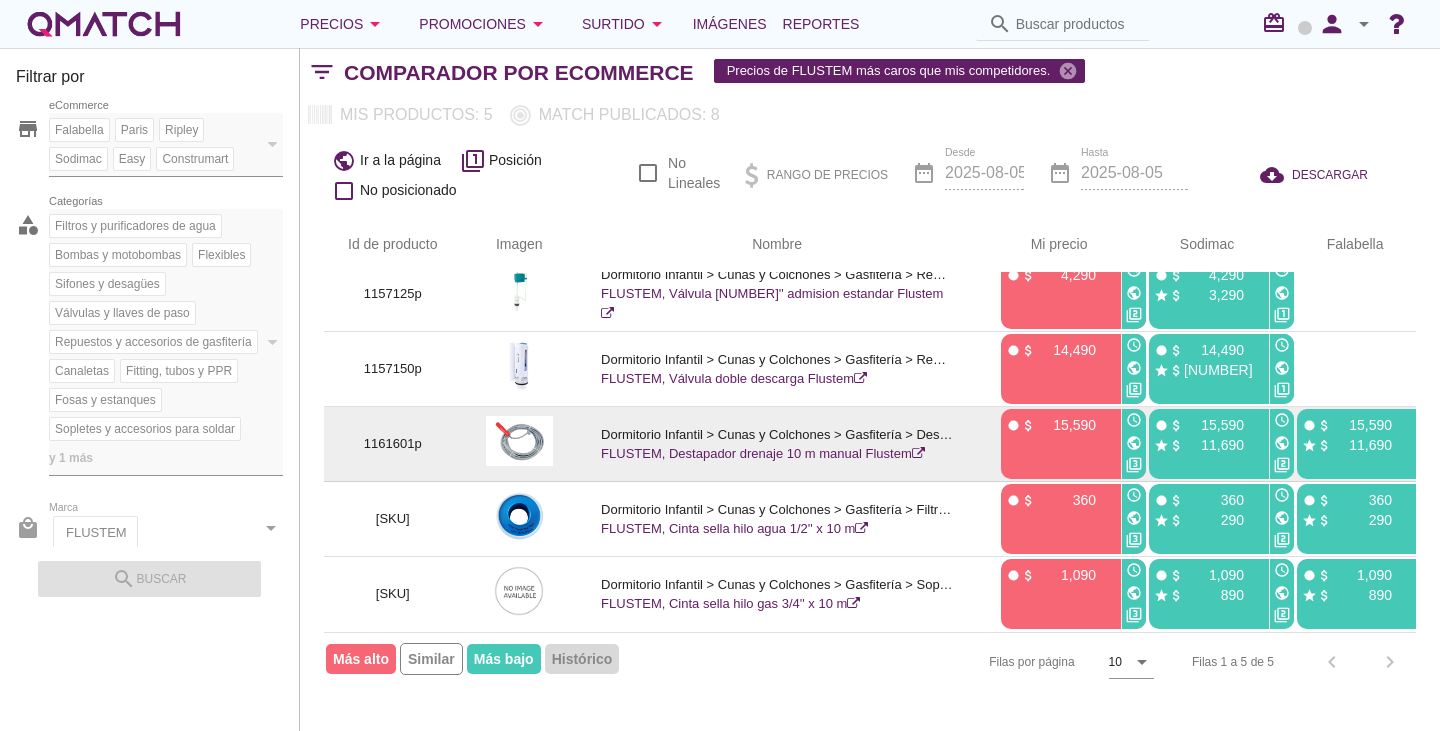 scroll, scrollTop: 30, scrollLeft: 0, axis: vertical 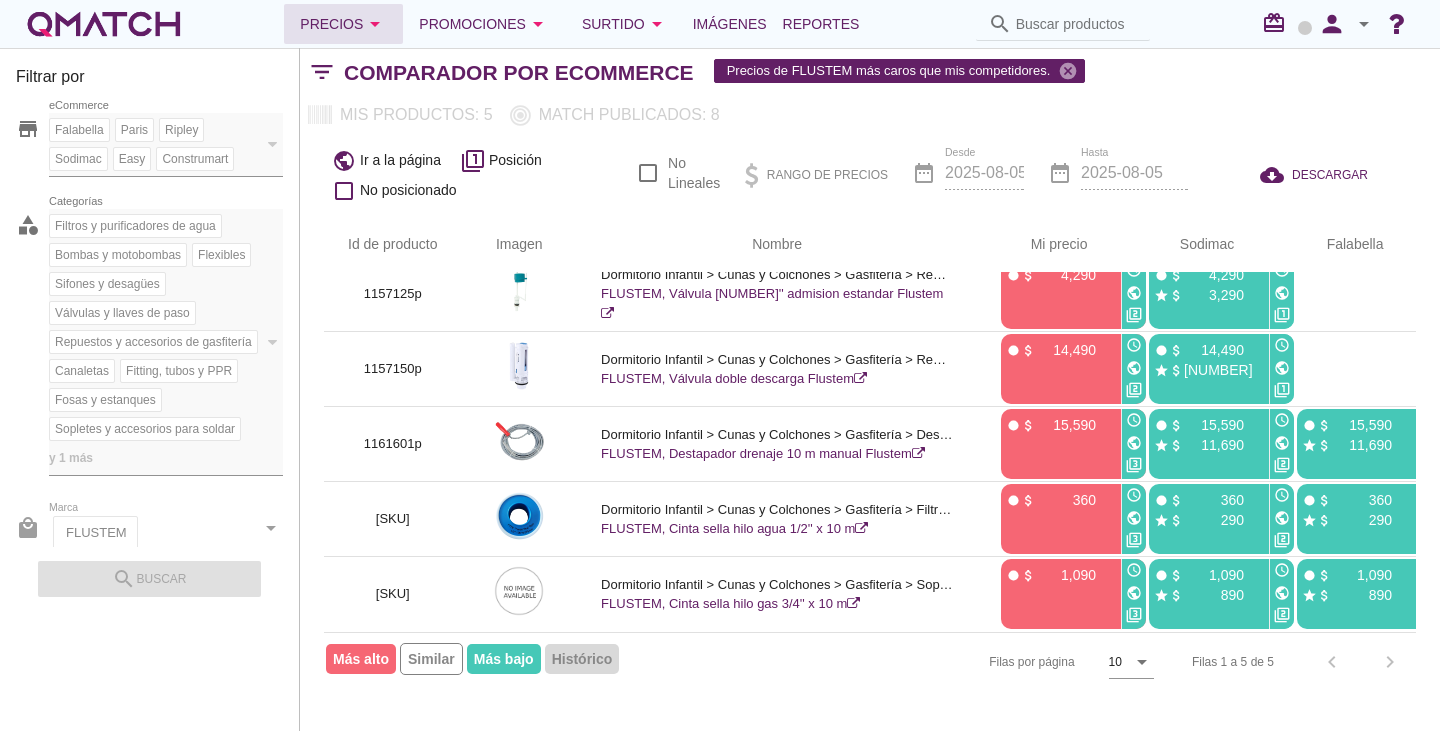 click on "Precios
arrow_drop_down" at bounding box center [343, 24] 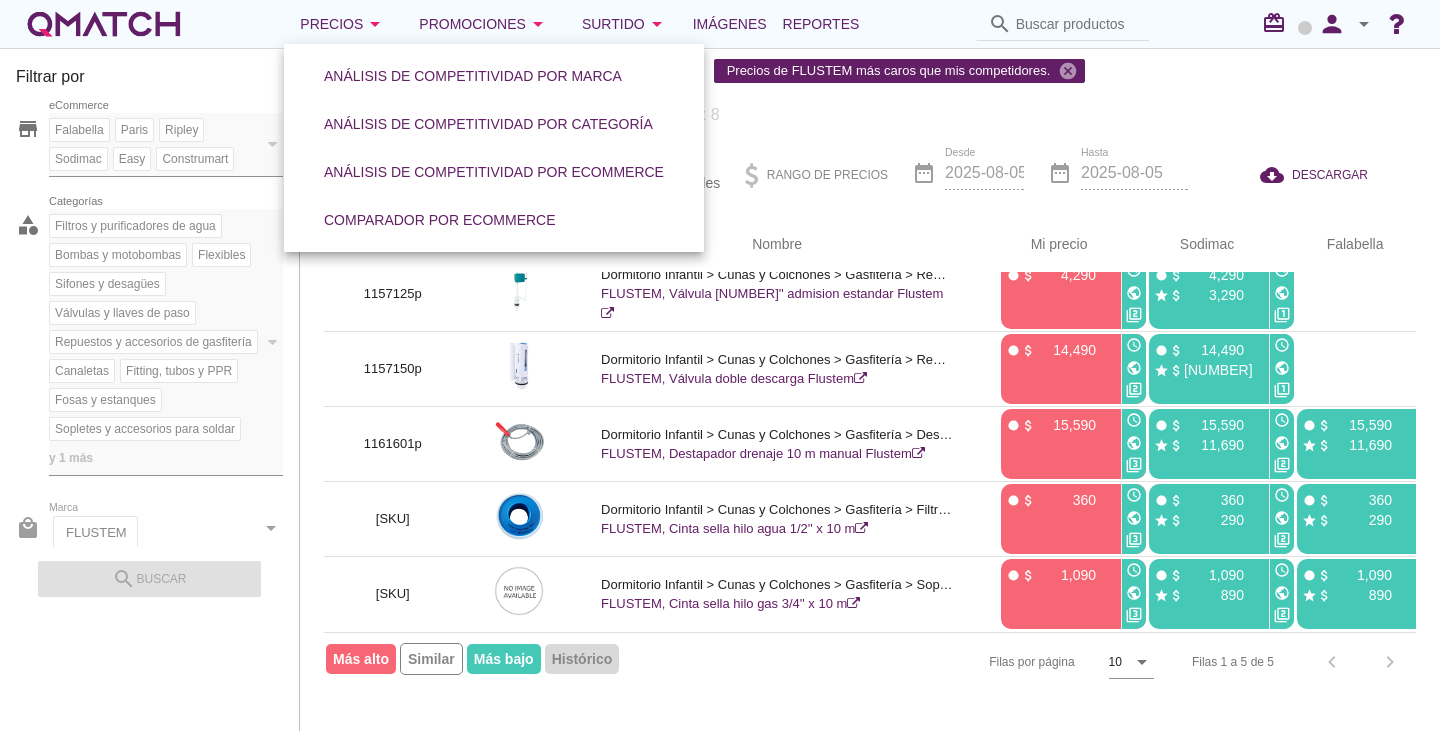 click at bounding box center [104, 24] 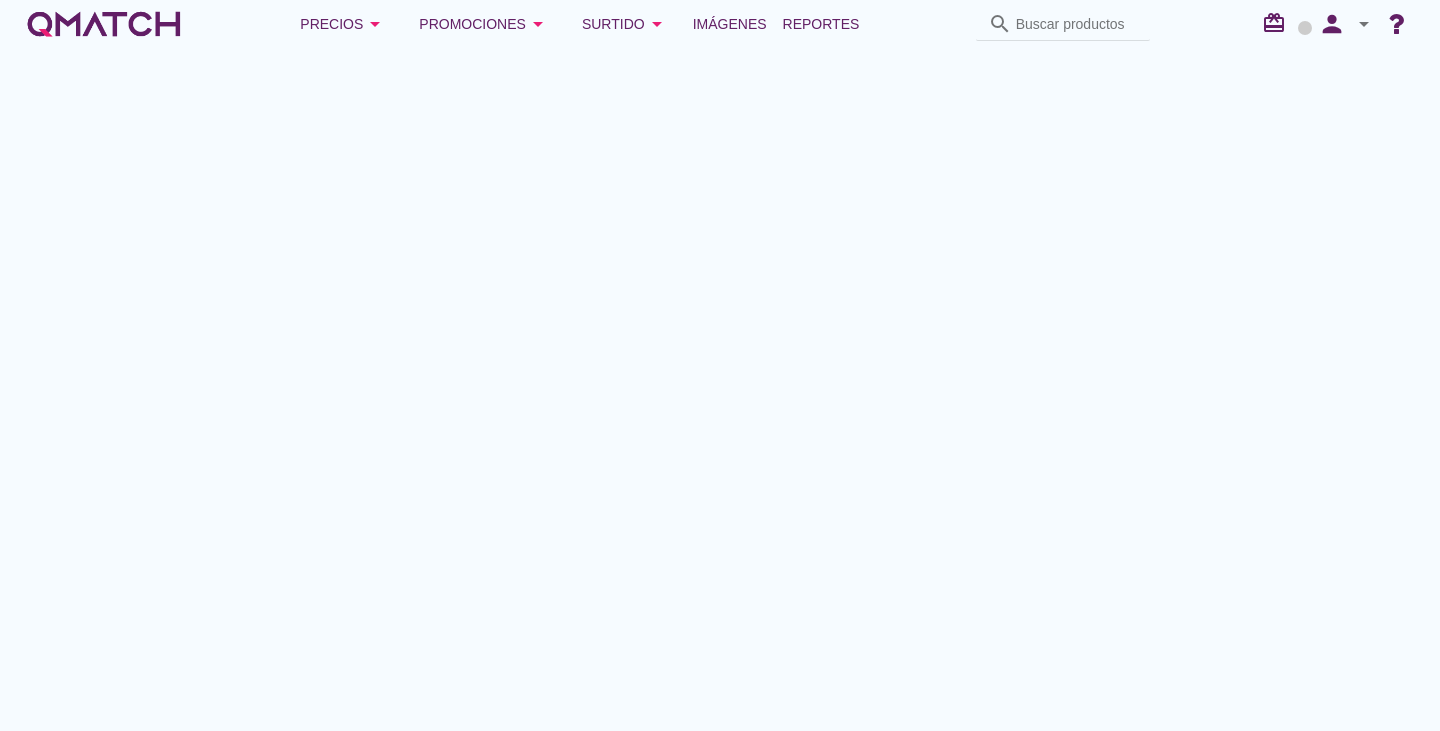 scroll, scrollTop: 16, scrollLeft: 0, axis: vertical 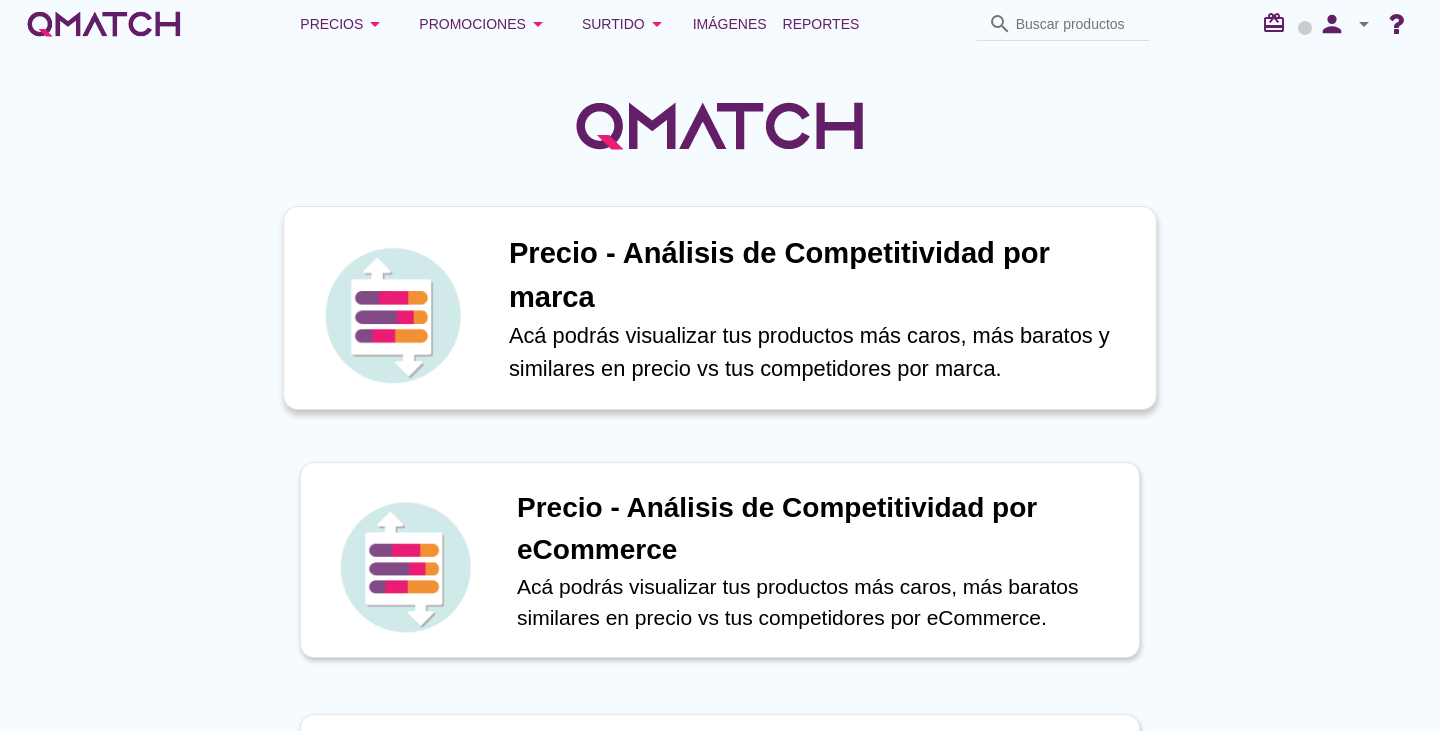 click on "Precio - Análisis de Competitividad por marca" at bounding box center [822, 275] 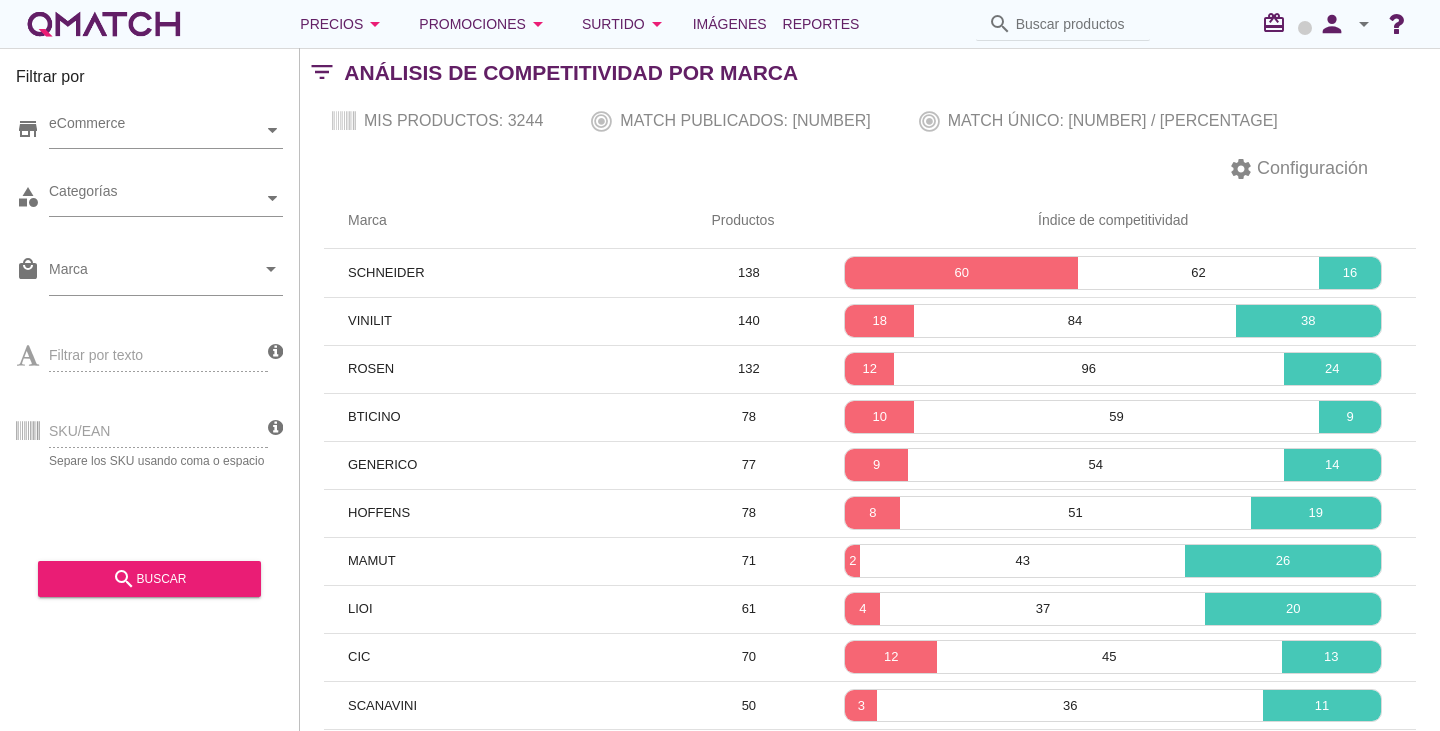 click on "SKU/EAN Separe los SKU usando coma o espacio" at bounding box center (142, 429) 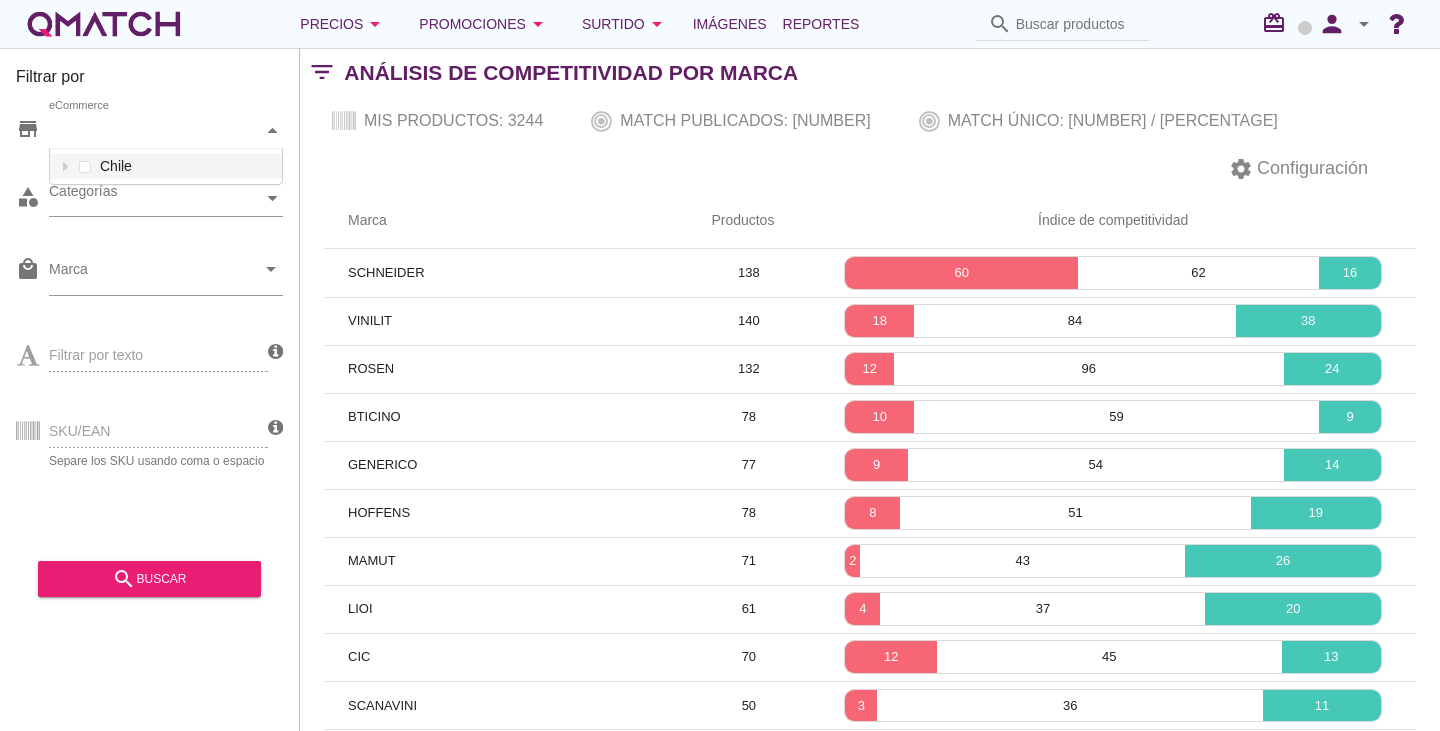 click on "eCommerce" at bounding box center [156, 130] 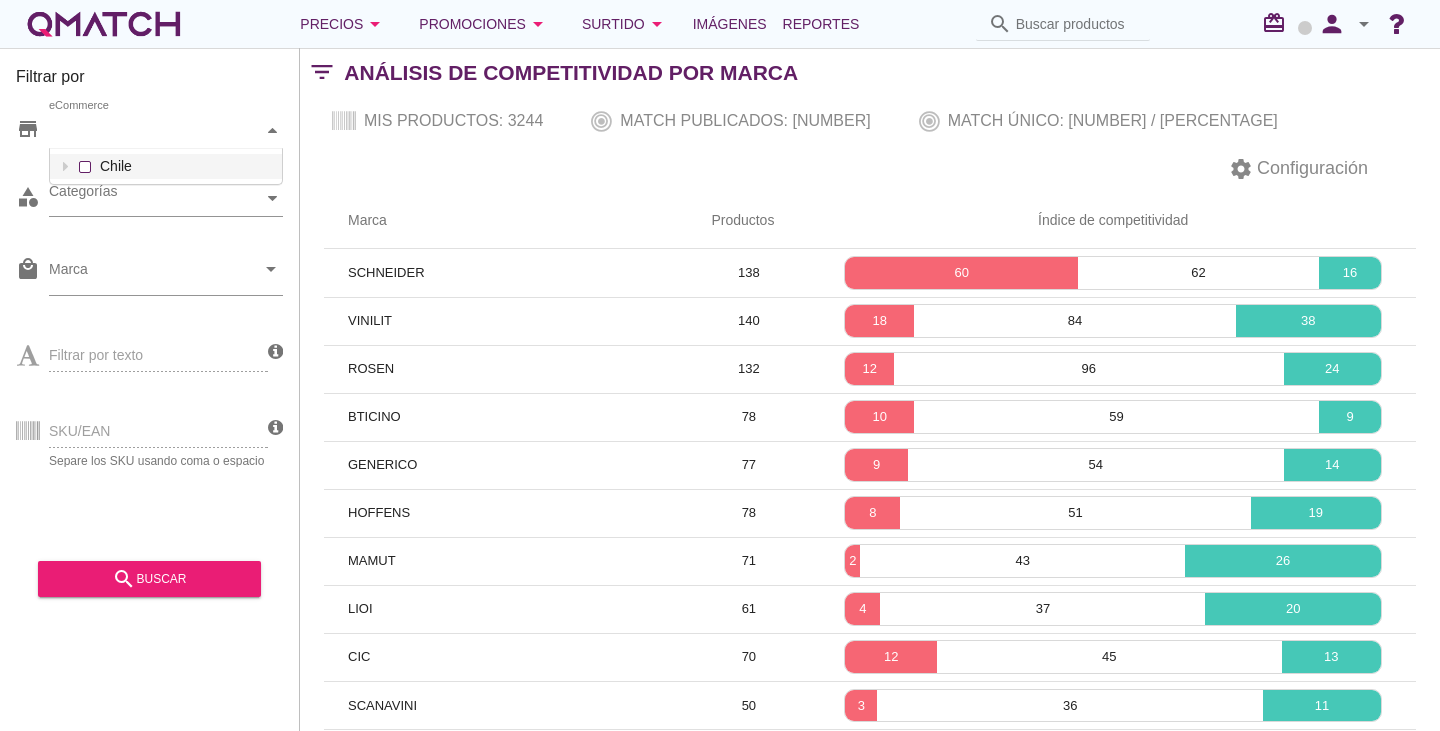 click on "eCommerce Chile" at bounding box center (166, 131) 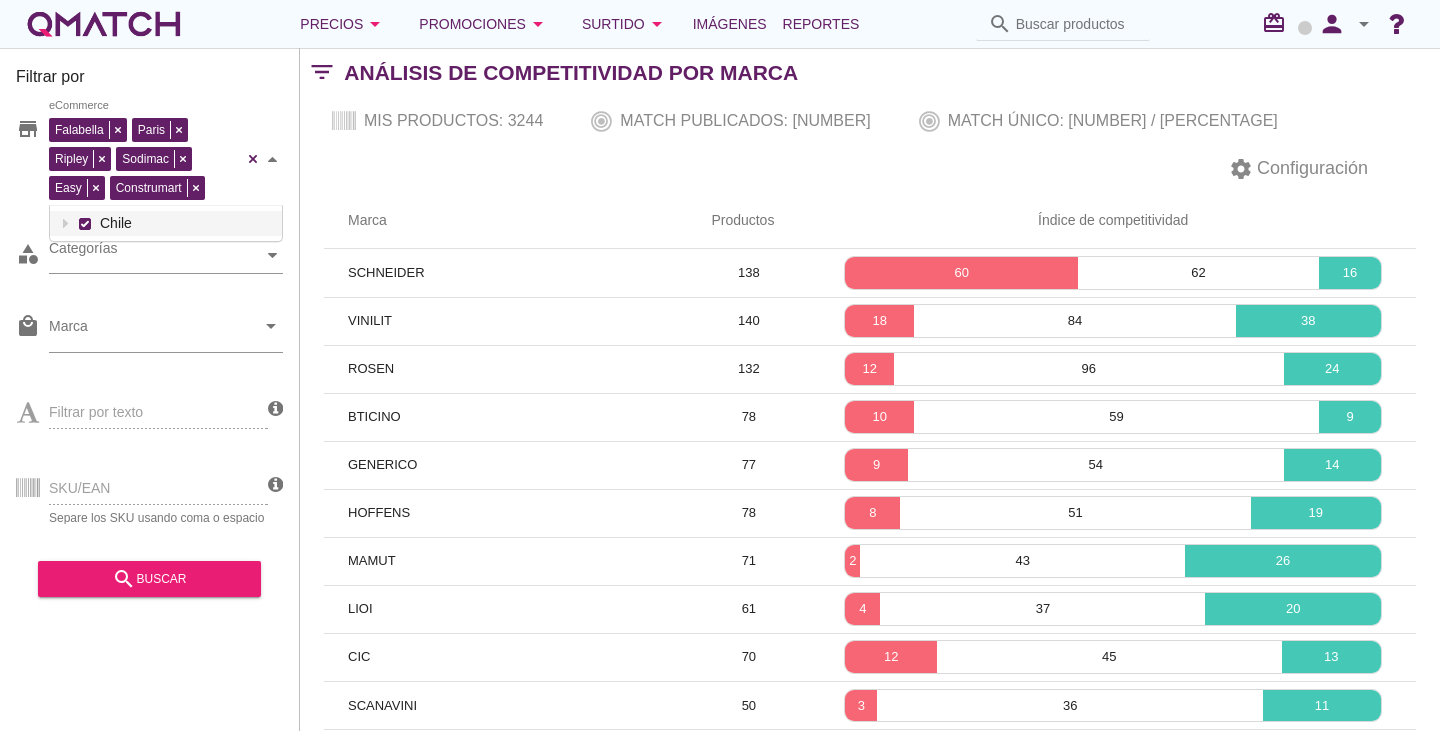 click on "SKU/EAN Separe los SKU usando coma o espacio" at bounding box center [142, 486] 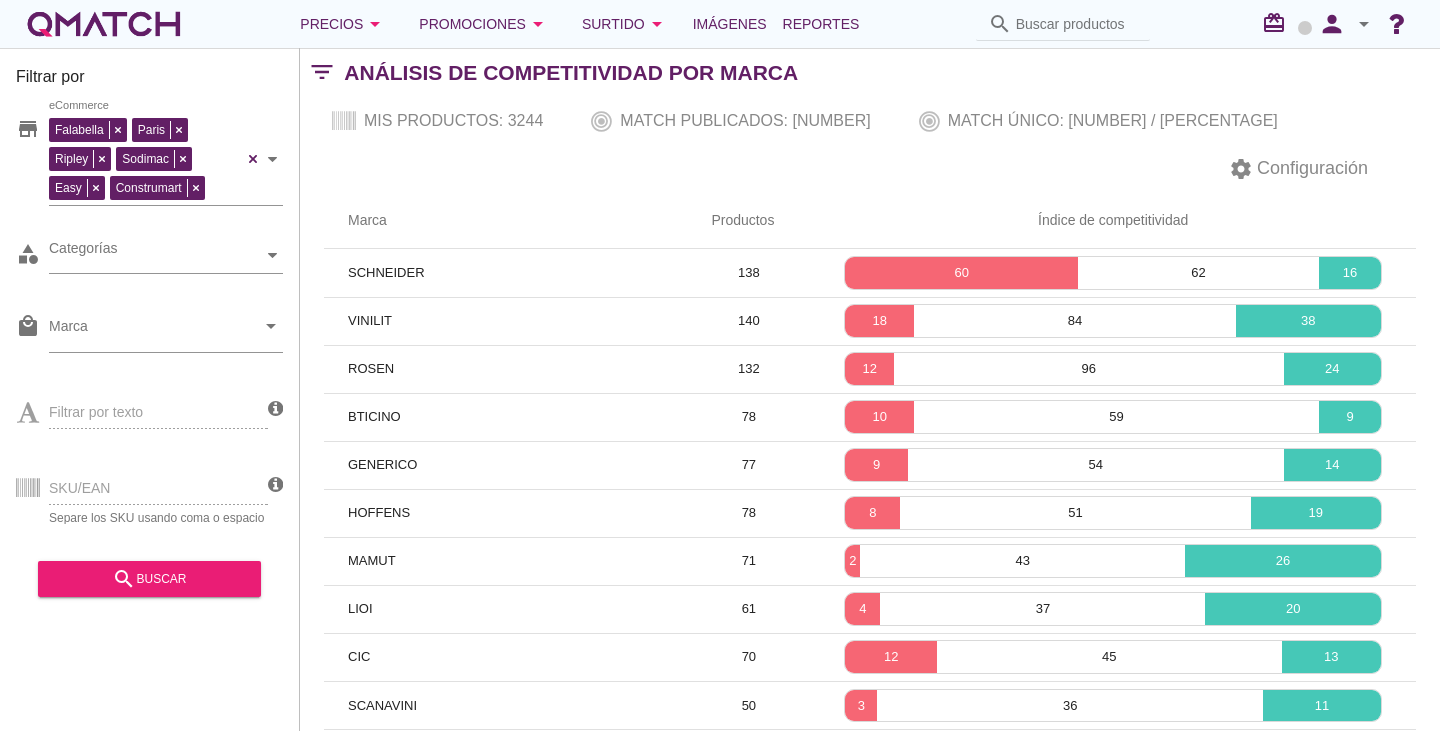 drag, startPoint x: 128, startPoint y: 486, endPoint x: 109, endPoint y: 420, distance: 68.68042 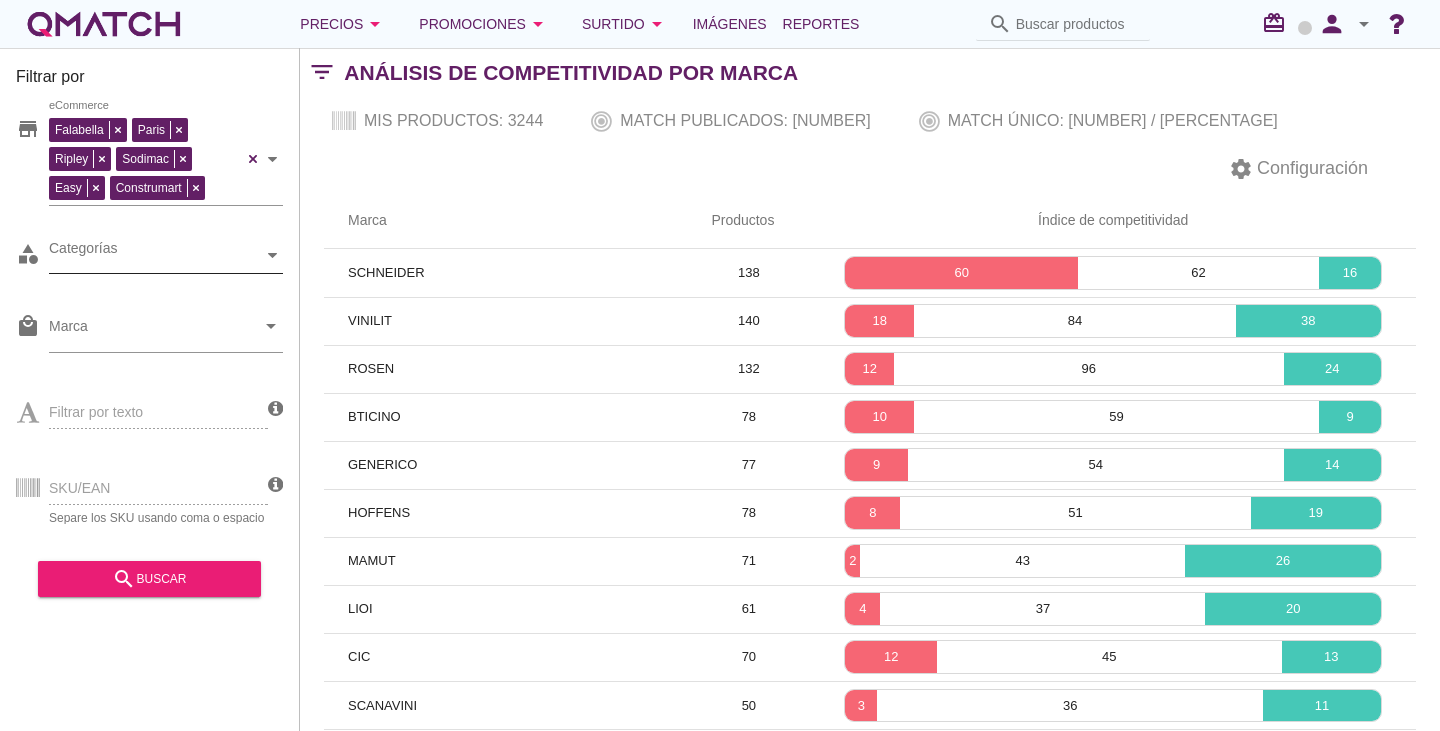 drag, startPoint x: 104, startPoint y: 238, endPoint x: 116, endPoint y: 253, distance: 19.209373 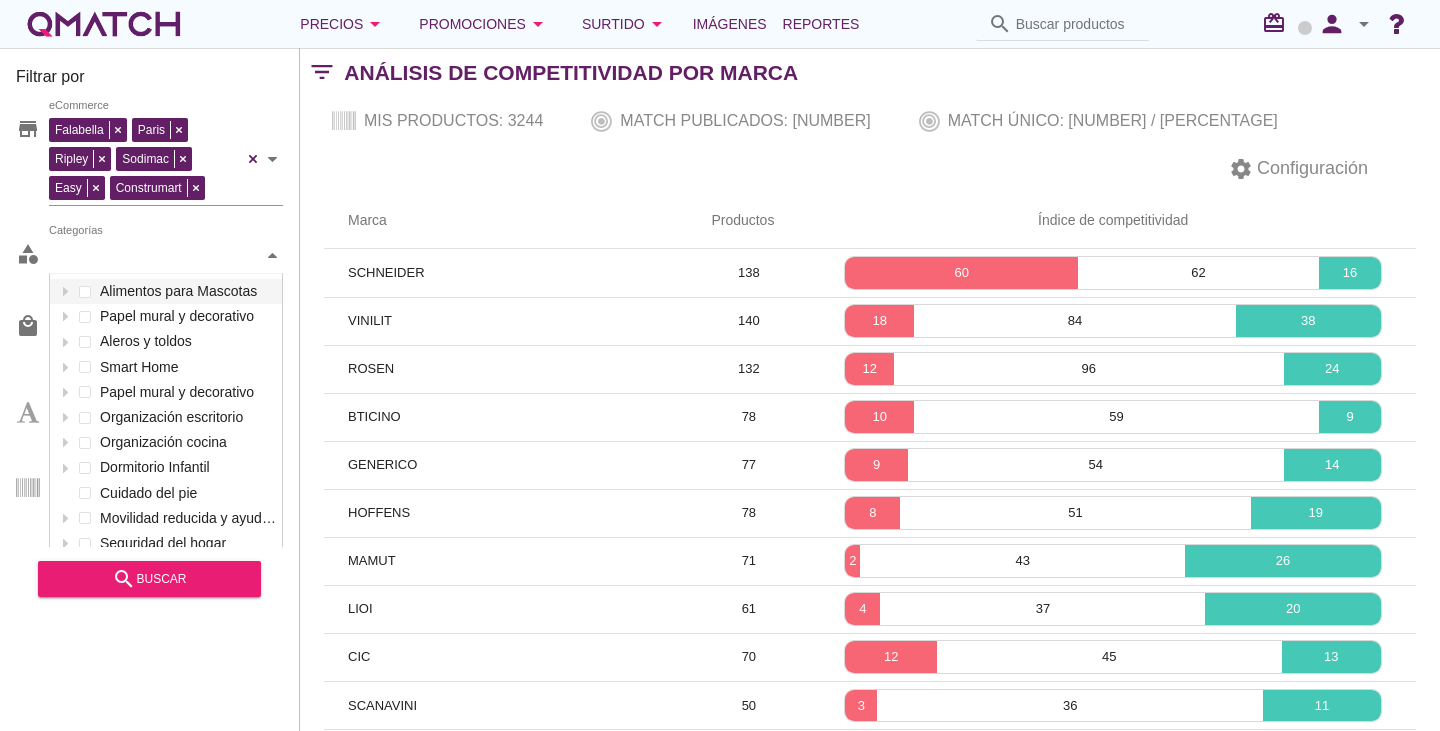 scroll, scrollTop: 302, scrollLeft: 236, axis: both 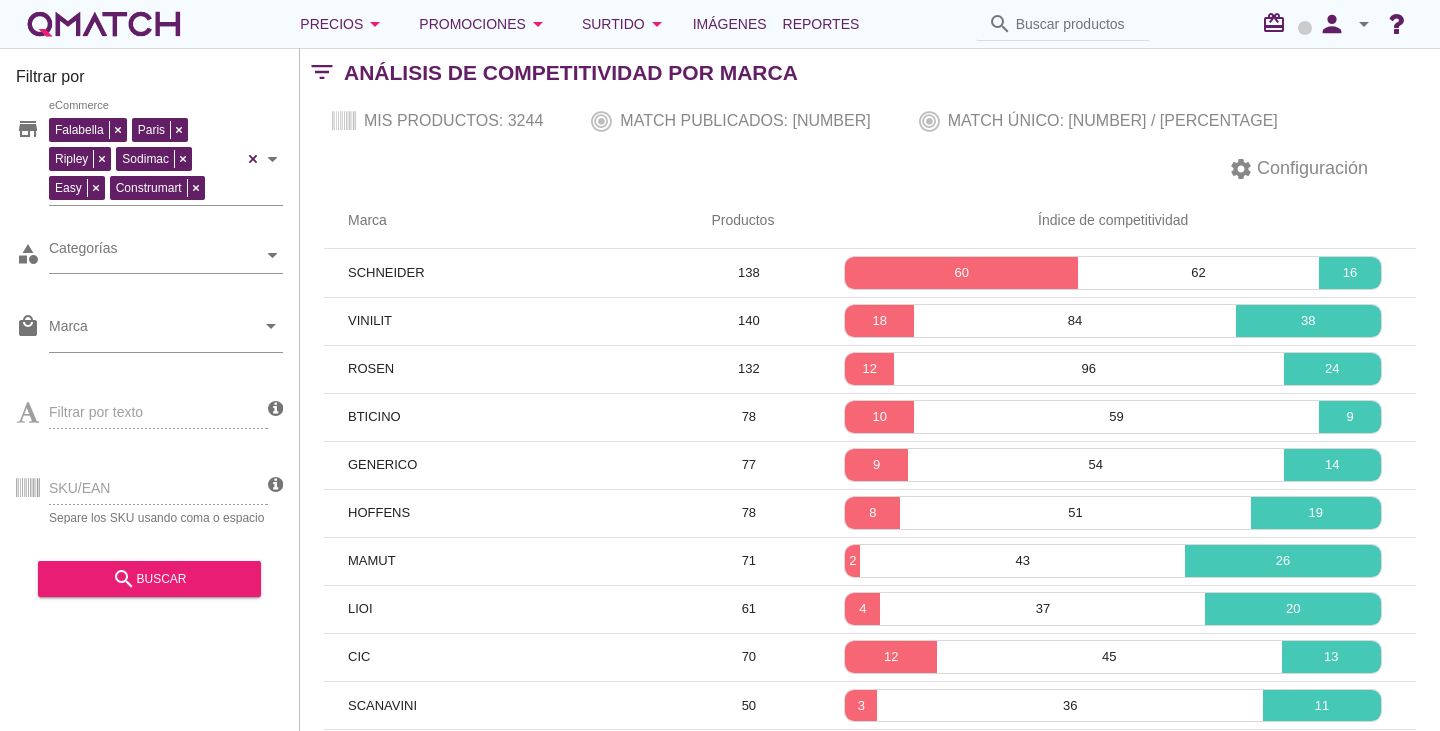 click at bounding box center (1077, 24) 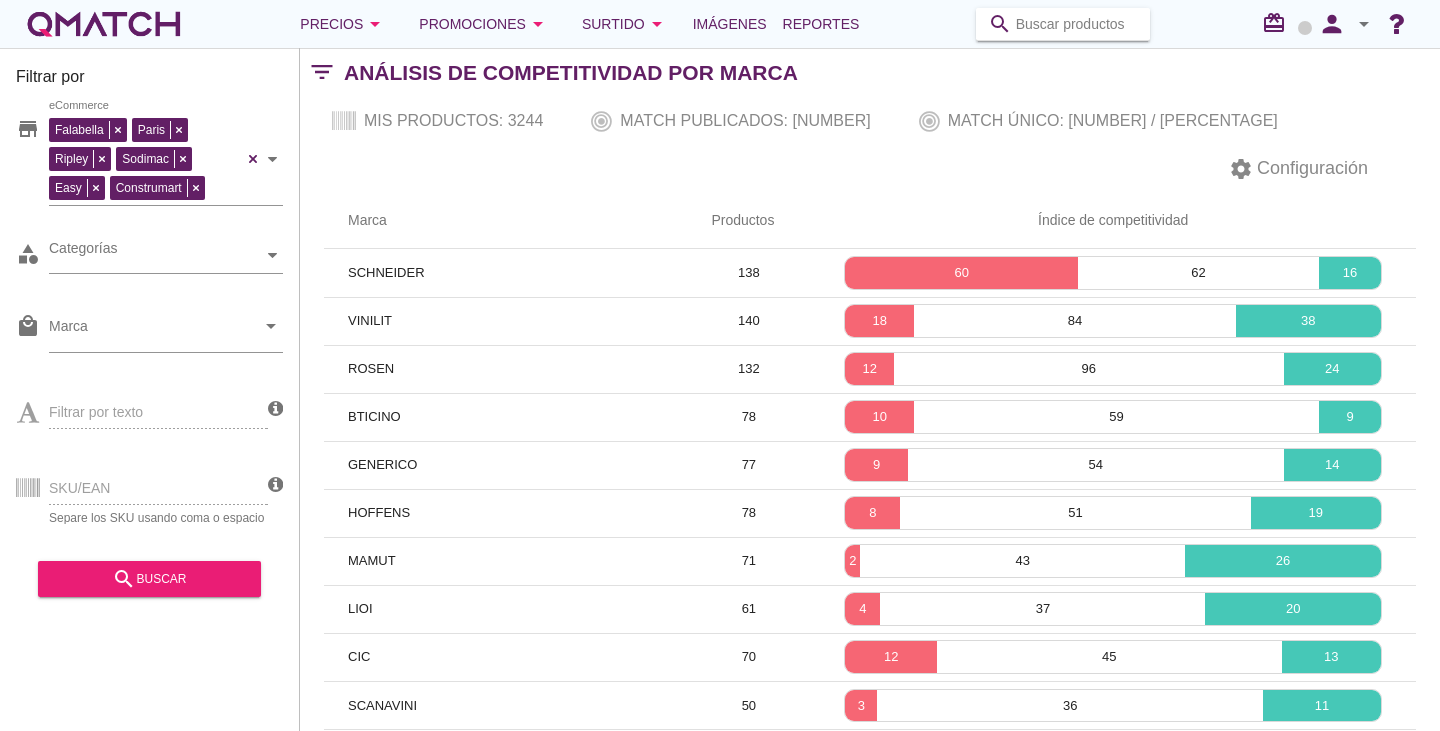 paste on "1332820" 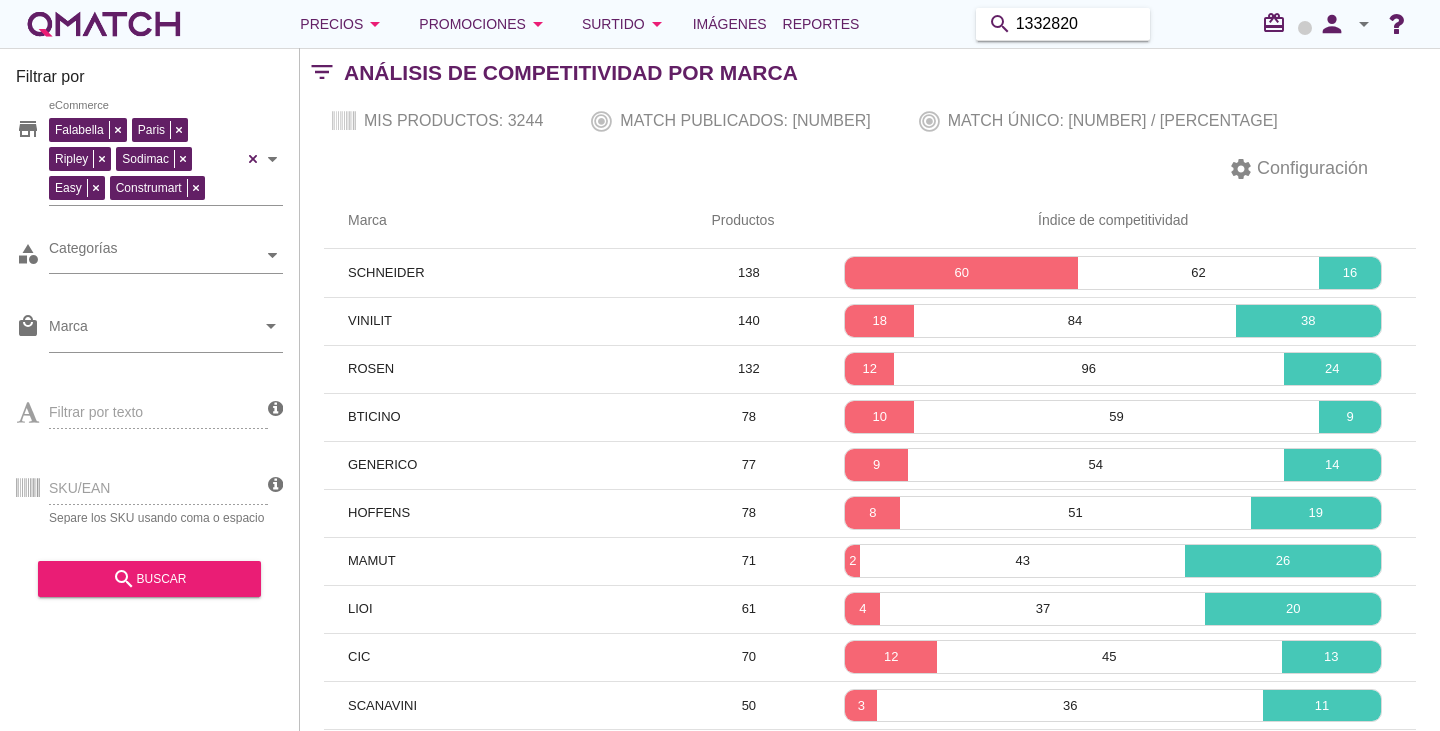 type on "1332820" 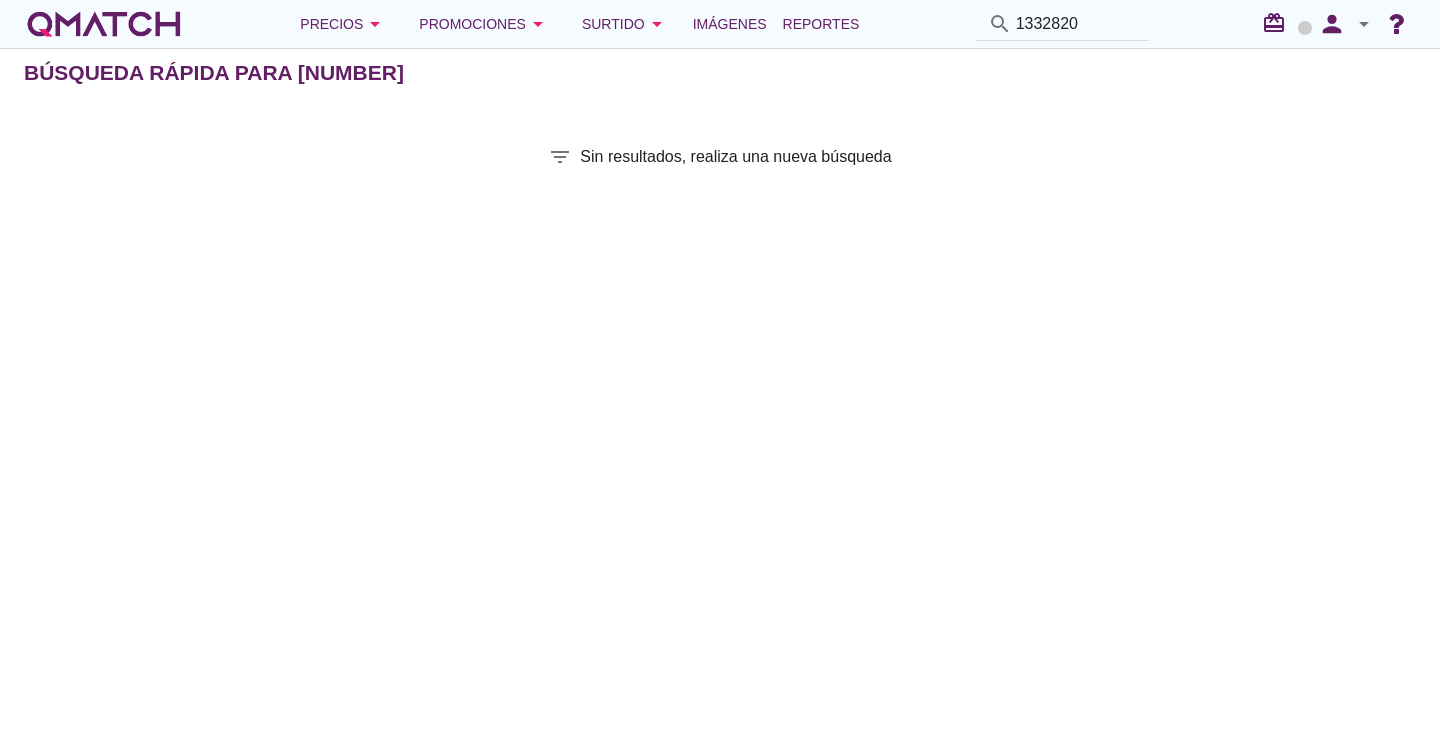 click at bounding box center (104, 24) 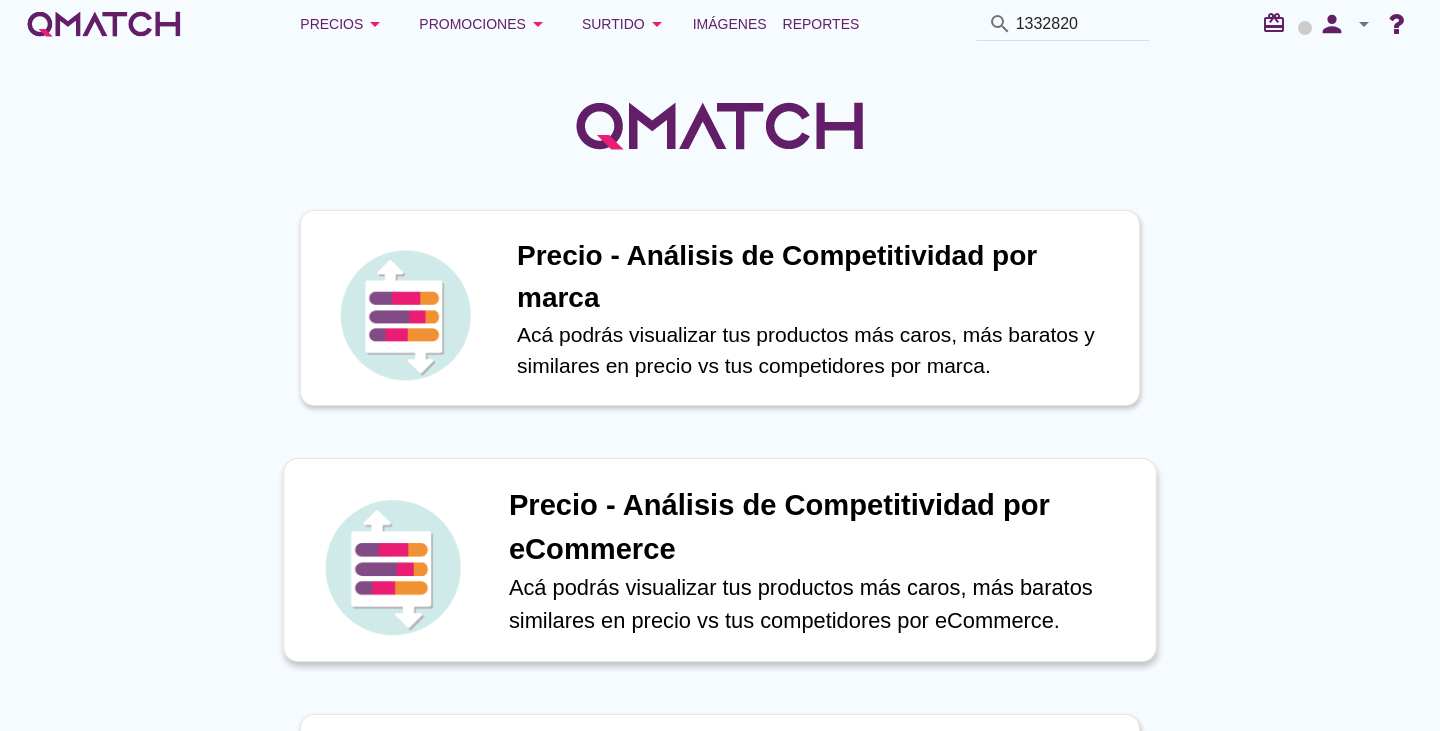 click on "Precio - Análisis de Competitividad por eCommerce" at bounding box center (822, 527) 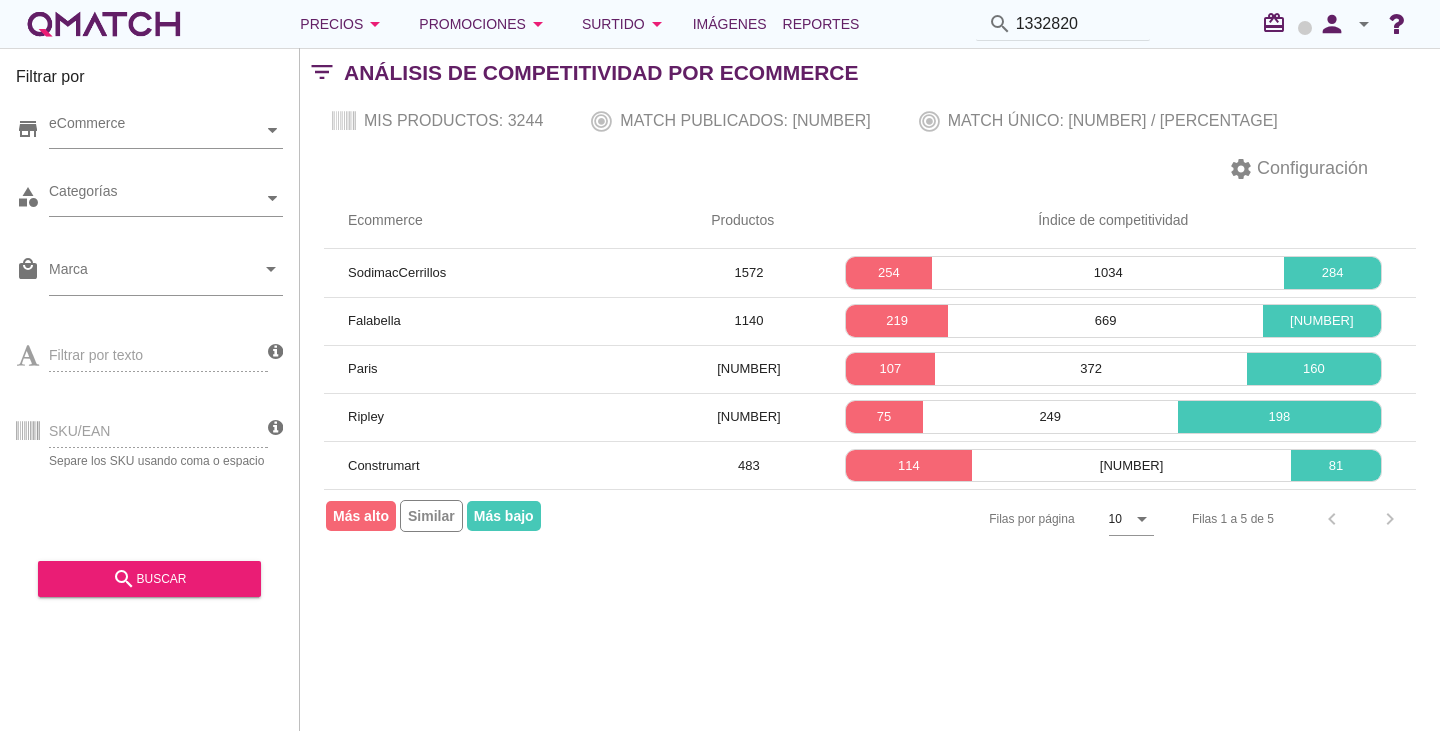 click on "SKU/EAN Separe los SKU usando coma o espacio" at bounding box center [142, 429] 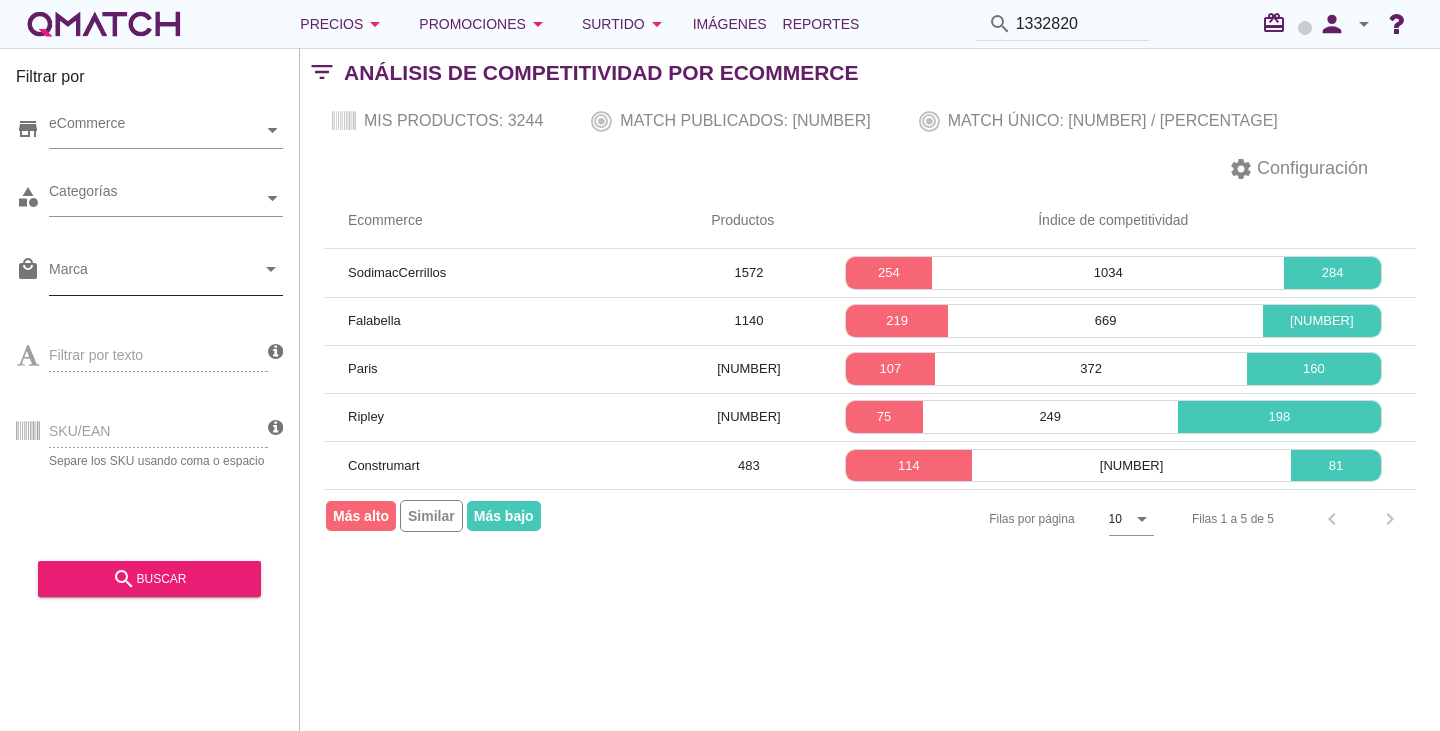 click on "Marca" at bounding box center [152, 274] 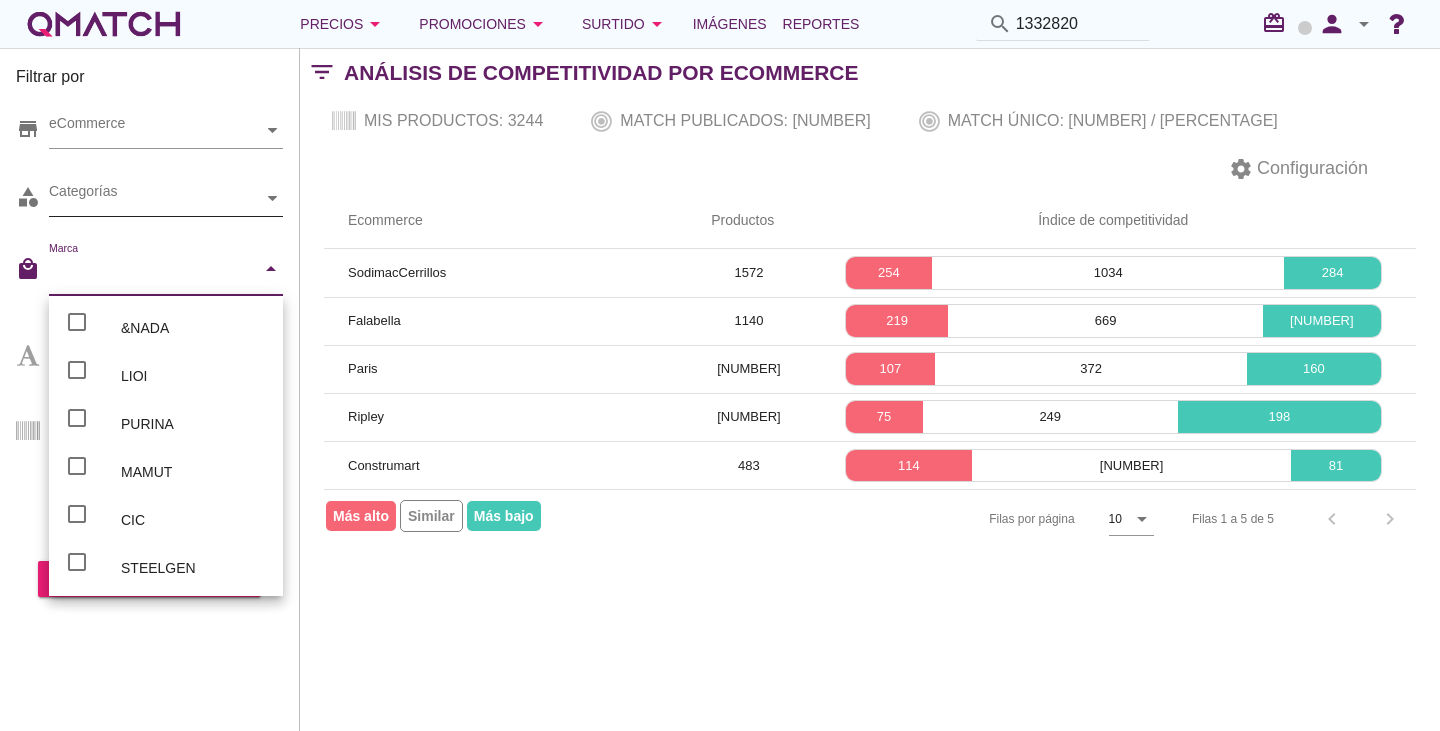 click on "Categorías" at bounding box center (156, 198) 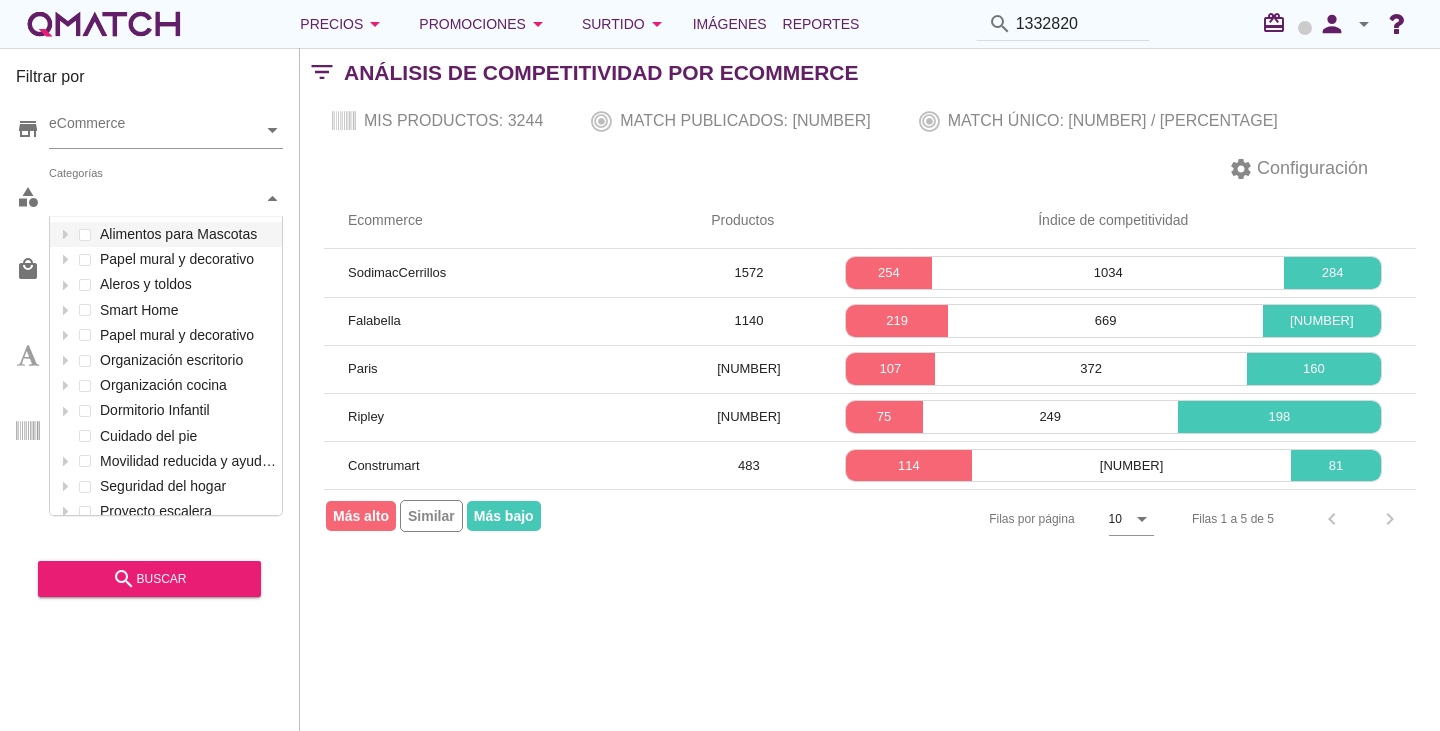scroll, scrollTop: 302, scrollLeft: 236, axis: both 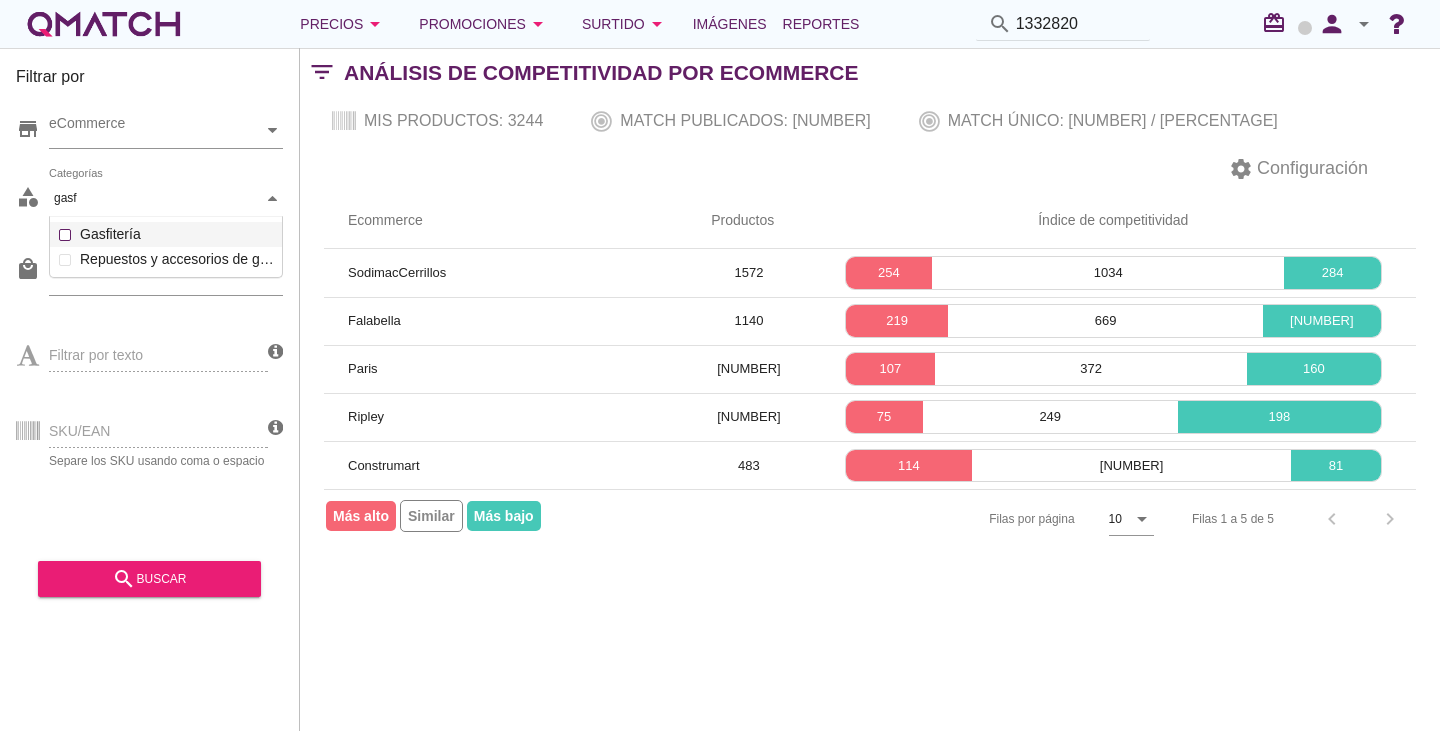 click on "Categorías gasf gasf Alimentos para Mascotas Papel mural y decorativo Aleros y toldos Smart Home Papel mural y decorativo Organización escritorio Organización cocina Dormitorio Infantil Cunas y Colchones Gasfitería  Filtros y purificadores de agua  Bombas y motobombas  Flexibles  Sifones y desagües  Válvulas y llaves de paso Repuestos y accesorios de gasfitería  Canaletas  Fitting, tubos y PPR  Fosas y estanques  Sopletes y accesorios para soldar  Destapadores Fijaciones y adhesivos Herrajes y quincallería Seguridad industrial Embalaje  Camarotes  Iluminación Infantil  Sala de Juegos  Camas para Niños  Seguridad infantil  Alfombras Infantiles  Organización Infantil  Clósets y Cómodas  Decoración Infantil  Ropa de Cama Infantil  Cuidado del pie  Movilidad reducida y ayuda para la vida diaria Seguridad del hogar Proyecto escalera Menaje de comedor  Extractores Cuidado de Mascotas Cajas organizadoras Pinturas en spray Organización de loggia Limpieza" at bounding box center [166, 199] 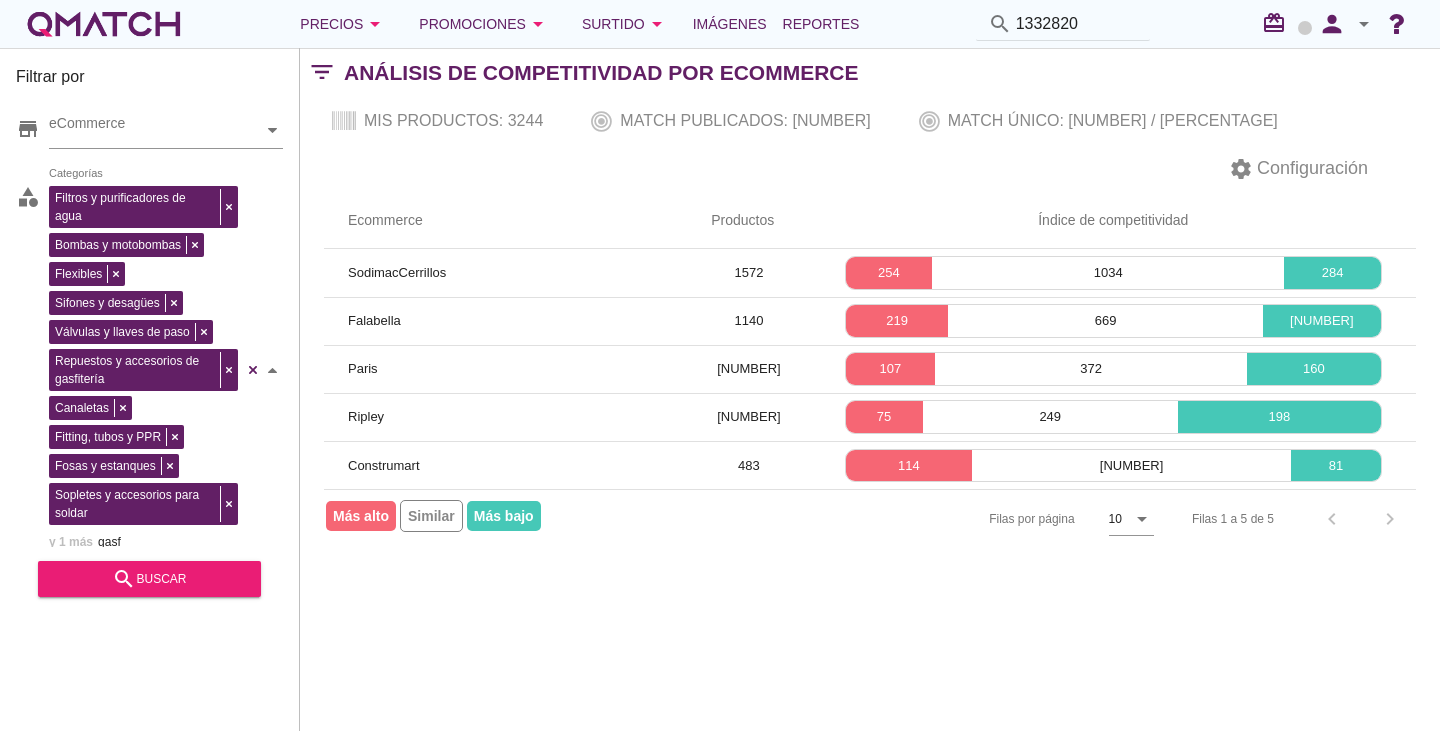 scroll, scrollTop: 286, scrollLeft: 0, axis: vertical 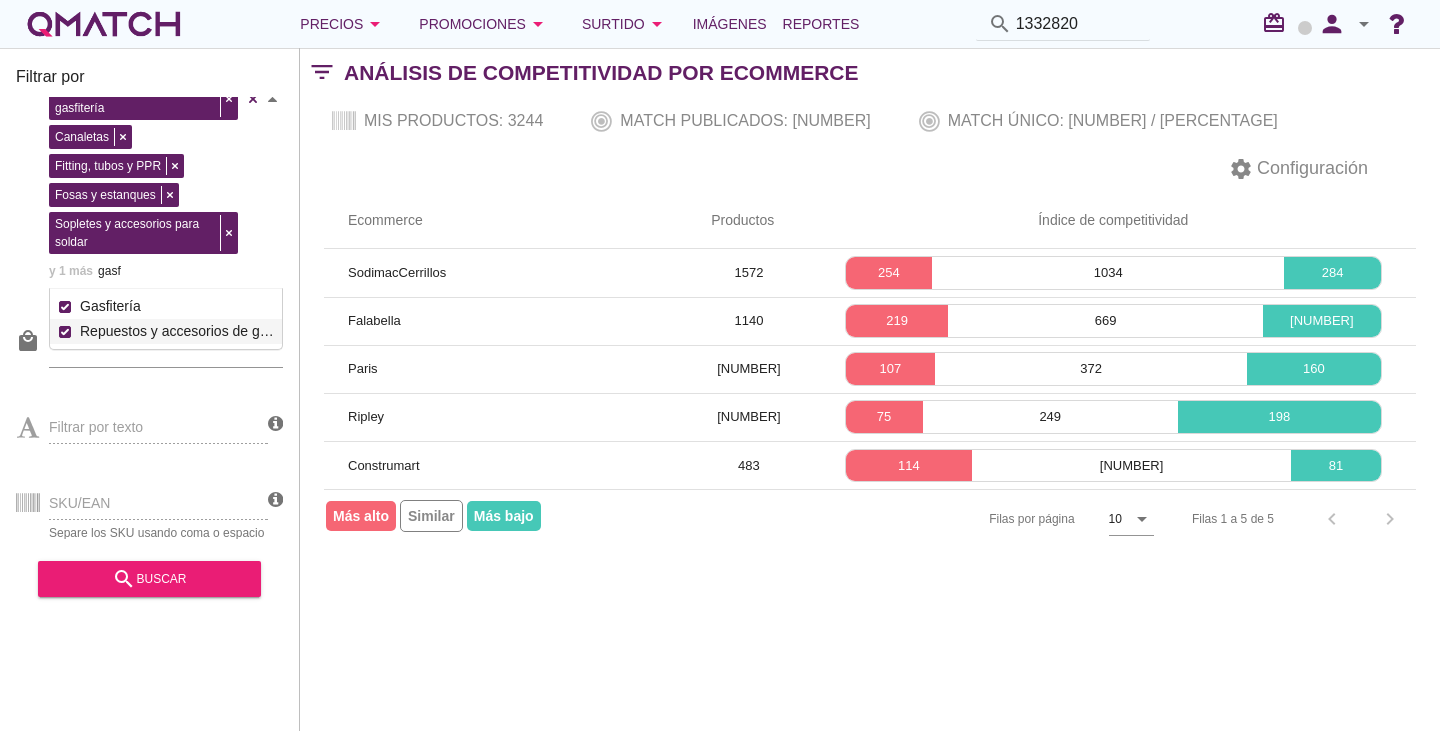 type on "gasf" 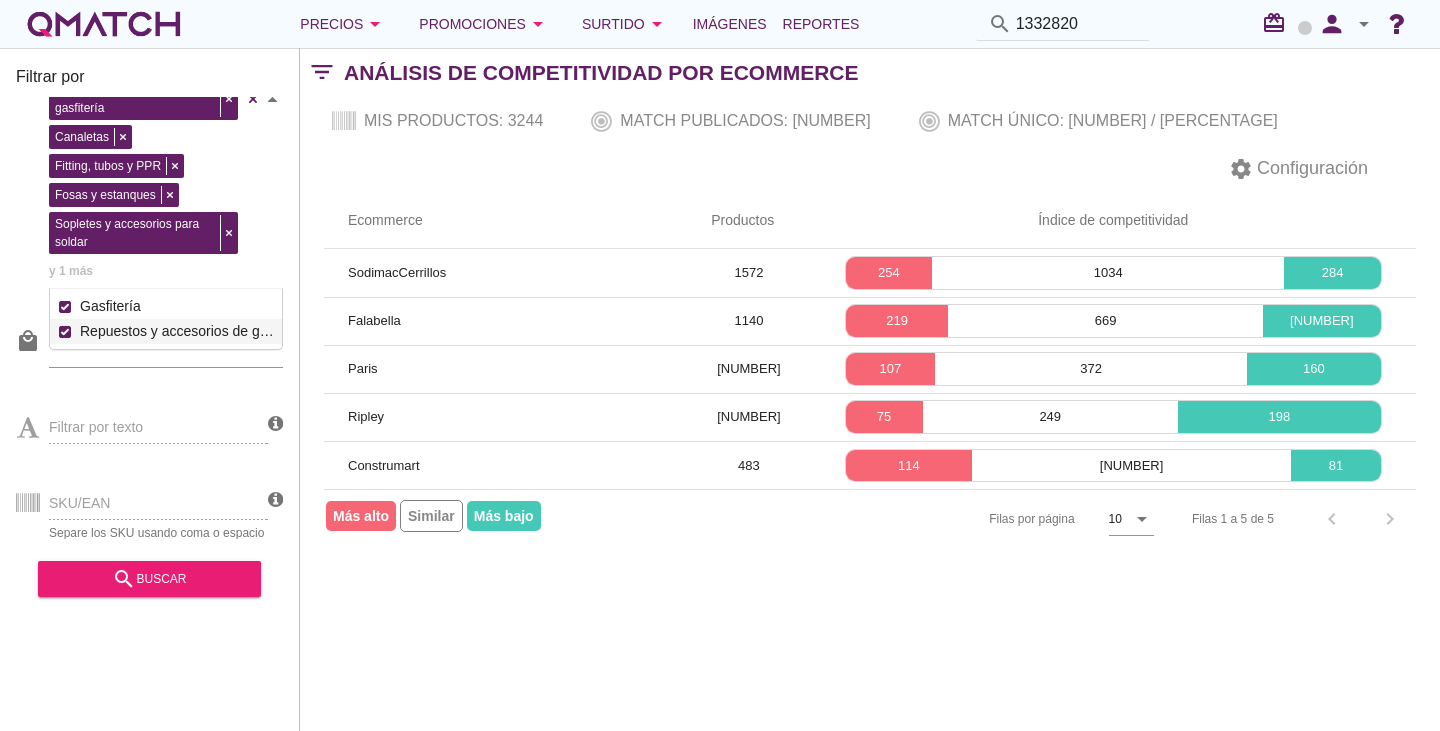 click on "SKU/EAN Separe los SKU usando coma o espacio" at bounding box center (142, 501) 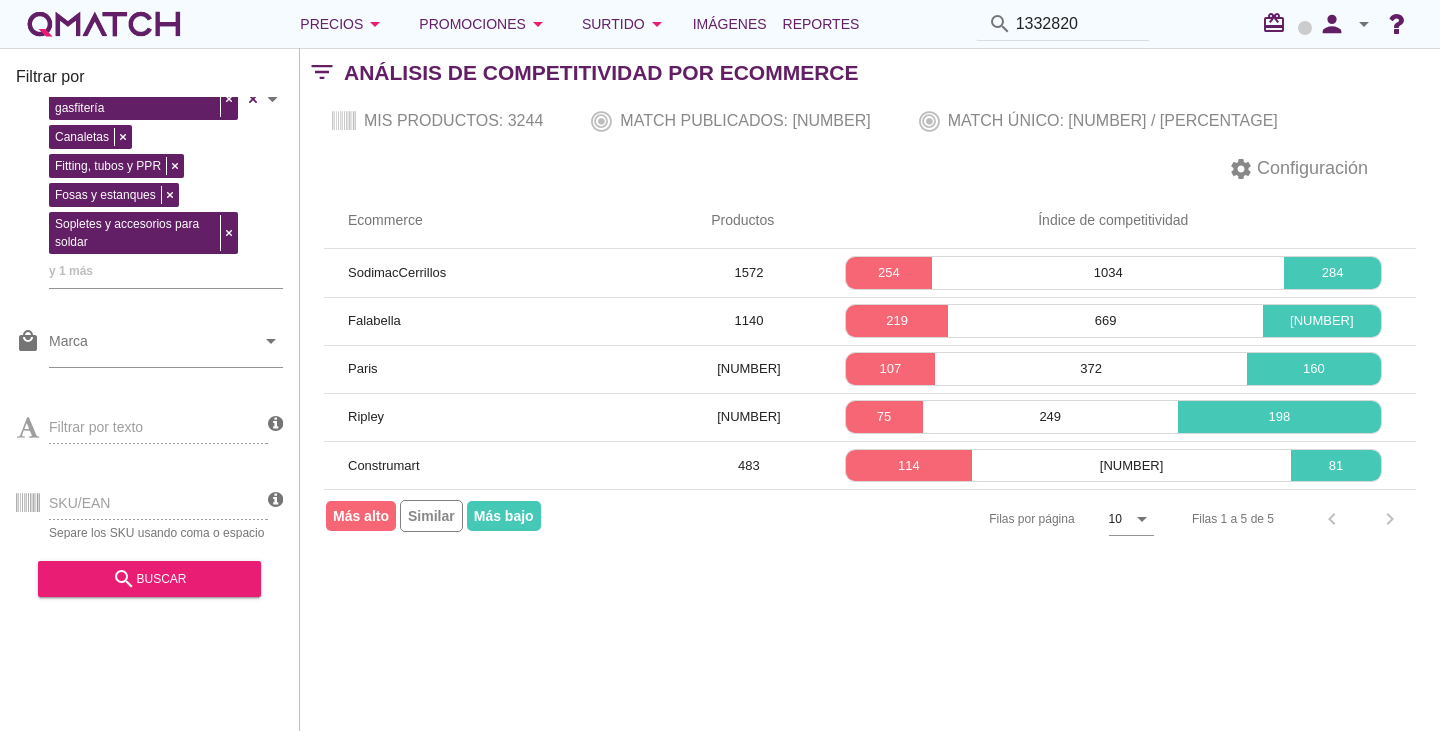 click on "SKU/EAN Separe los SKU usando coma o espacio" at bounding box center (142, 501) 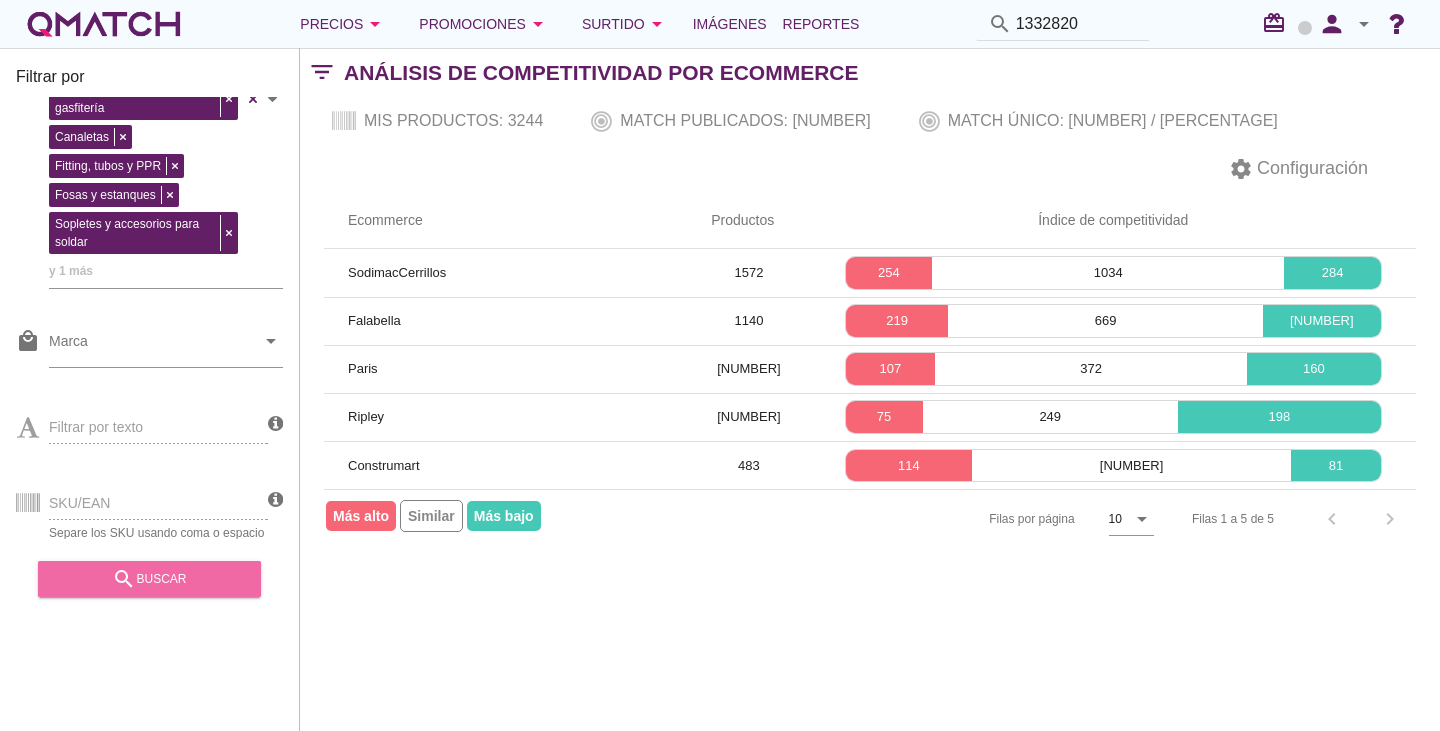 click on "search
buscar" at bounding box center (149, 579) 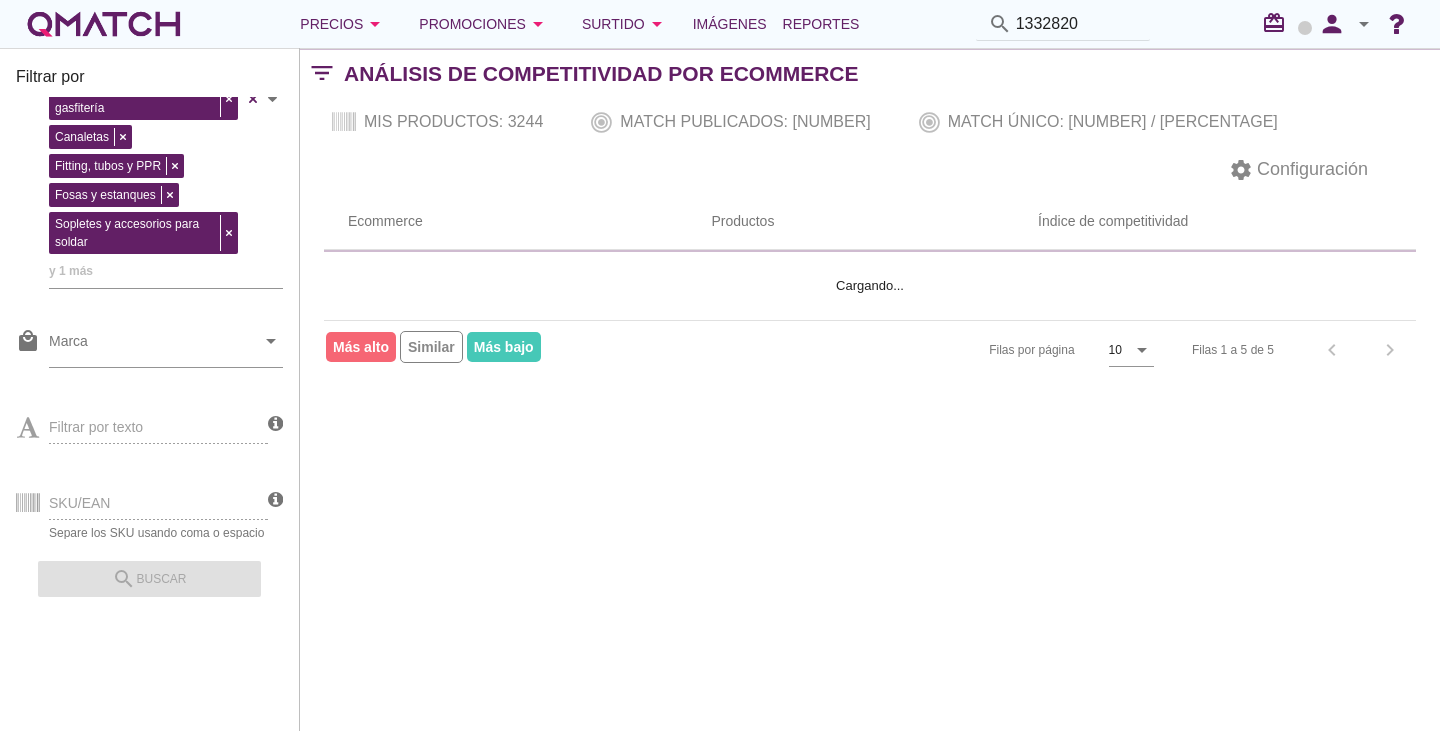 click on "SKU/EAN Separe los SKU usando coma o espacio" at bounding box center (142, 501) 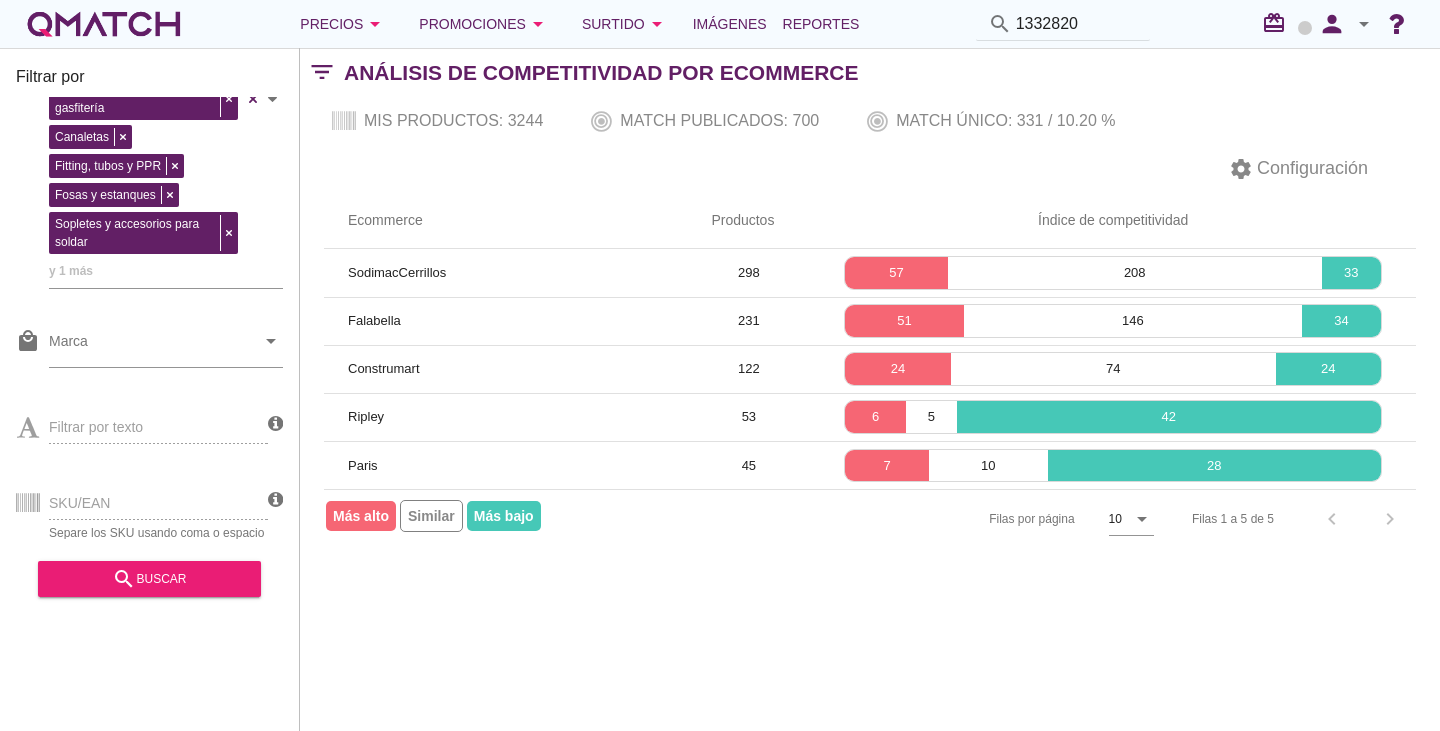 click on "SKU/EAN Separe los SKU usando coma o espacio" at bounding box center [142, 501] 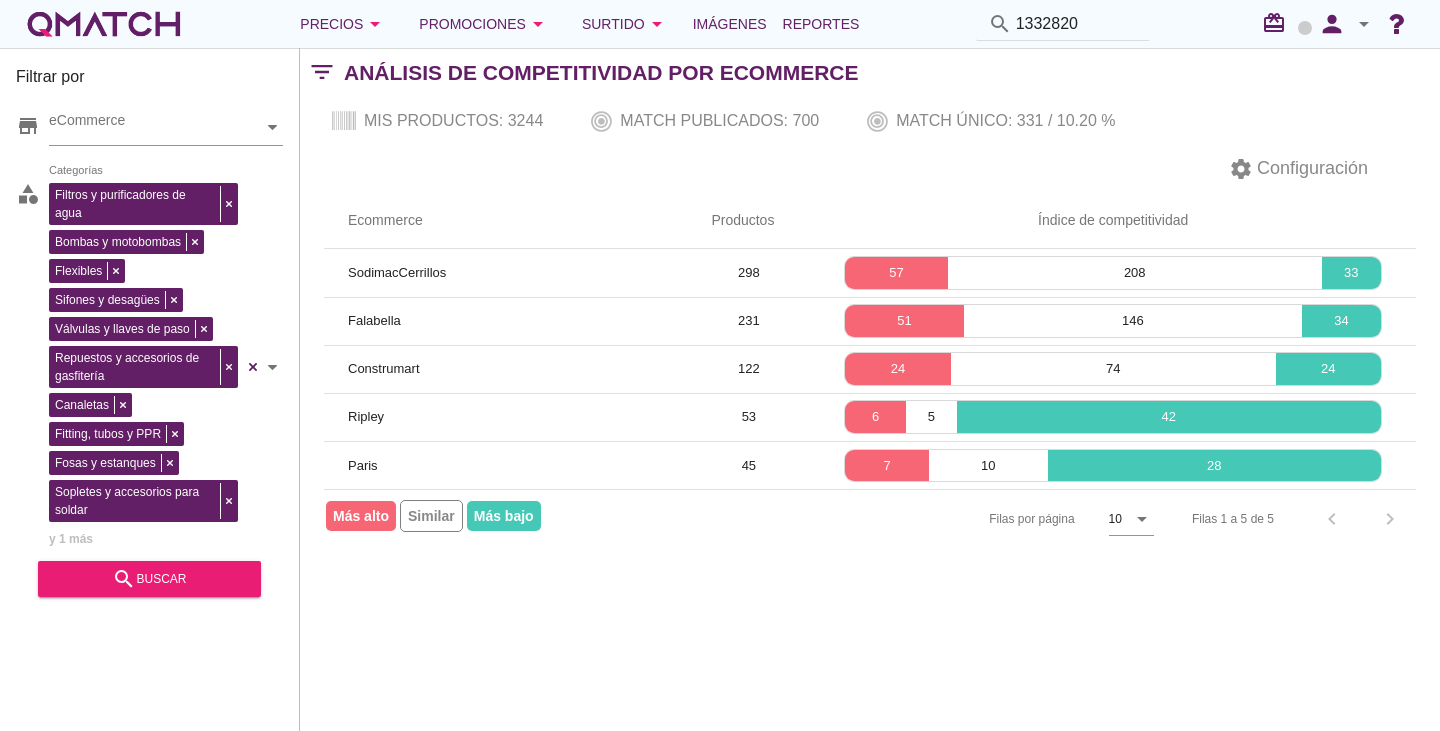 scroll, scrollTop: 0, scrollLeft: 0, axis: both 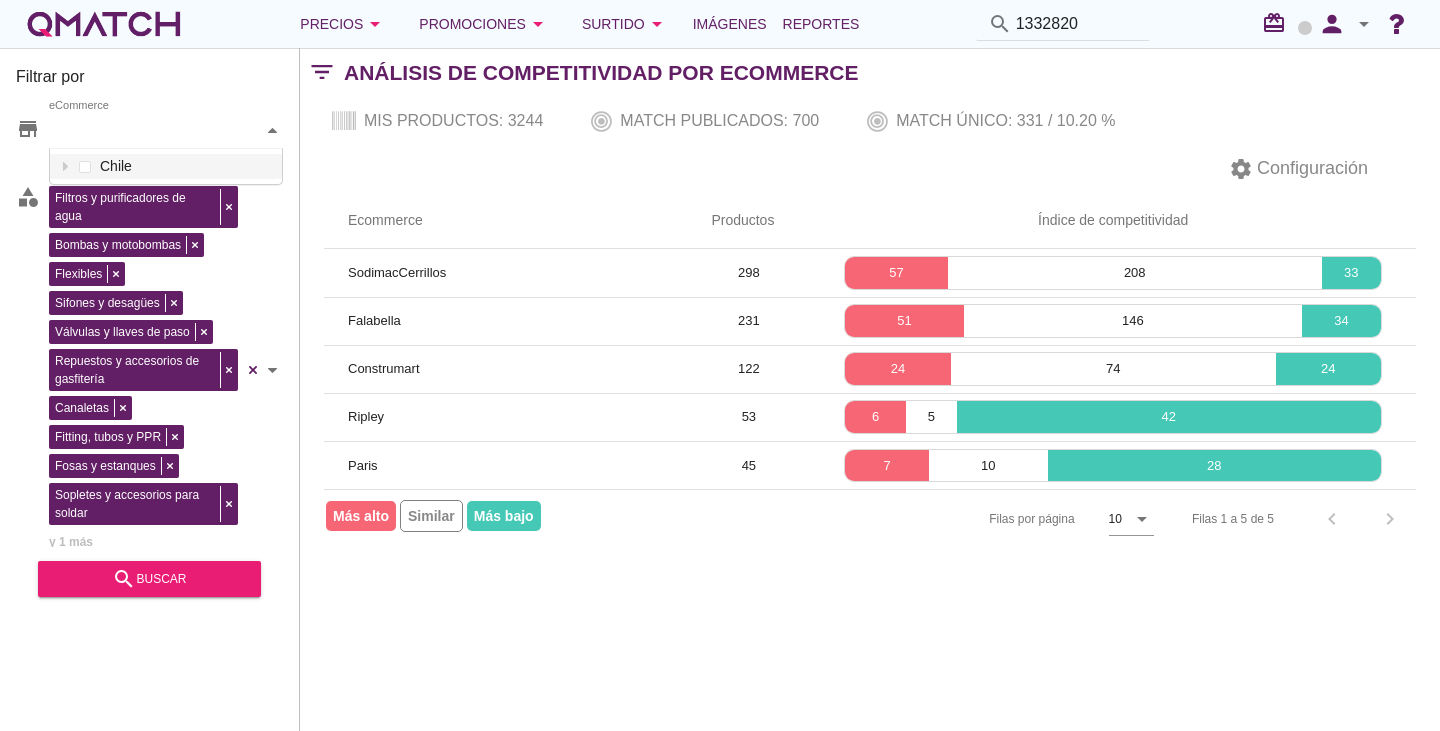 click on "eCommerce" at bounding box center [156, 130] 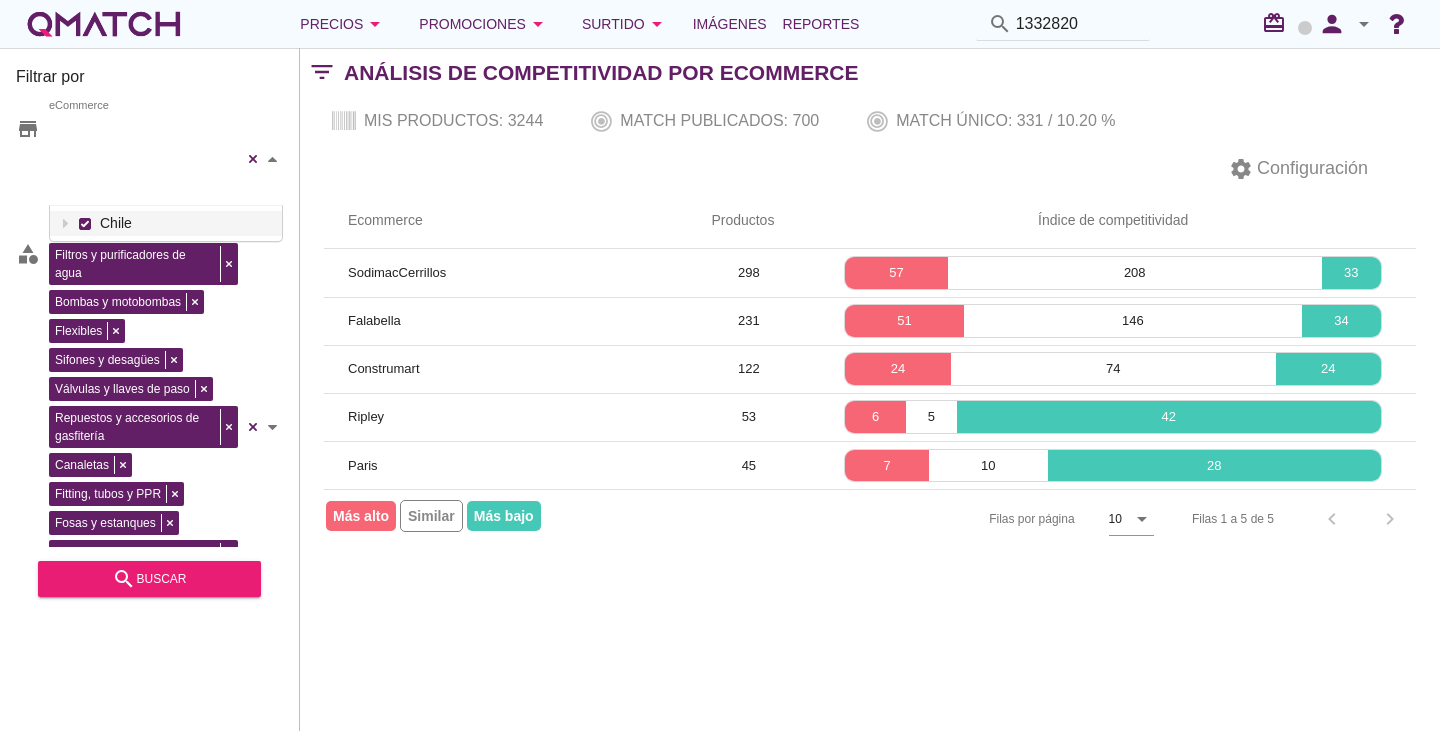 click on "Falabella Paris Ripley Sodimac Easy Construmart eCommerce Chile" at bounding box center [166, 159] 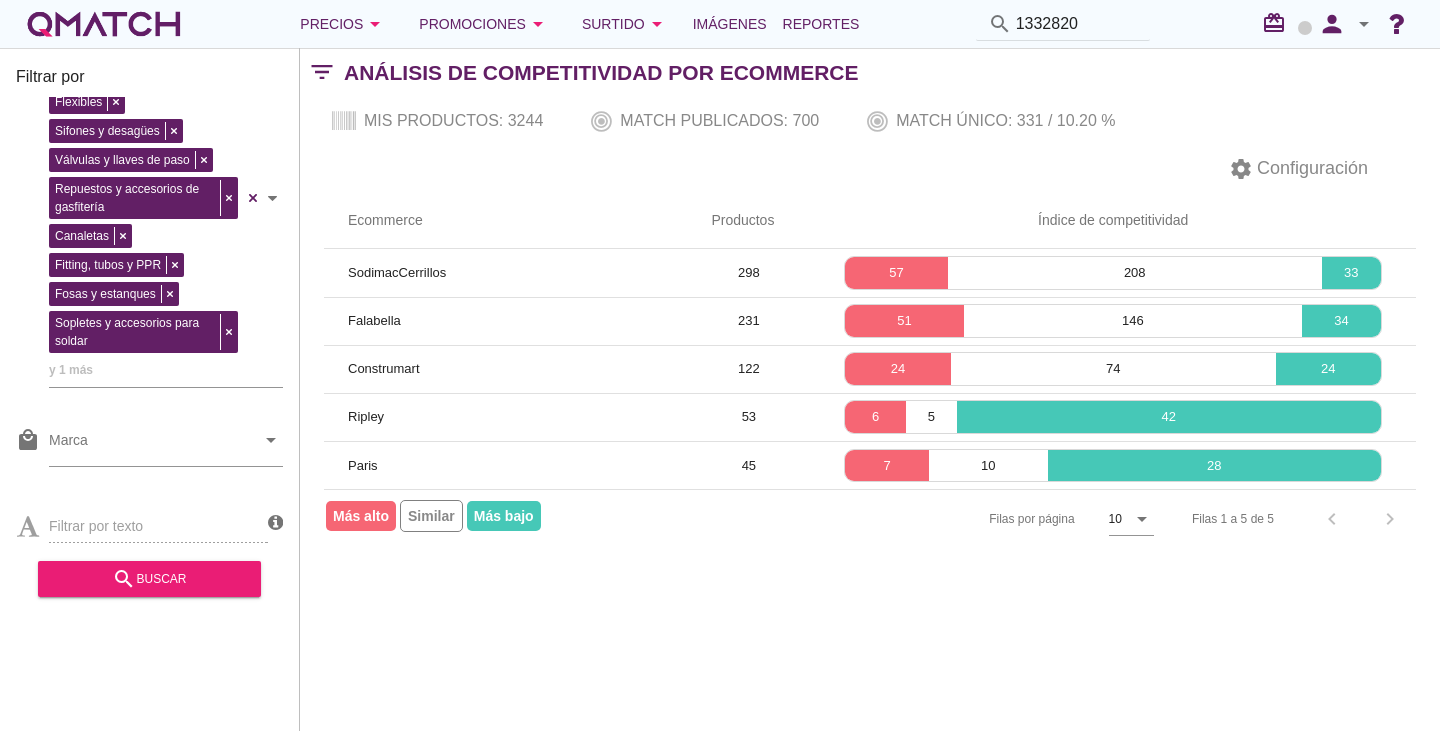 scroll, scrollTop: 343, scrollLeft: 0, axis: vertical 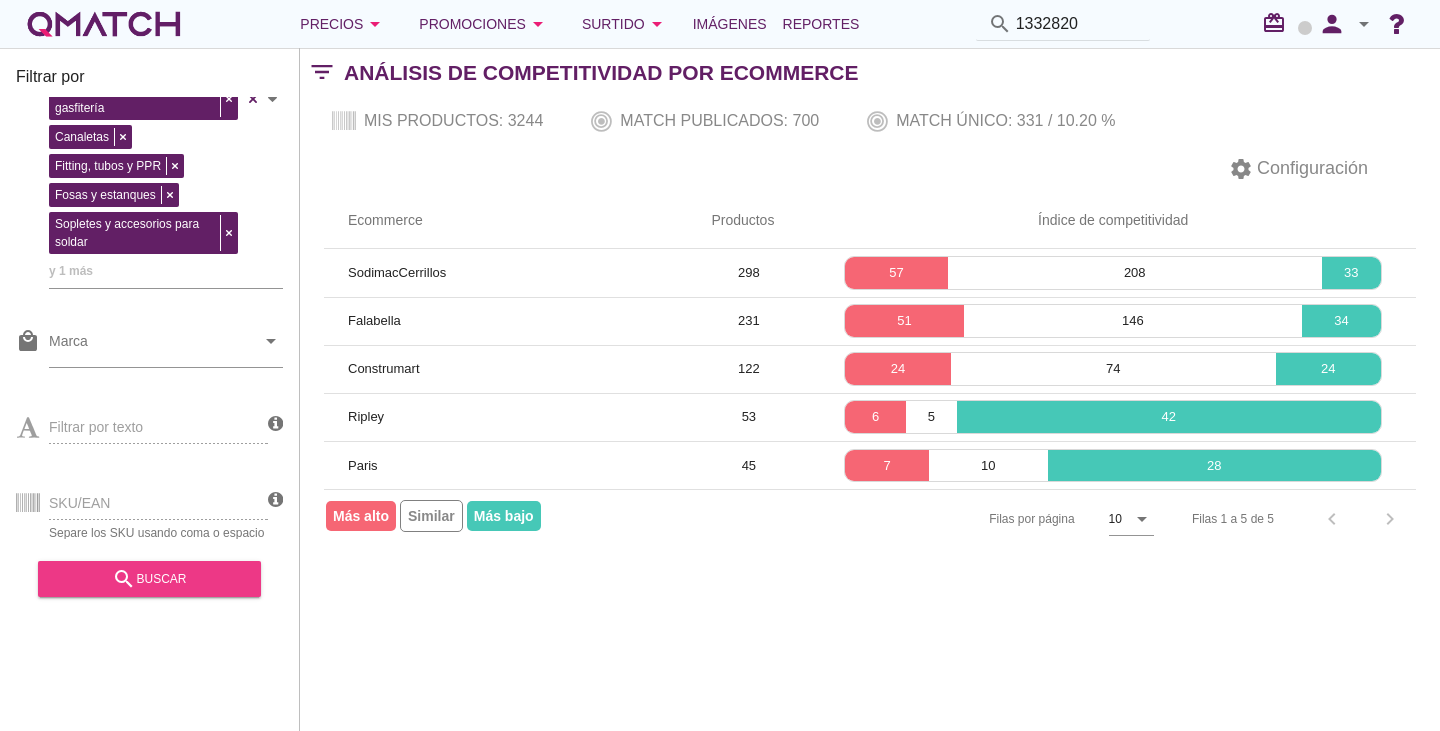 click on "search
buscar" at bounding box center (149, 579) 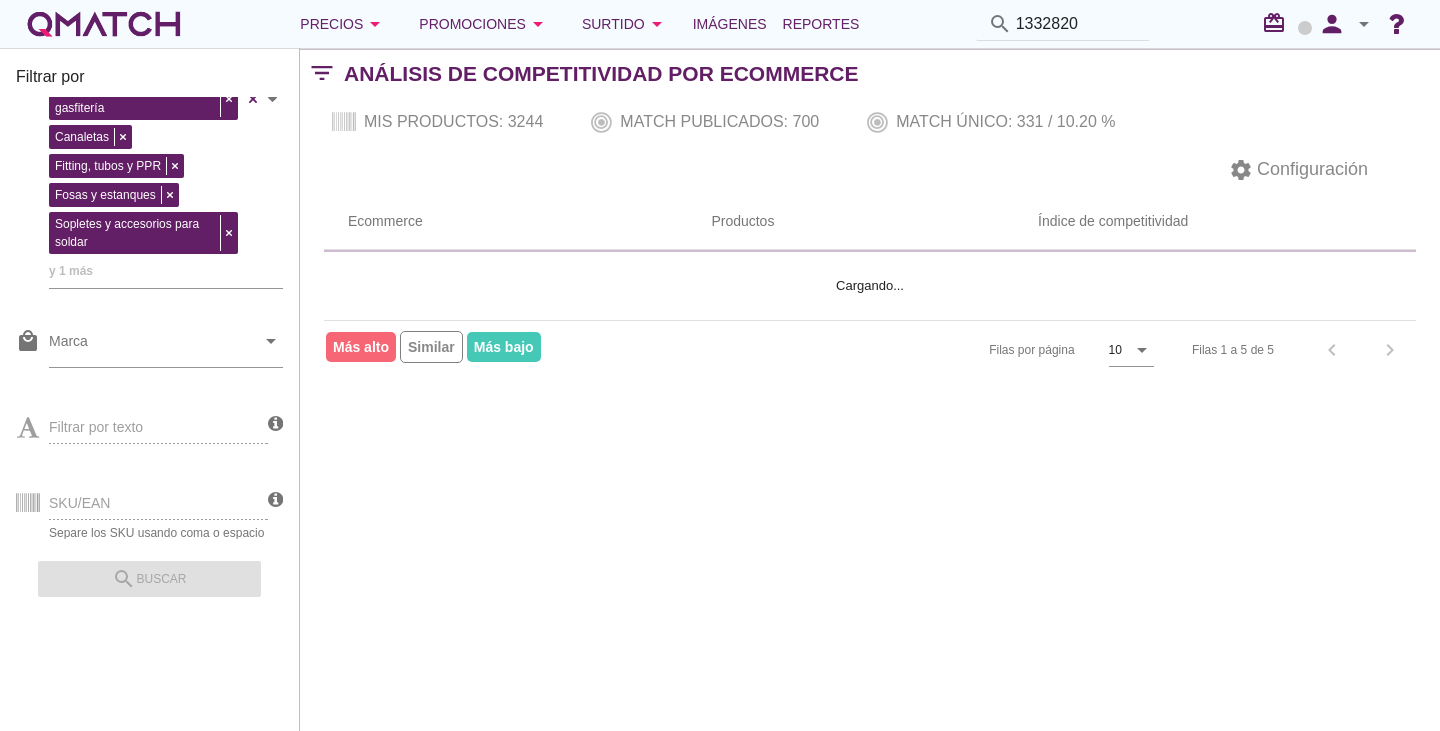 click on "SKU/EAN Separe los SKU usando coma o espacio" at bounding box center [142, 501] 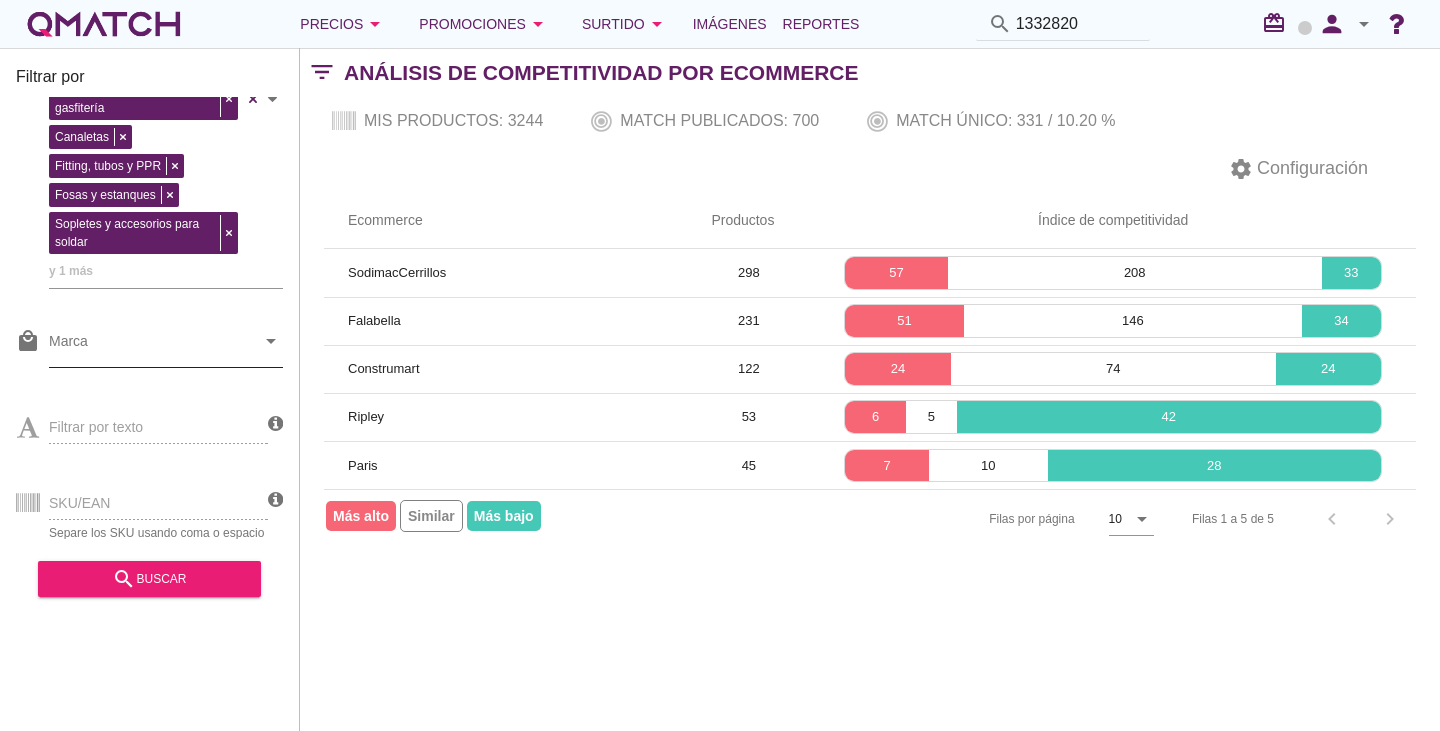 click on "Marca" at bounding box center (152, 346) 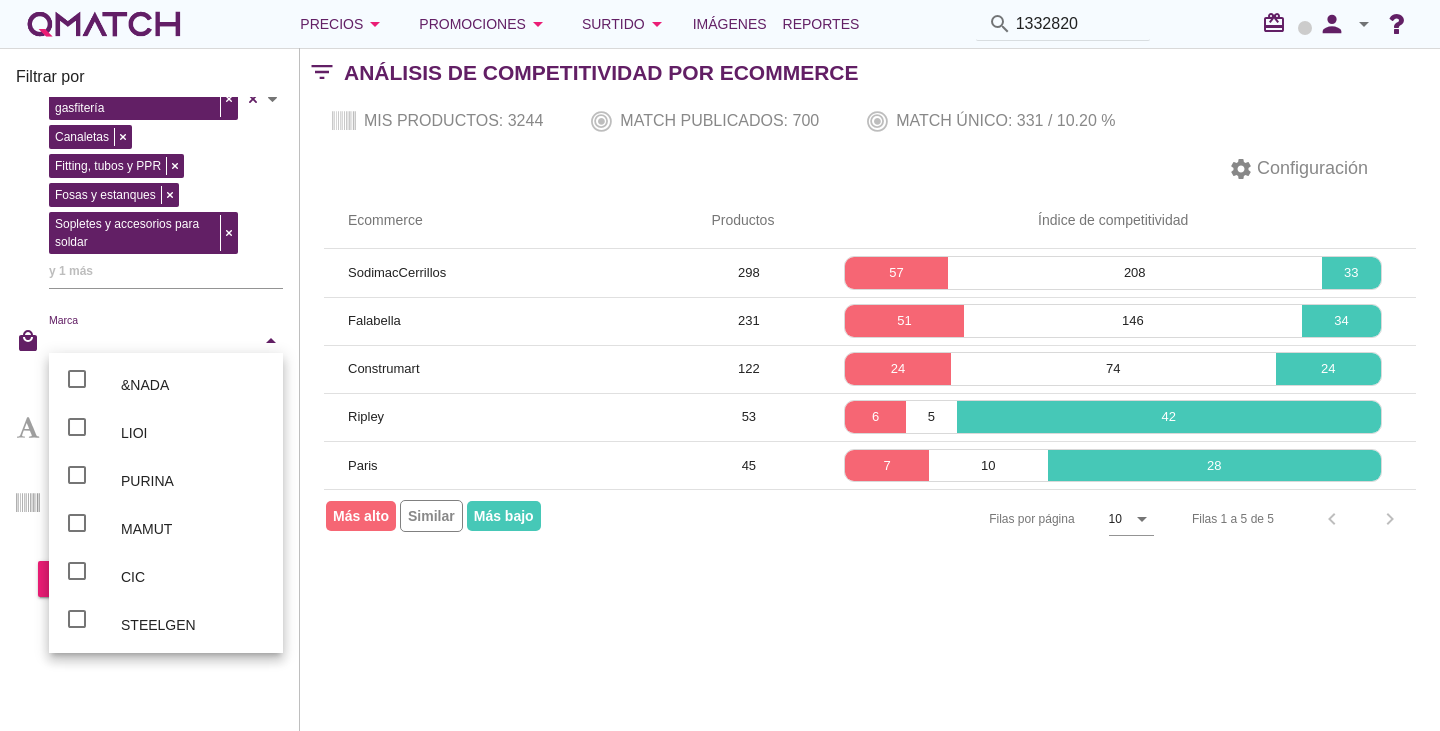 click on "Marca" at bounding box center [152, 346] 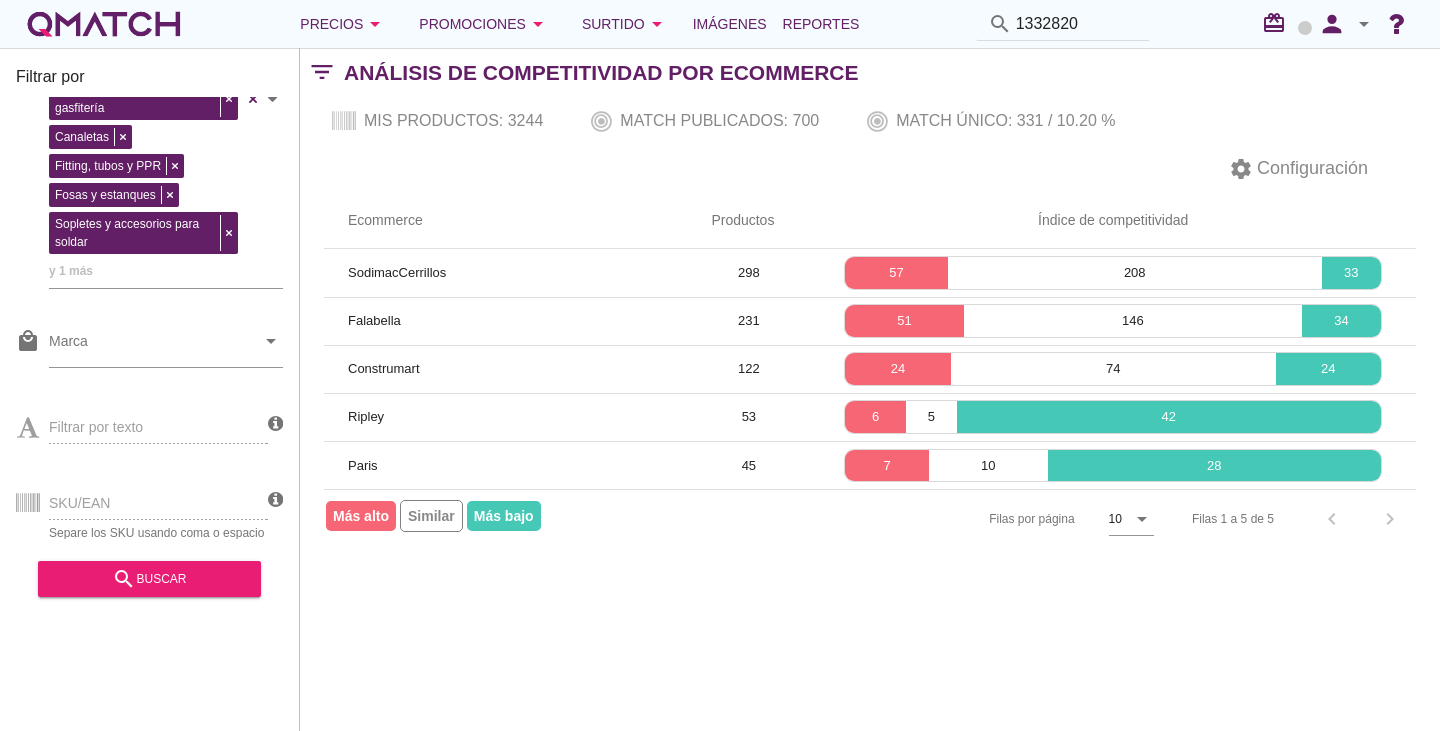 click on "Filtrar por texto" at bounding box center [142, 425] 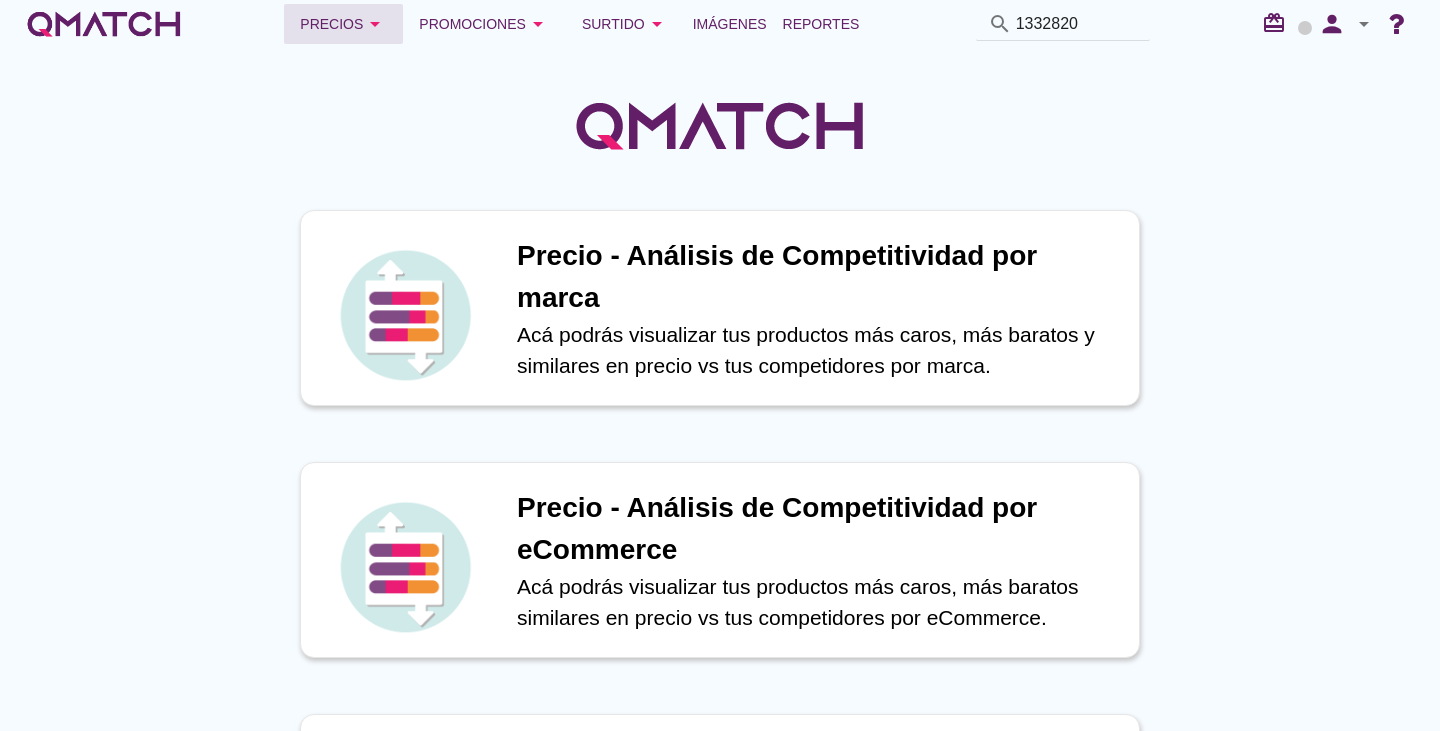 click on "Precios
arrow_drop_down" at bounding box center [343, 24] 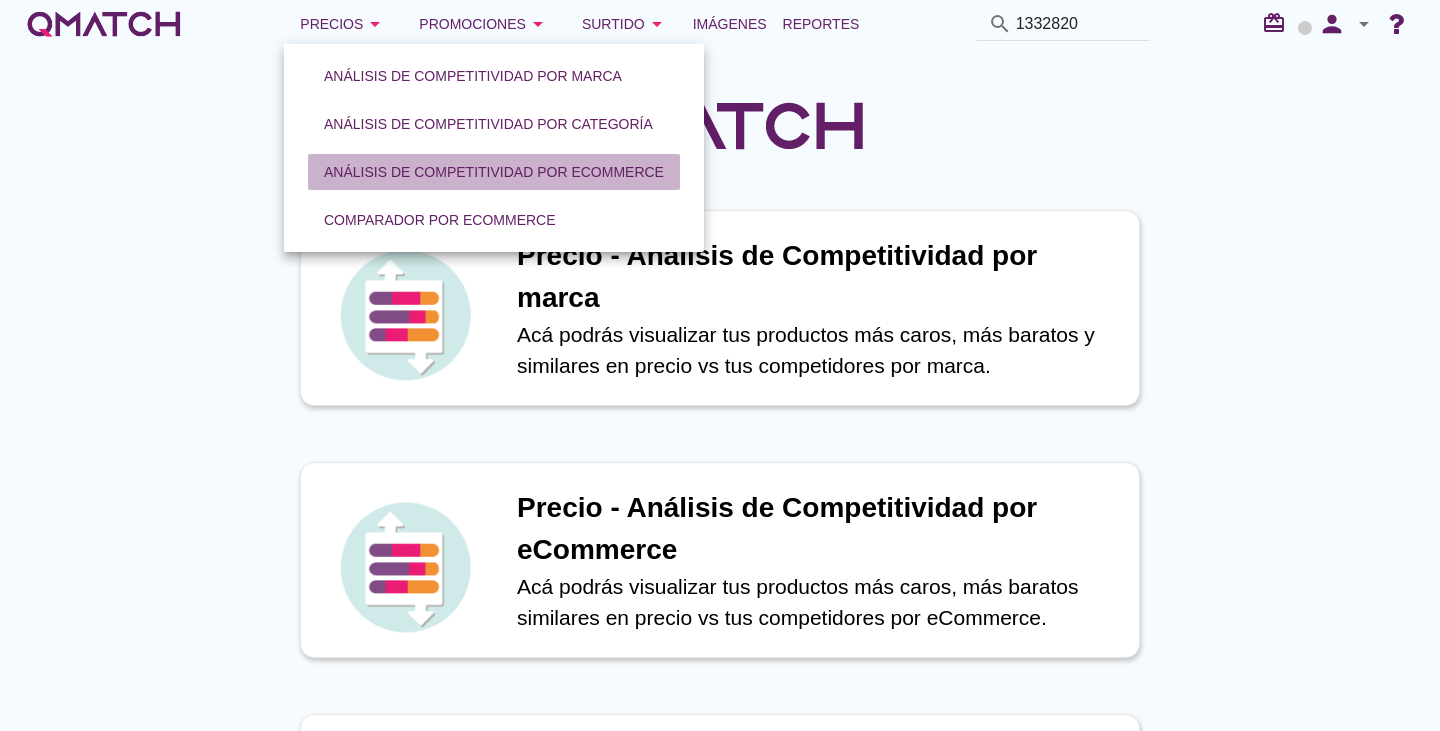 click on "Análisis de competitividad por eCommerce" at bounding box center [494, 172] 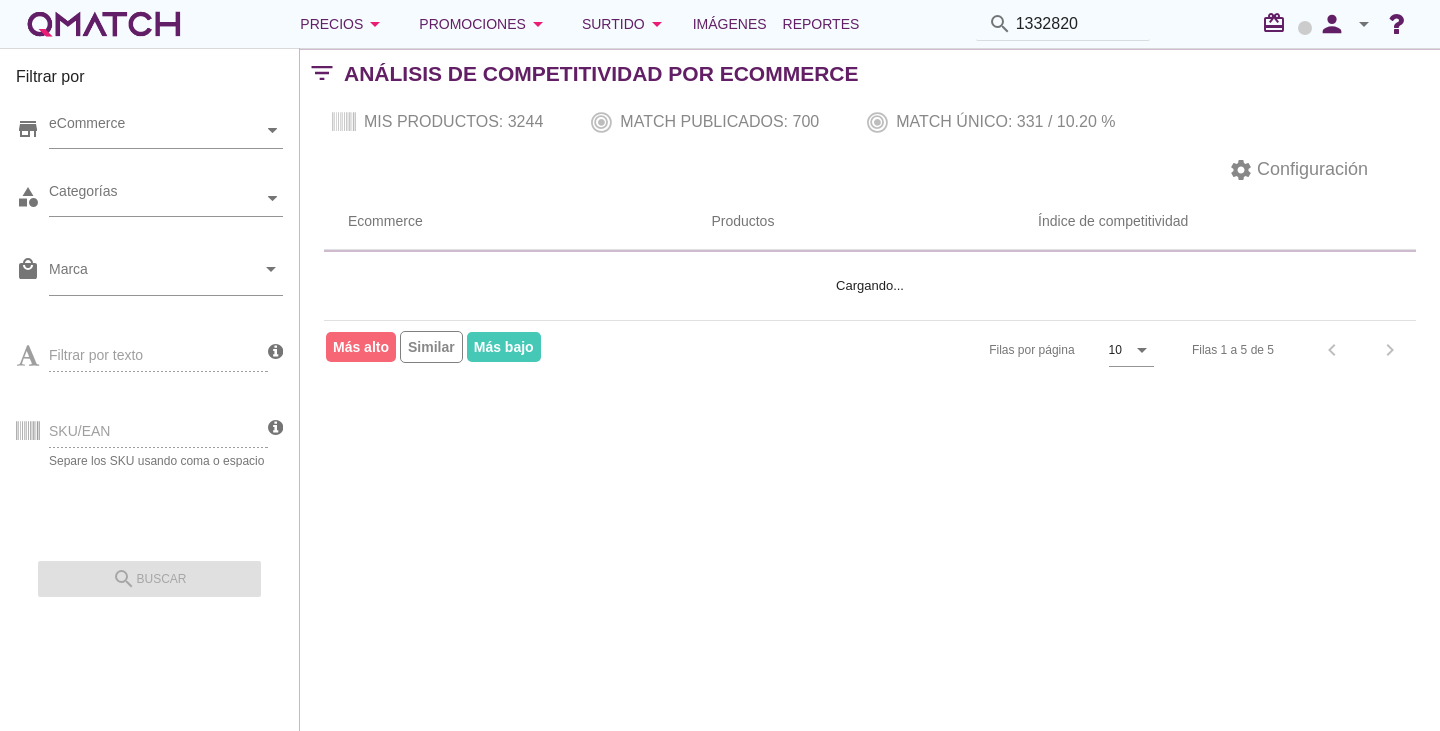 click on "SKU/EAN Separe los SKU usando coma o espacio" at bounding box center (142, 429) 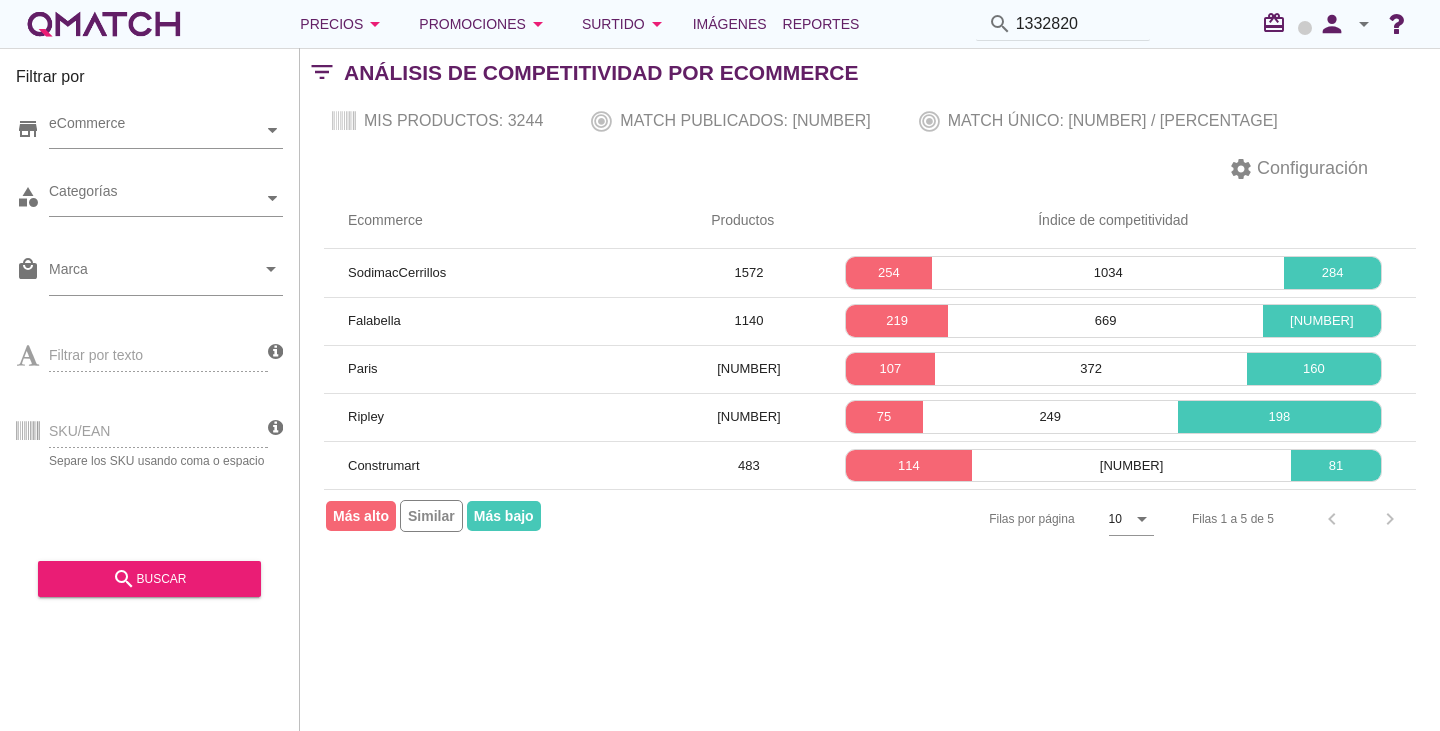 click on "SKU/EAN Separe los SKU usando coma o espacio" at bounding box center (142, 429) 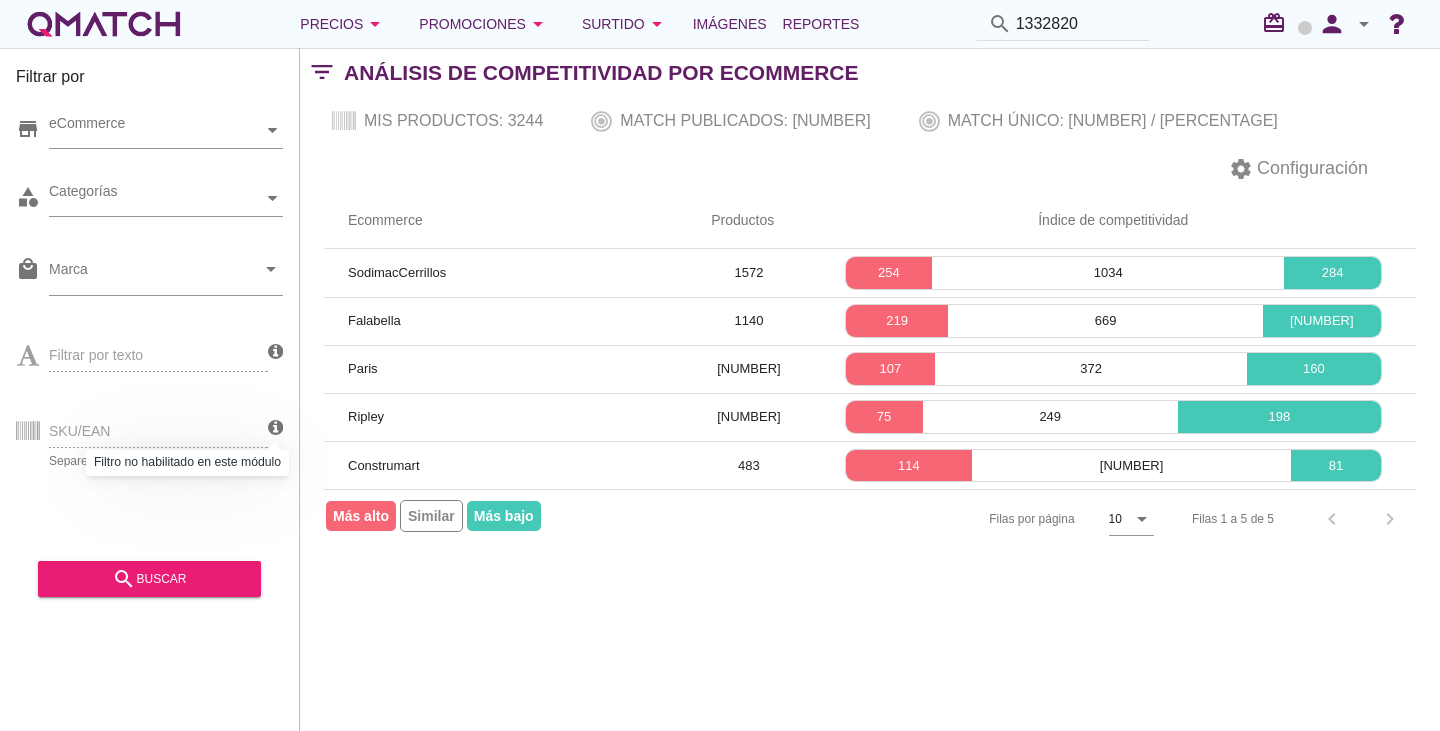 click at bounding box center (275, 429) 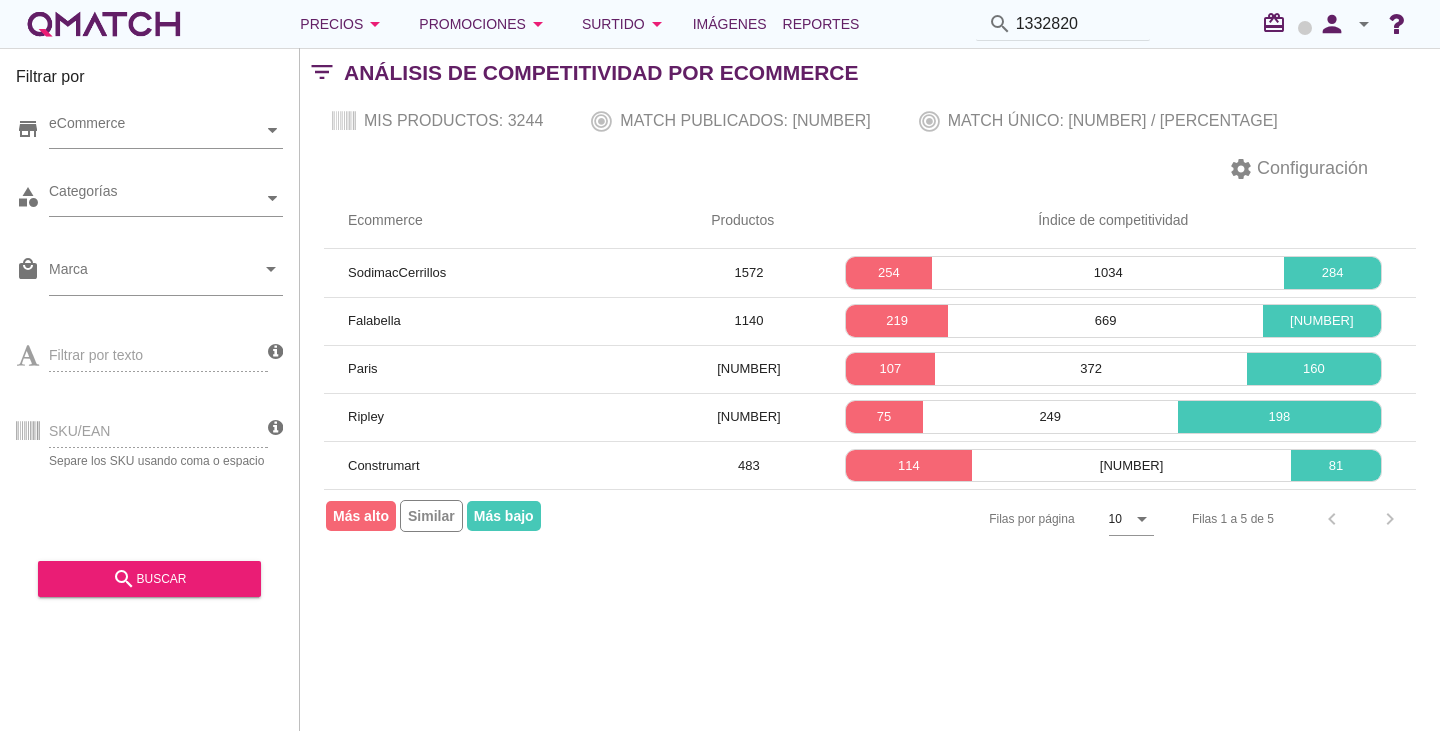 click at bounding box center (275, 428) 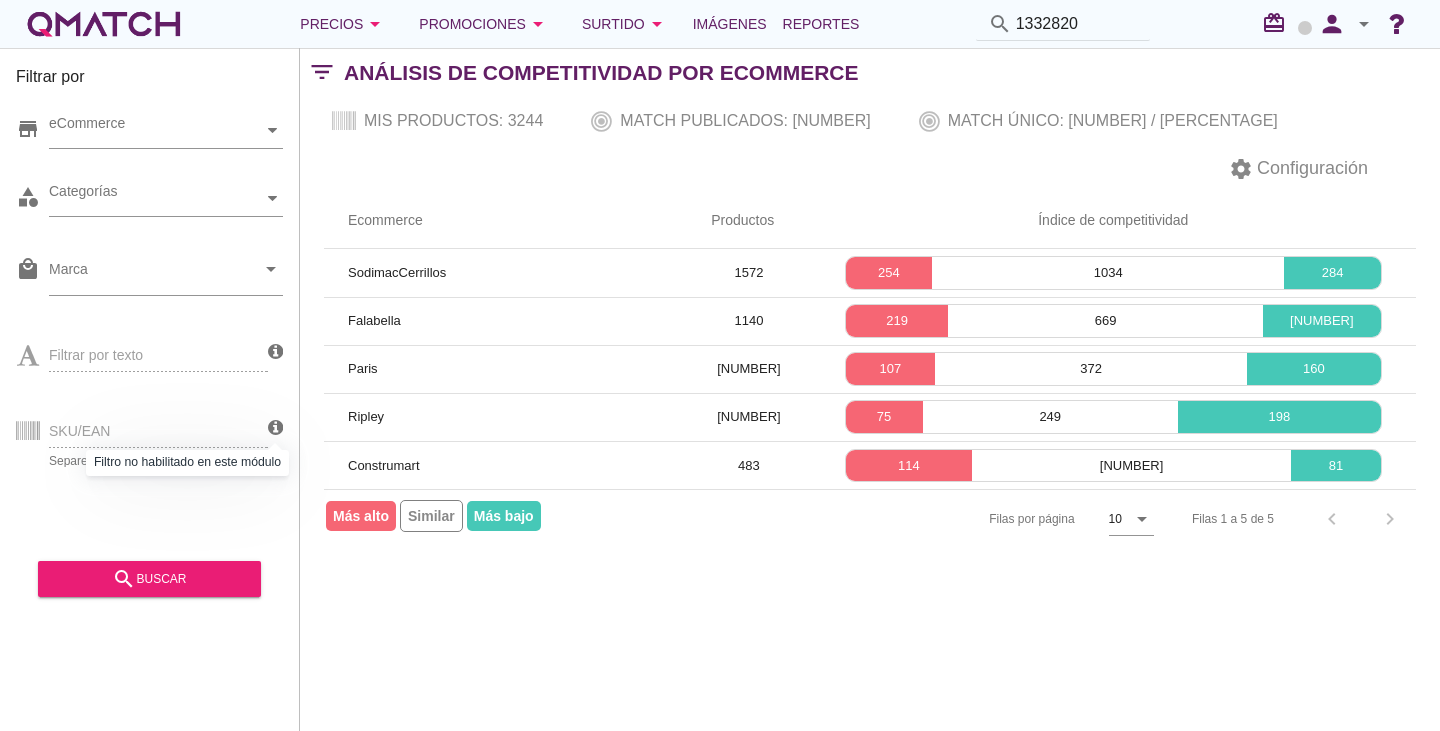 click at bounding box center (275, 428) 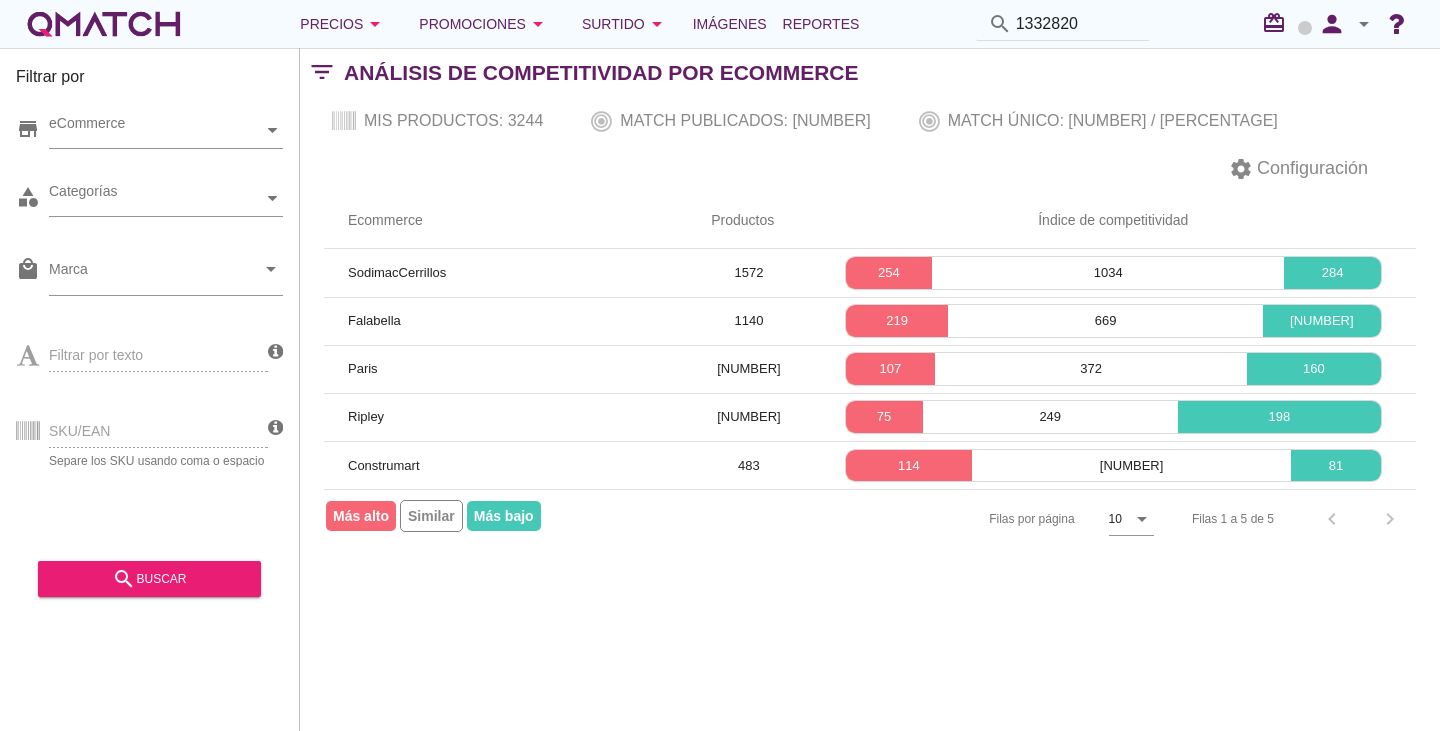click at bounding box center [275, 428] 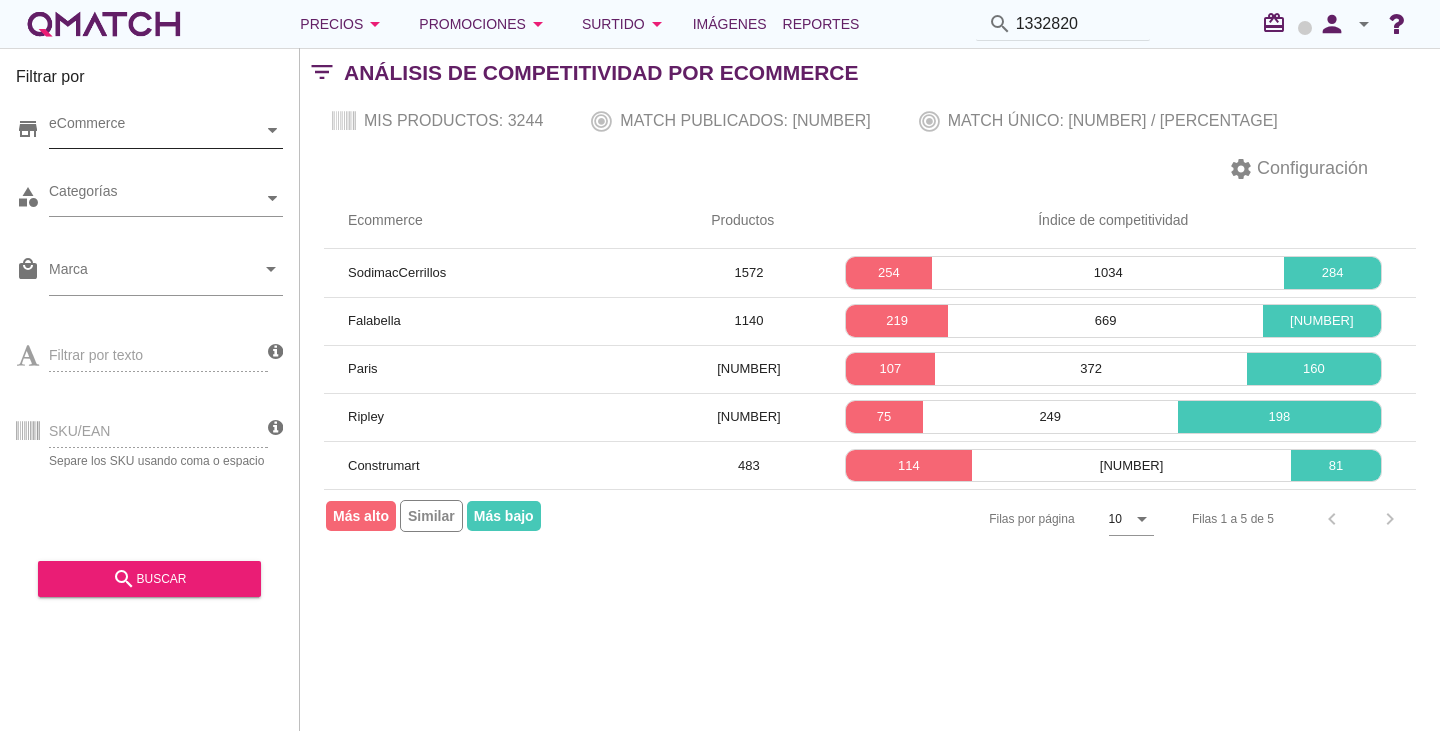click at bounding box center (273, 130) 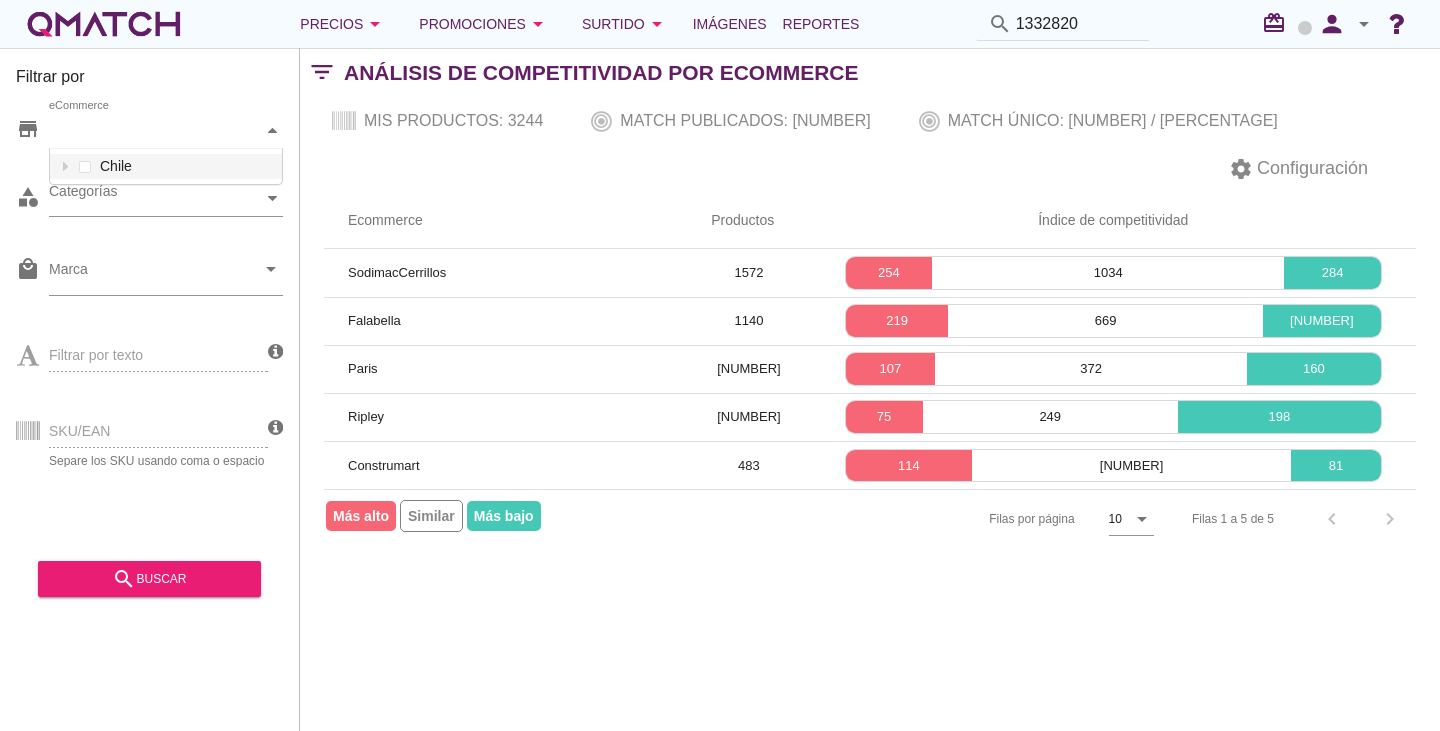 scroll, scrollTop: 39, scrollLeft: 236, axis: both 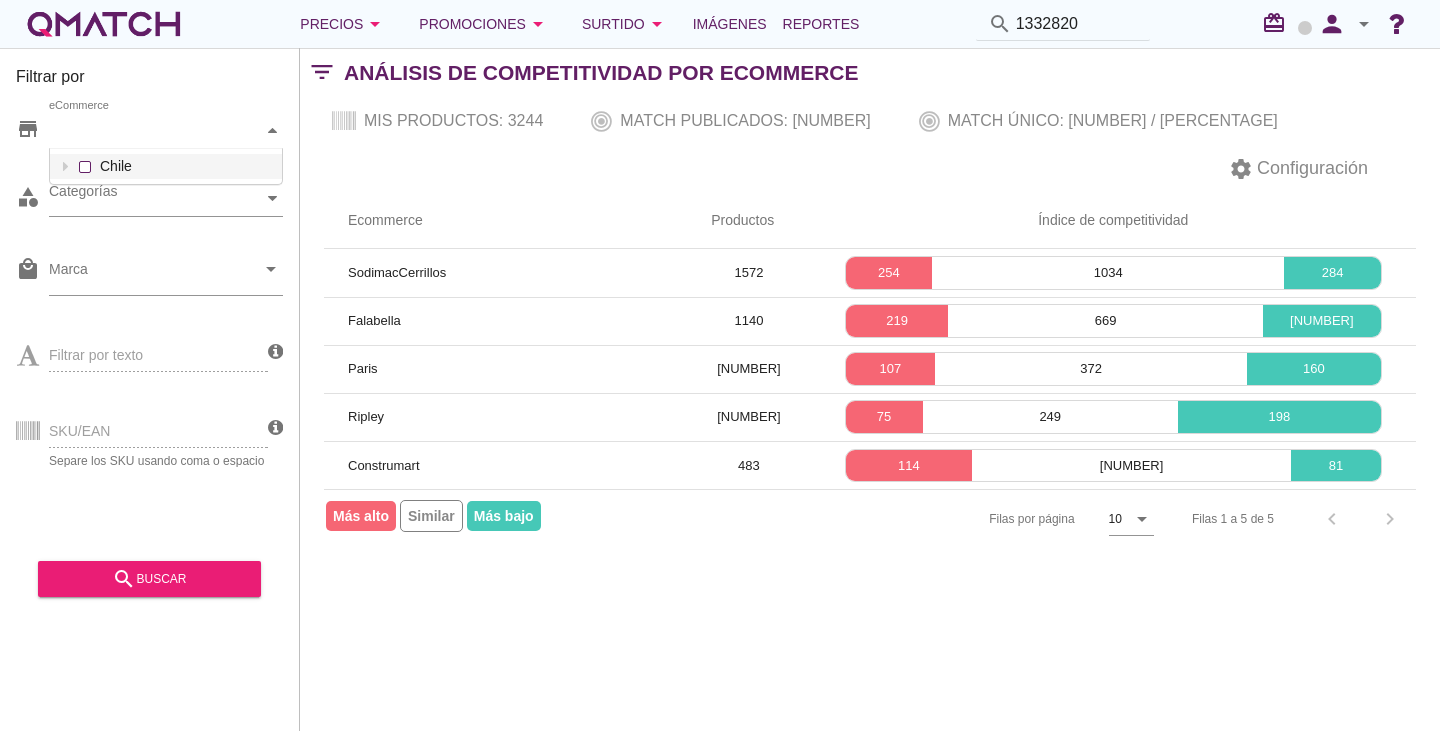 click on "eCommerce Chile" at bounding box center [166, 131] 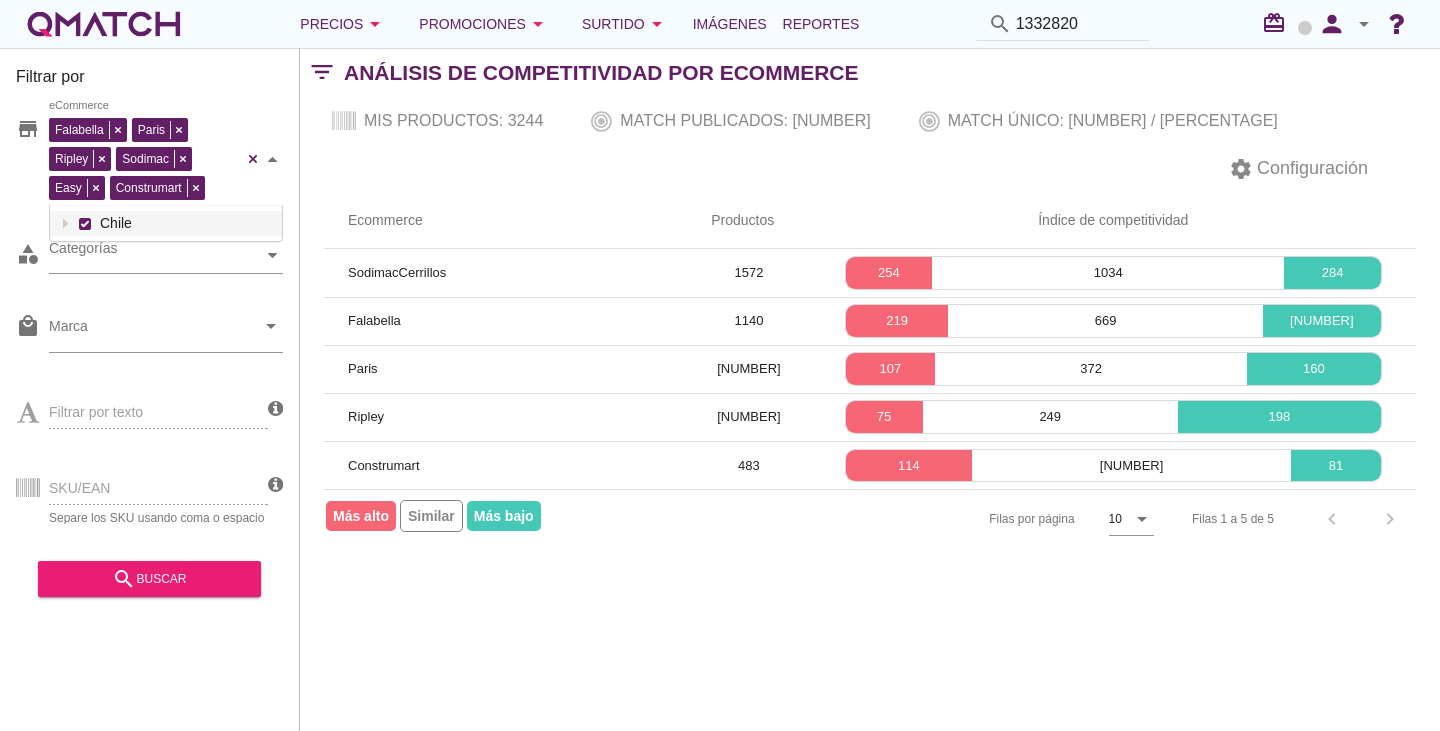 click on "category Categorías" at bounding box center [149, 260] 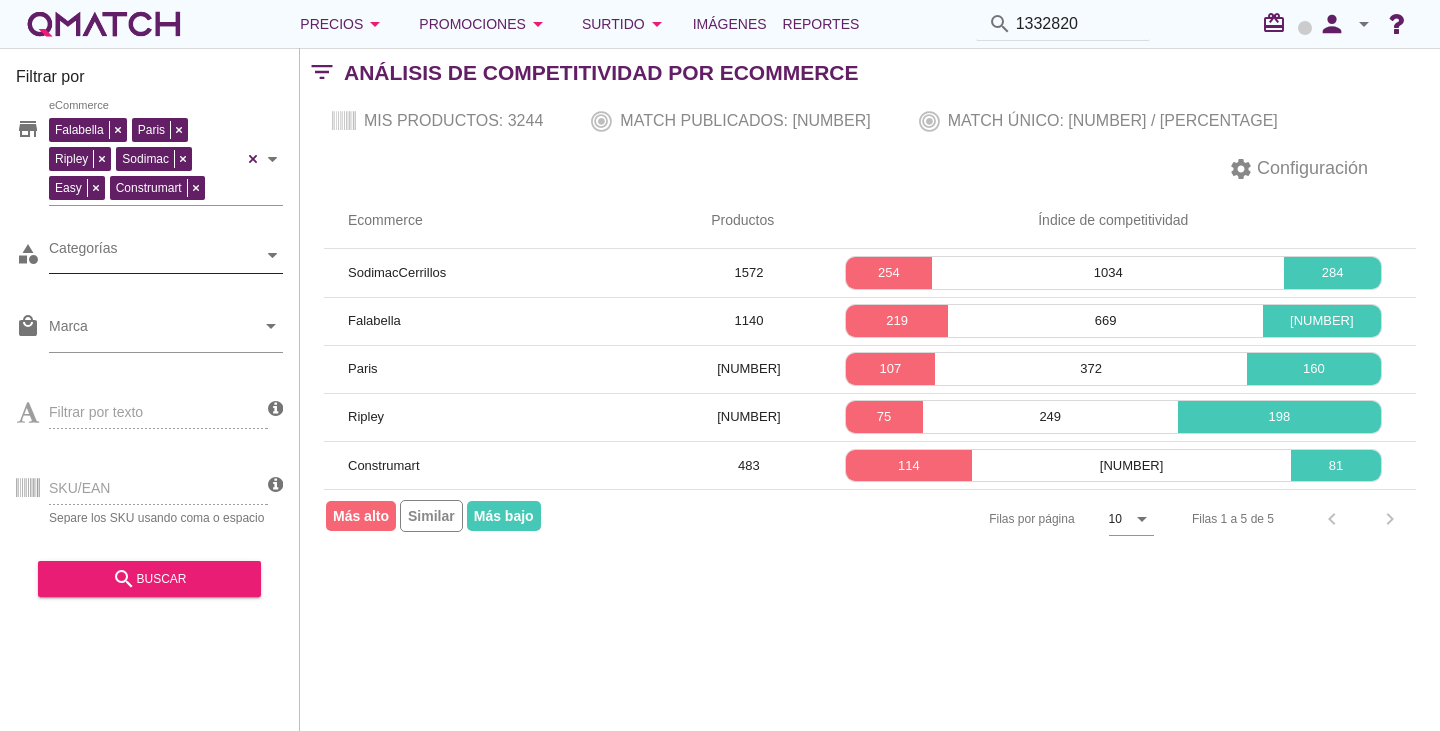 click on "Categorías" at bounding box center (156, 255) 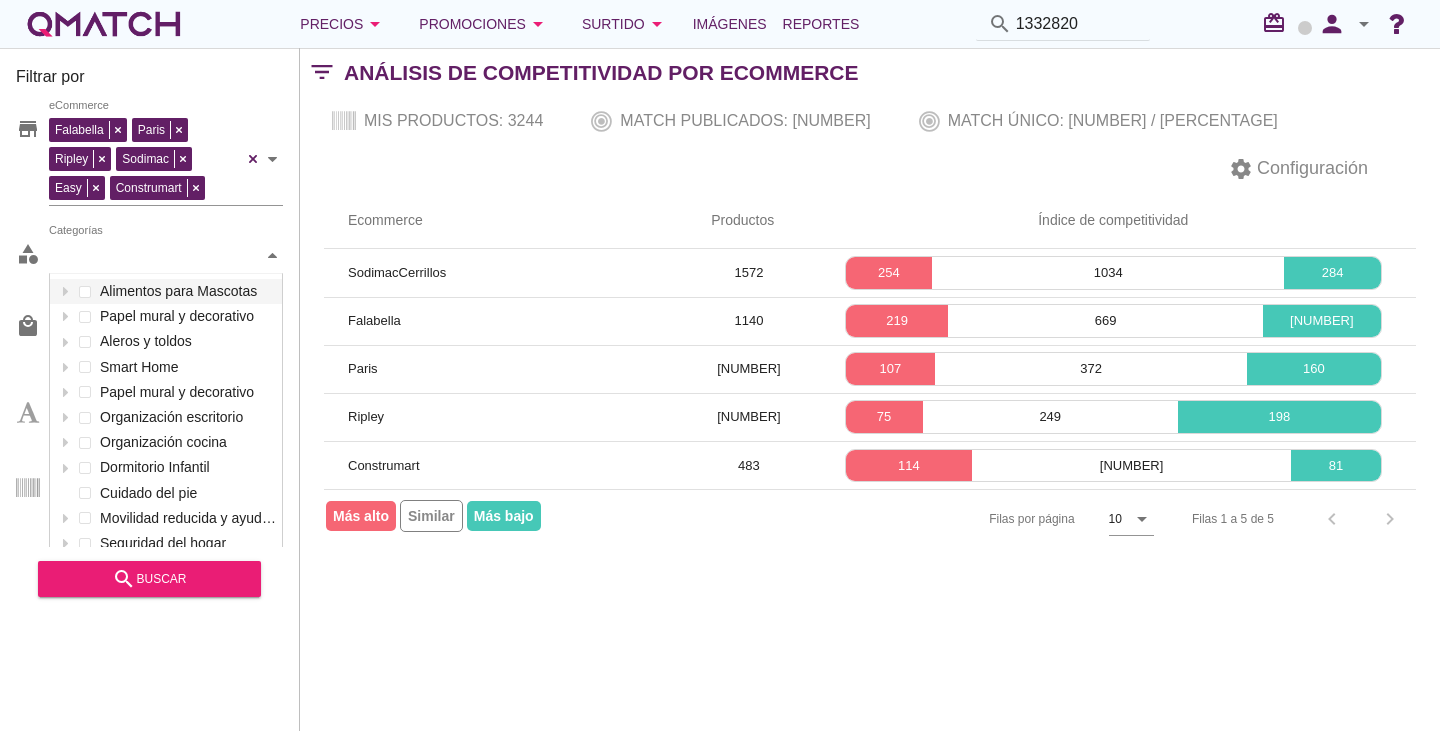 scroll, scrollTop: 302, scrollLeft: 236, axis: both 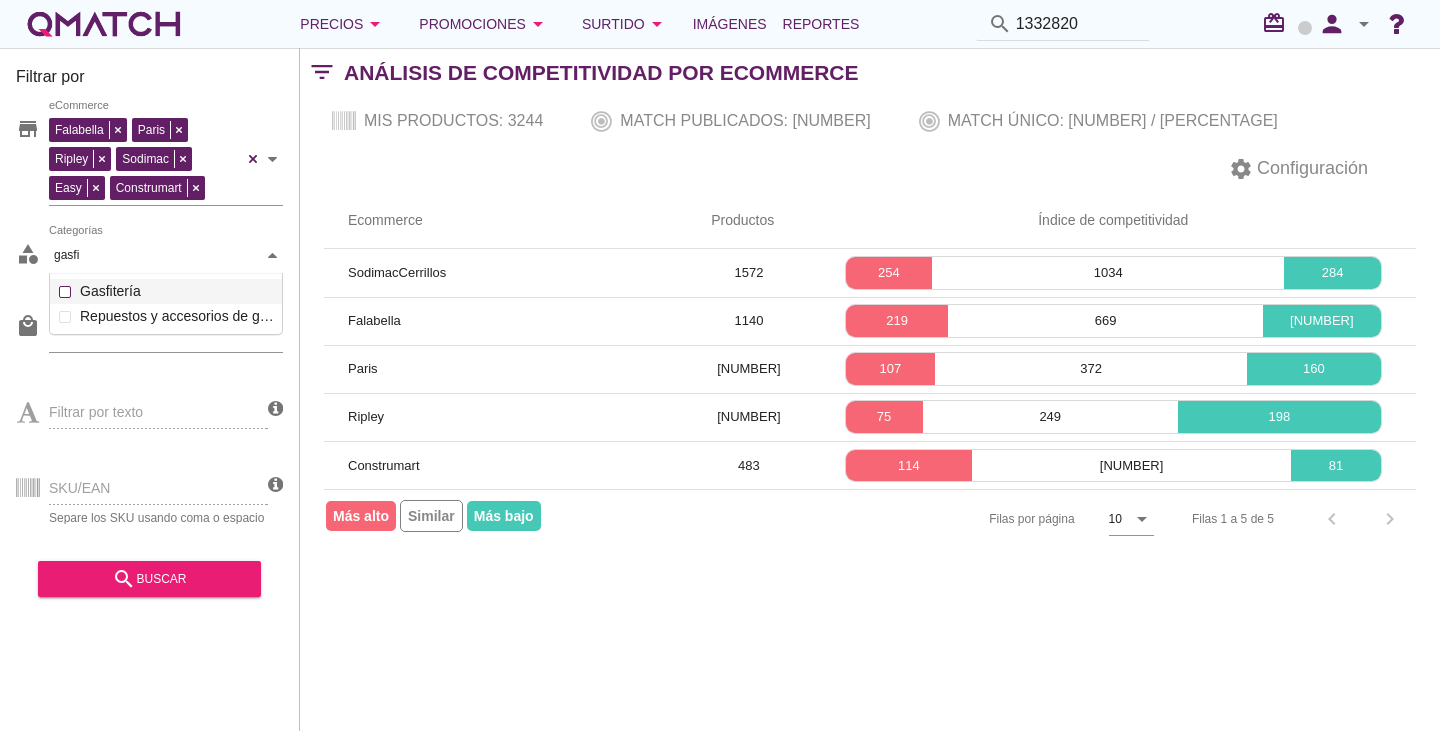 click on "Categorías gasfi gasfi Alimentos para Mascotas Papel mural y decorativo Aleros y toldos Smart Home Papel mural y decorativo Organización escritorio Organización cocina Dormitorio Infantil Cunas y Colchones Gasfitería   Filtros y purificadores de agua   Bombas y motobombas   Flexibles   Sifones y desagües   Válvulas y llaves de paso Repuestos y accesorios de gasfitería   Canaletas   Fitting, tubos y PPR   Fosas y estanques   Sopletes y accesorios para soldar   Destapadores Fijaciones y adhesivos Herrajes y quincallería Seguridad industrial Embalaje   Camarotes   Iluminación Infantil   Sala de Juegos   Camas para Niños   Seguridad infantil   Alfombras Infantiles   Organización Infantil   Clósets y Cómodas   Decoración Infantil   Ropa de Cama Infantil   Cuidado del pie  Movilidad reducida y ayuda para la vida diaria Seguridad del hogar Proyecto escalera Menaje de comedor   Extractores Cuidado de Mascotas Cajas organizadoras Pinturas en spray Organización de loggia Limpieza" at bounding box center (166, 256) 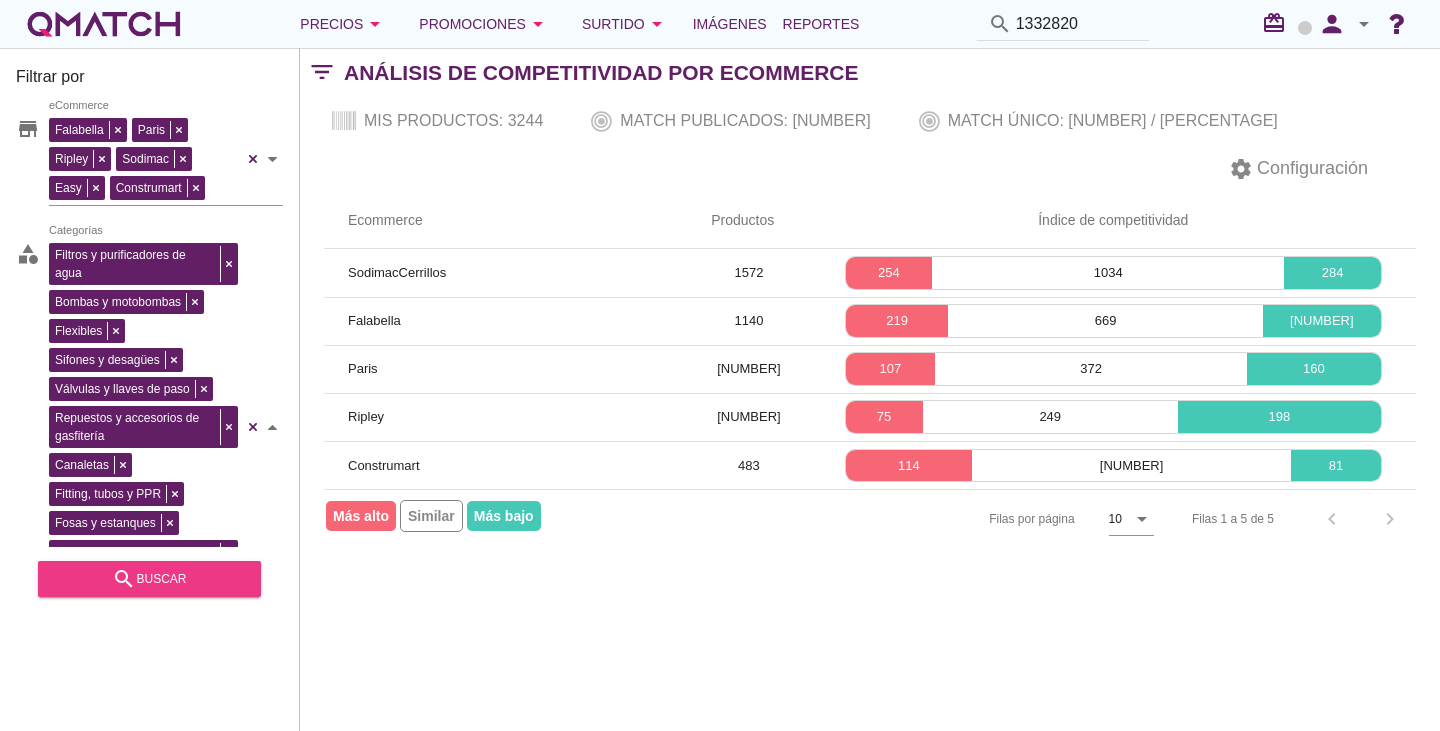 type on "gasfi" 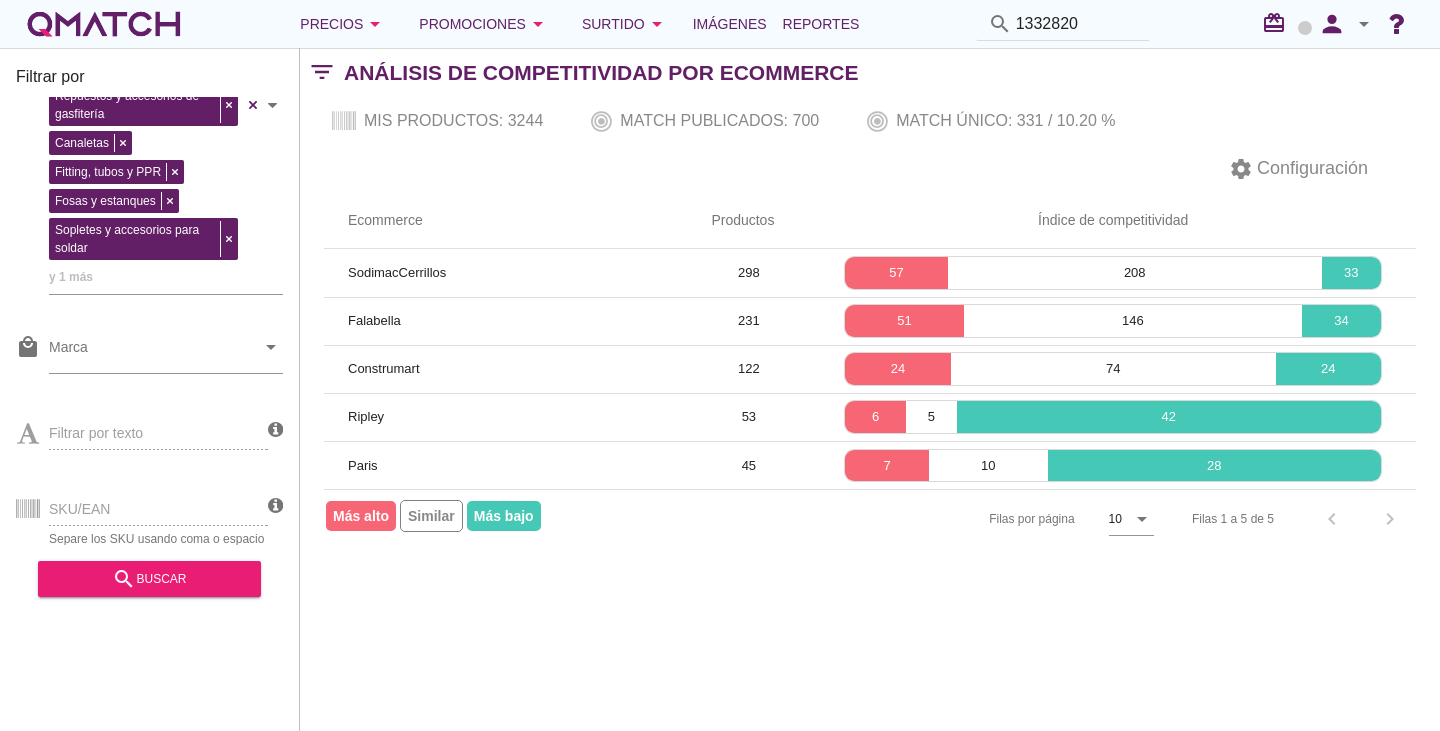 scroll, scrollTop: 343, scrollLeft: 0, axis: vertical 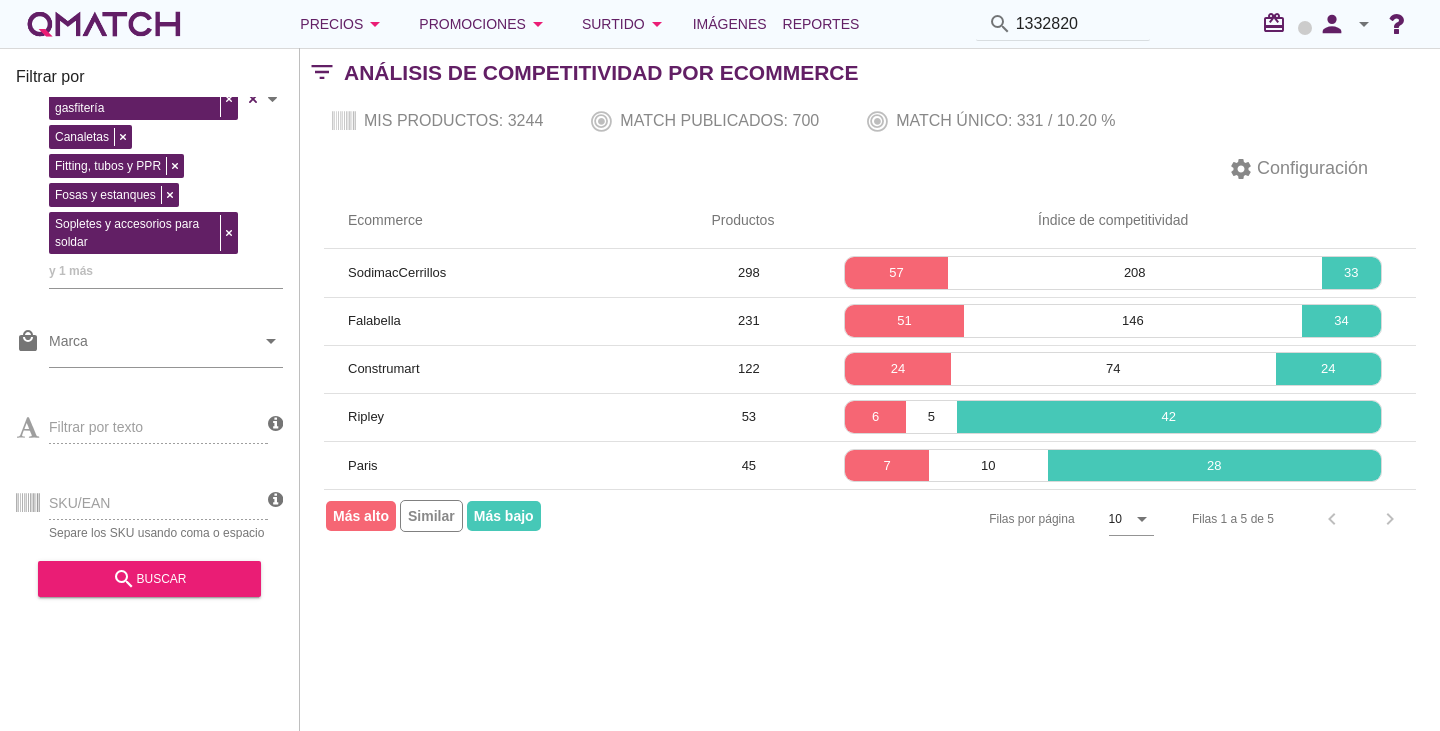click on "SKU/EAN Separe los SKU usando coma o espacio" at bounding box center [142, 501] 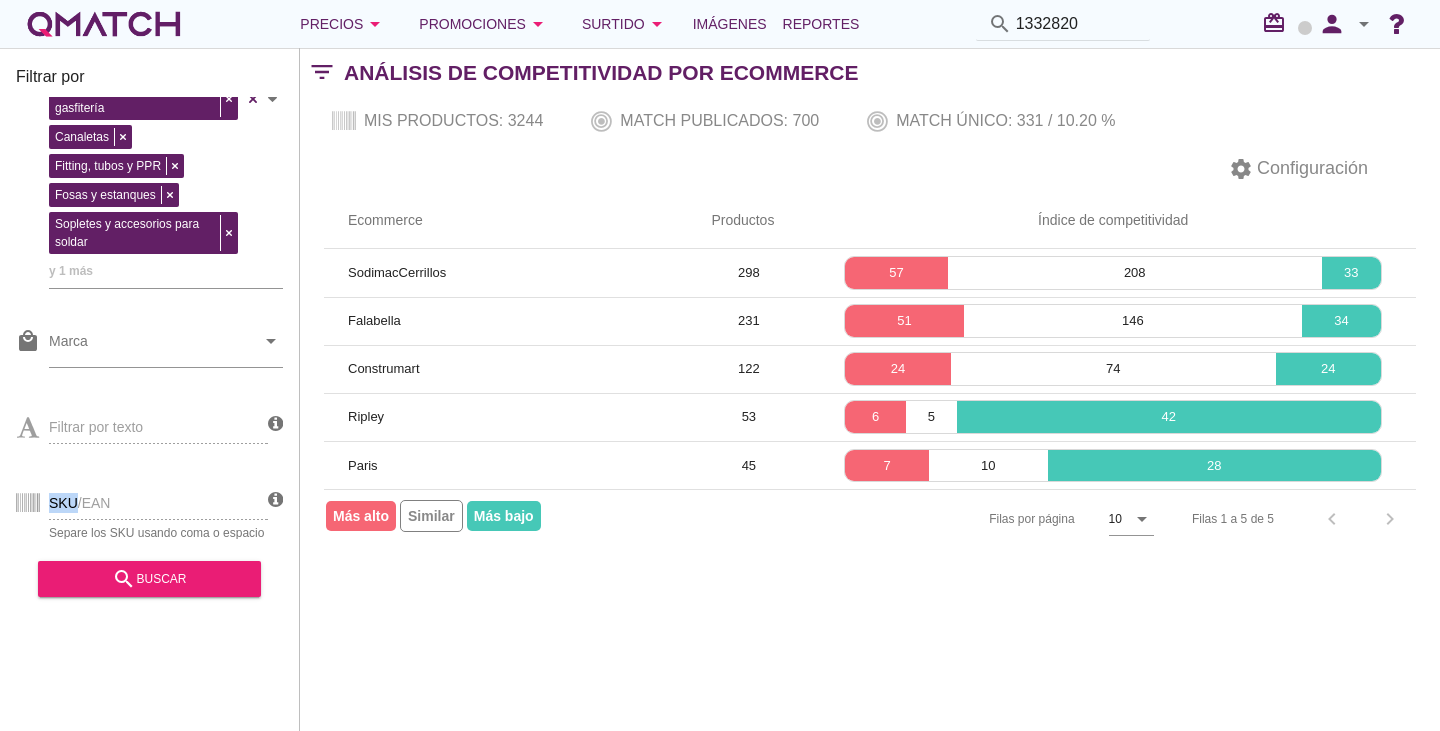 drag, startPoint x: 12, startPoint y: 474, endPoint x: 97, endPoint y: 491, distance: 86.683334 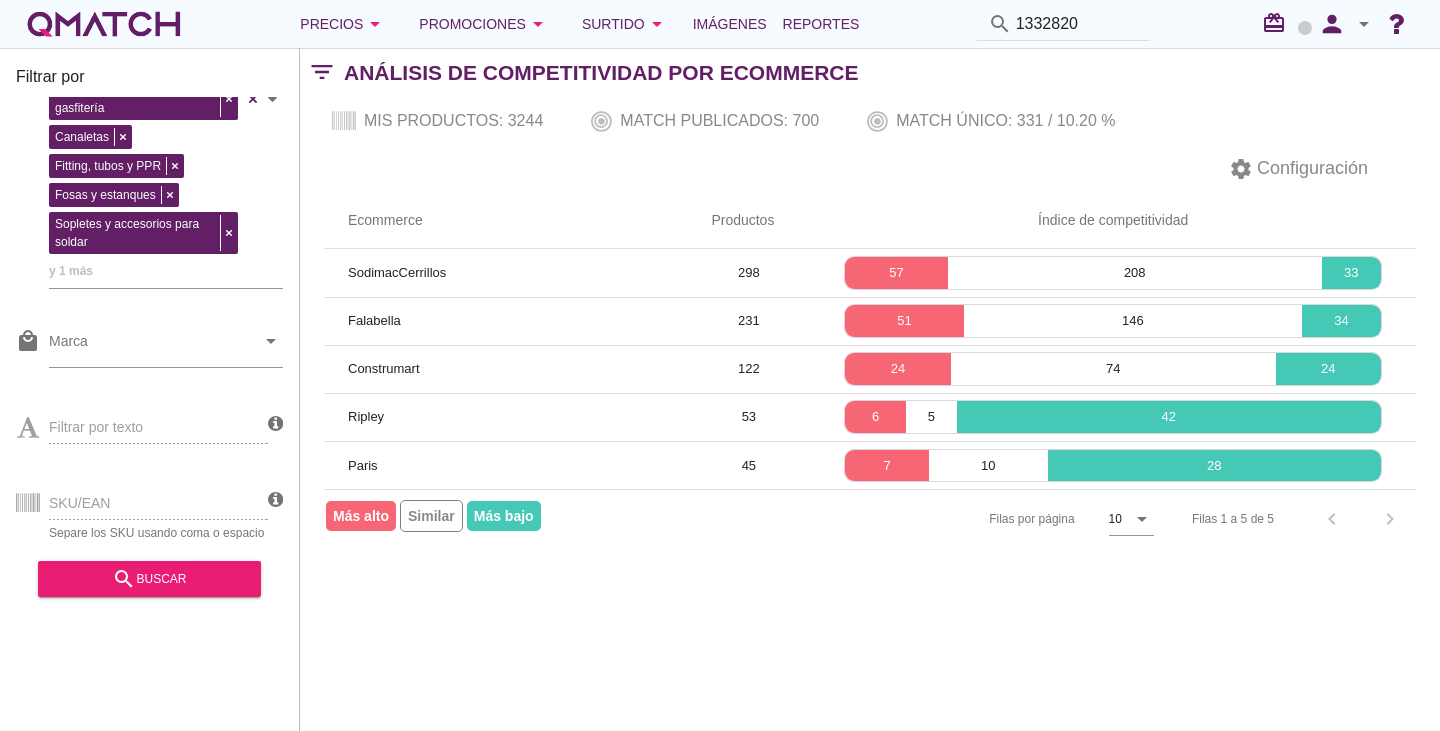 click on "SKU/EAN Separe los SKU usando coma o espacio" at bounding box center [142, 501] 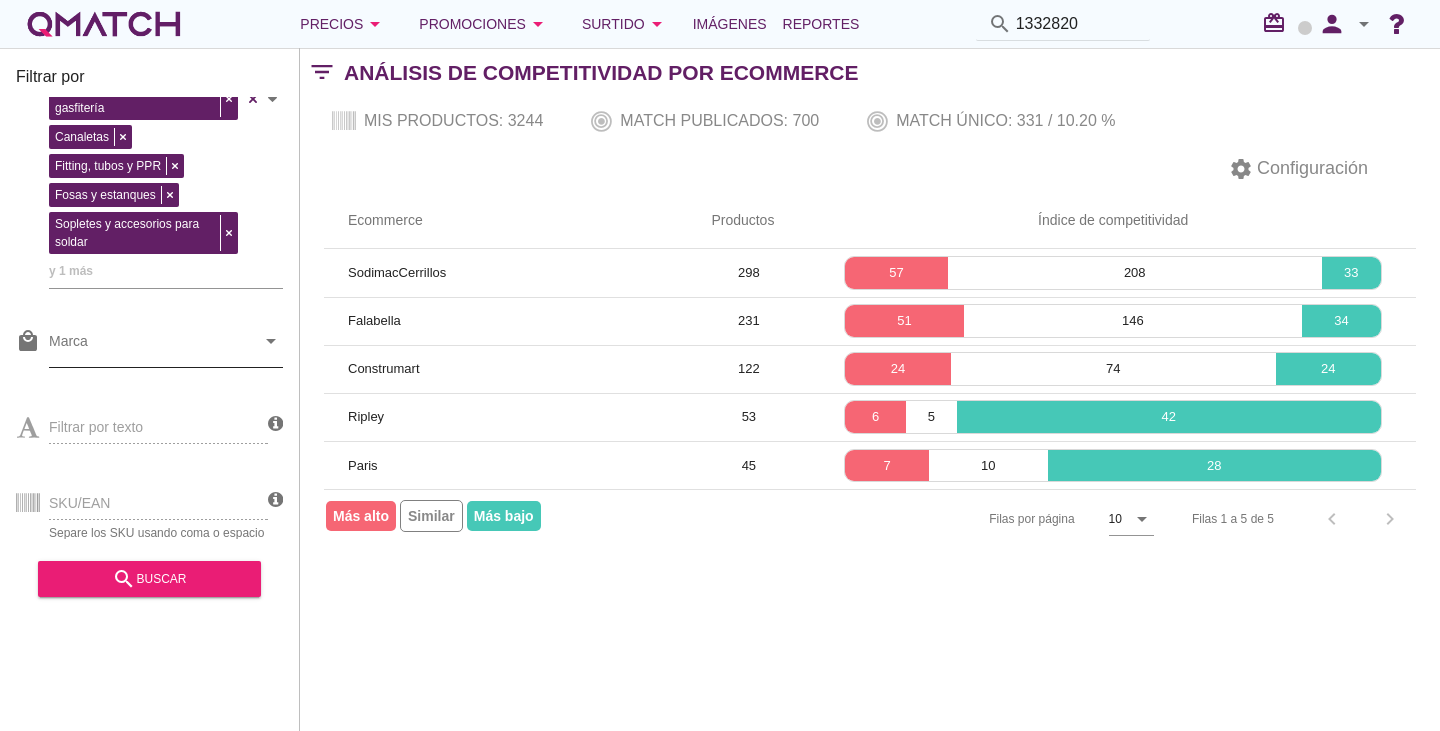 click on "Marca" at bounding box center (152, 346) 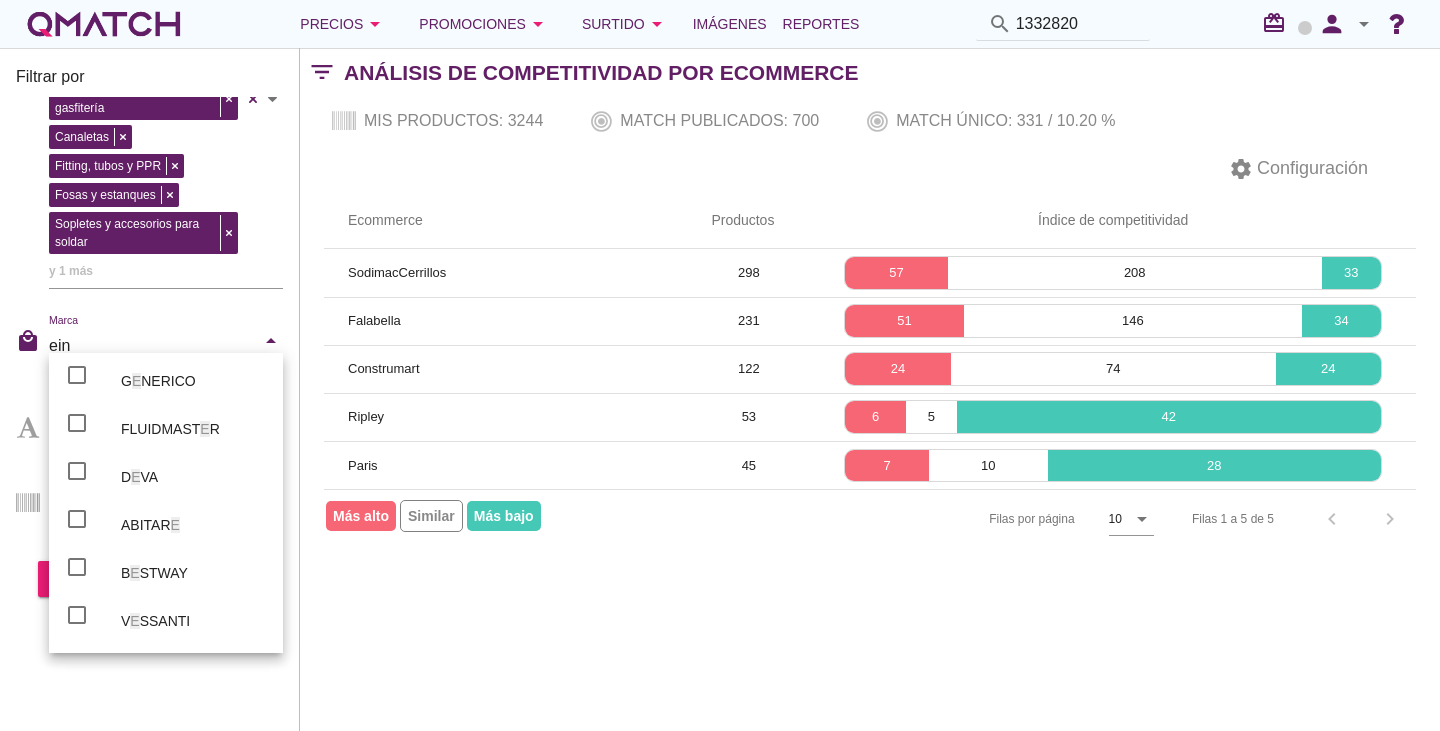 scroll, scrollTop: 0, scrollLeft: 0, axis: both 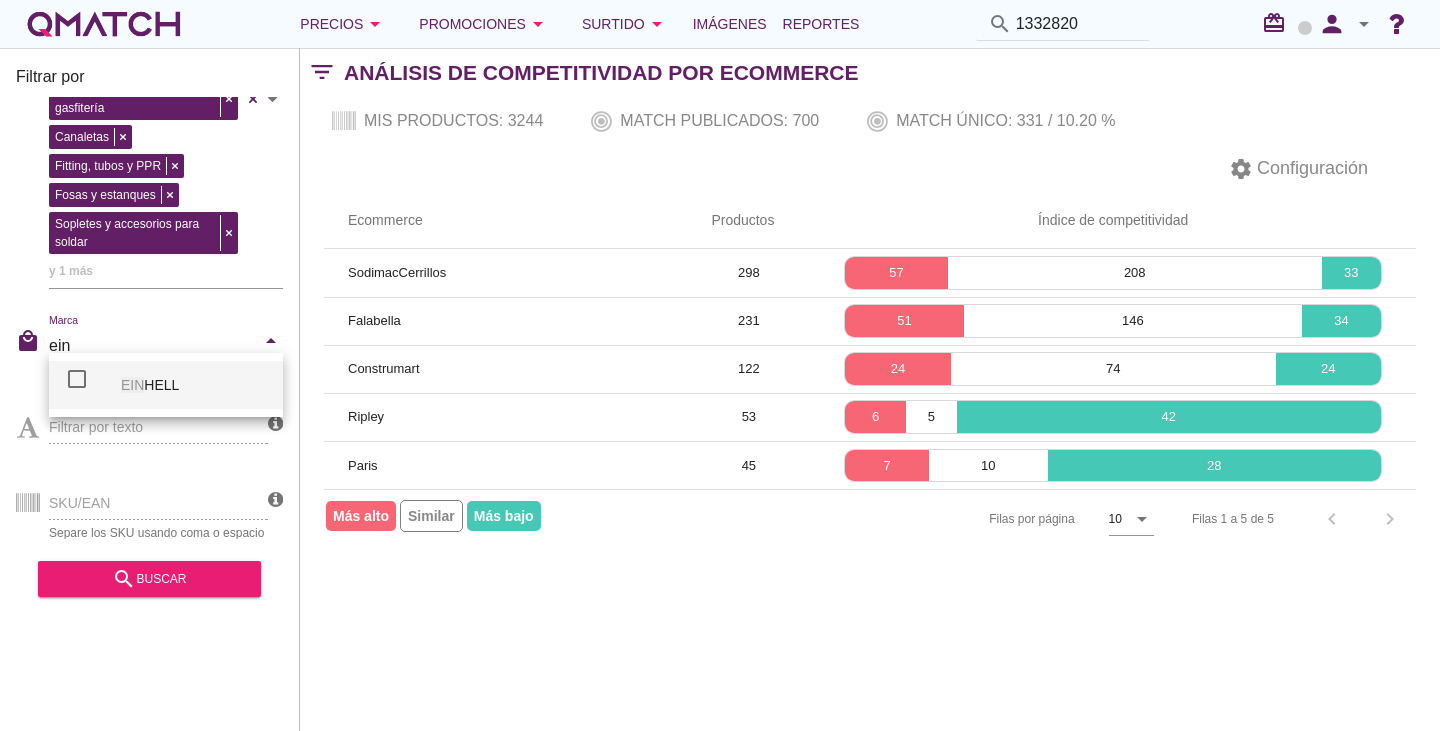 type on "einh" 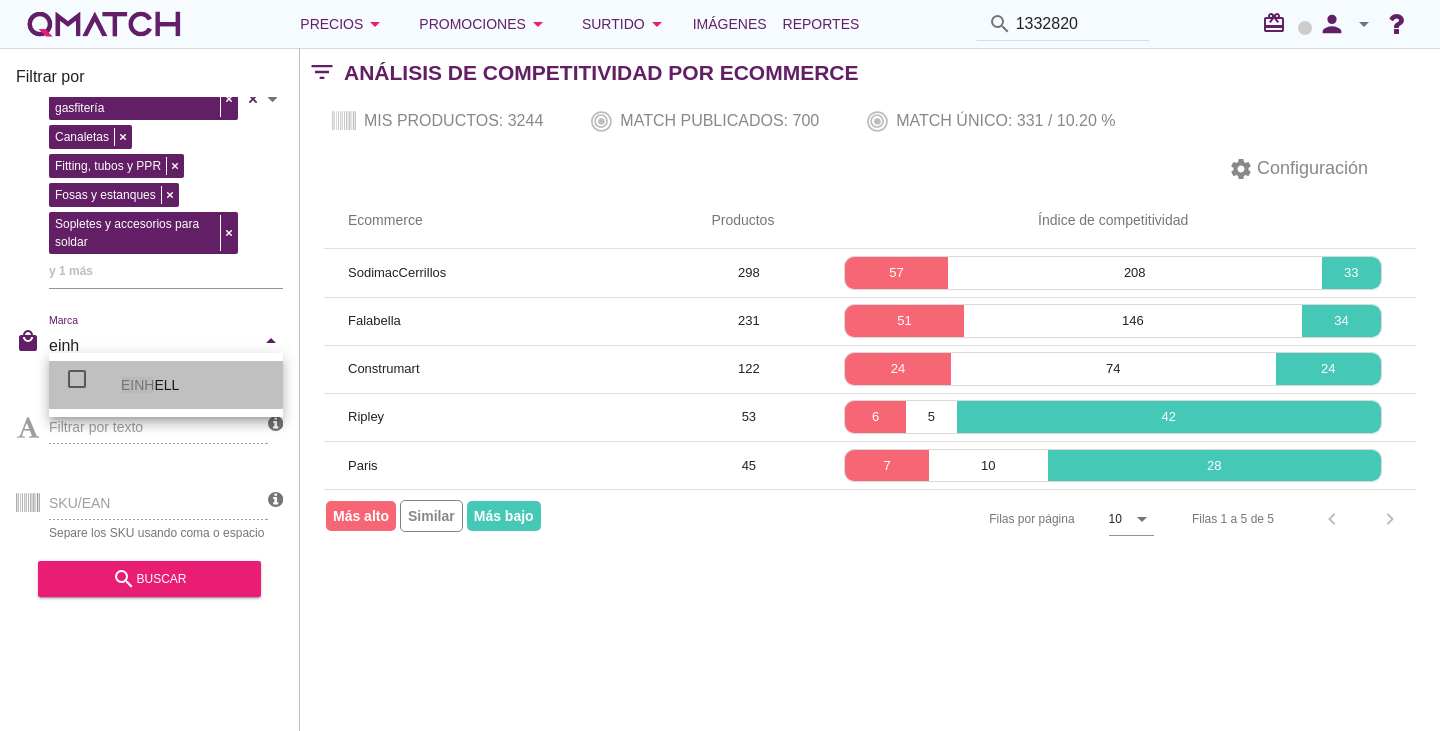 click on "EINH ELL" at bounding box center (194, 385) 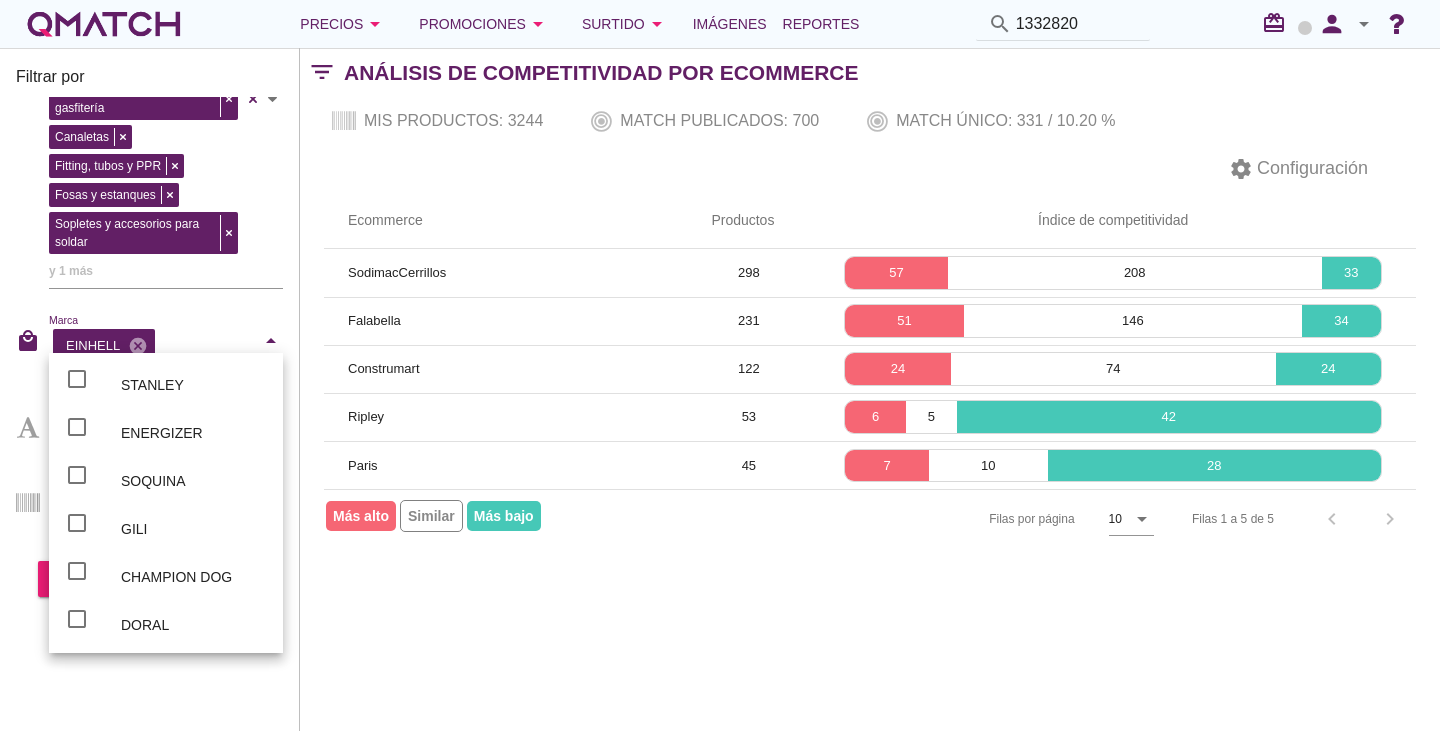 click on "Filtrar por store Falabella Paris Ripley Sodimac Easy Construmart eCommerce category Filtros y purificadores de agua Bombas y motobombas Flexibles Sifones y desagües Válvulas y llaves de paso Repuestos y accesorios de gasfitería Canaletas Fitting, tubos y PPR Fosas y estanques Sopletes y accesorios para soldar y 1 más Categorías local_mall Marca EINHELL cancel arrow_drop_down Filtrar por texto   SKU/EAN Separe los SKU usando coma o espacio
search
buscar
filter_list
Análisis de competitividad por Ecommerce
Mis productos: 3244
Match publicados: 700
Match único: 331 / 10.20 %
settings  Configuración  filter_list Sin resultados, realiza una nueva búsqueda Ecommerce Productos Índice de competitividad SodimacCerrillos 298
57
208
33
Falabella 231
51
146
34
Construmart 122
24
74
24
Ripley 53" at bounding box center [870, 389] 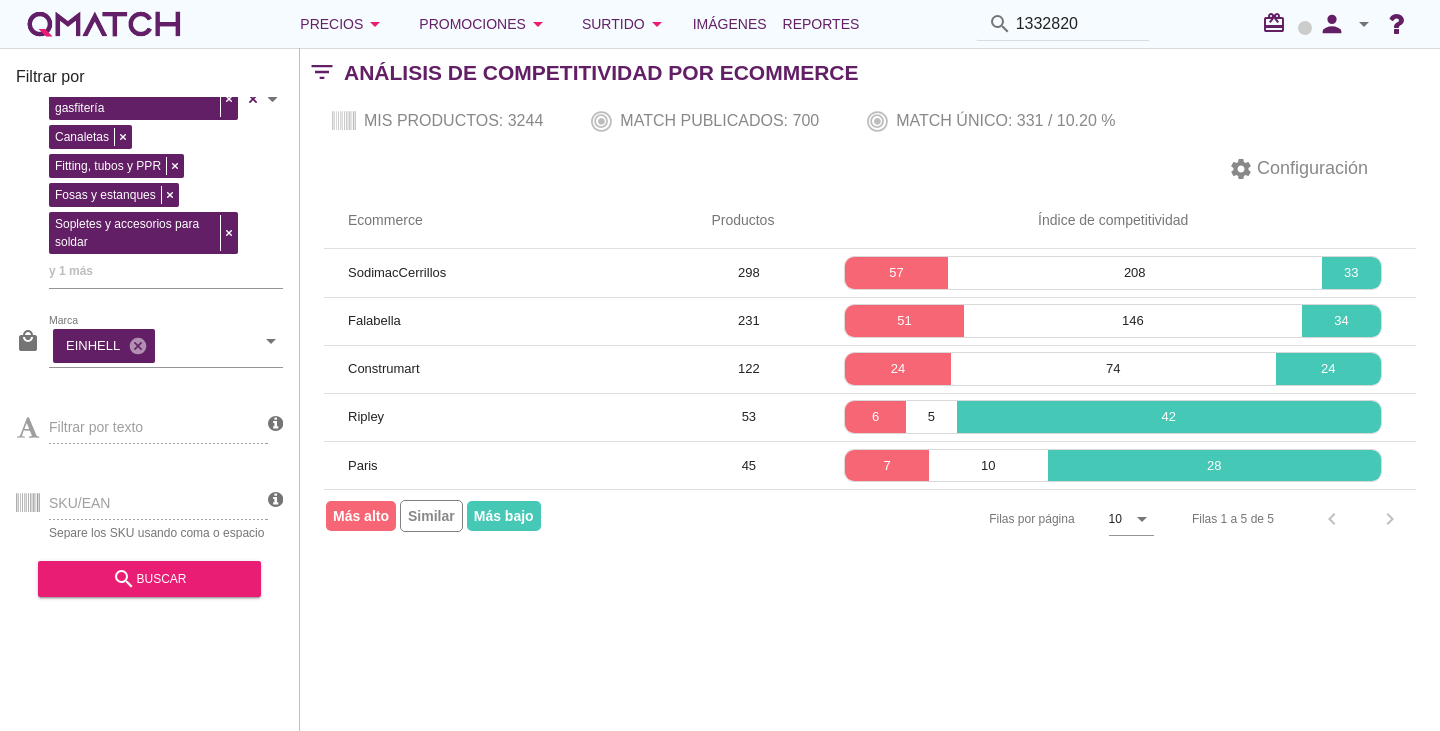 drag, startPoint x: 138, startPoint y: 507, endPoint x: 137, endPoint y: 490, distance: 17.029387 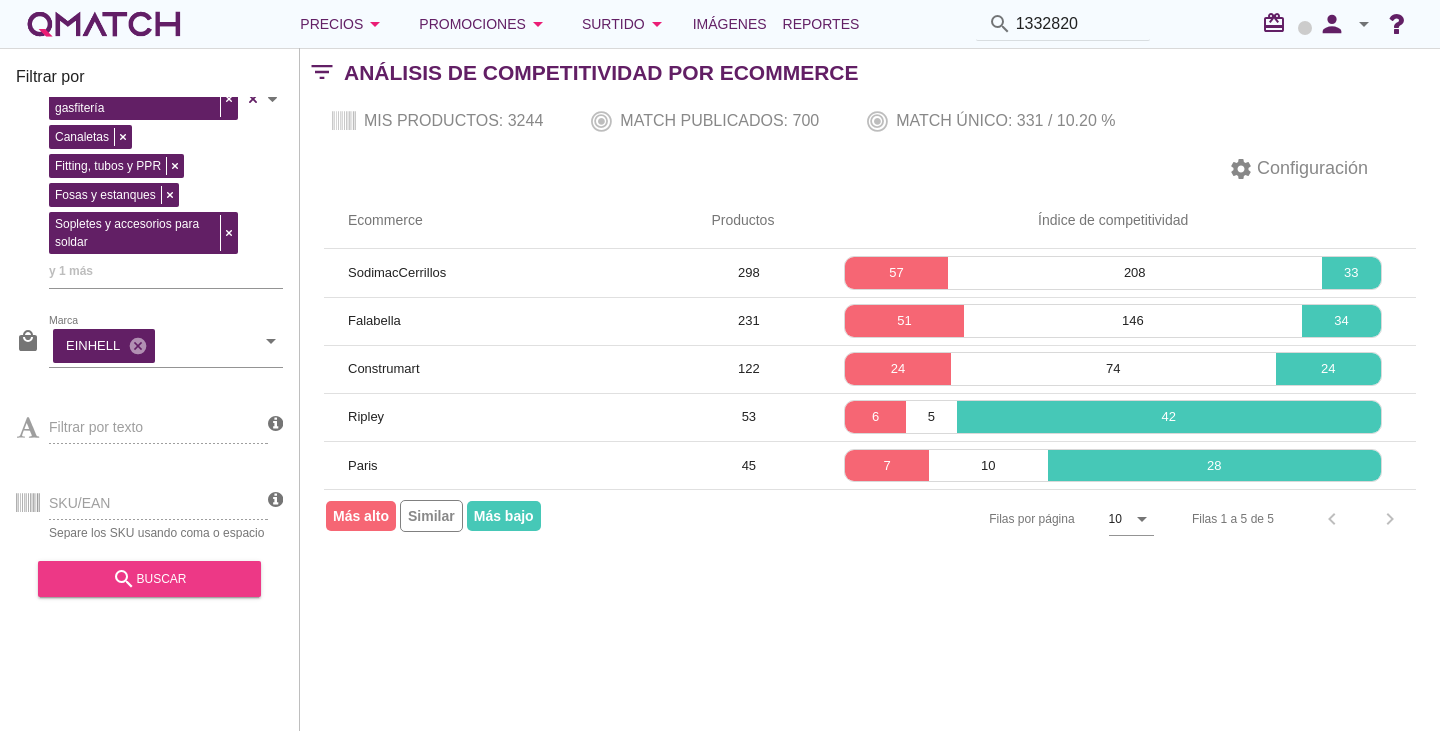 click on "search
buscar" at bounding box center [149, 579] 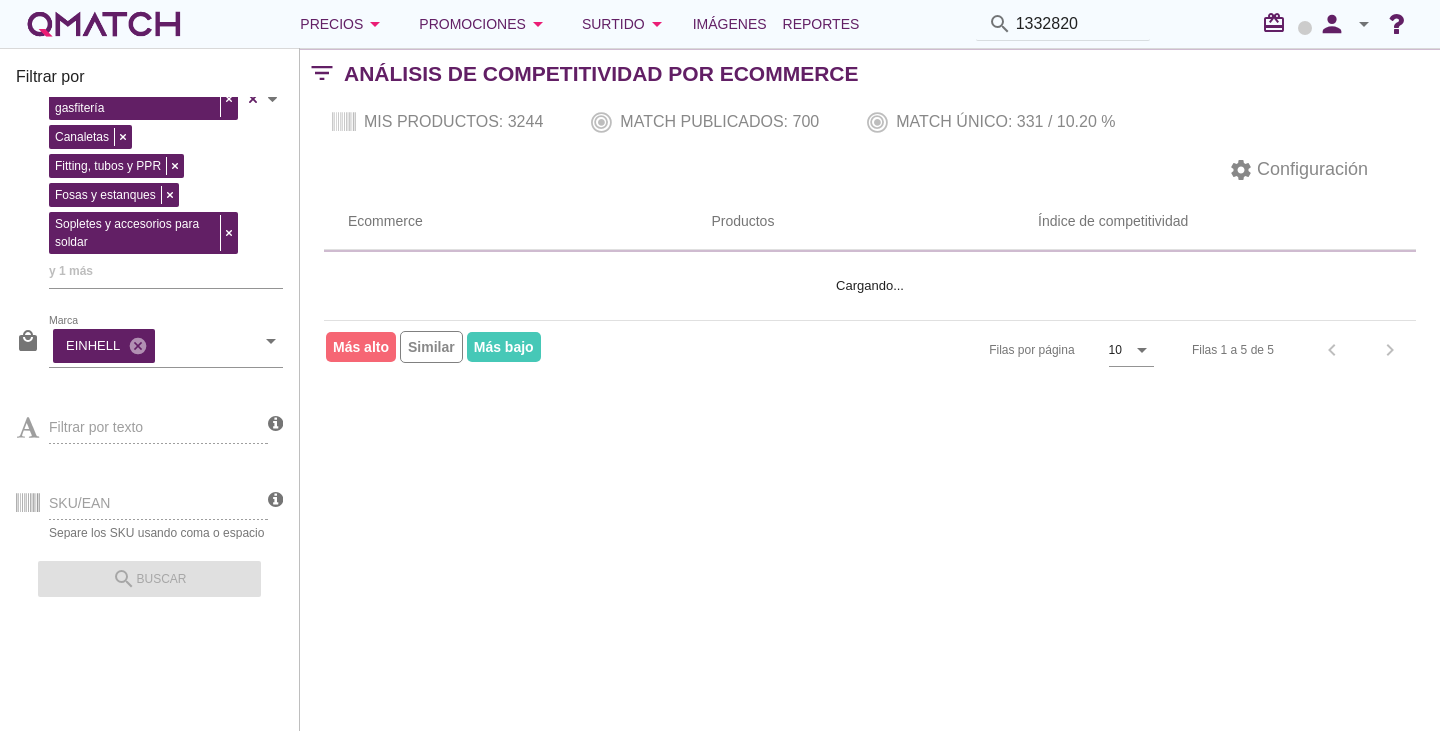 click on "SKU/EAN Separe los SKU usando coma o espacio" at bounding box center (142, 501) 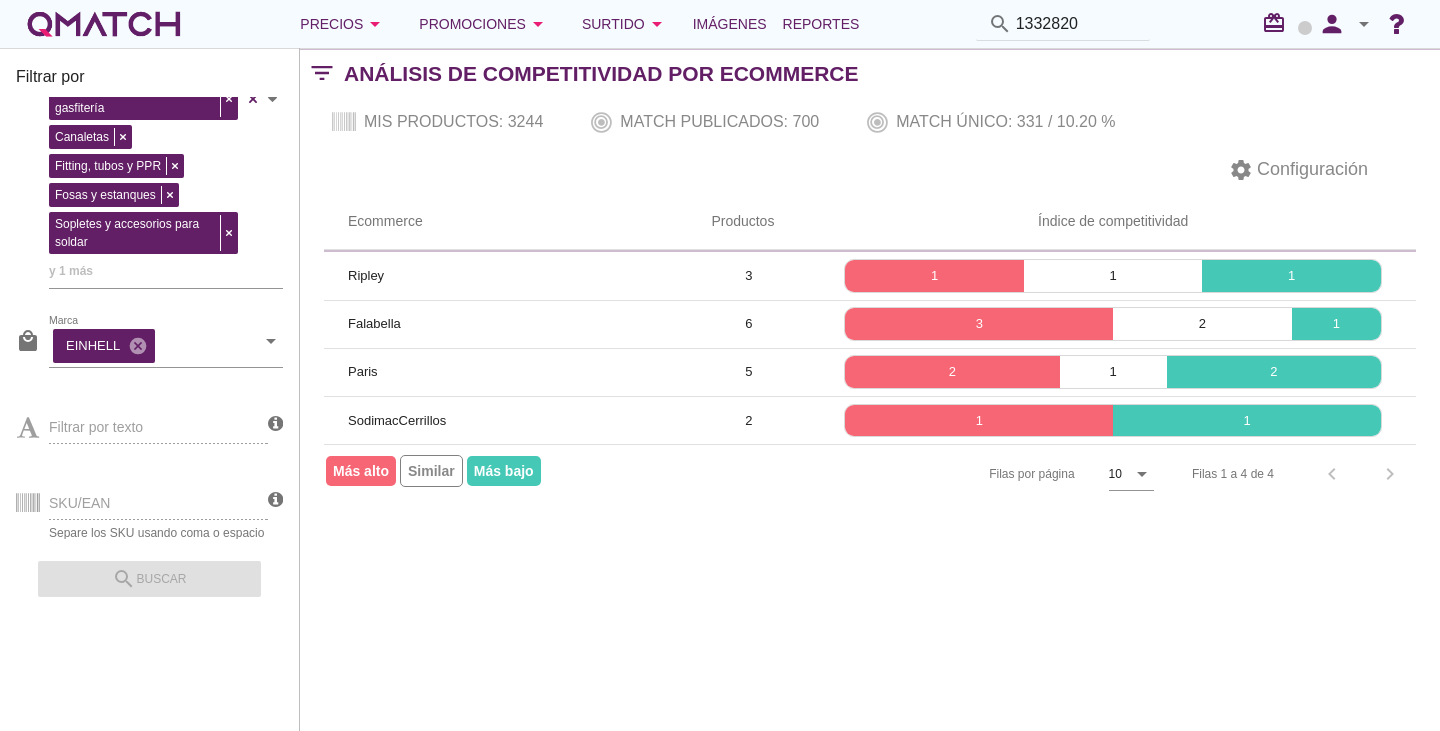 click on "SKU/EAN Separe los SKU usando coma o espacio" at bounding box center (142, 501) 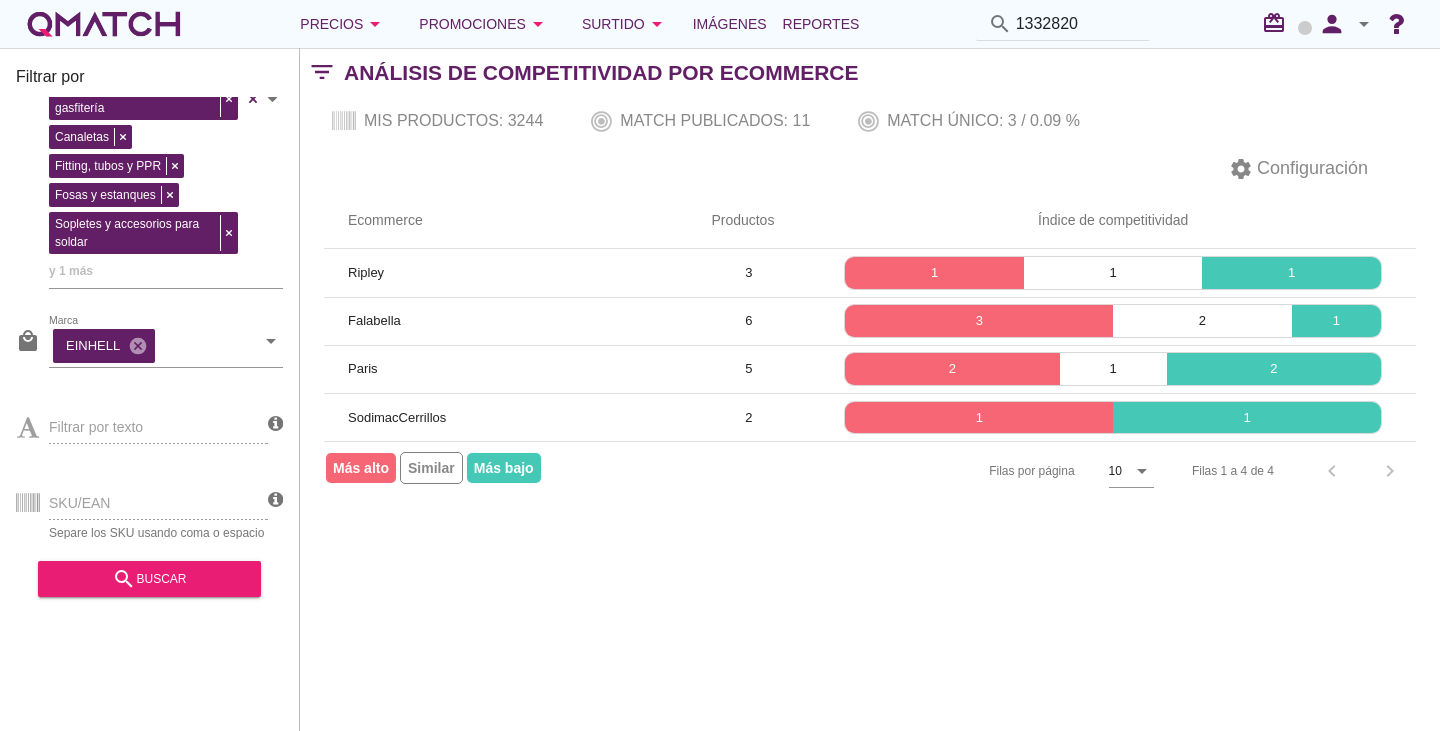 click on "SKU/EAN Separe los SKU usando coma o espacio" at bounding box center (142, 501) 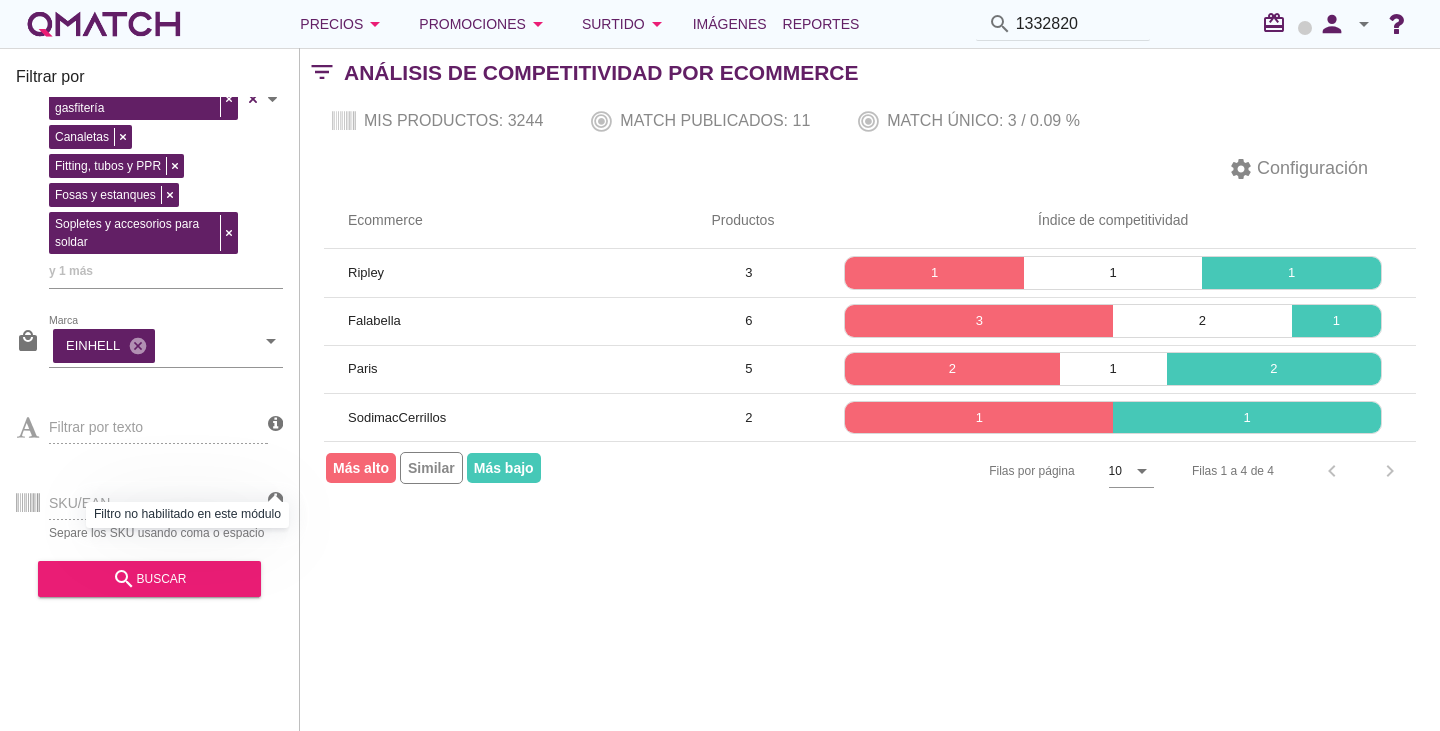 click at bounding box center (275, 500) 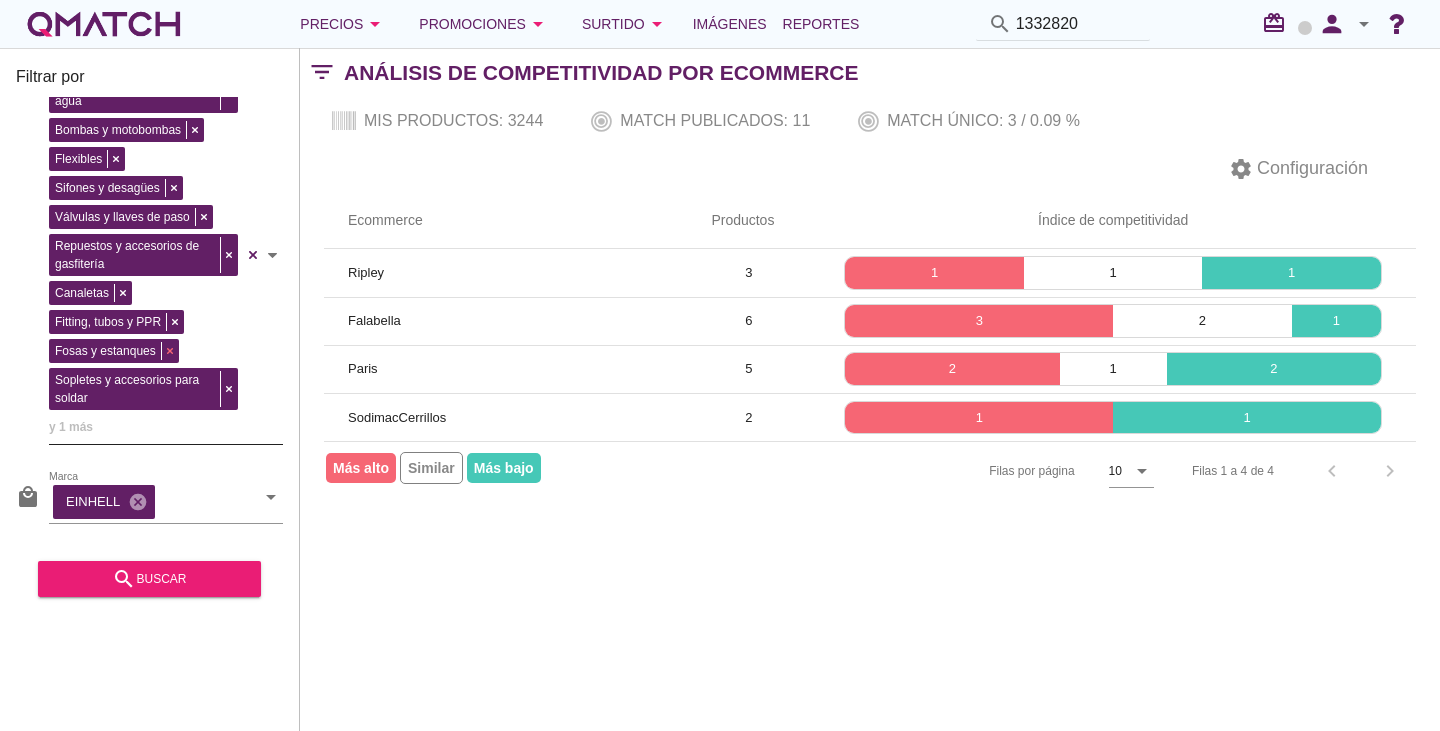 scroll, scrollTop: 0, scrollLeft: 0, axis: both 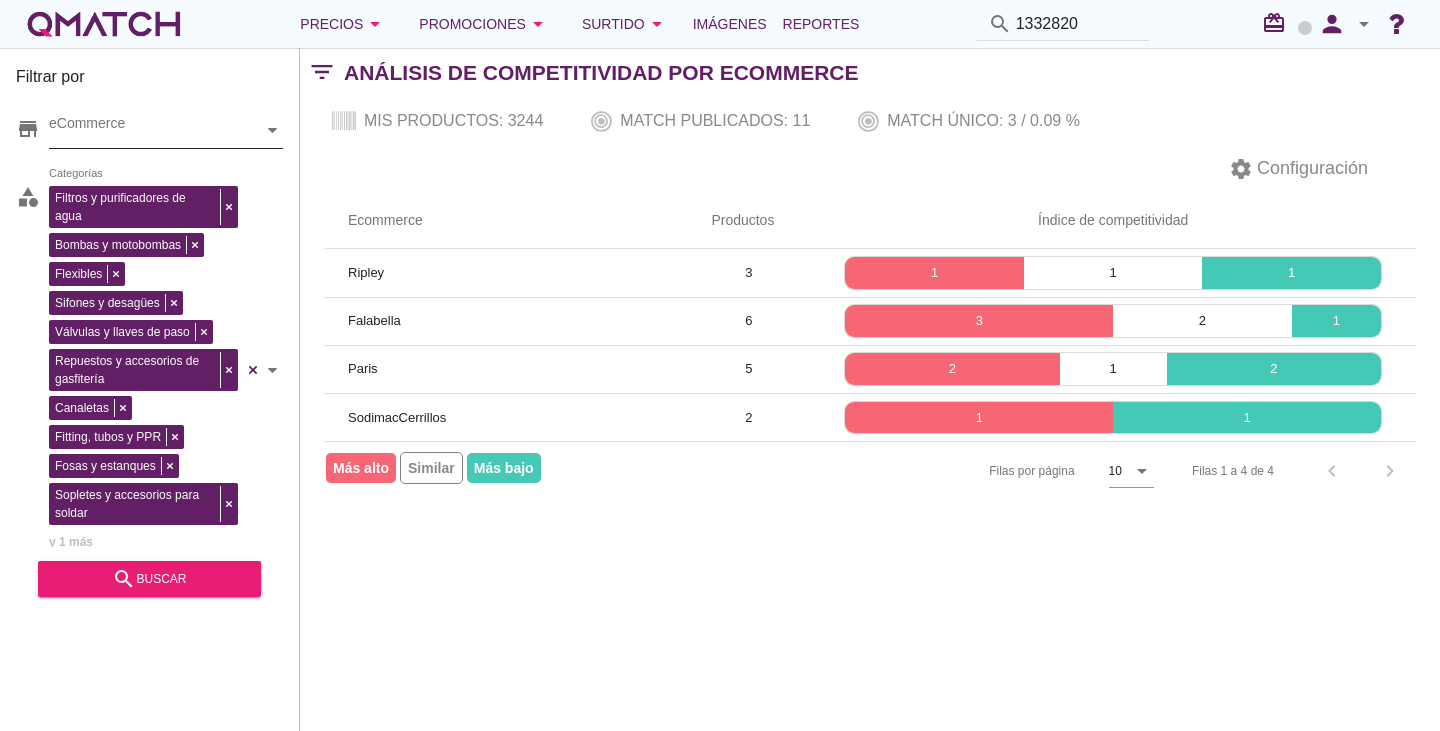 click on "store Falabella Paris Ripley Sodimac Easy Construmart eCommerce" at bounding box center (149, 135) 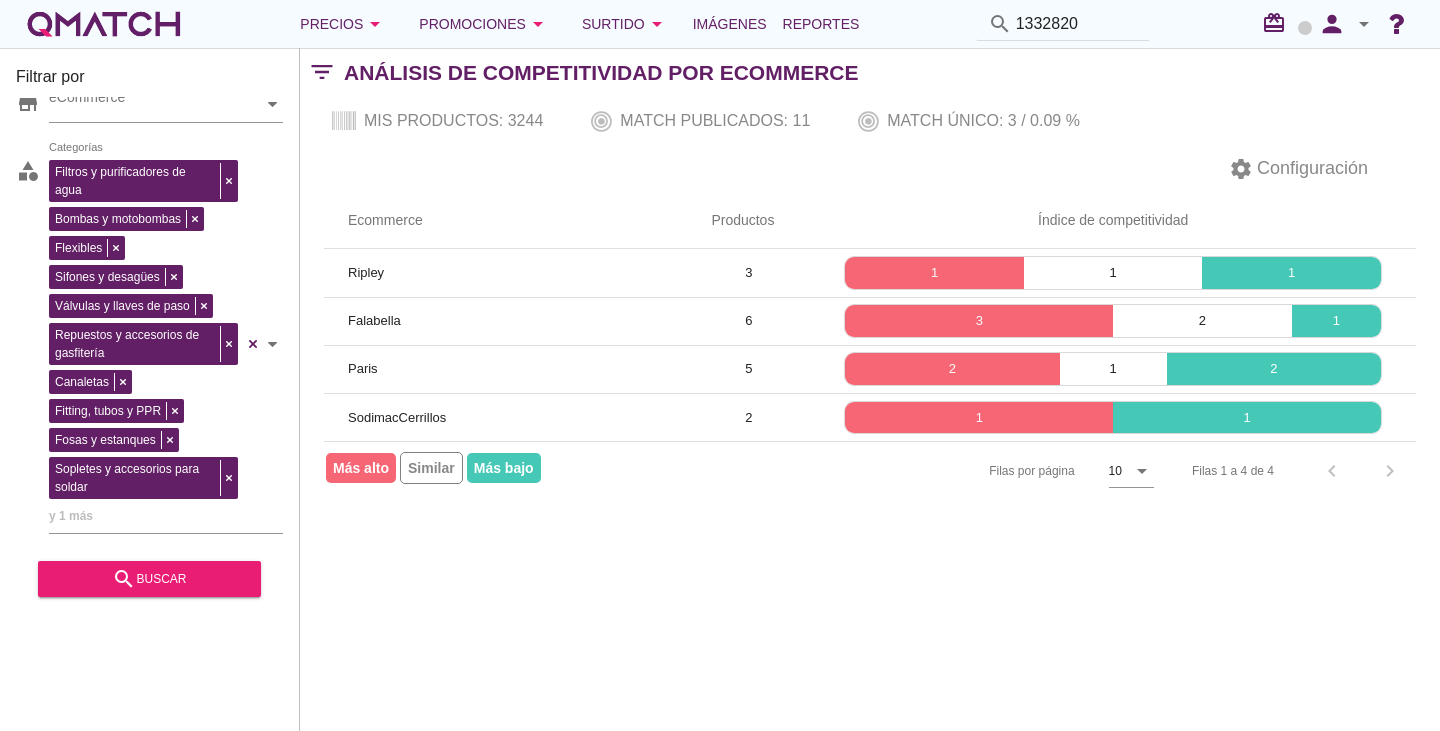 scroll, scrollTop: 0, scrollLeft: 0, axis: both 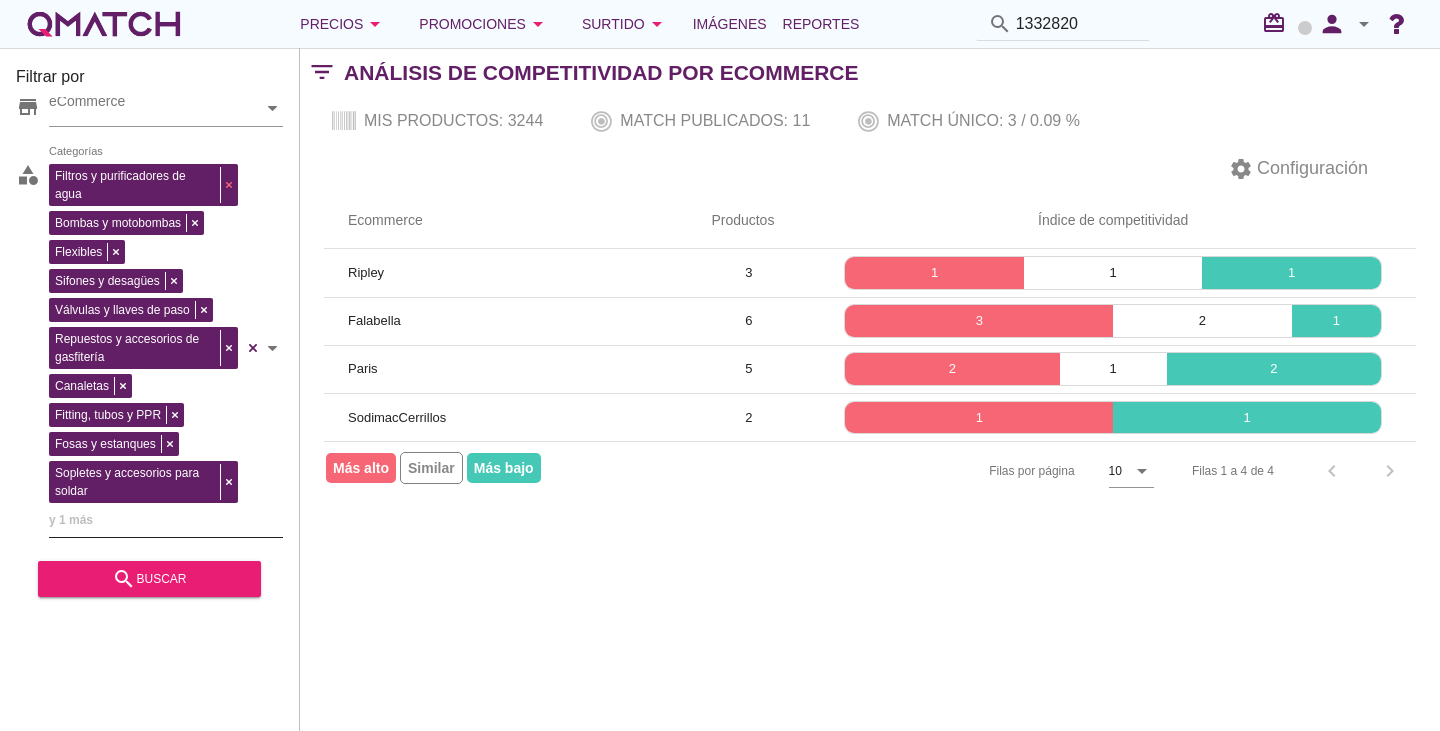 click on "Filtros y purificadores de agua Bombas y motobombas Flexibles Sifones y desagües Válvulas y llaves de paso Repuestos y accesorios de gasfitería Canaletas Fitting, tubos y PPR Fosas y estanques Sopletes y accesorios para soldar y 1 más Categorías" at bounding box center [146, 345] 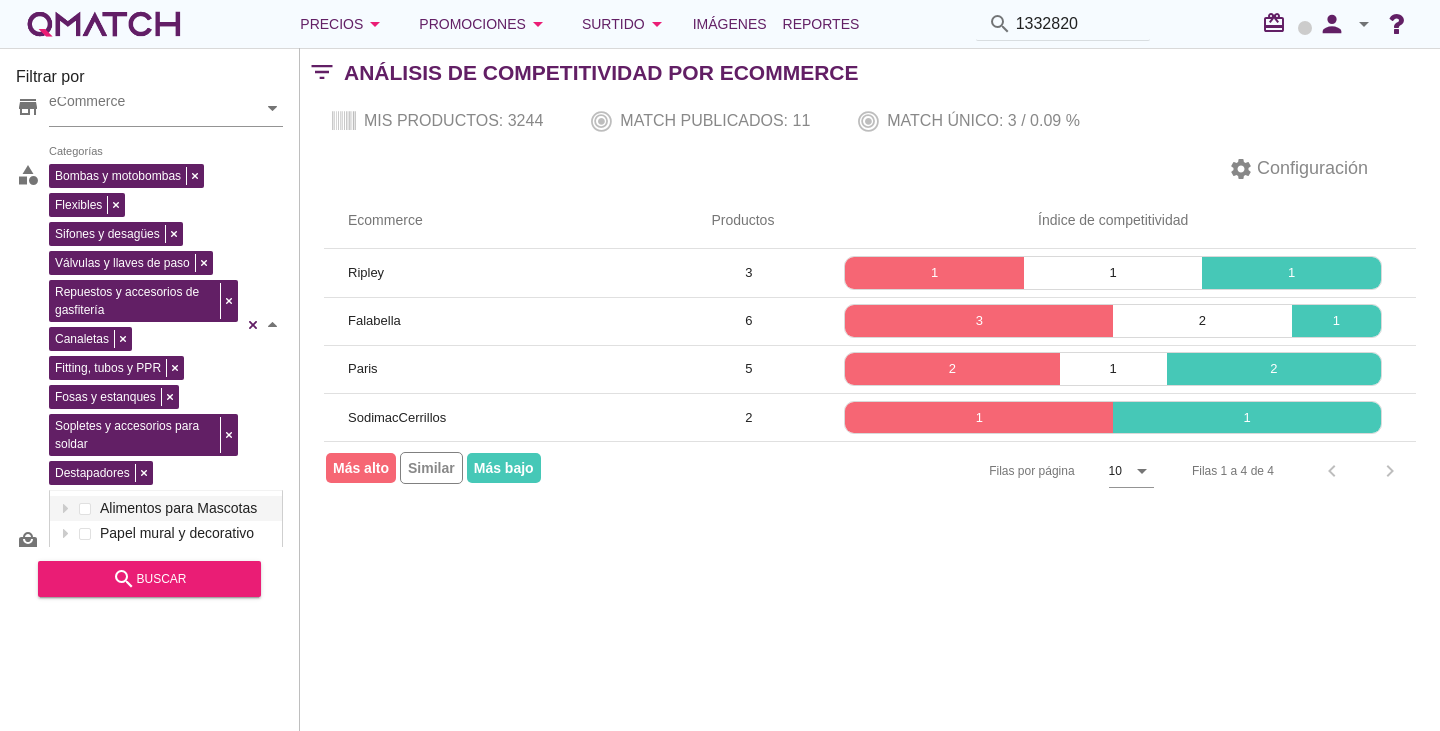 scroll, scrollTop: 302, scrollLeft: 236, axis: both 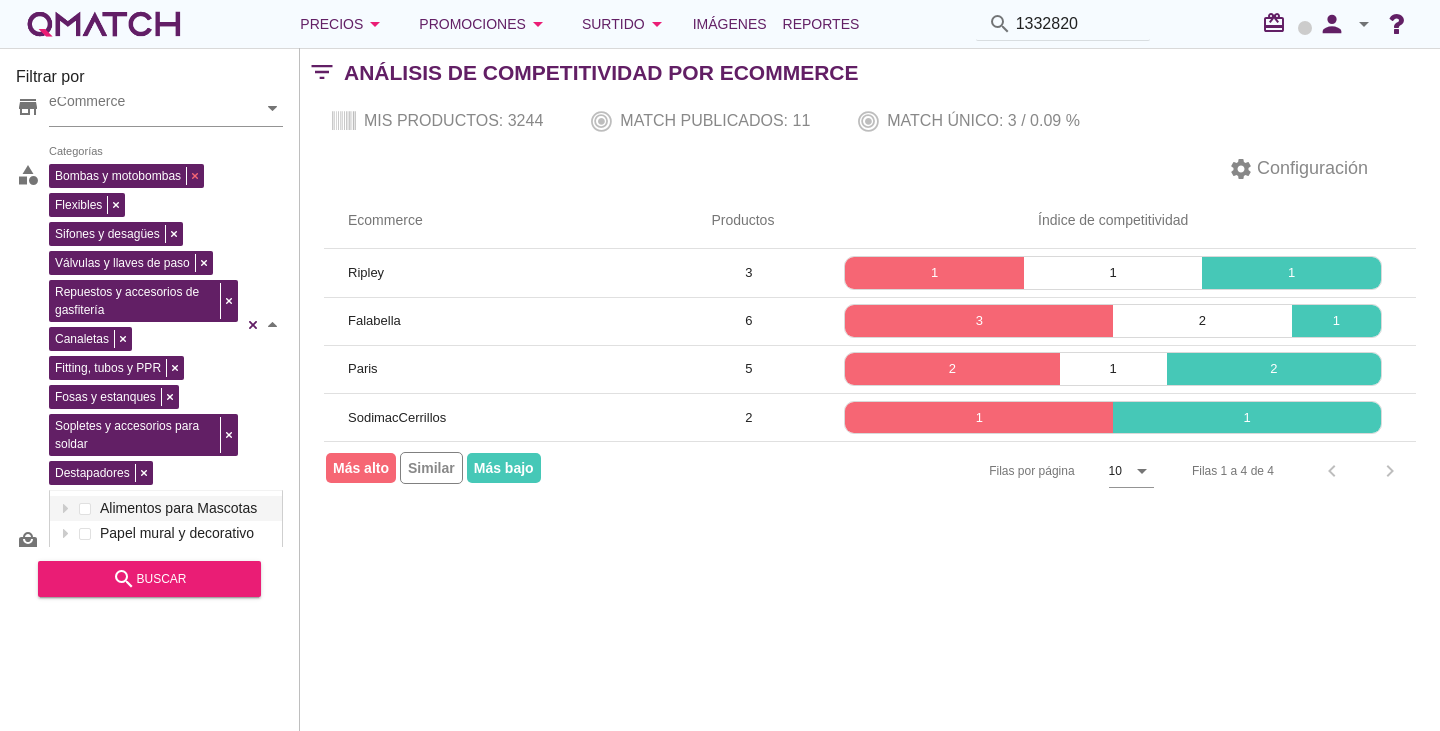 click on "Bombas y motobombas" at bounding box center [129, 173] 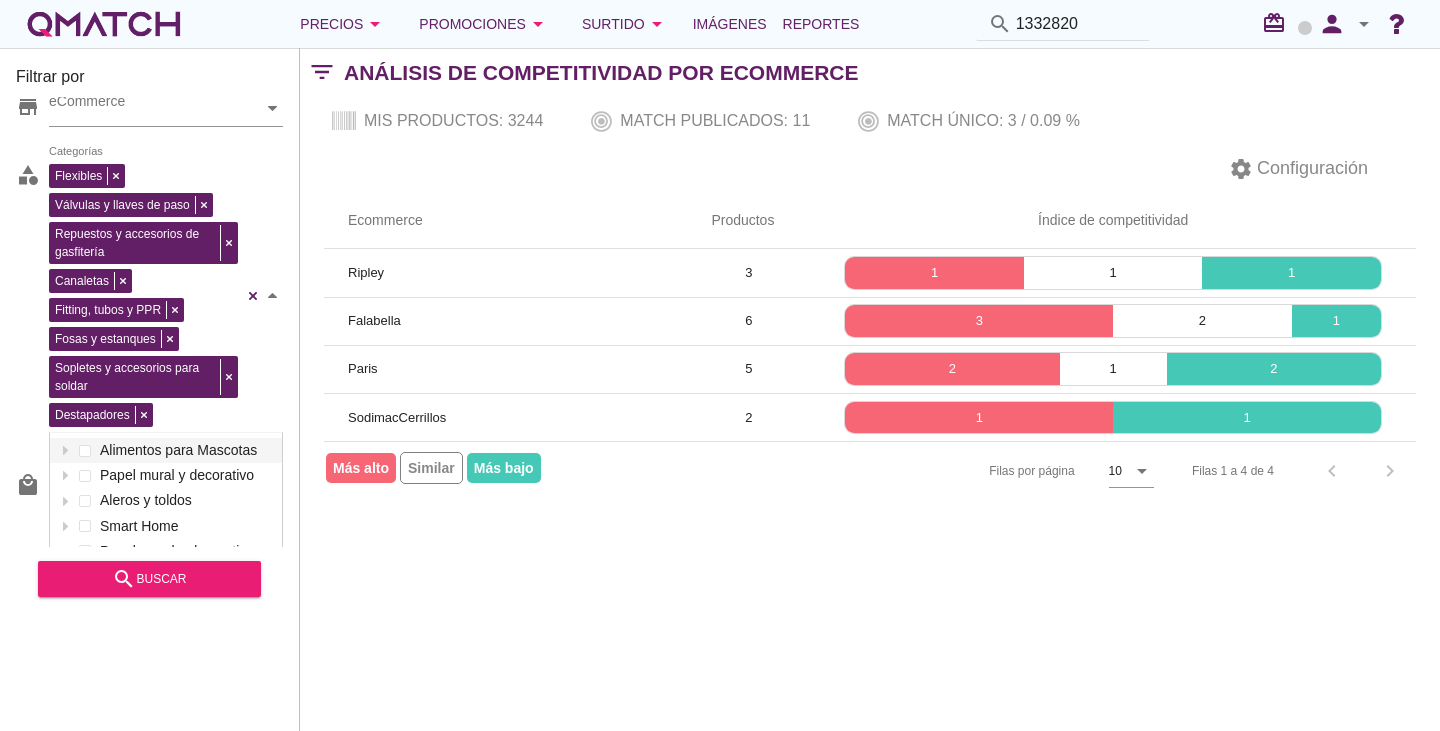 click on "Flexibles Sifones y desagües Válvulas y llaves de paso Repuestos y accesorios de gasfitería Canaletas Fitting, tubos y PPR Fosas y estanques Sopletes y accesorios para soldar Destapadores Categorías" at bounding box center [146, 293] 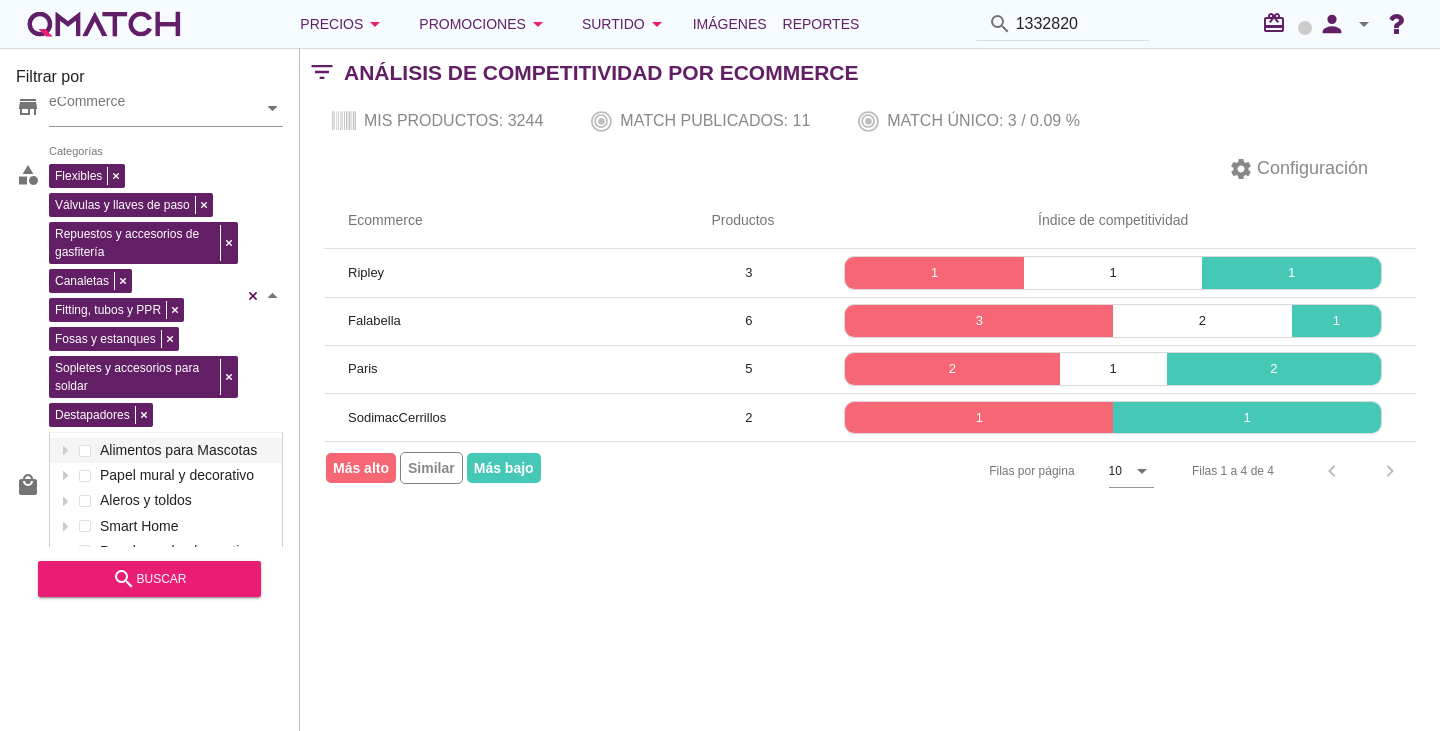 scroll, scrollTop: 0, scrollLeft: 0, axis: both 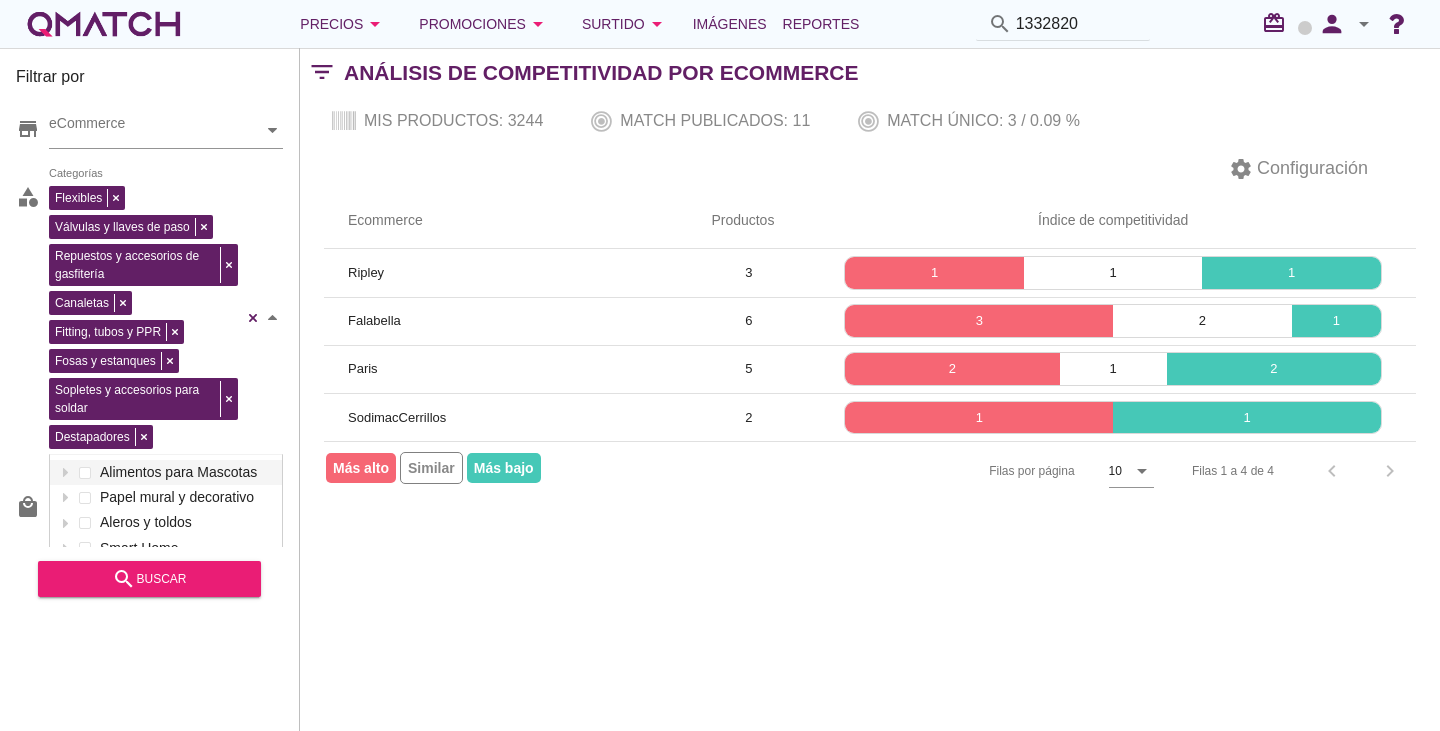 click on "Flexibles Válvulas y llaves de paso Repuestos y accesorios de gasfitería Canaletas Fitting, tubos y PPR Fosas y estanques Sopletes y accesorios para soldar Destapadores Categorías Alimentos para Mascotas Papel mural y decorativo Aleros y toldos Smart Home Papel mural y decorativo Organización escritorio Organización cocina Dormitorio Infantil   Cuidado del pie  Movilidad reducida y ayuda para la vida diaria Seguridad del hogar Proyecto escalera Menaje de comedor   Extractores Cuidado de Mascotas Cajas organizadoras Pinturas en spray Organización de loggia Maquinaria y herramientas estacionarias Limpieza Herramientas y suministros de pintura Electricidad Barnices y tratamiento de superficies Artículos de traumatología y ortopedia Adhesivos, selladores y siliconas Ventanas y accesorios Tinas, hidromasajes y spa Seguridad industrial Ropa de Cama Puertas de exterior Muebles de terrazas Muebles de cocina Marcos y molduras Living y Sala de Estar Herramientas manuales Grifería de cocina Cabinas y duchas" at bounding box center (166, 318) 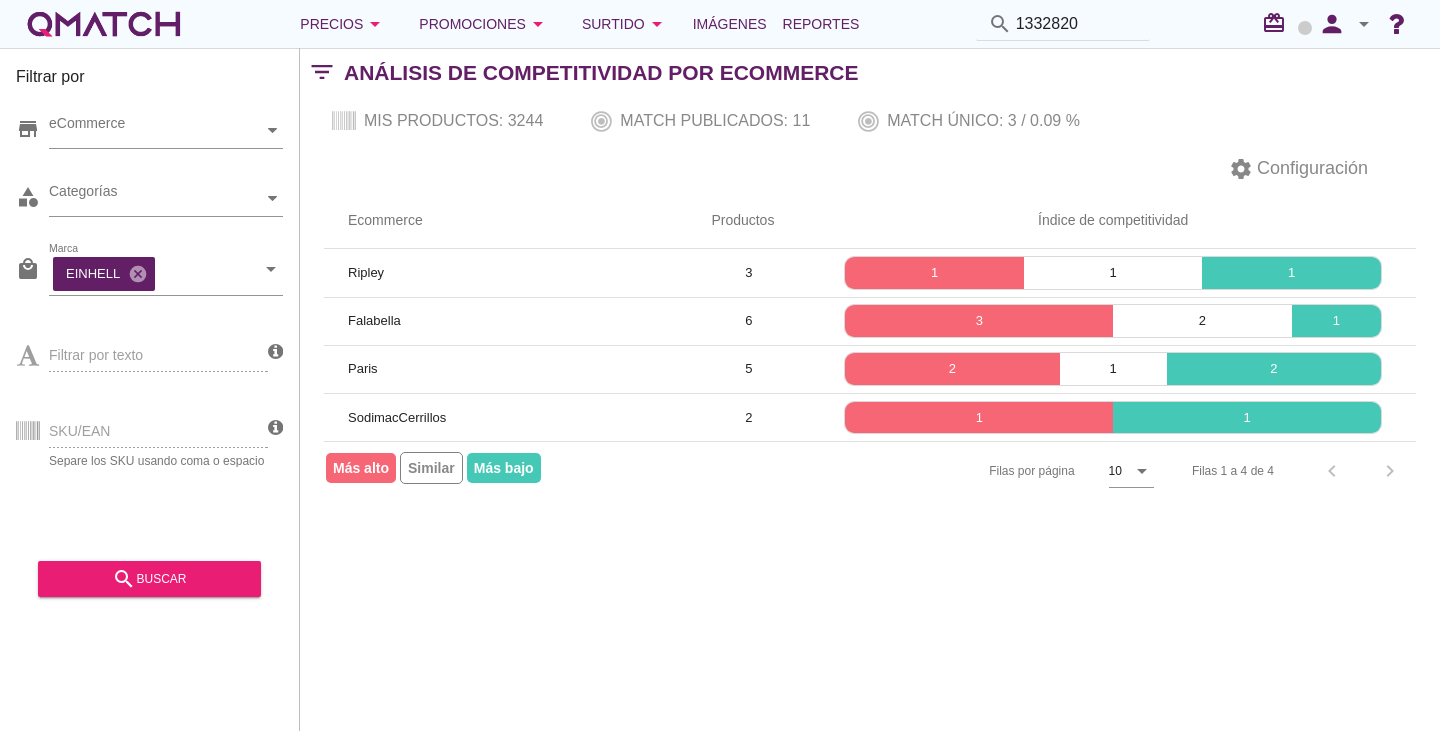click on "store eCommerce category Categorías local_mall Marca EINHELL cancel arrow_drop_down Filtrar por texto   SKU/EAN Separe los SKU usando coma o espacio" at bounding box center (149, 322) 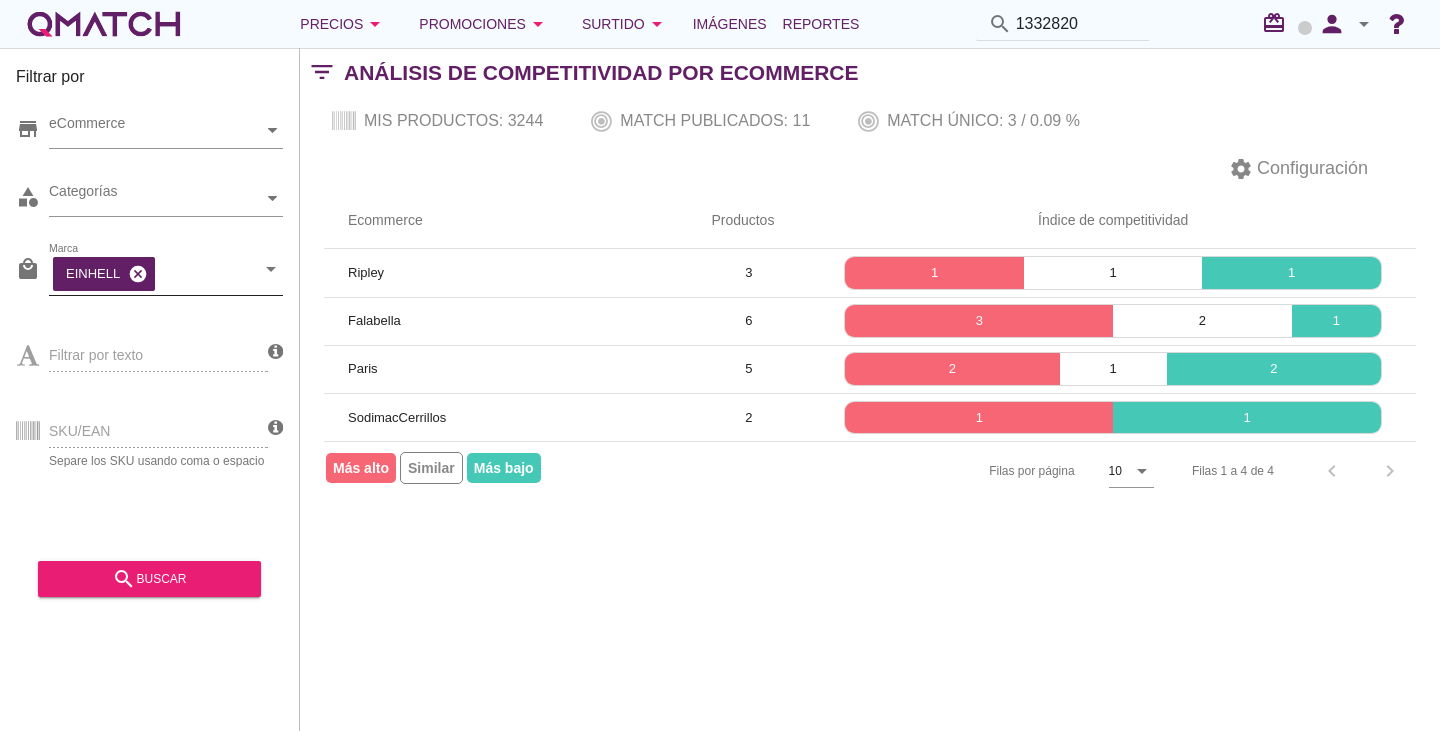 click on "cancel" at bounding box center (138, 274) 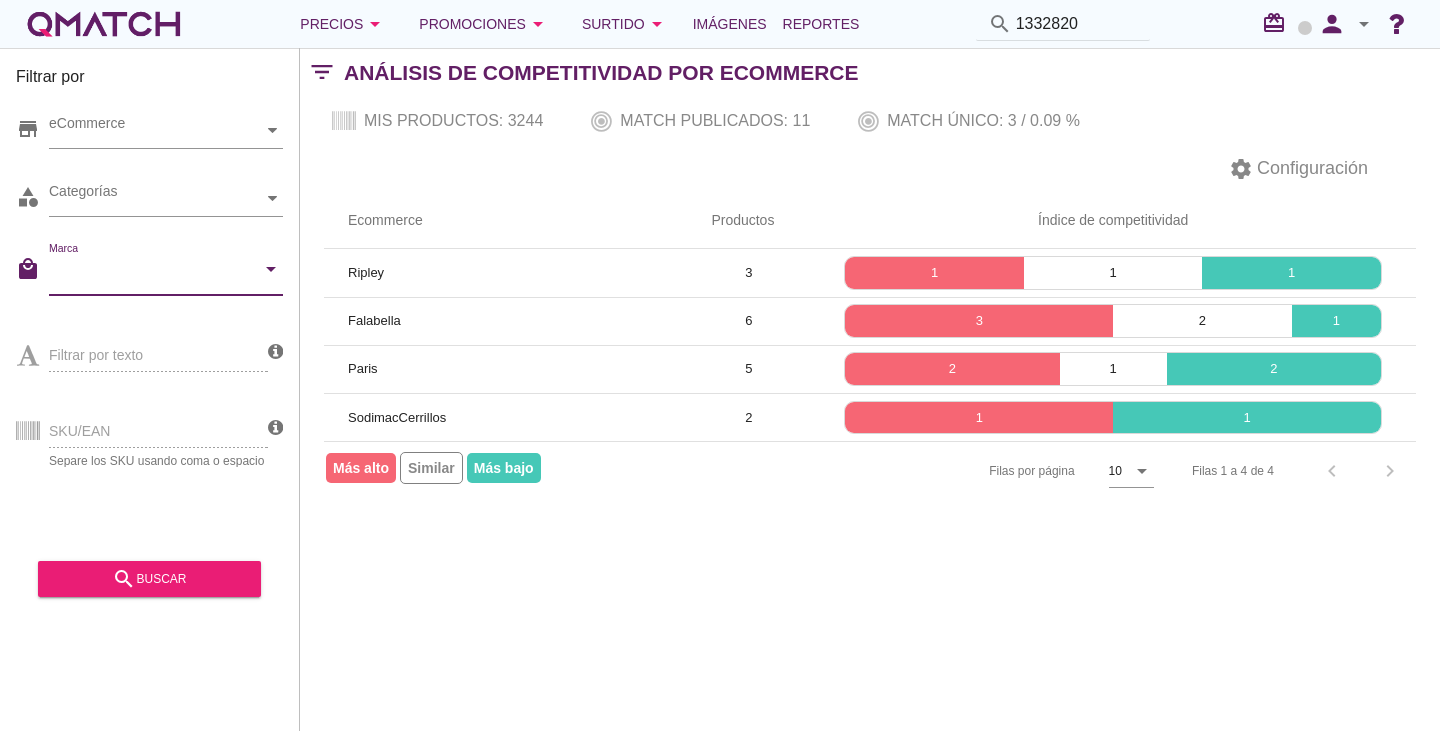 click on "SKU/EAN Separe los SKU usando coma o espacio" at bounding box center (142, 429) 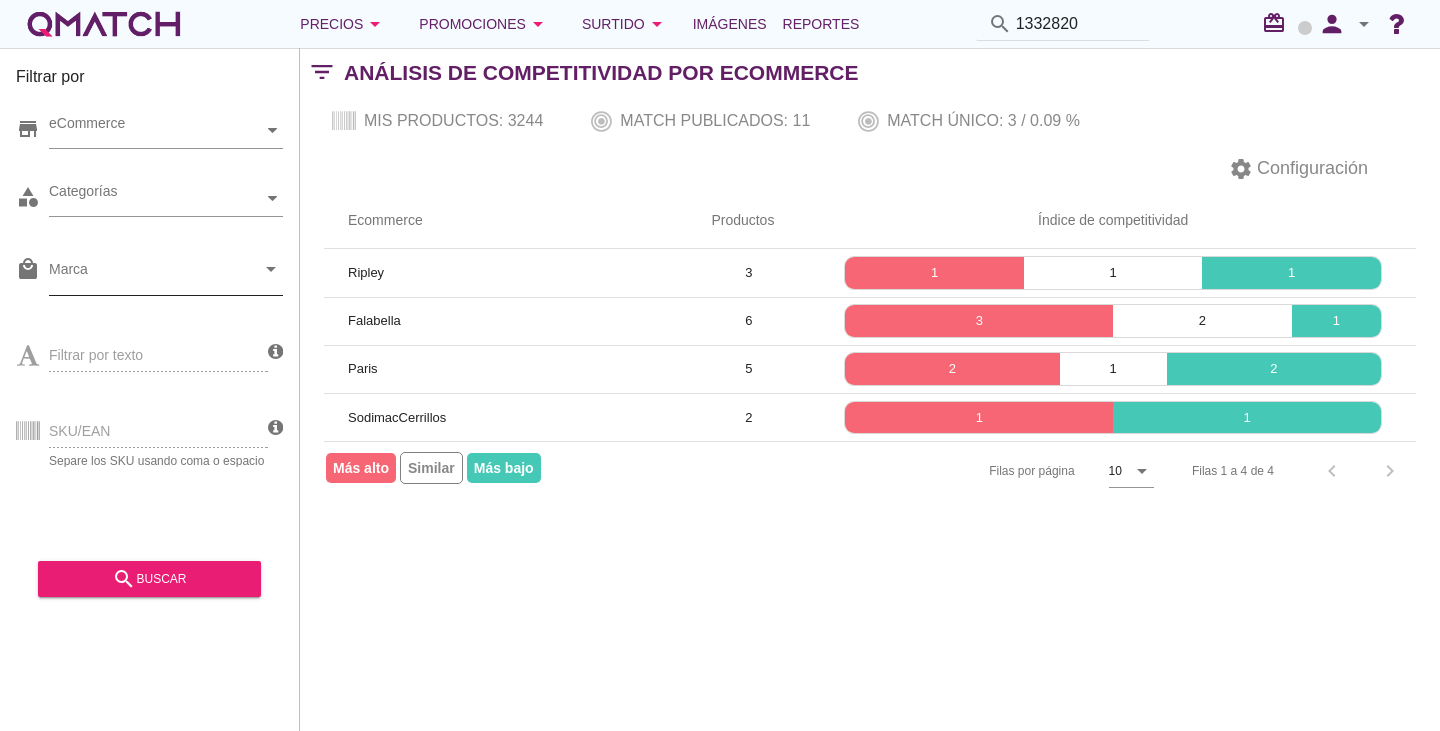 click on "SKU/EAN Separe los SKU usando coma o espacio" at bounding box center [142, 429] 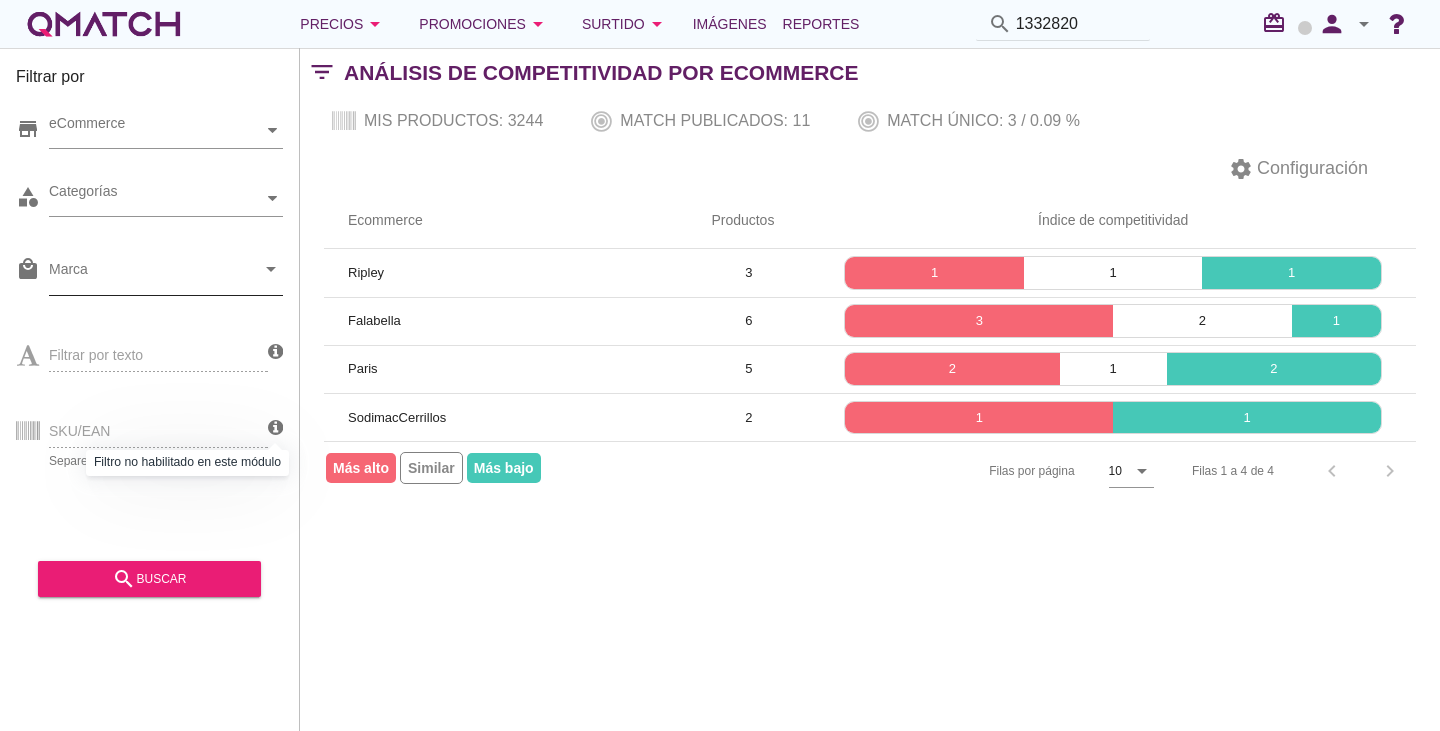 click at bounding box center [275, 428] 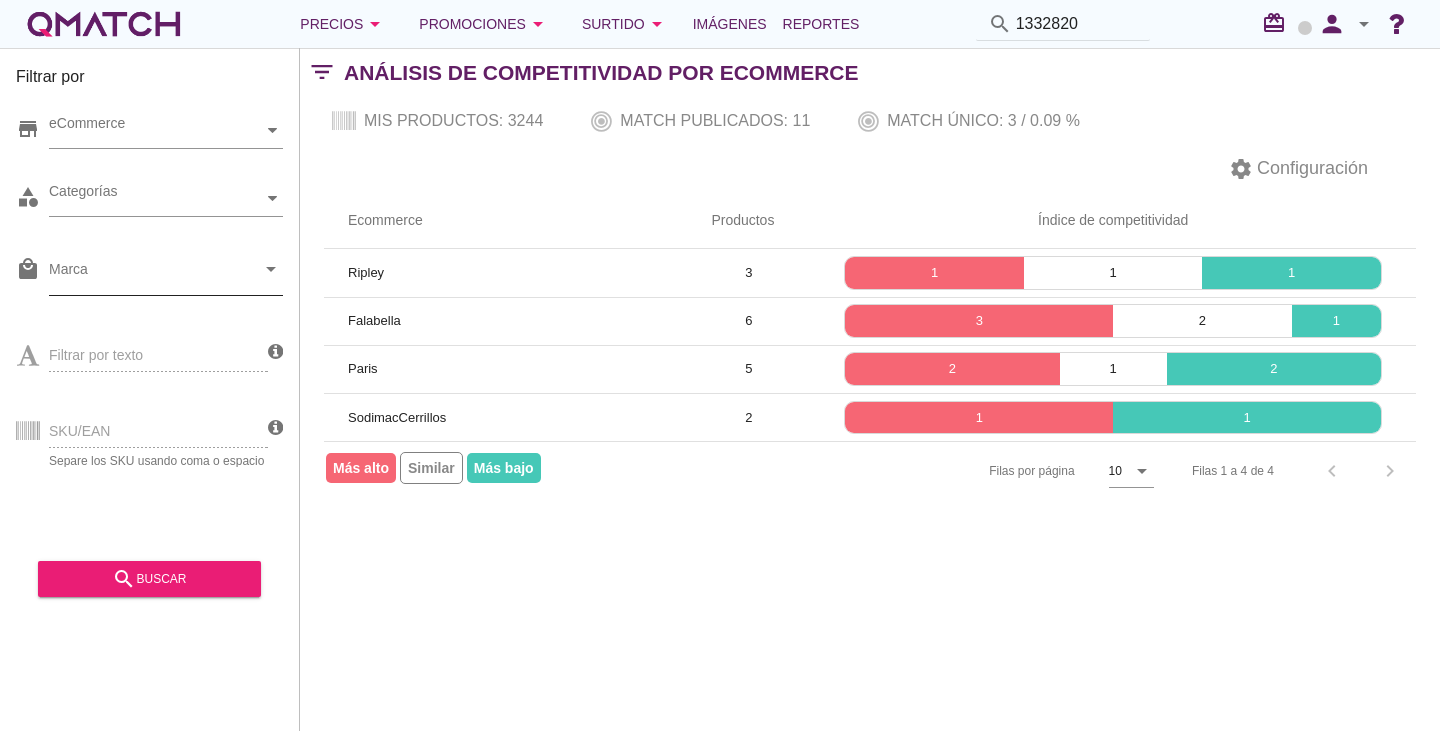 click on "Filtrar por store eCommerce category Categorías local_mall Marca arrow_drop_down Filtrar por texto   SKU/EAN Separe los SKU usando coma o espacio
search
buscar" at bounding box center (150, 389) 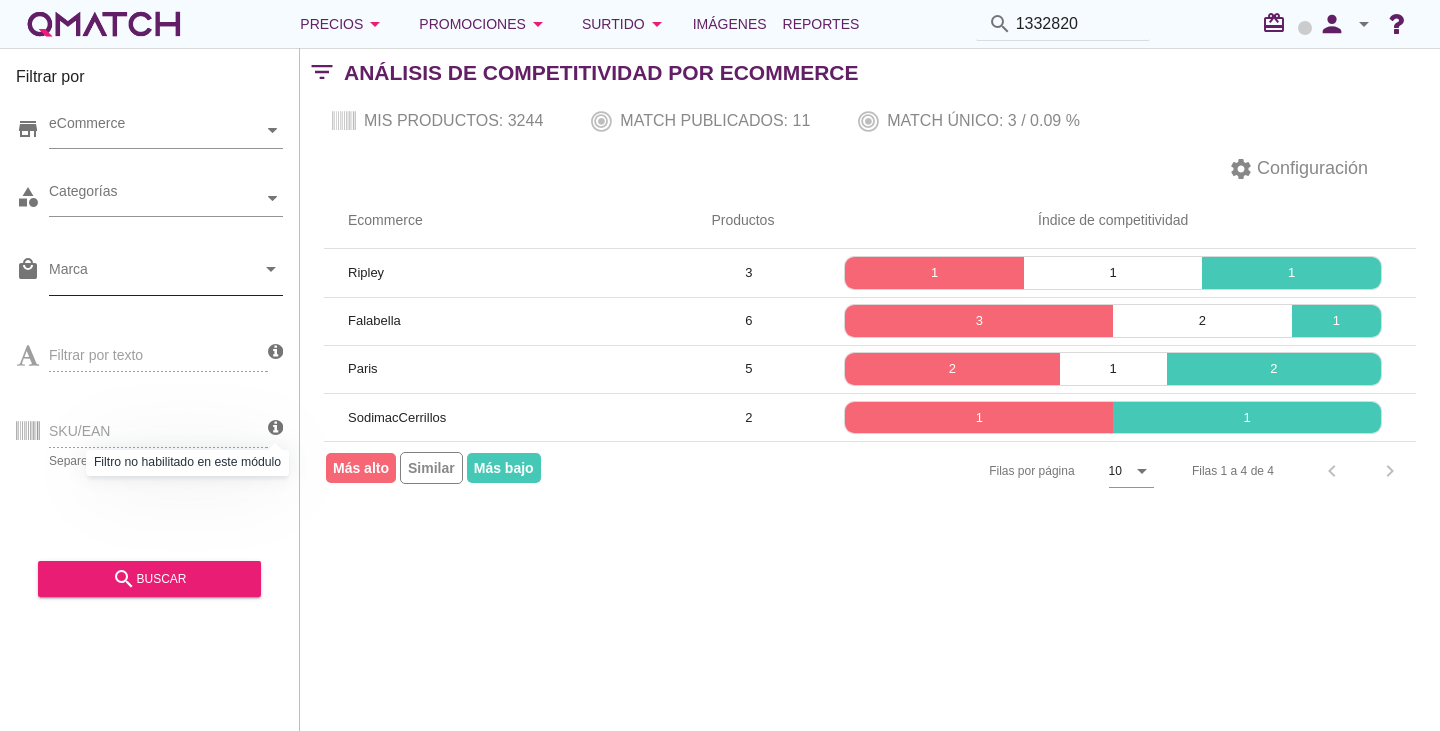 click at bounding box center (275, 428) 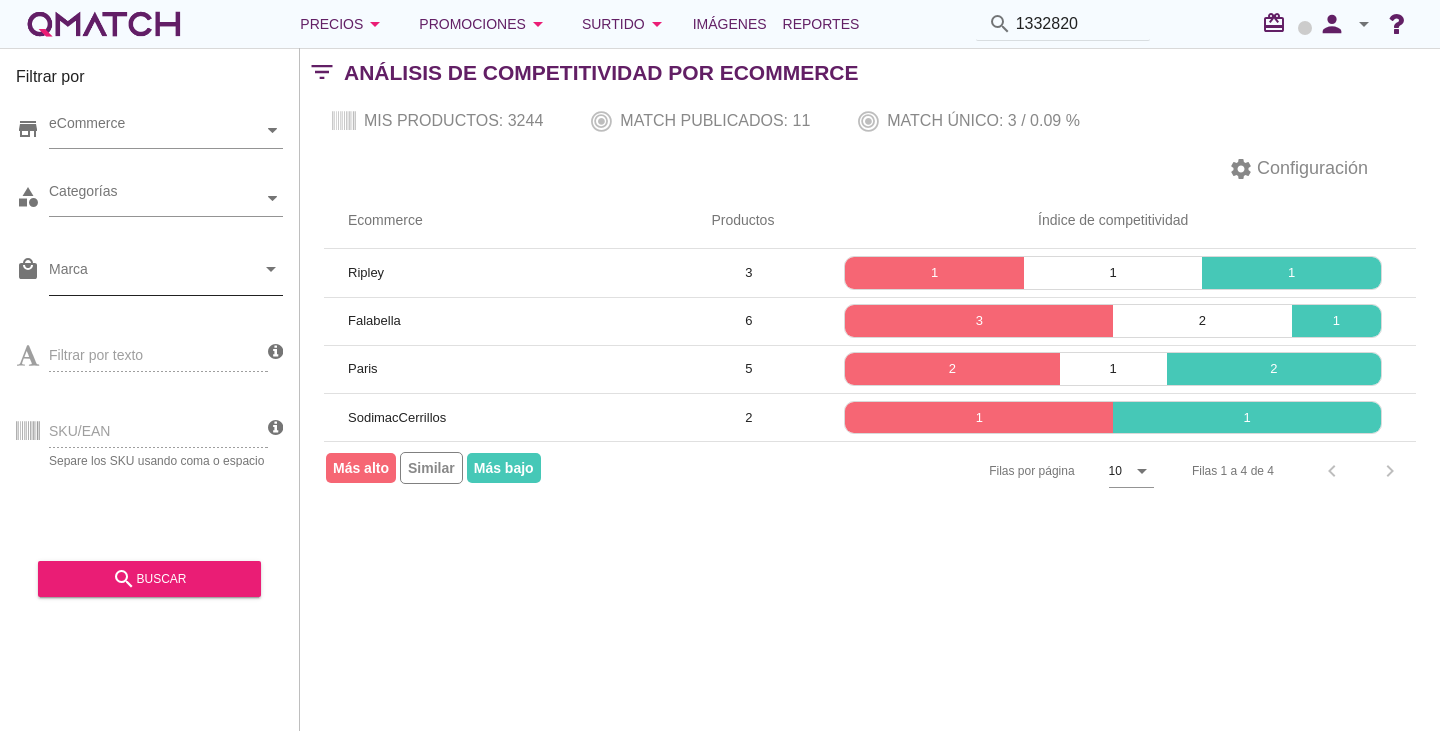 click at bounding box center (275, 428) 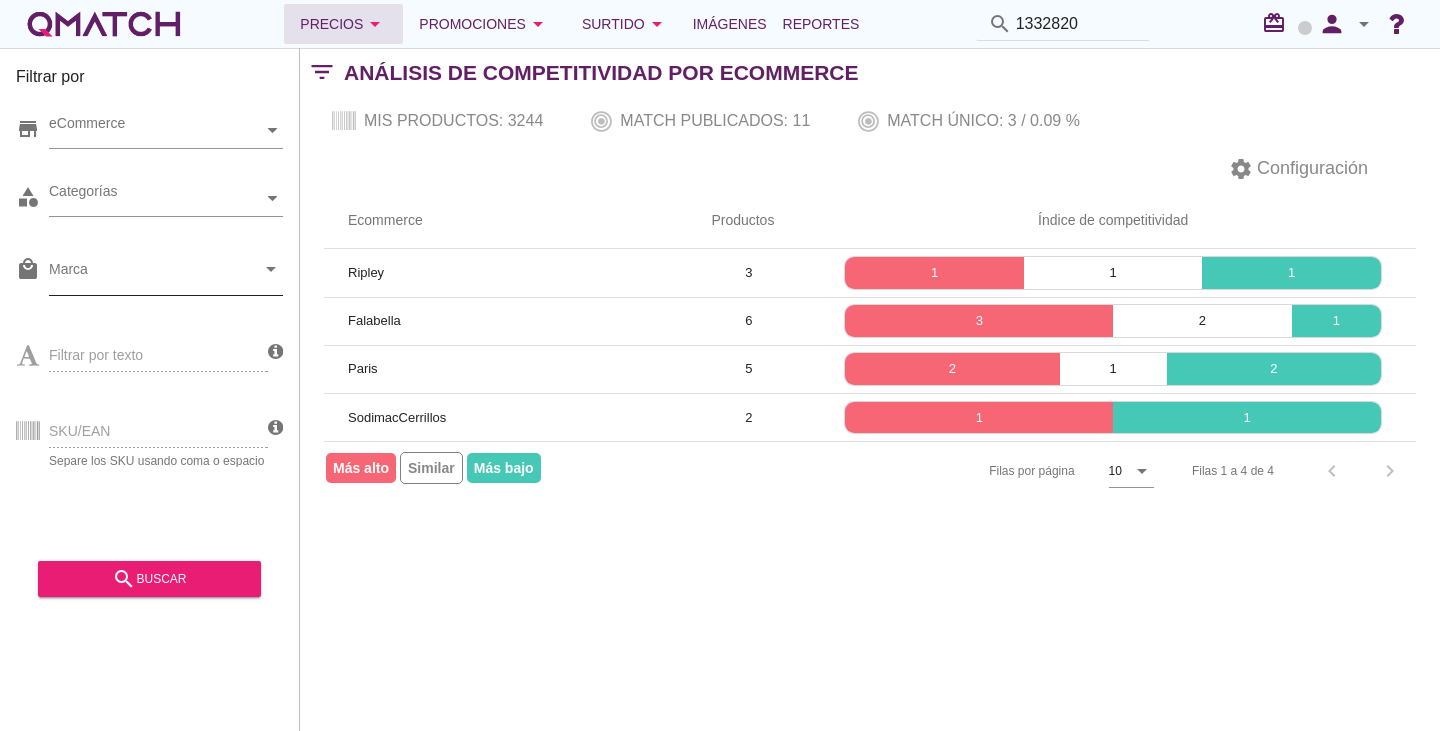 click on "Precios
arrow_drop_down" at bounding box center (343, 24) 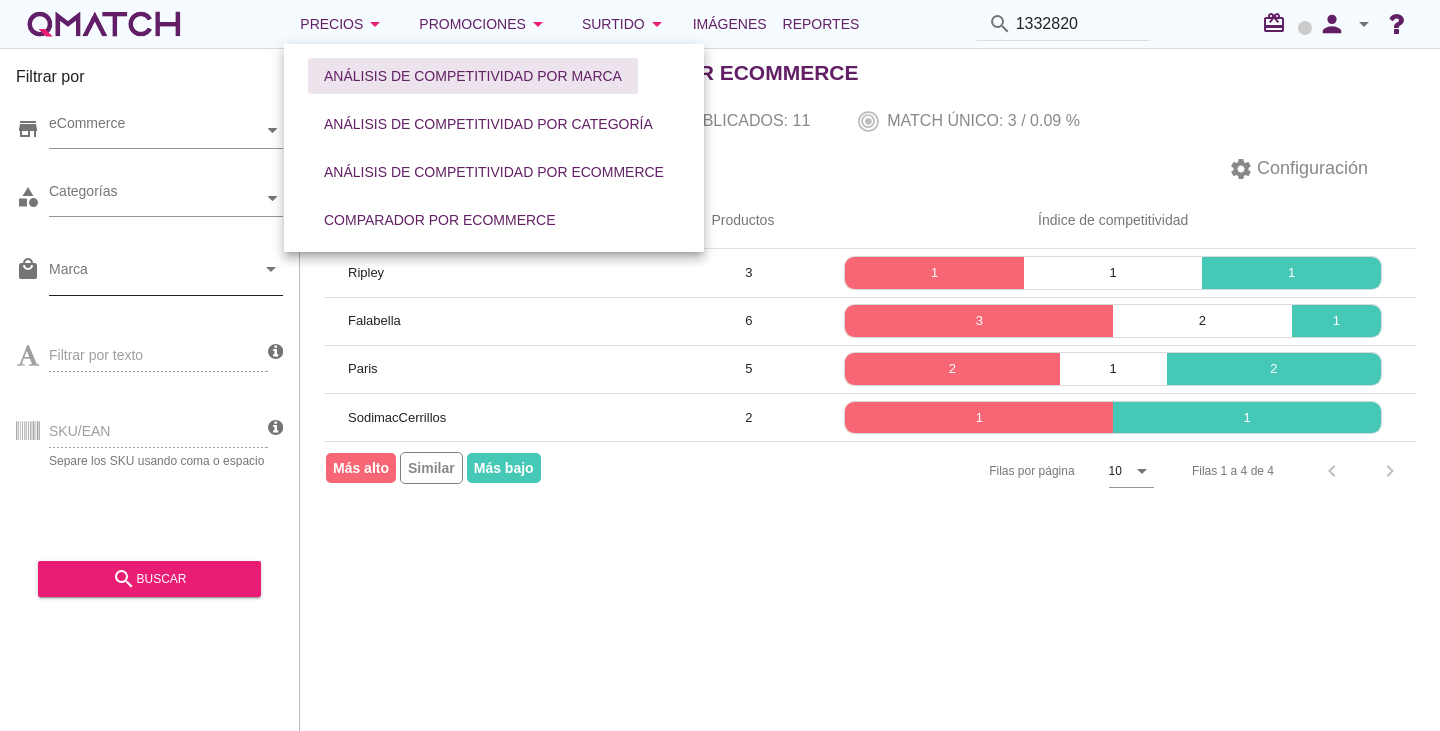 click on "Análisis de competitividad por marca" at bounding box center [473, 76] 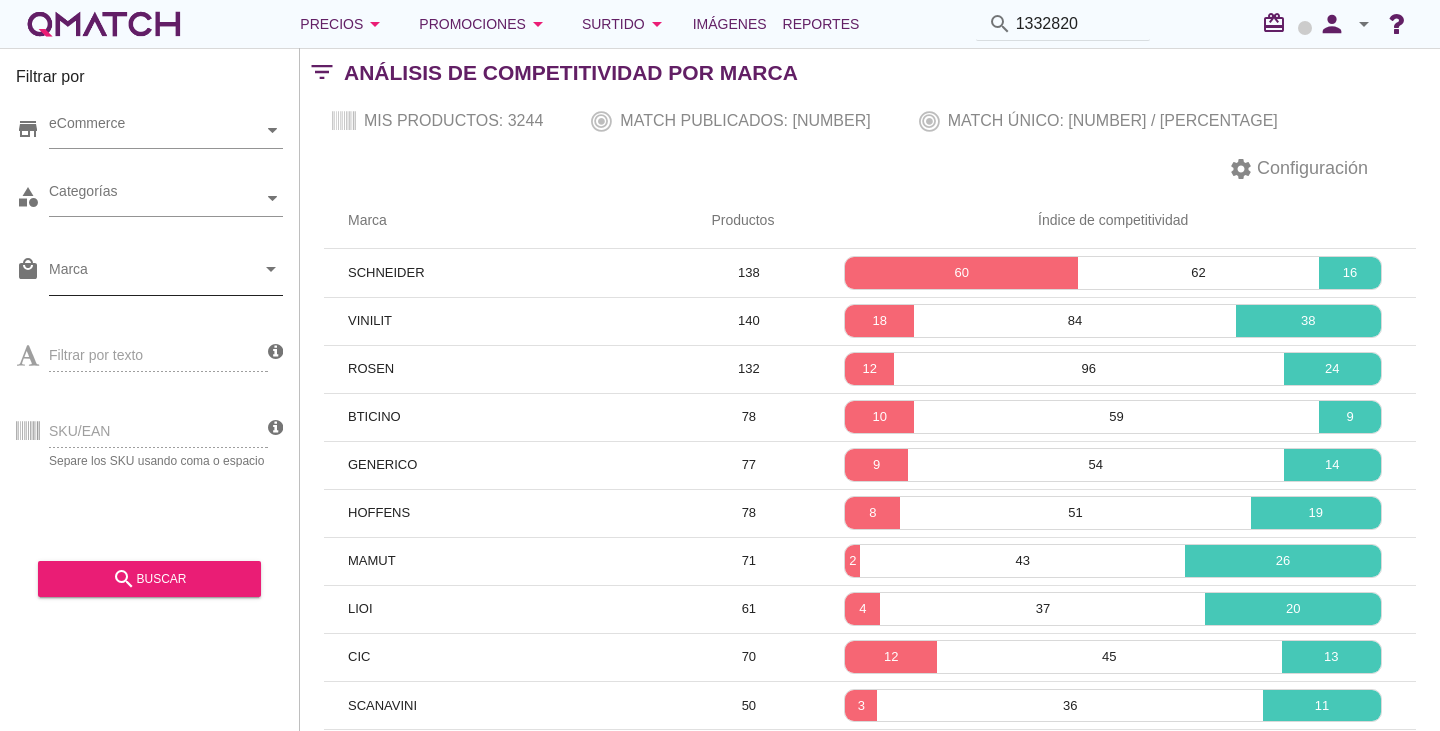 click at bounding box center [152, 274] 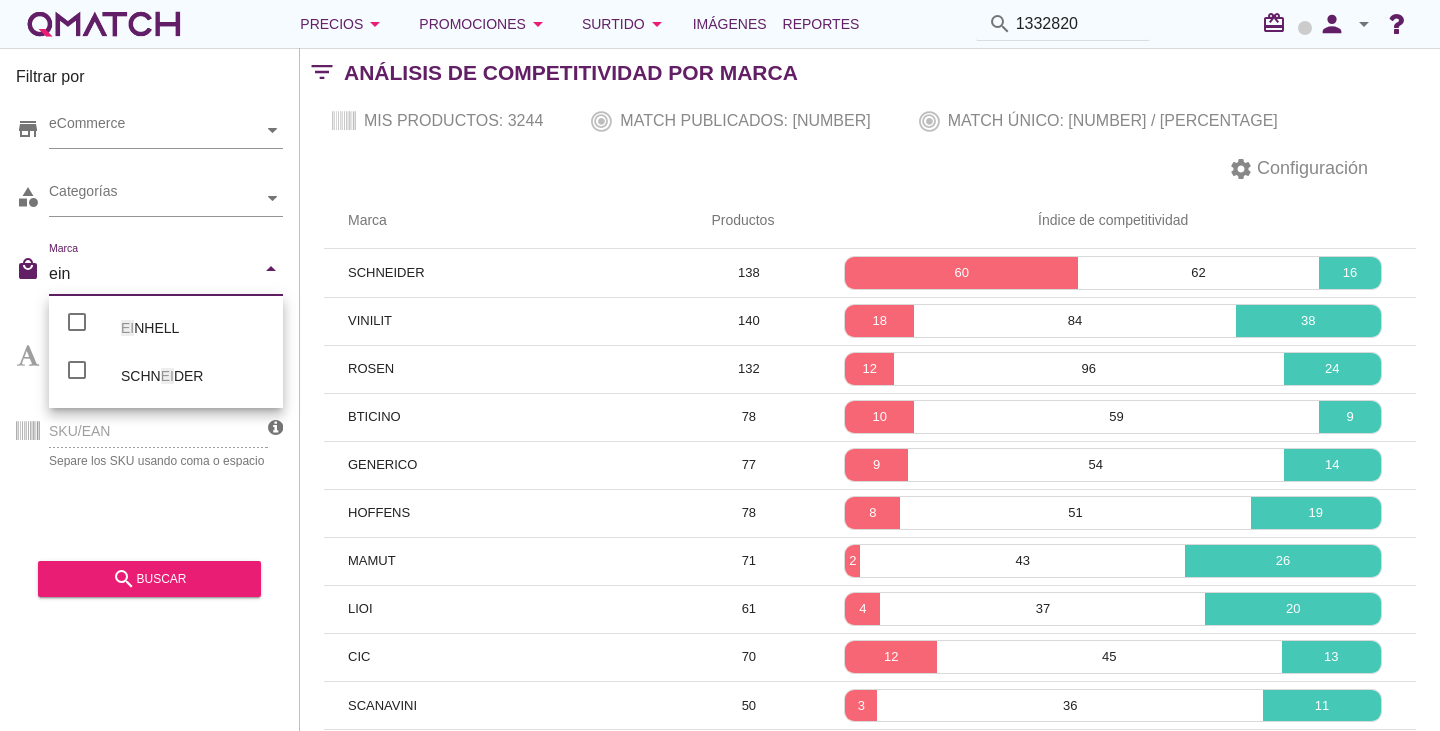 type on "einh" 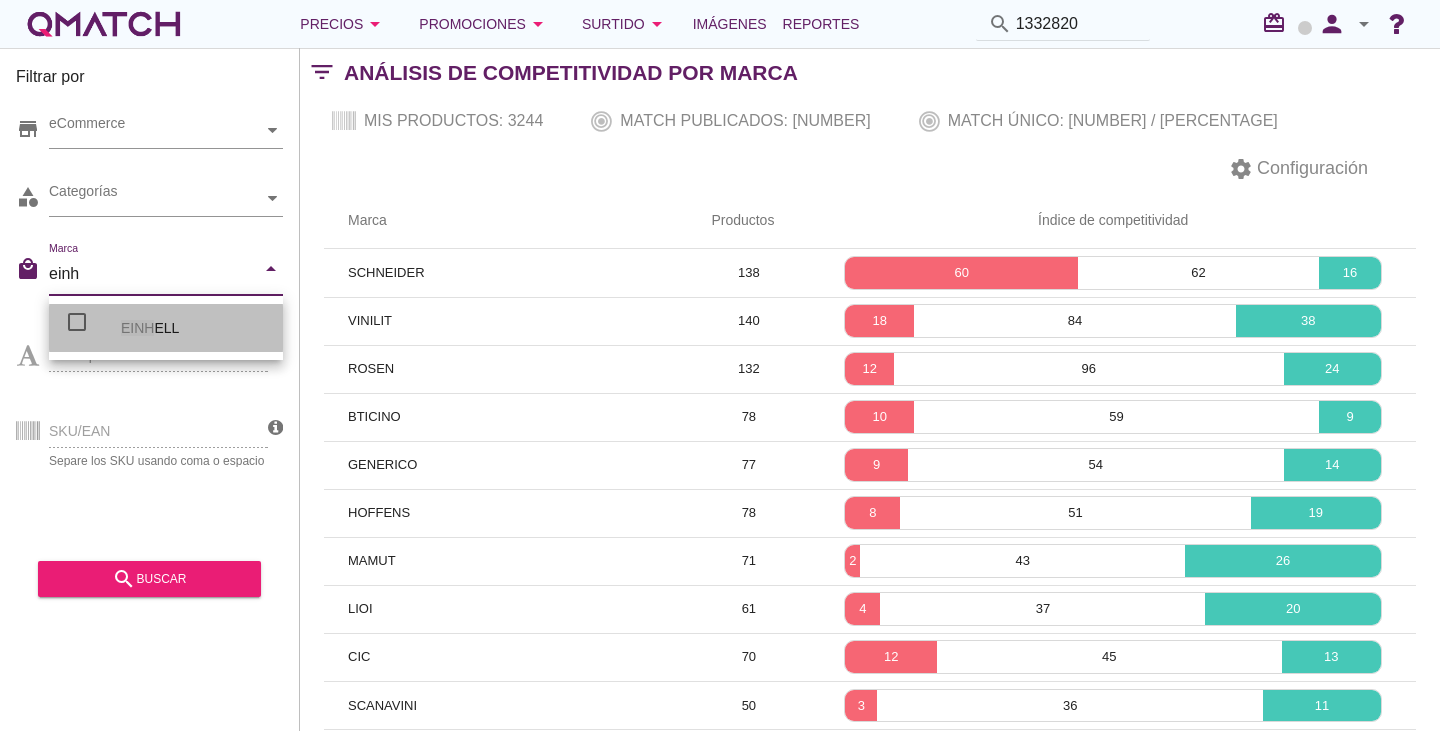 click on "EINH ELL" at bounding box center [194, 328] 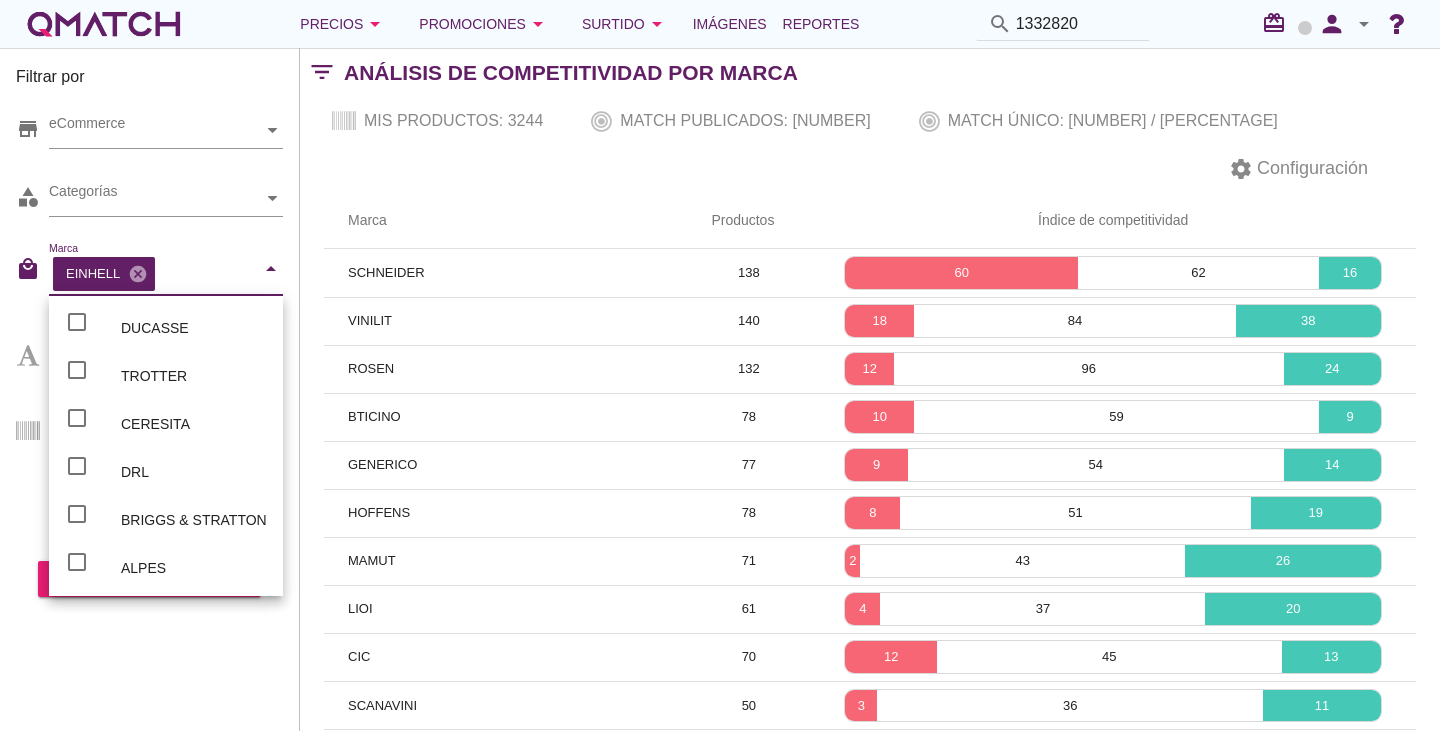 click on "Marca" at bounding box center (505, 221) 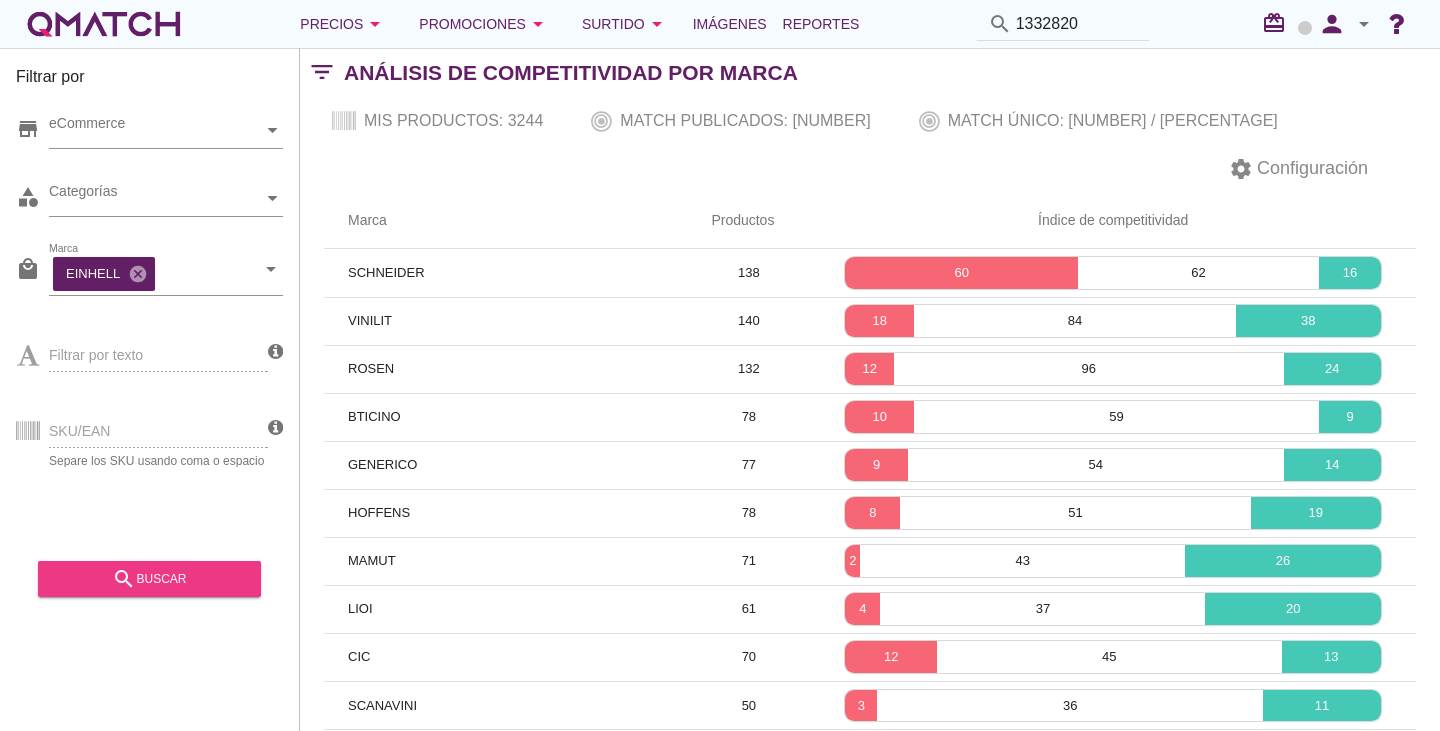 click on "search
buscar" at bounding box center (149, 579) 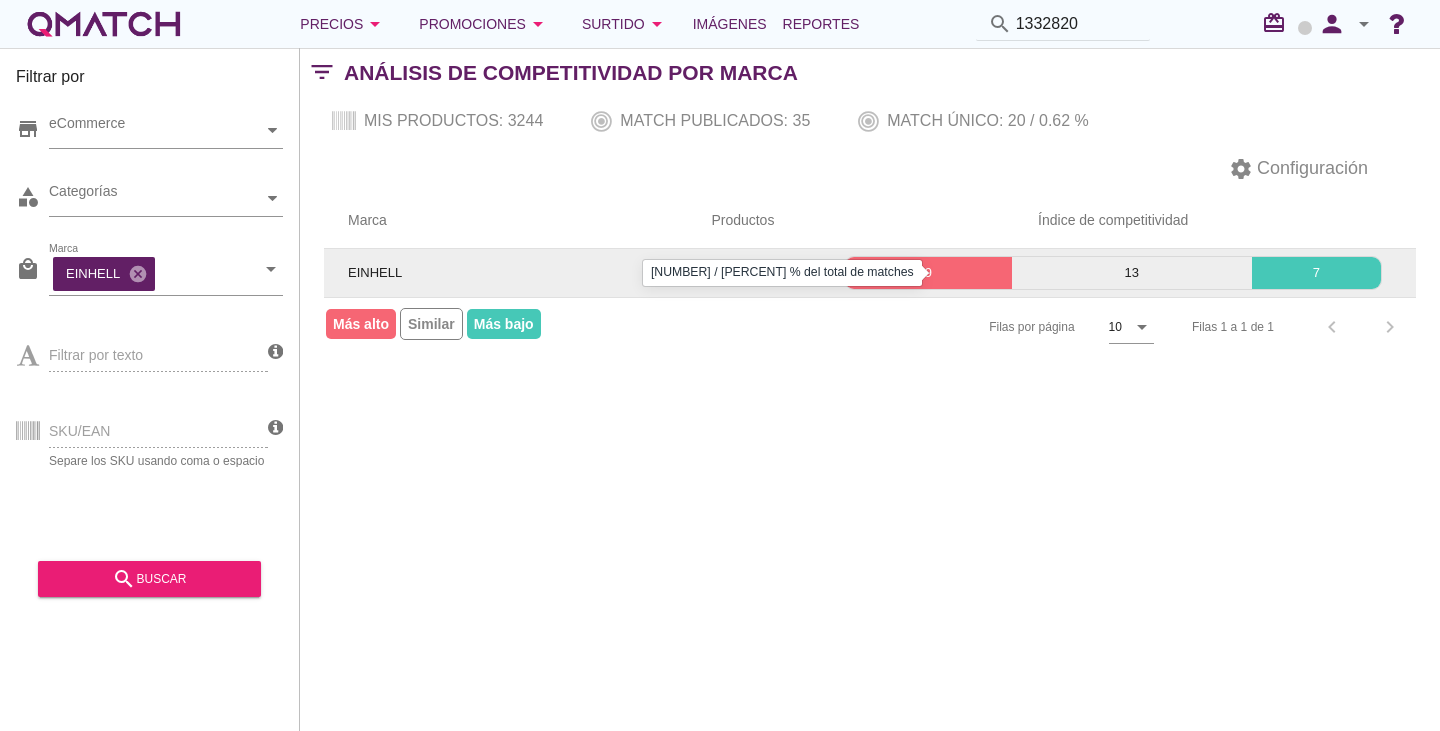 click on "9" at bounding box center [928, 273] 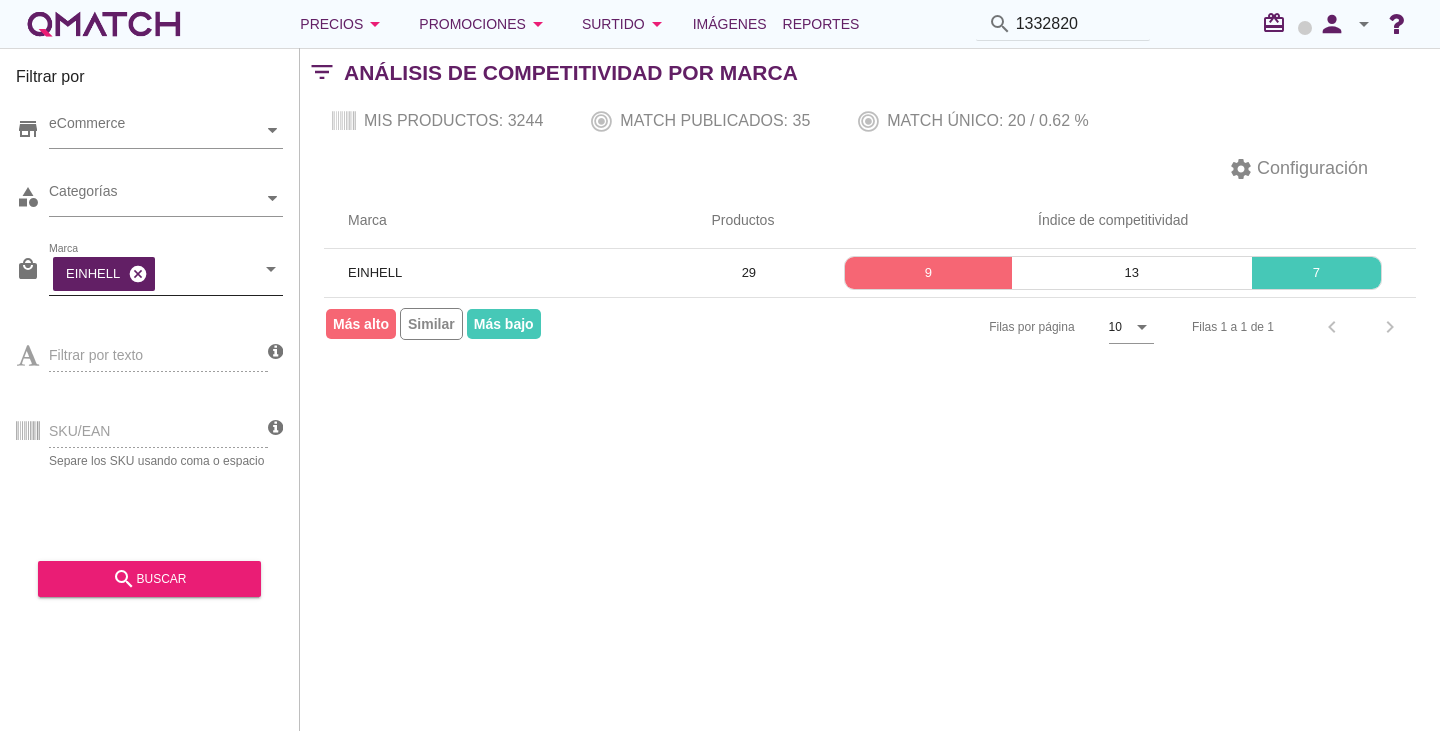 click on "cancel" at bounding box center (138, 274) 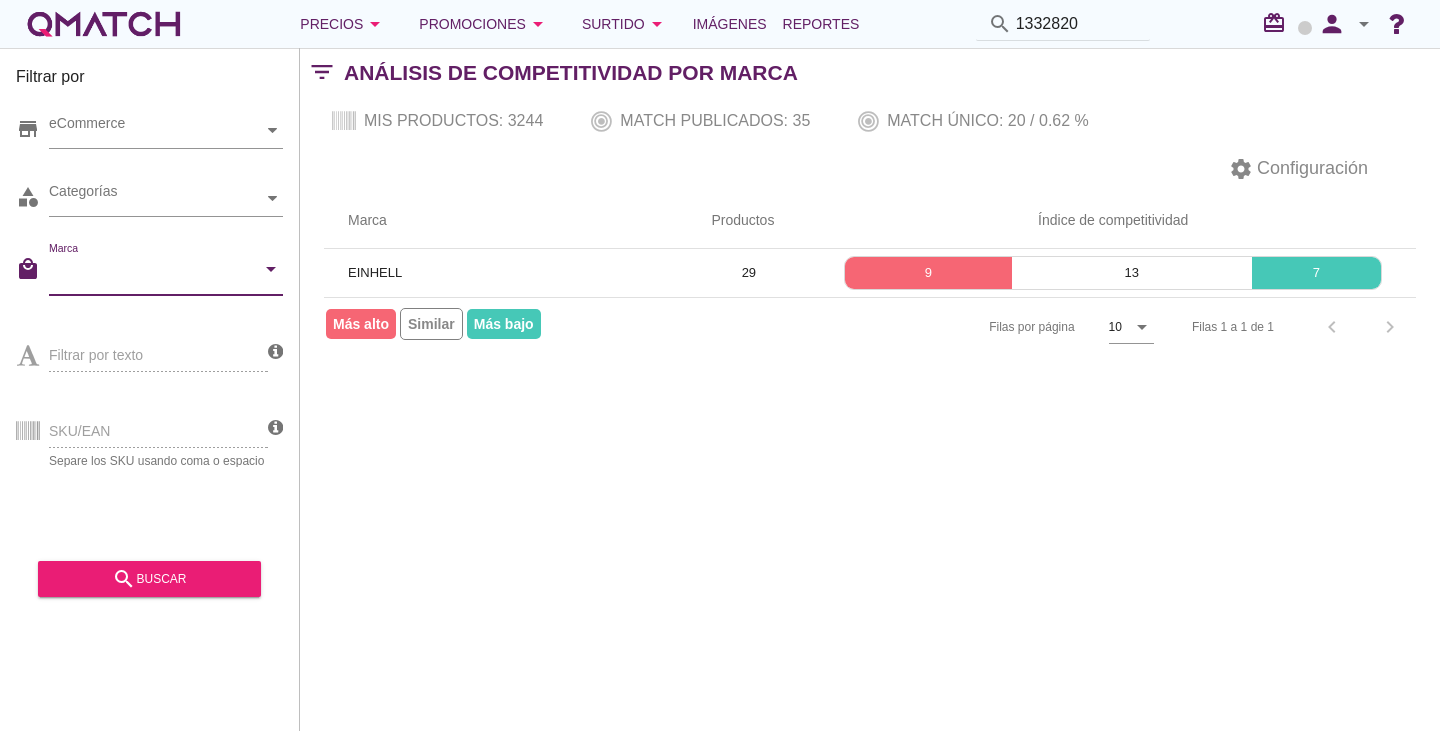 click on "Marca" at bounding box center (152, 274) 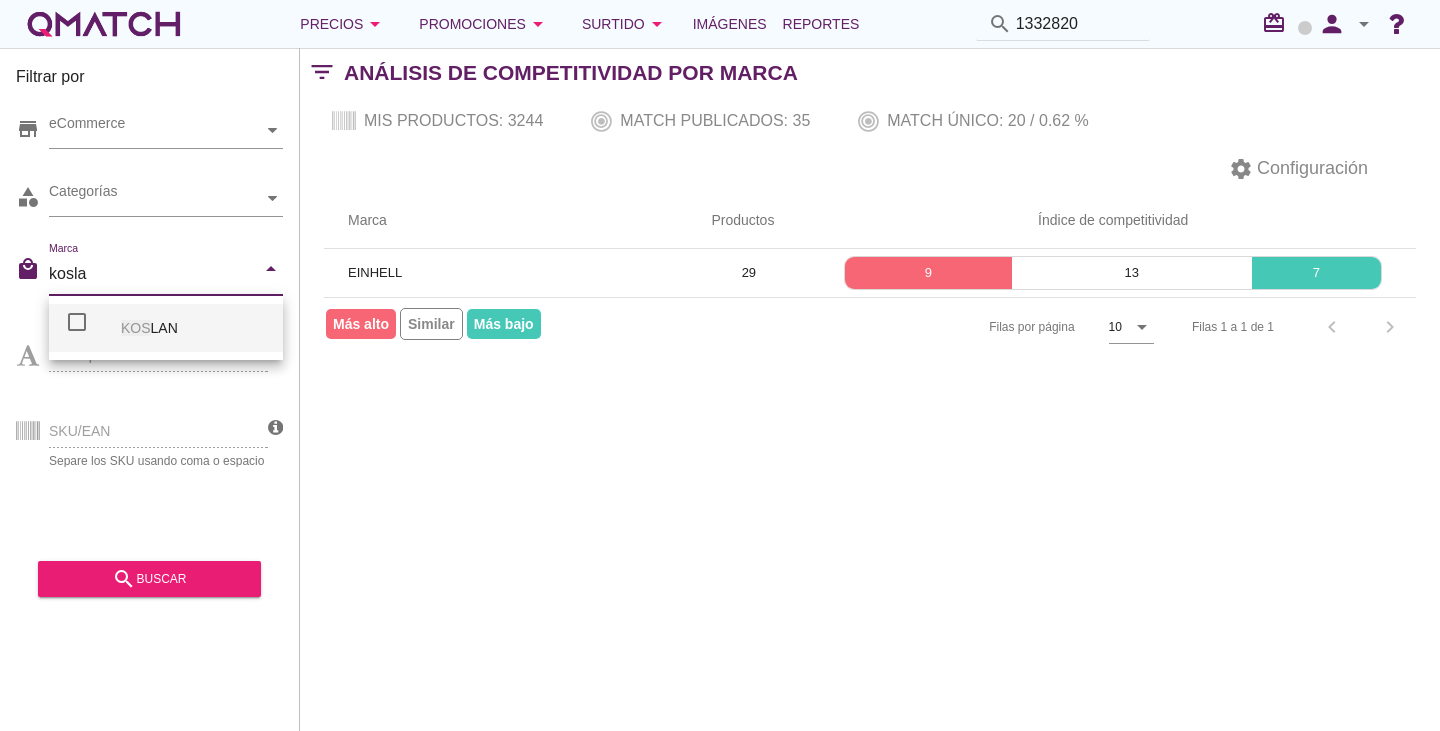 type on "koslan" 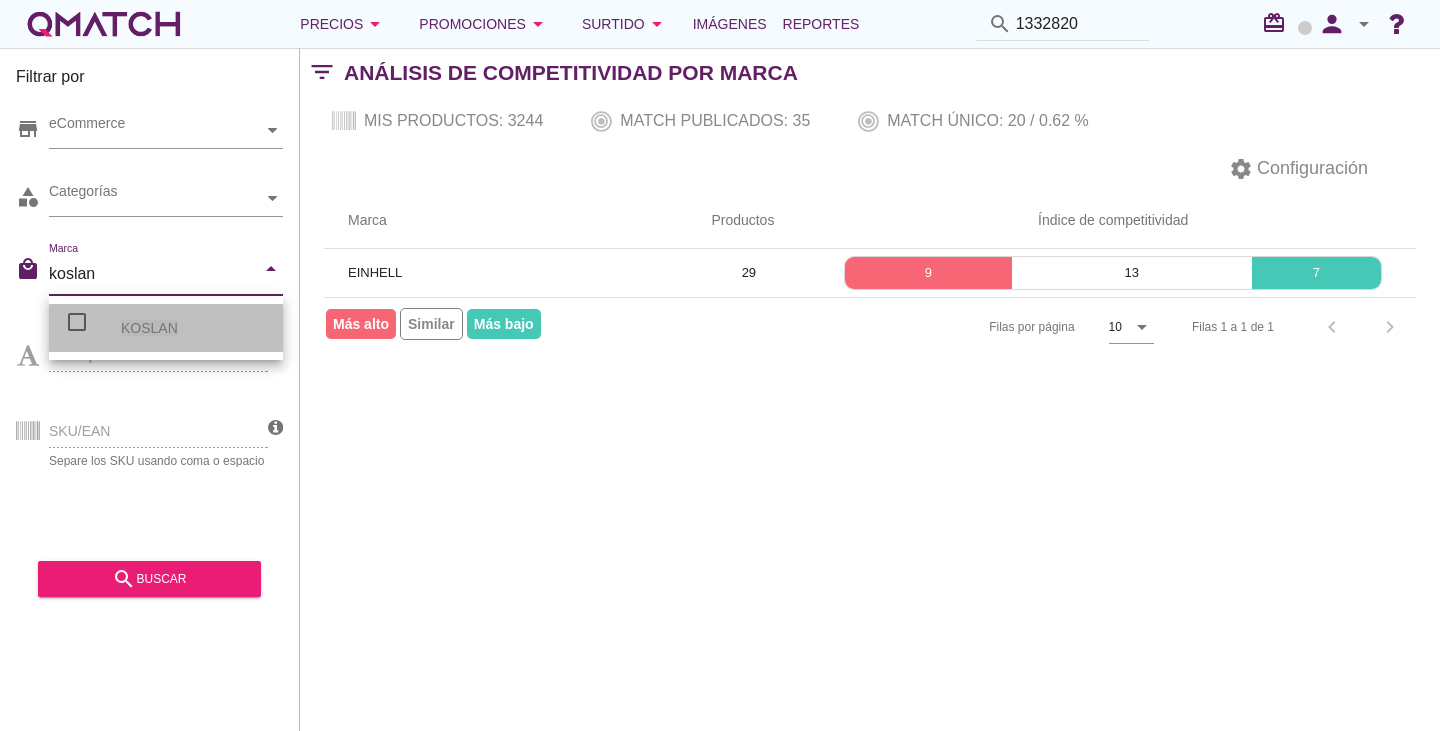 click on "KOSLAN" at bounding box center (194, 328) 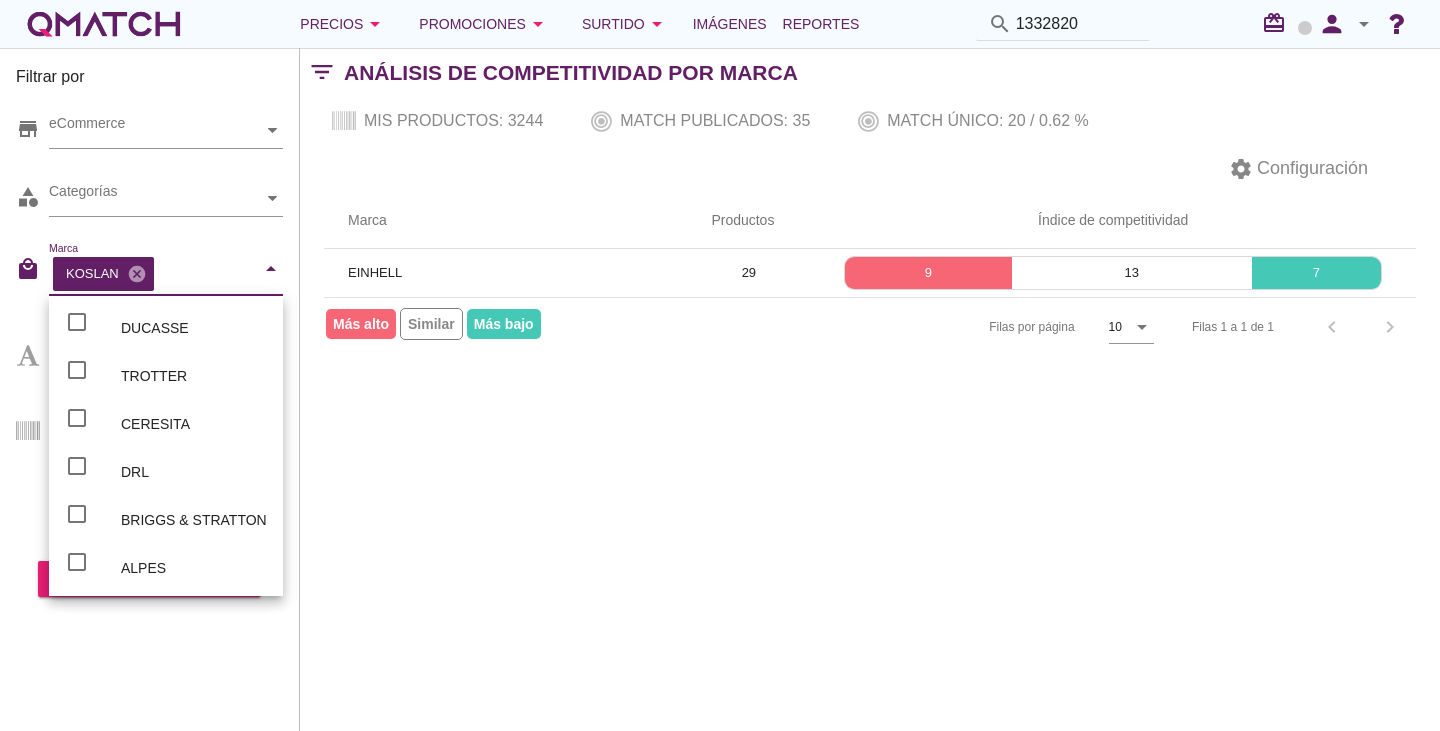 click on "Filtrar por store eCommerce category Categorías local_mall Marca KOSLAN cancel arrow_drop_down Filtrar por texto   SKU/EAN Separe los SKU usando coma o espacio
search
buscar
filter_list
Análisis de competitividad por Marca
Mis productos: 3244
Match publicados: 35
Match único: 20 / 0.62 %
settings  Configuración  filter_list Sin resultados, realiza una nueva búsqueda Marca Productos Índice de competitividad EINHELL 29
9
13
7
Filas por página 10 arrow_drop_down
Filas 1 a 1 de
1
chevron_left chevron_right
Más alto
Similar
Más bajo" at bounding box center (870, 389) 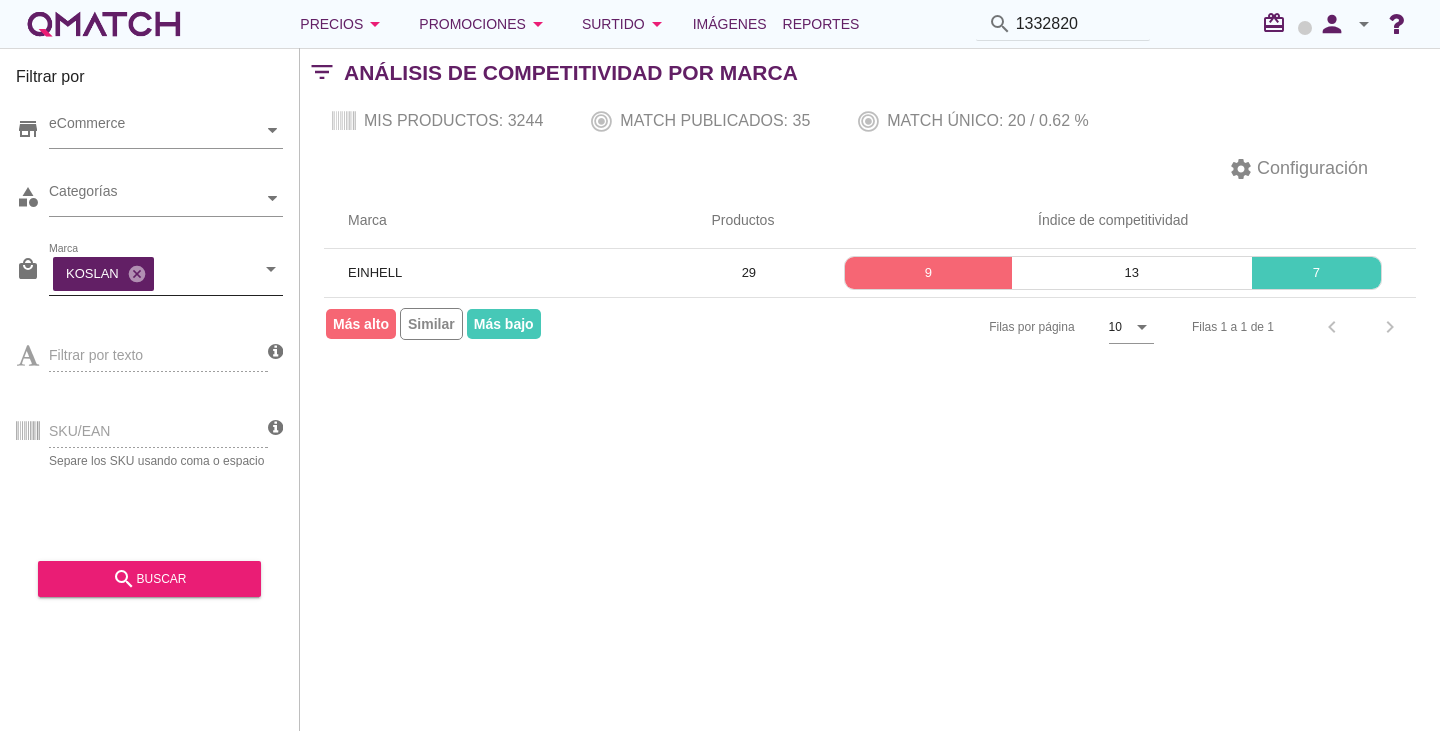 click on "Marca" at bounding box center (206, 274) 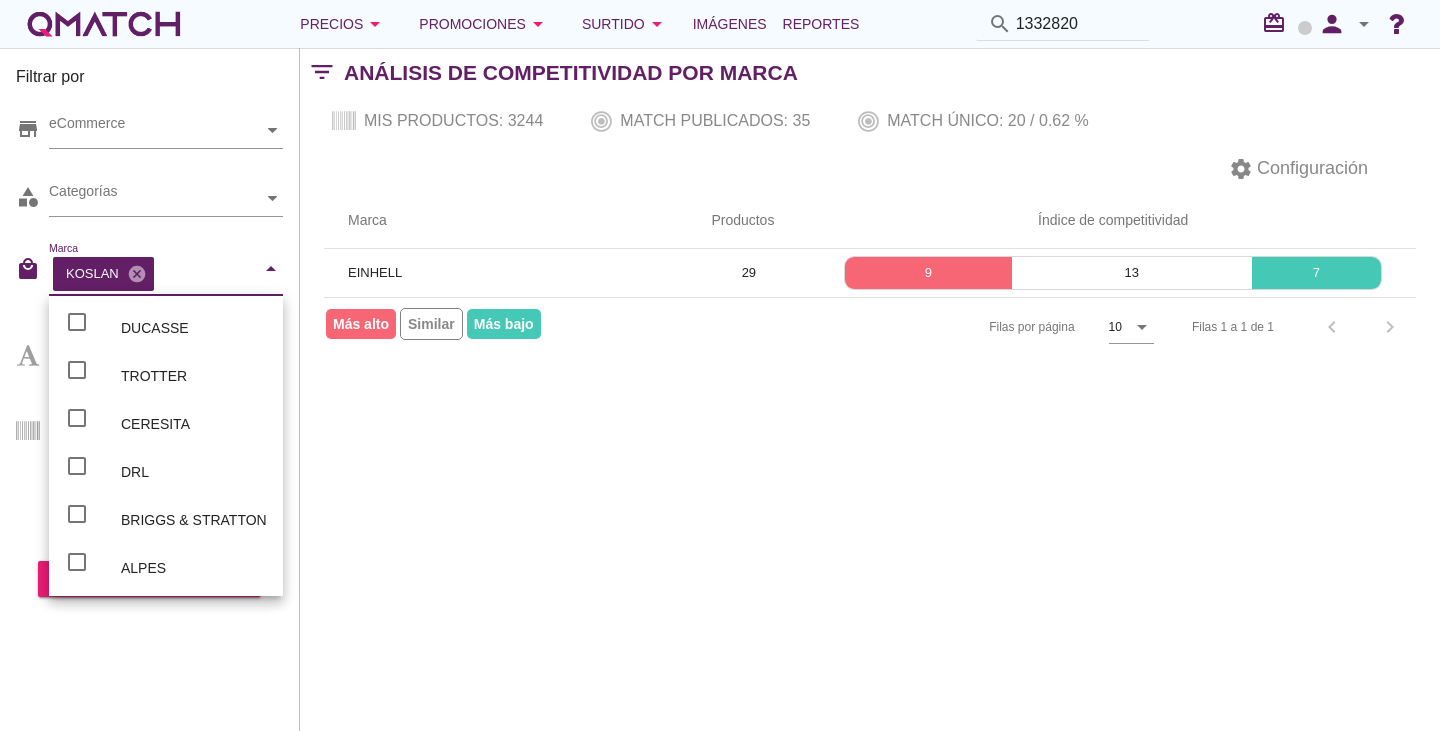 click on "Filtrar por store eCommerce category Categorías local_mall Marca KOSLAN cancel arrow_drop_down Filtrar por texto   SKU/EAN Separe los SKU usando coma o espacio
search
buscar
filter_list
Análisis de competitividad por Marca
Mis productos: 3244
Match publicados: 35
Match único: 20 / 0.62 %
settings  Configuración  filter_list Sin resultados, realiza una nueva búsqueda Marca Productos Índice de competitividad EINHELL 29
9
13
7
Filas por página 10 arrow_drop_down
Filas 1 a 1 de
1
chevron_left chevron_right
Más alto
Similar
Más bajo" at bounding box center (870, 389) 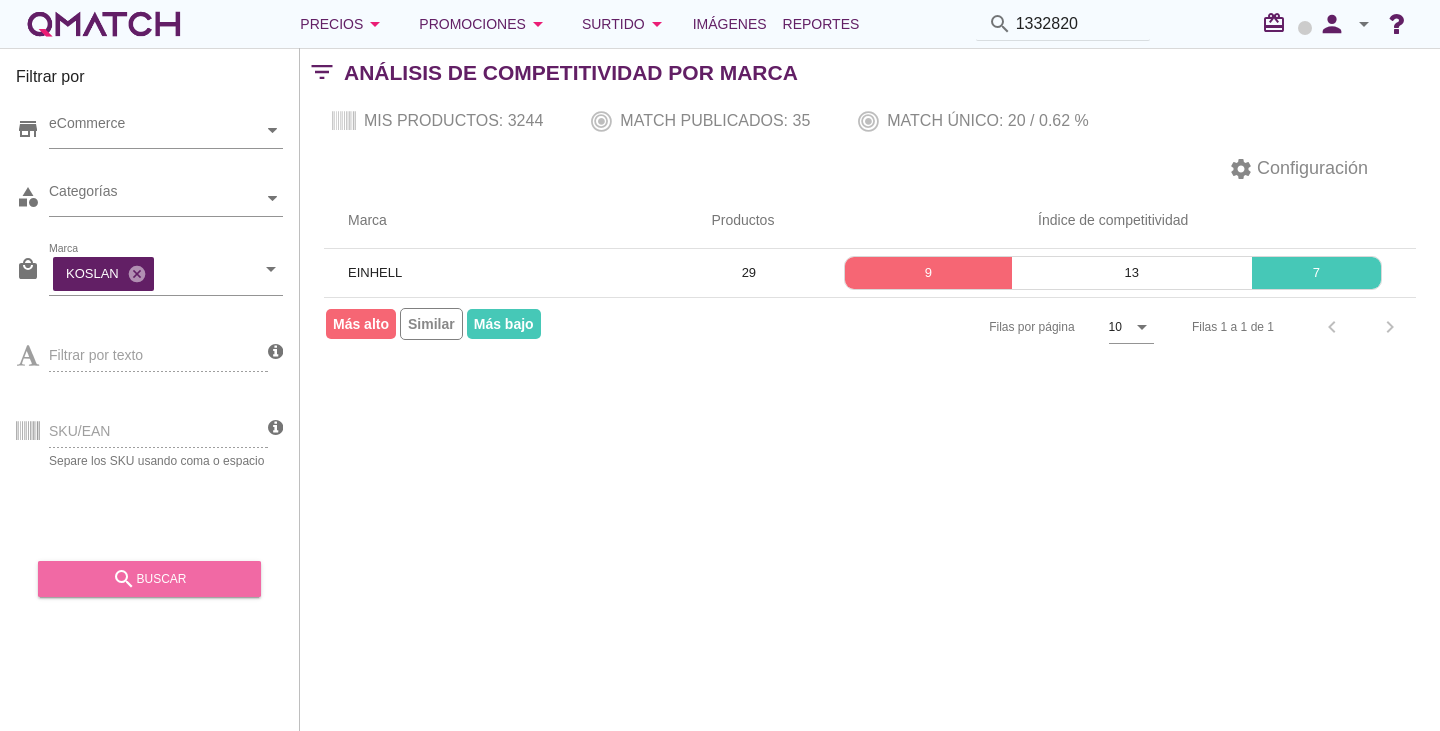 click on "search
buscar" at bounding box center [149, 579] 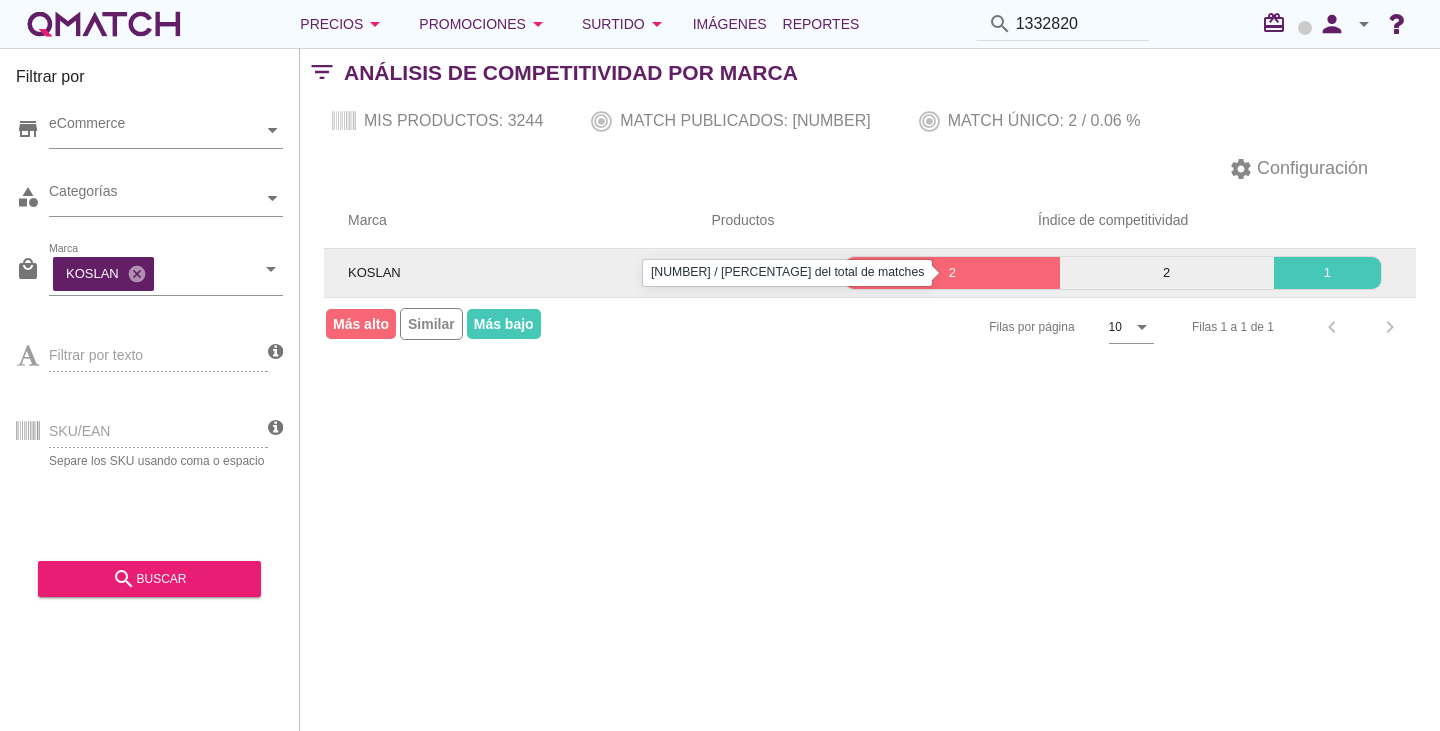 click on "2" at bounding box center [952, 273] 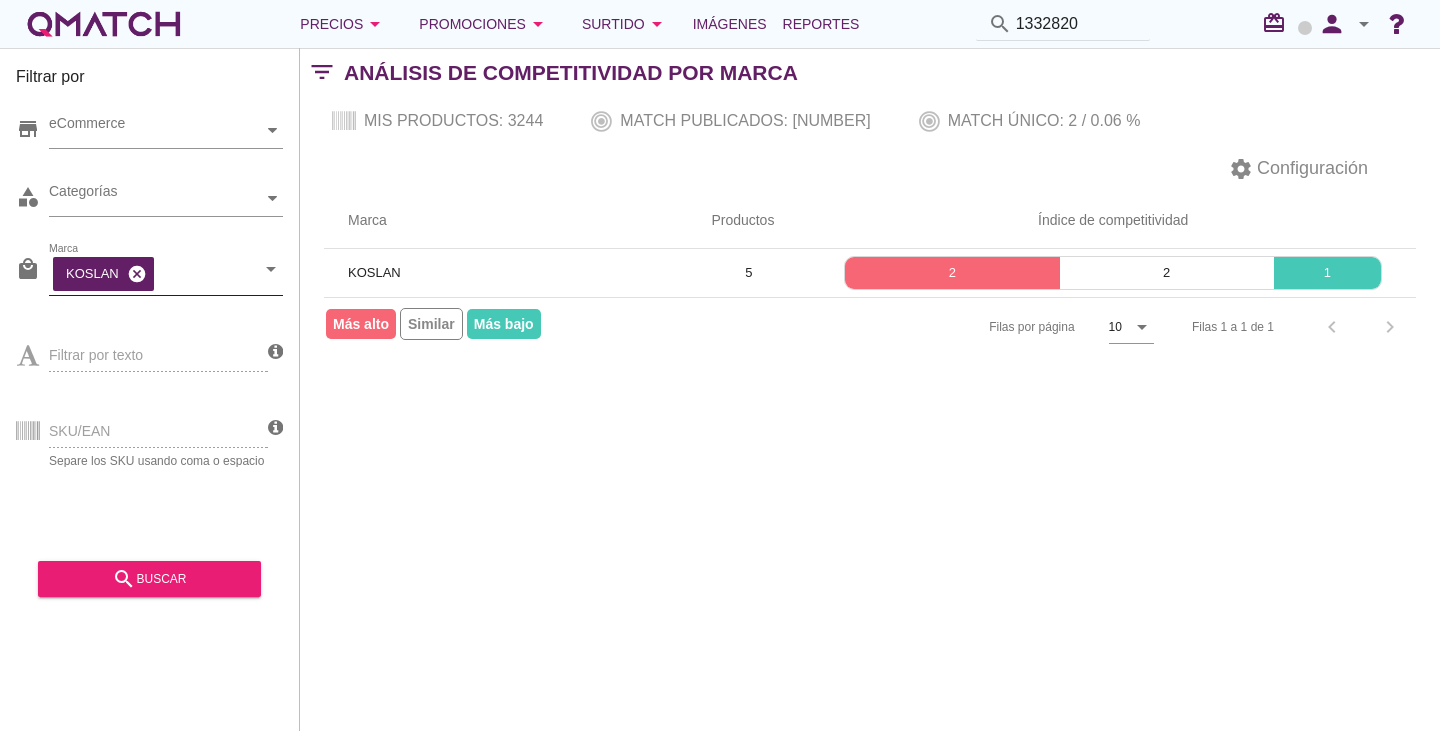 click on "cancel" at bounding box center [137, 274] 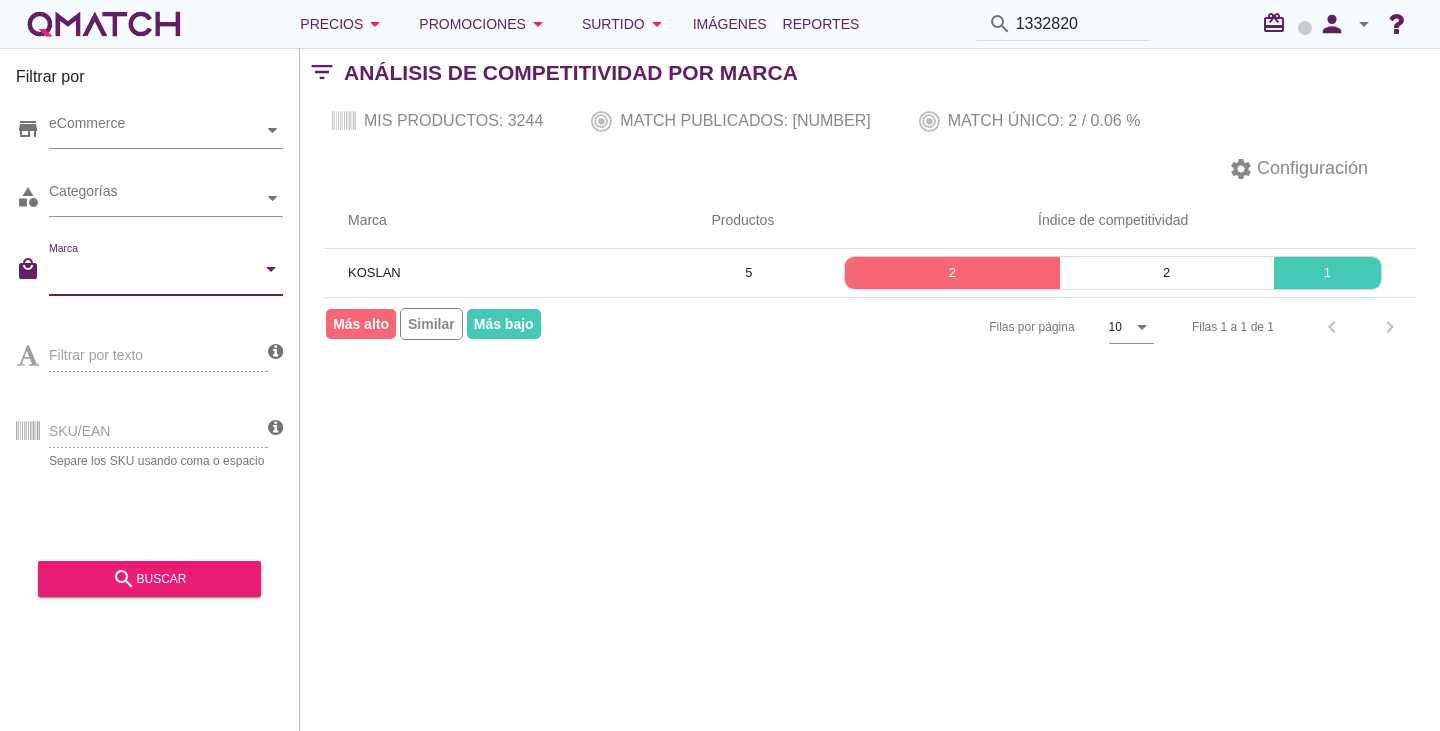 click on "Marca" at bounding box center (152, 274) 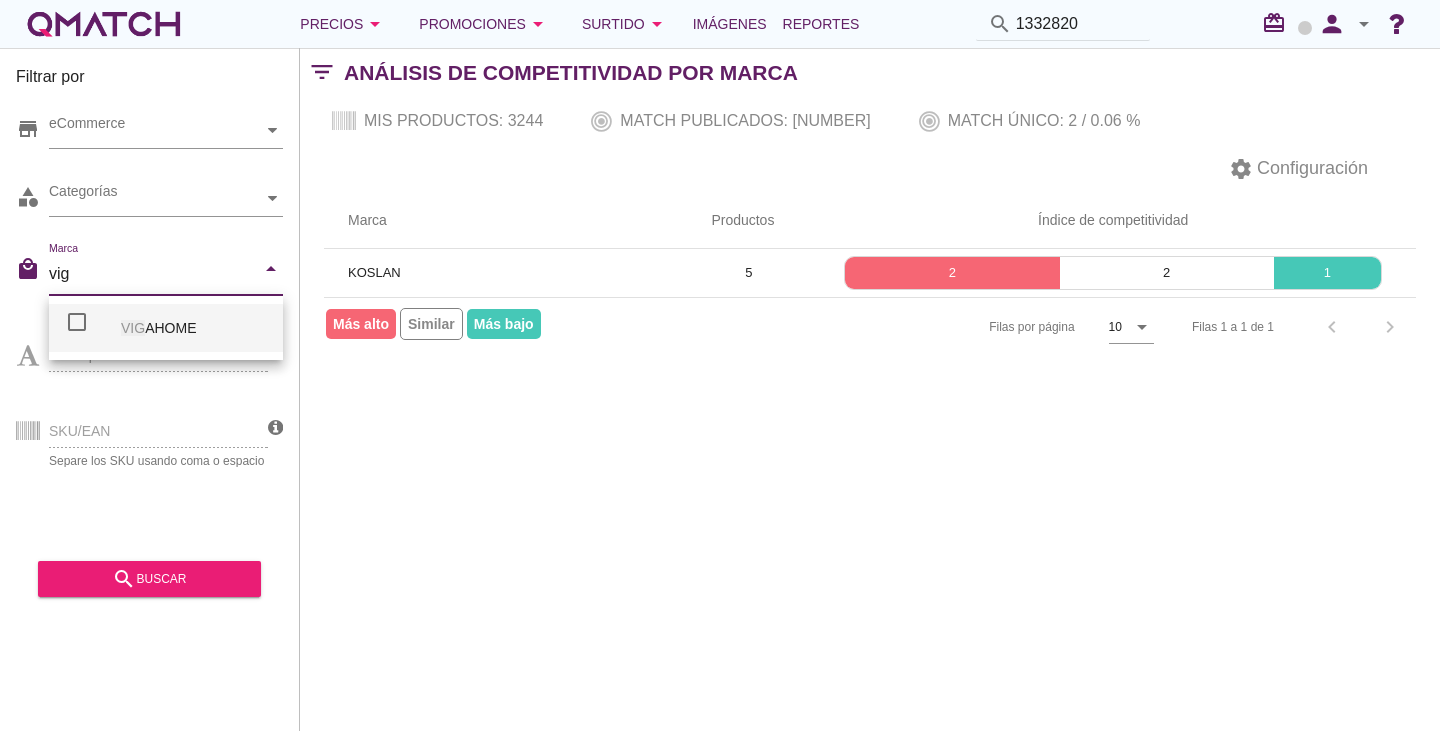 type on "viga" 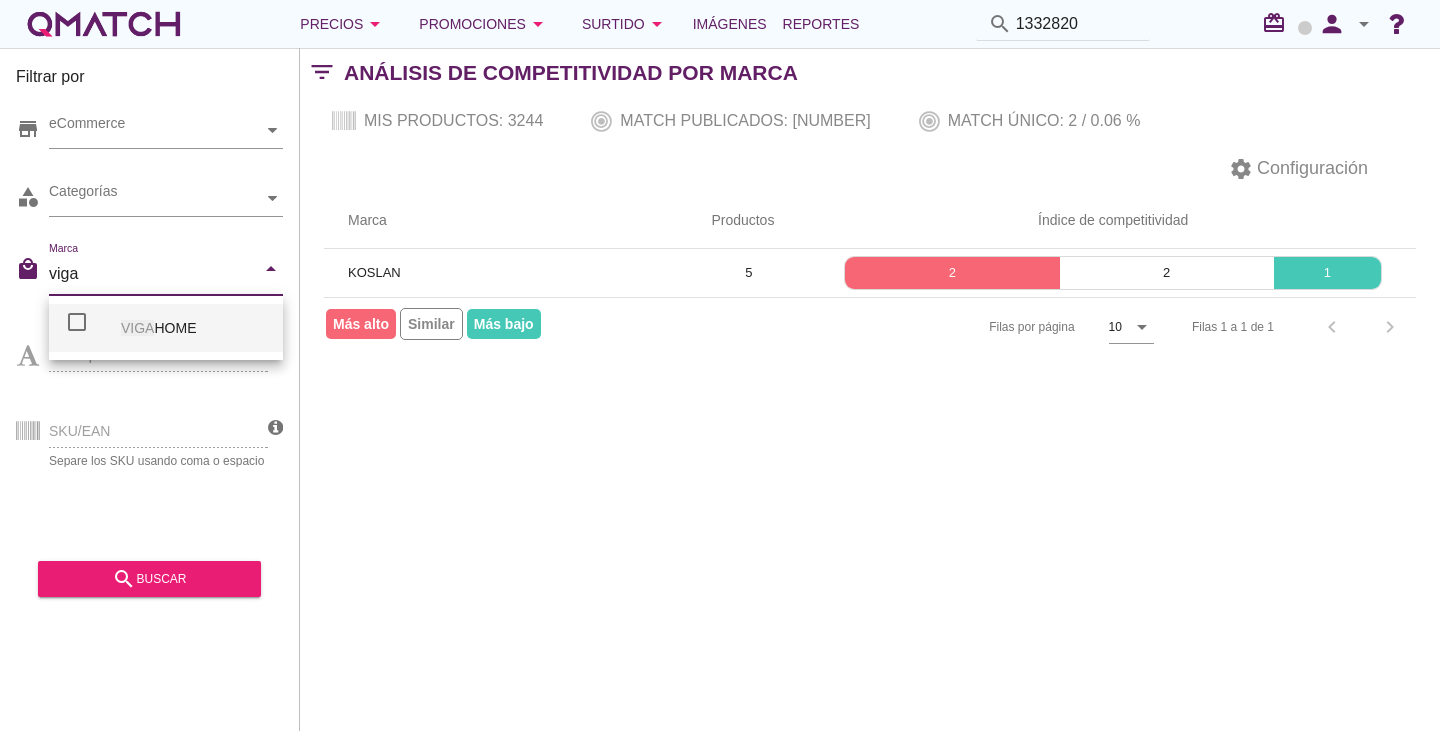 click on "VIGA HOME" at bounding box center (194, 328) 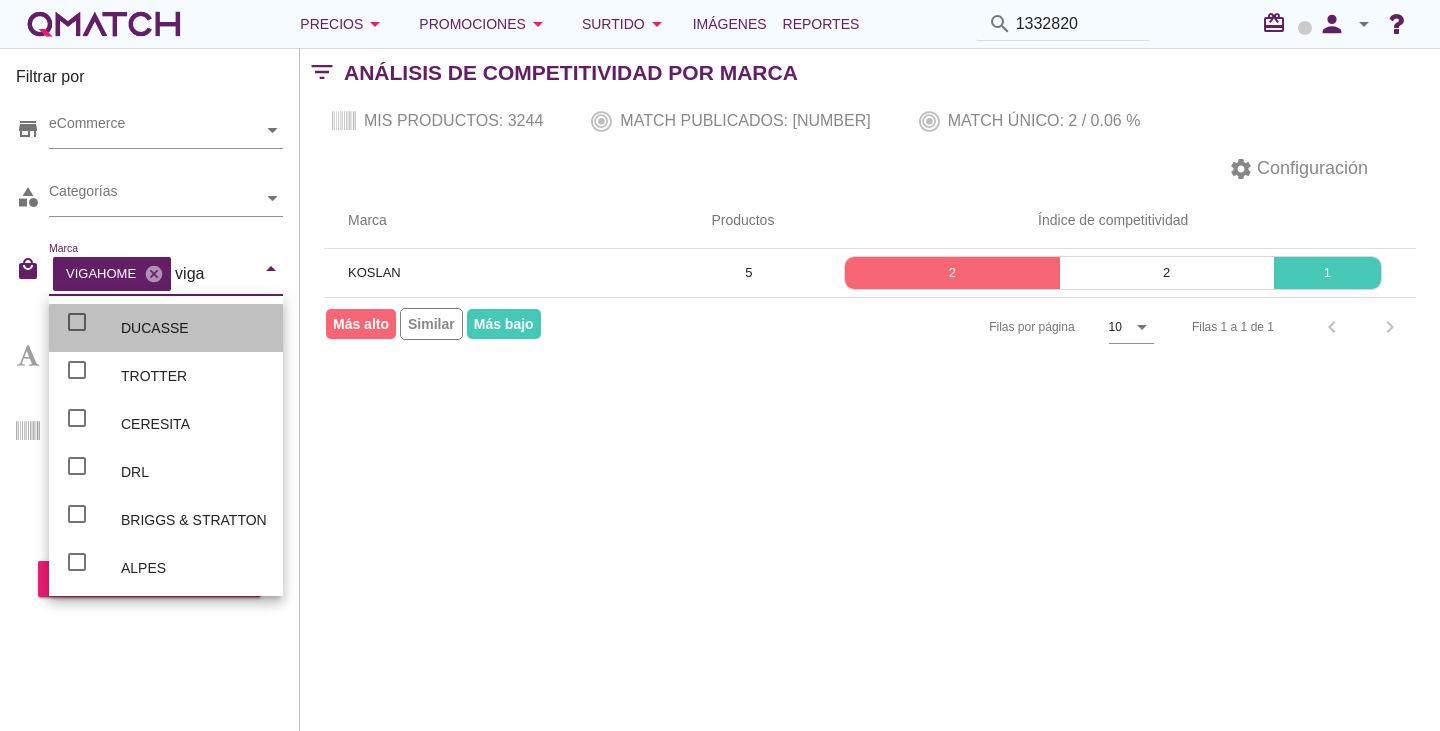 checkbox on "false" 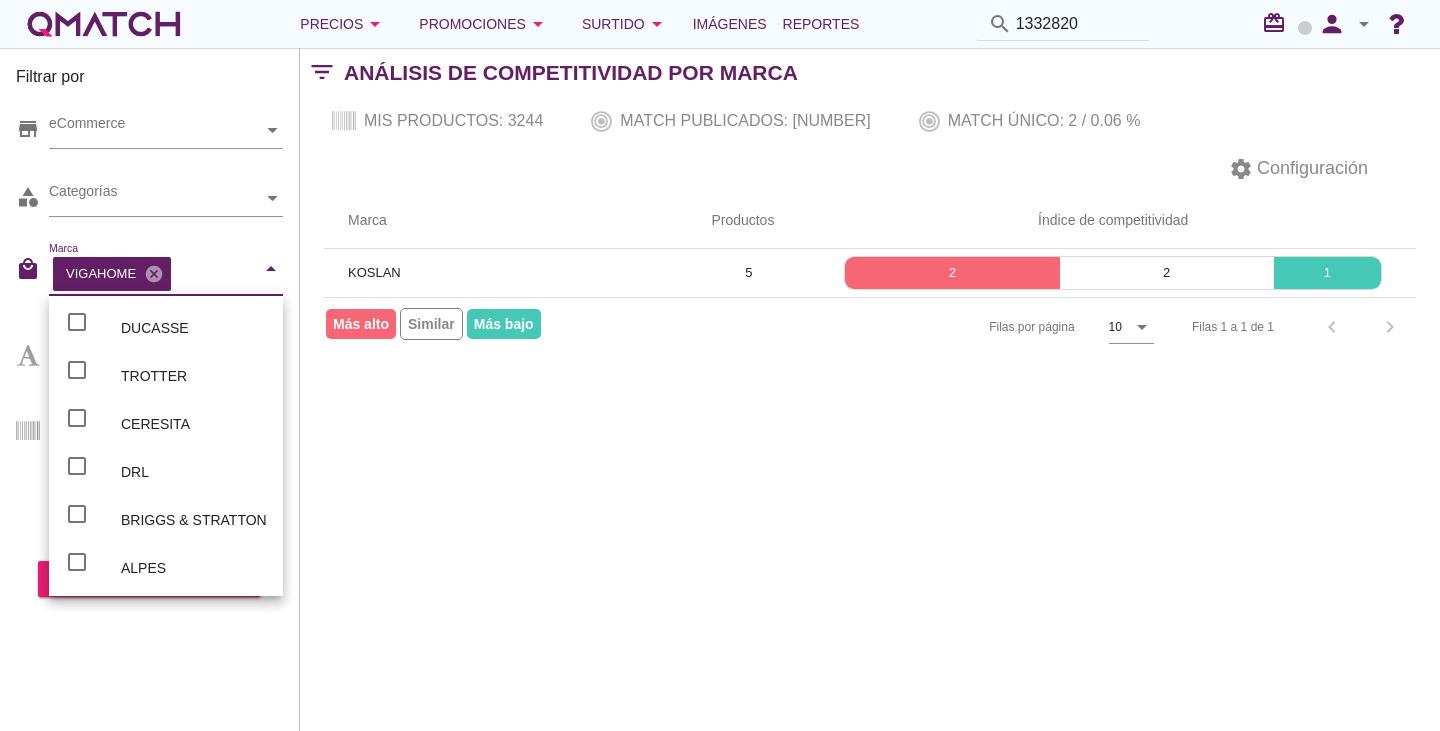 click on "Filtrar por store eCommerce category Categorías local_mall Marca VIGAHOME cancel arrow_drop_down Filtrar por texto   SKU/EAN Separe los SKU usando coma o espacio
search
buscar" at bounding box center [150, 389] 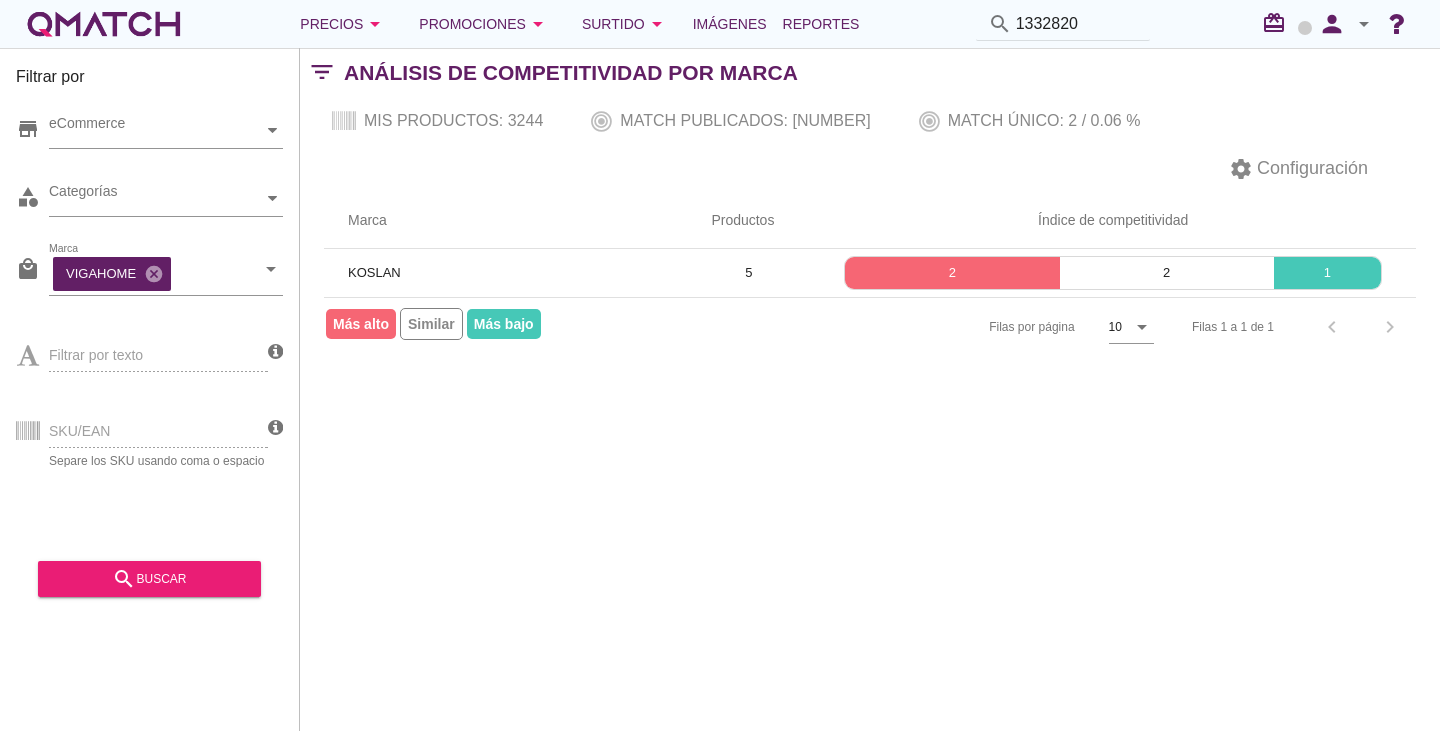 click on "search
buscar" at bounding box center [149, 572] 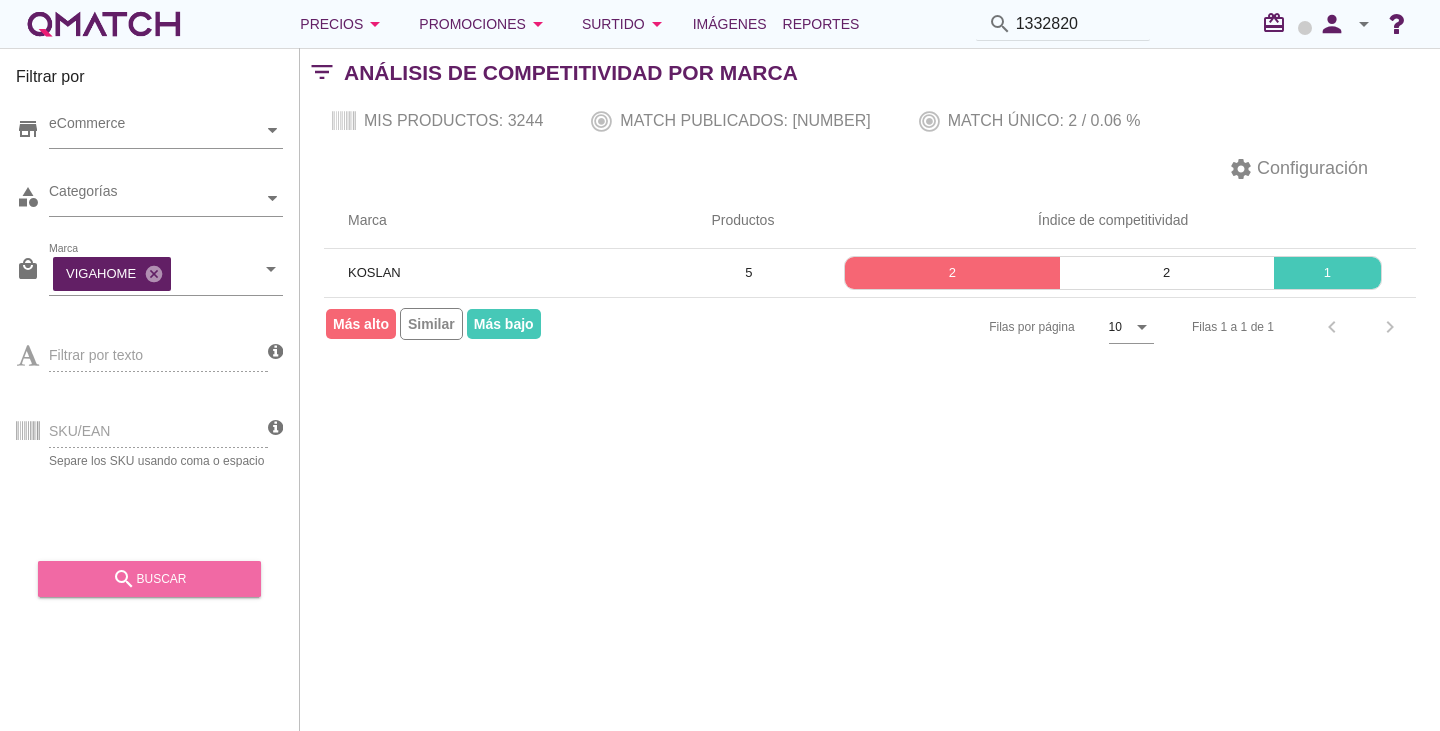 click on "search
buscar" at bounding box center (149, 579) 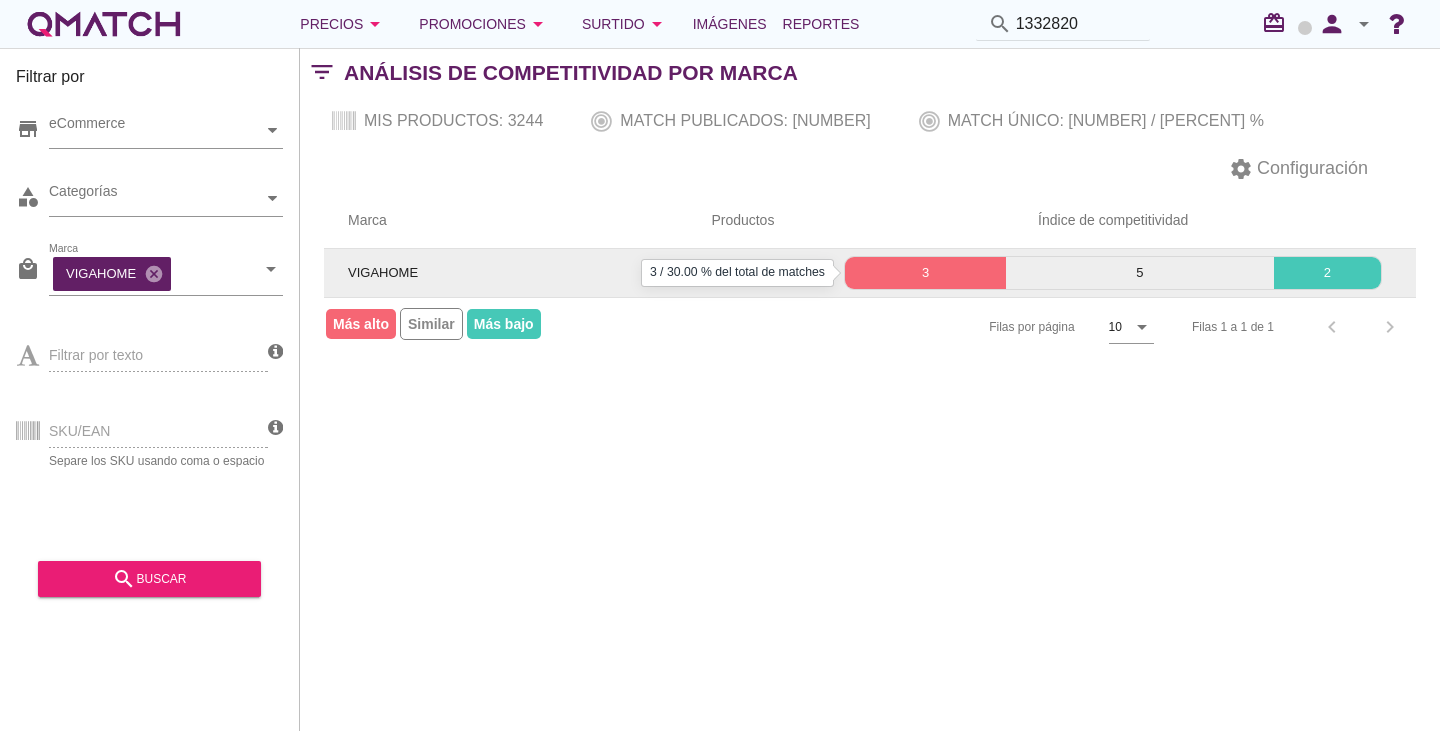 click on "3" at bounding box center [925, 273] 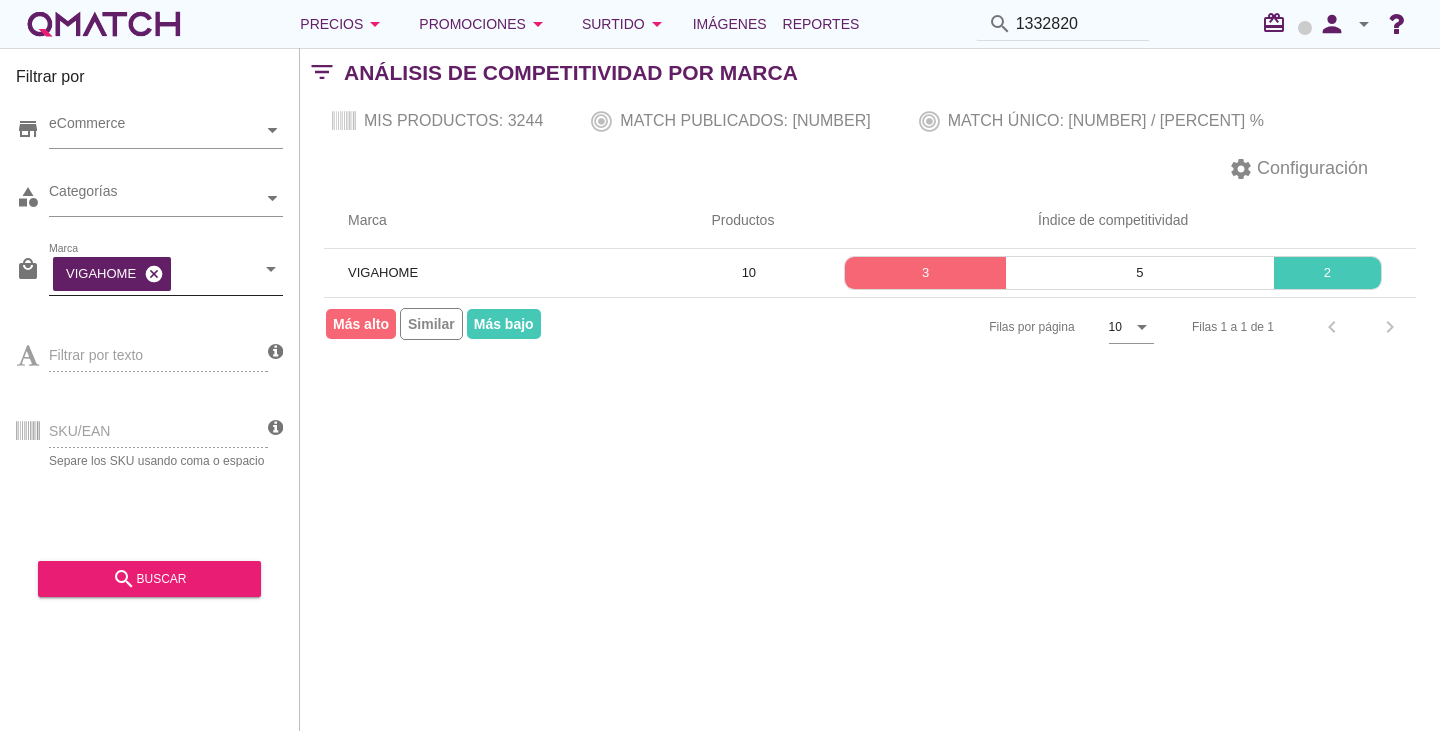 click on "cancel" at bounding box center [154, 274] 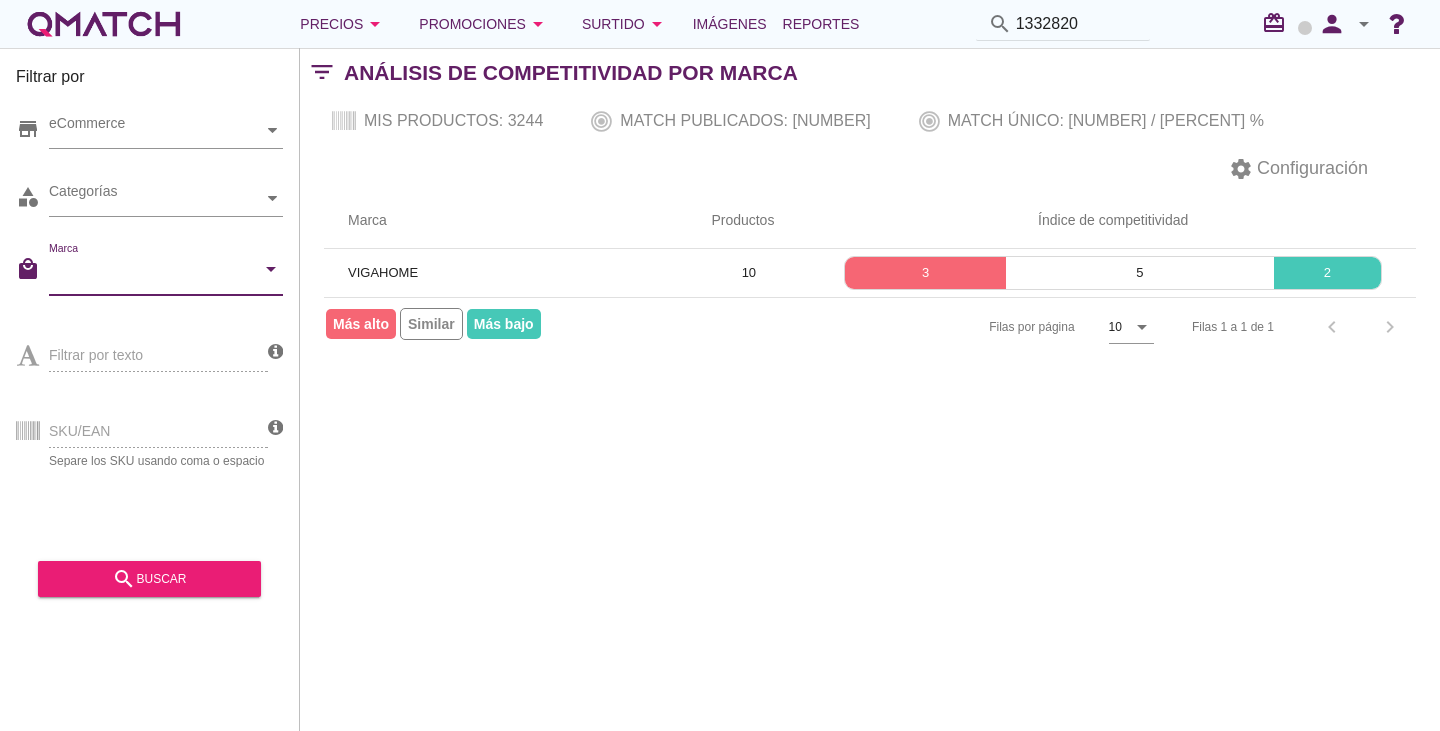 click on "Marca" at bounding box center [152, 274] 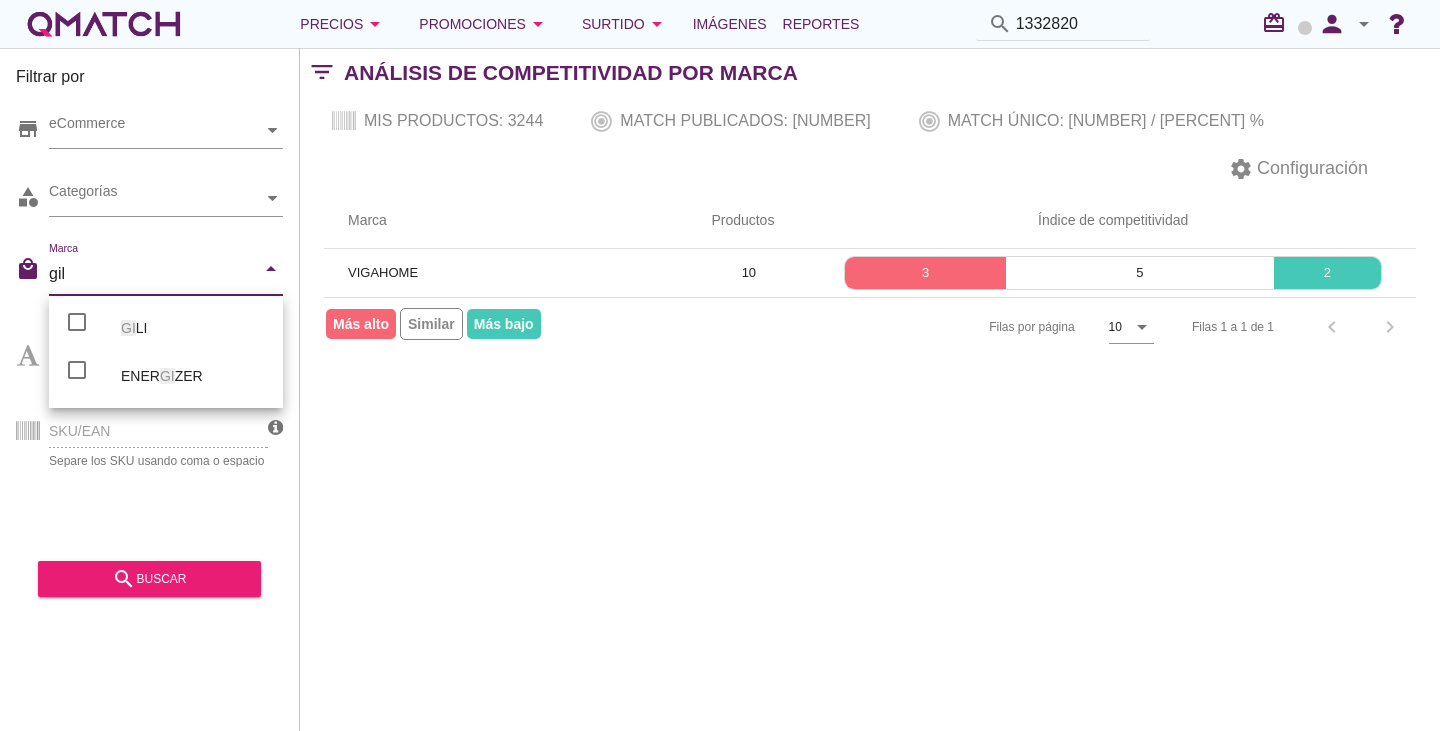 type on "gili" 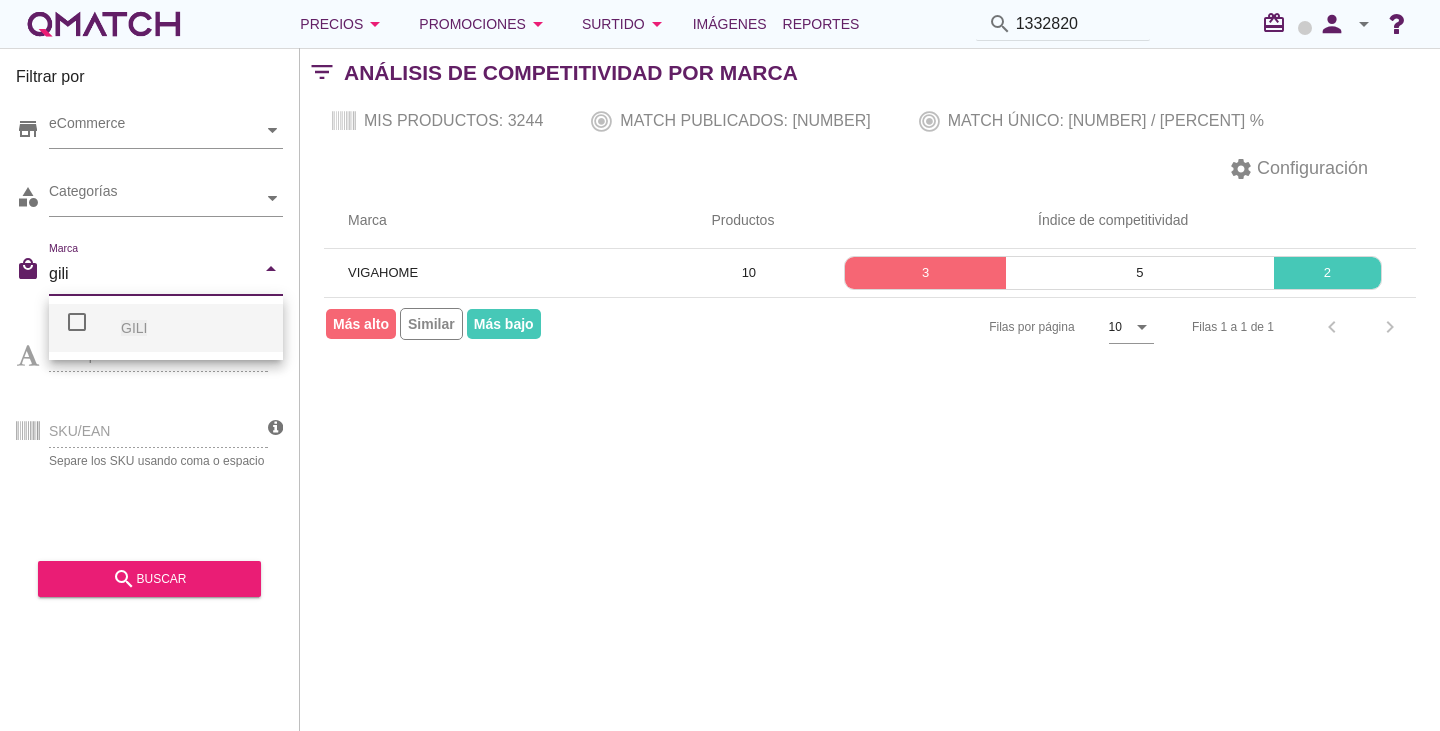 click on "GILI" at bounding box center [194, 328] 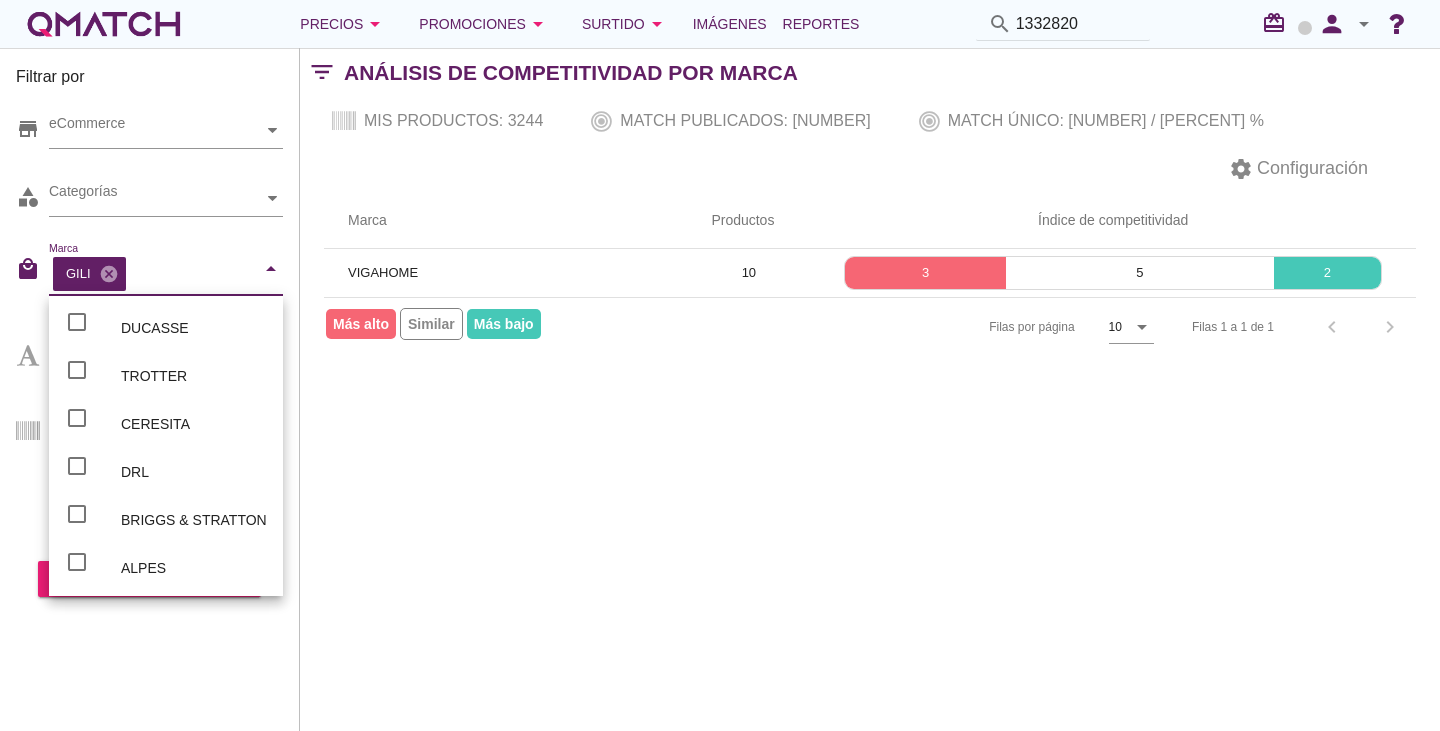click on "Filtrar por store eCommerce category Categorías local_mall Marca GILI cancel arrow_drop_down Filtrar por texto   SKU/EAN Separe los SKU usando coma o espacio
search
buscar
filter_list
Análisis de competitividad por Marca
Mis productos: 3244
Match publicados: 20
Match único: 7 / 0.22 %
settings  Configuración  filter_list Sin resultados, realiza una nueva búsqueda Marca Productos Índice de competitividad VIGAHOME 10
3
5
2
Filas por página 10 arrow_drop_down
Filas 1 a 1 de
1
chevron_left chevron_right
Más alto
Similar
Más bajo" at bounding box center (870, 389) 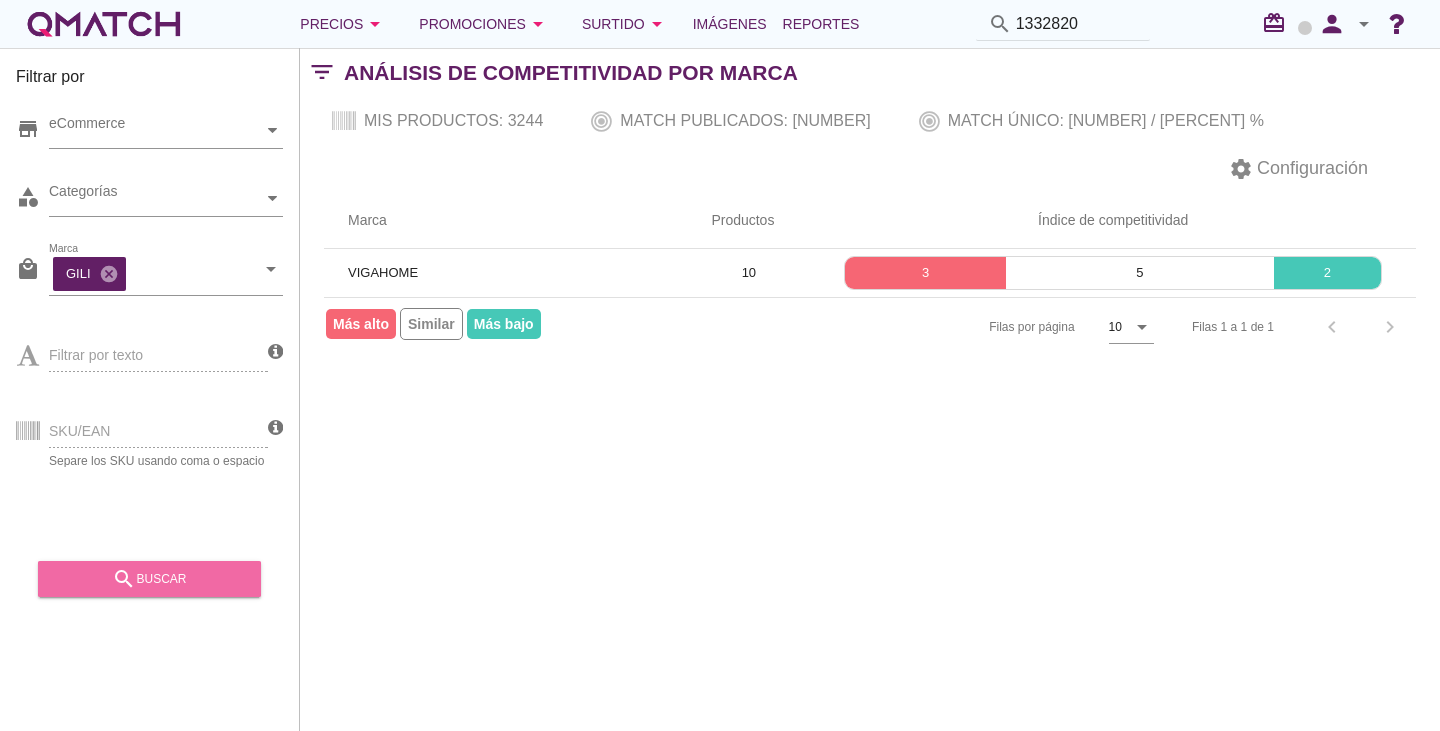 click on "search
buscar" at bounding box center [149, 579] 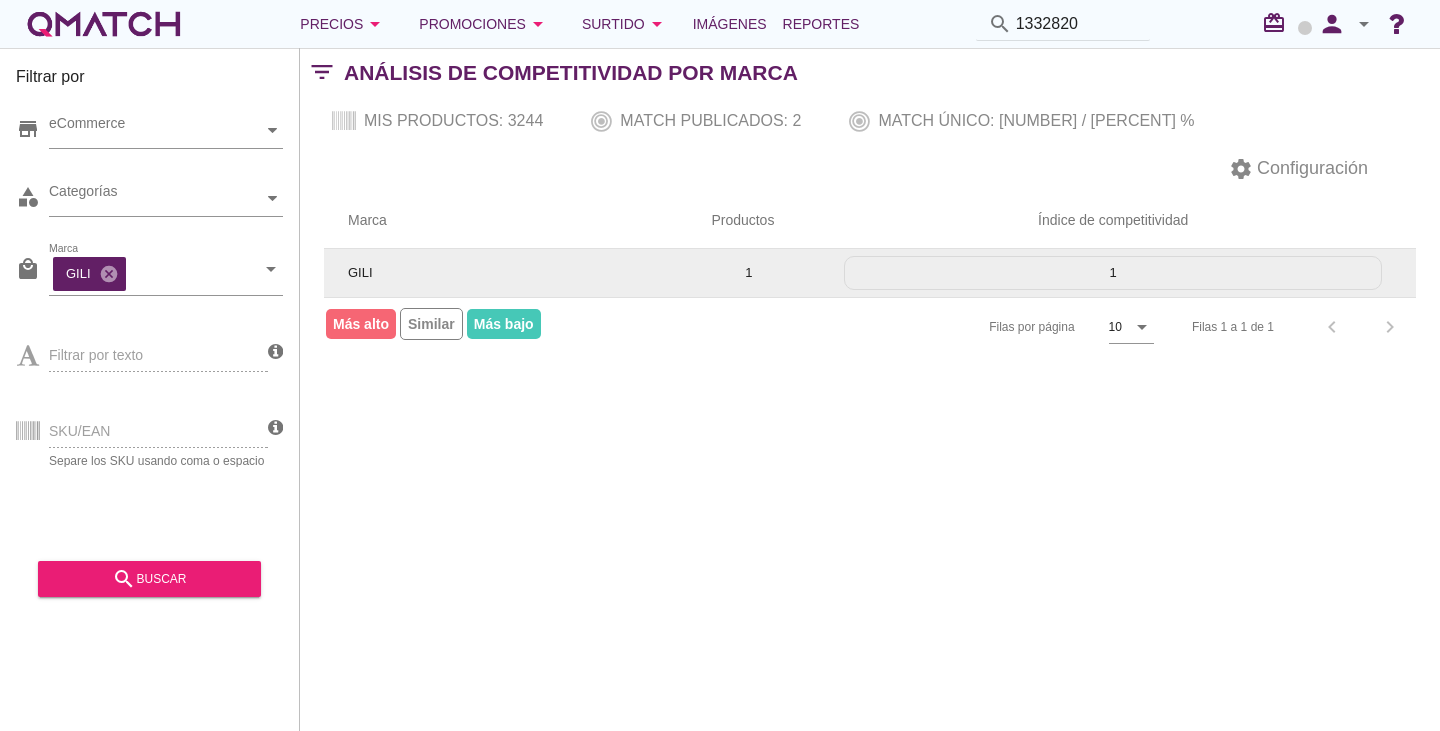 click on "GILI" at bounding box center [505, 273] 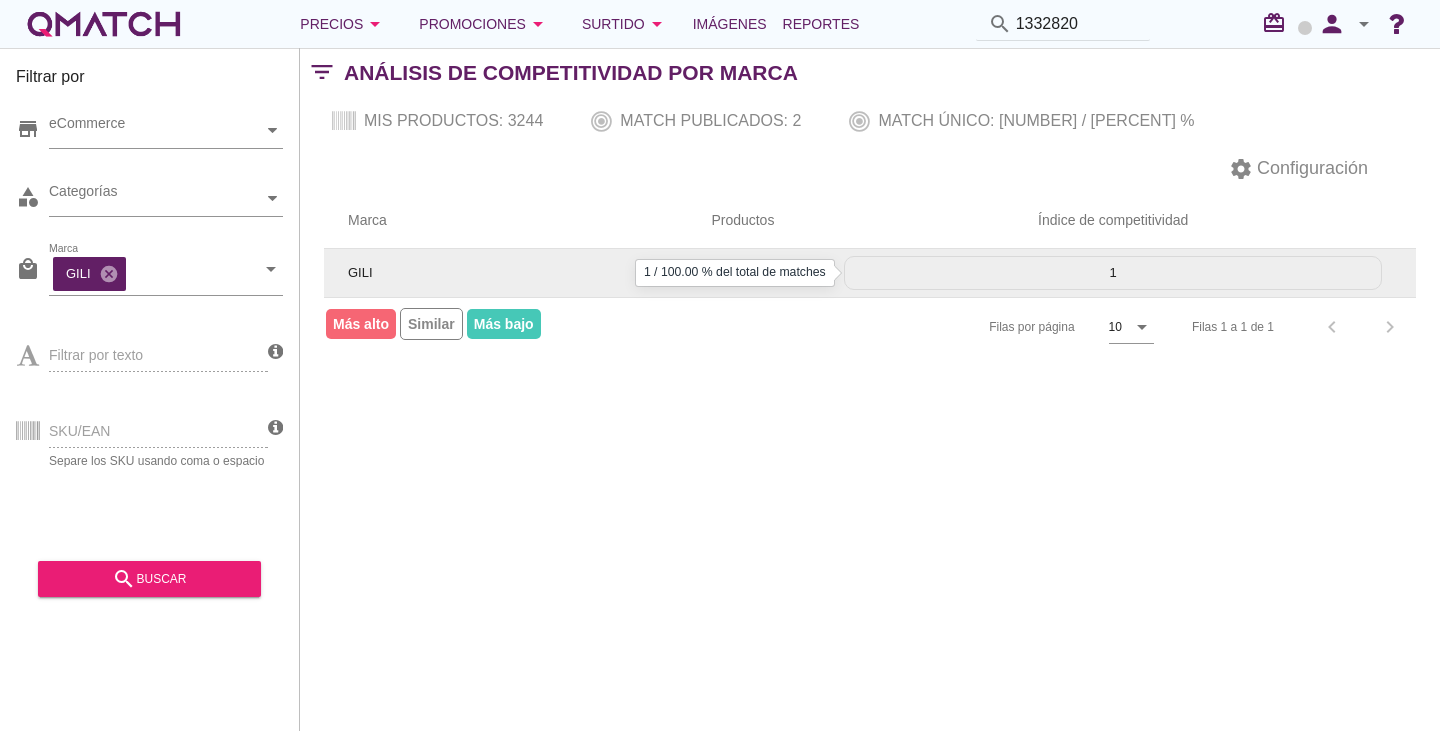 click on "1" at bounding box center (1113, 273) 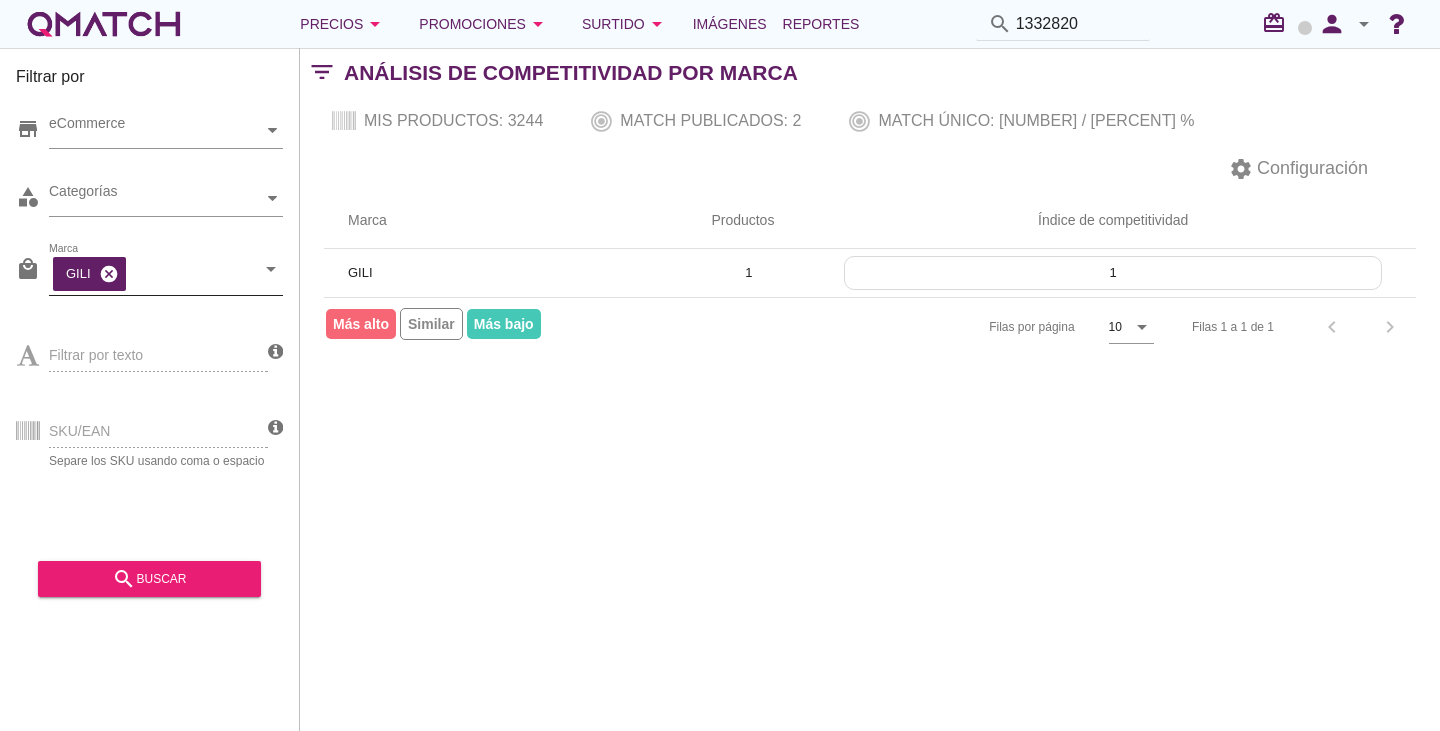 click on "cancel" at bounding box center (109, 274) 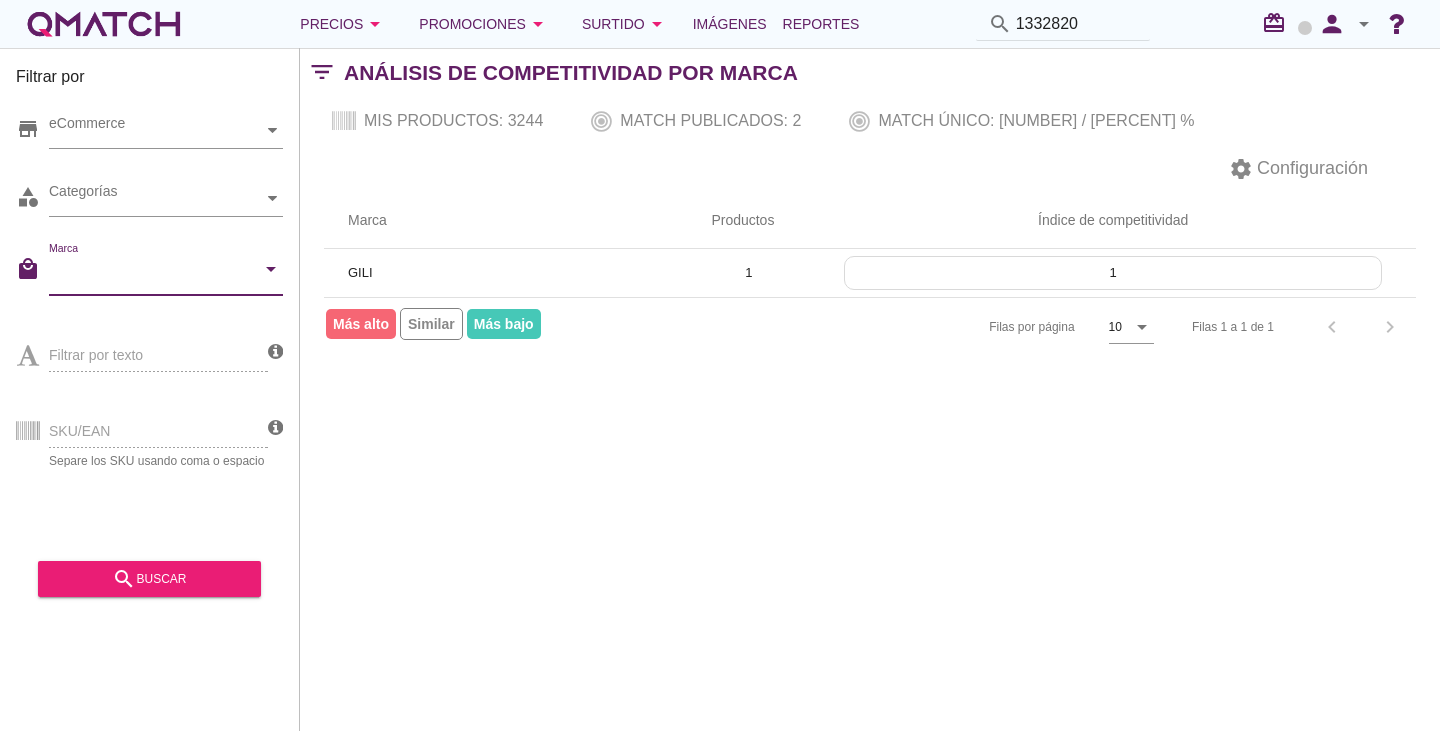 click on "Marca" at bounding box center [152, 274] 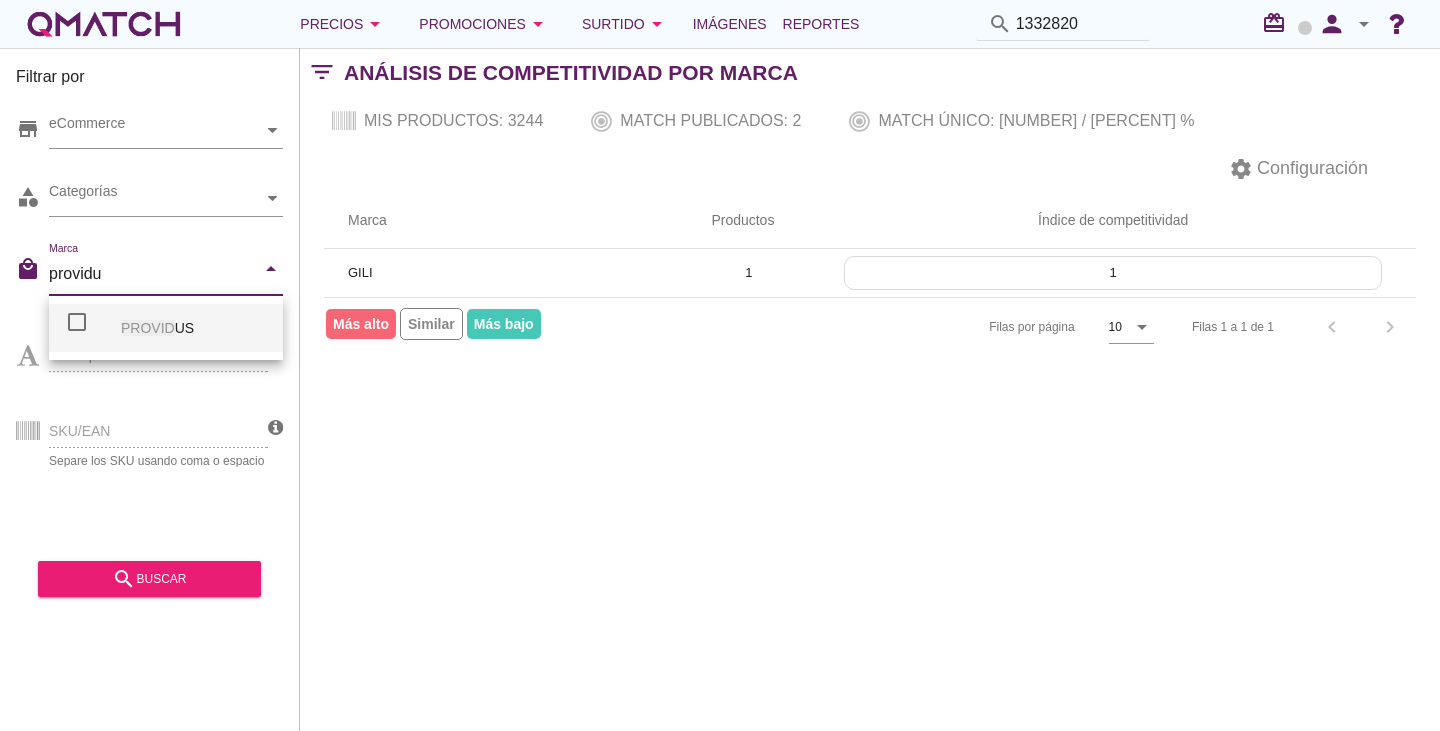 type on "providus" 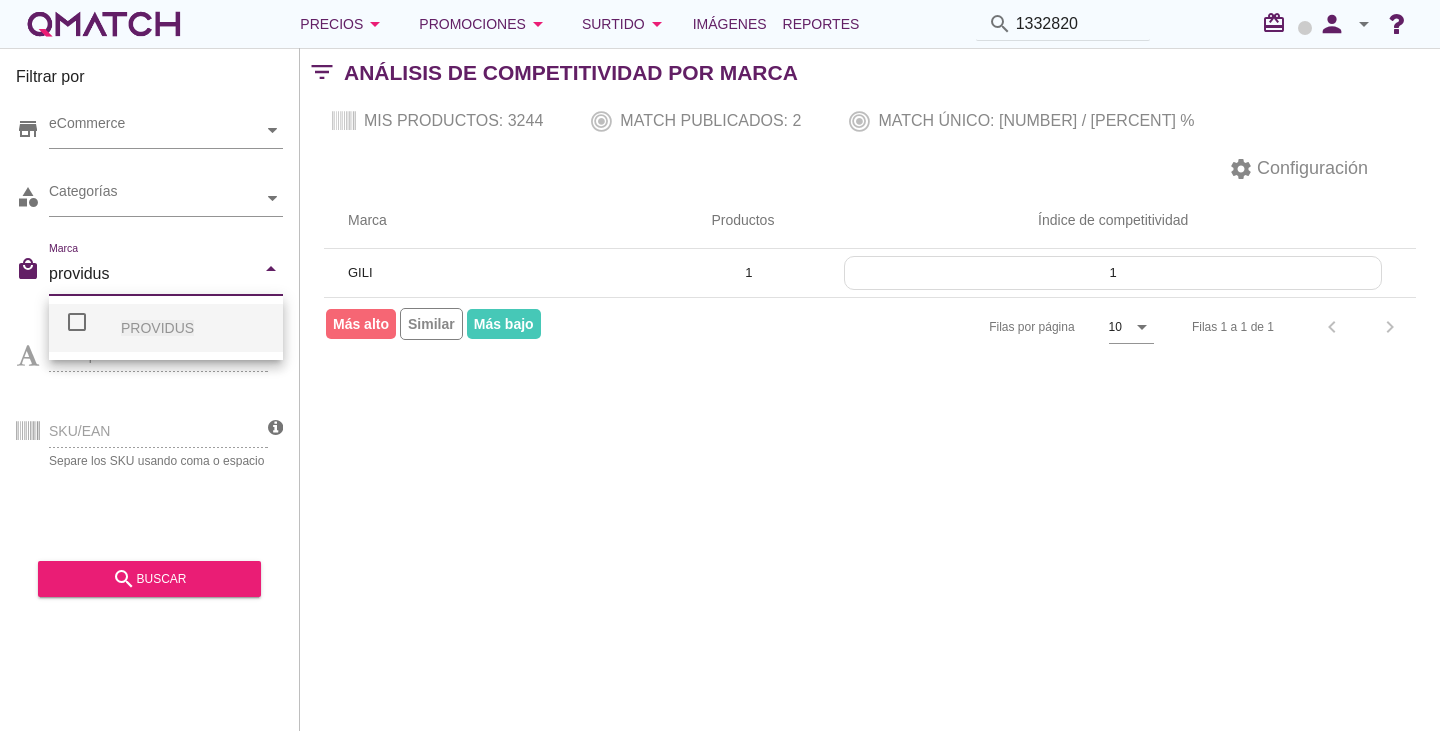 click on "PROVIDUS" at bounding box center (194, 328) 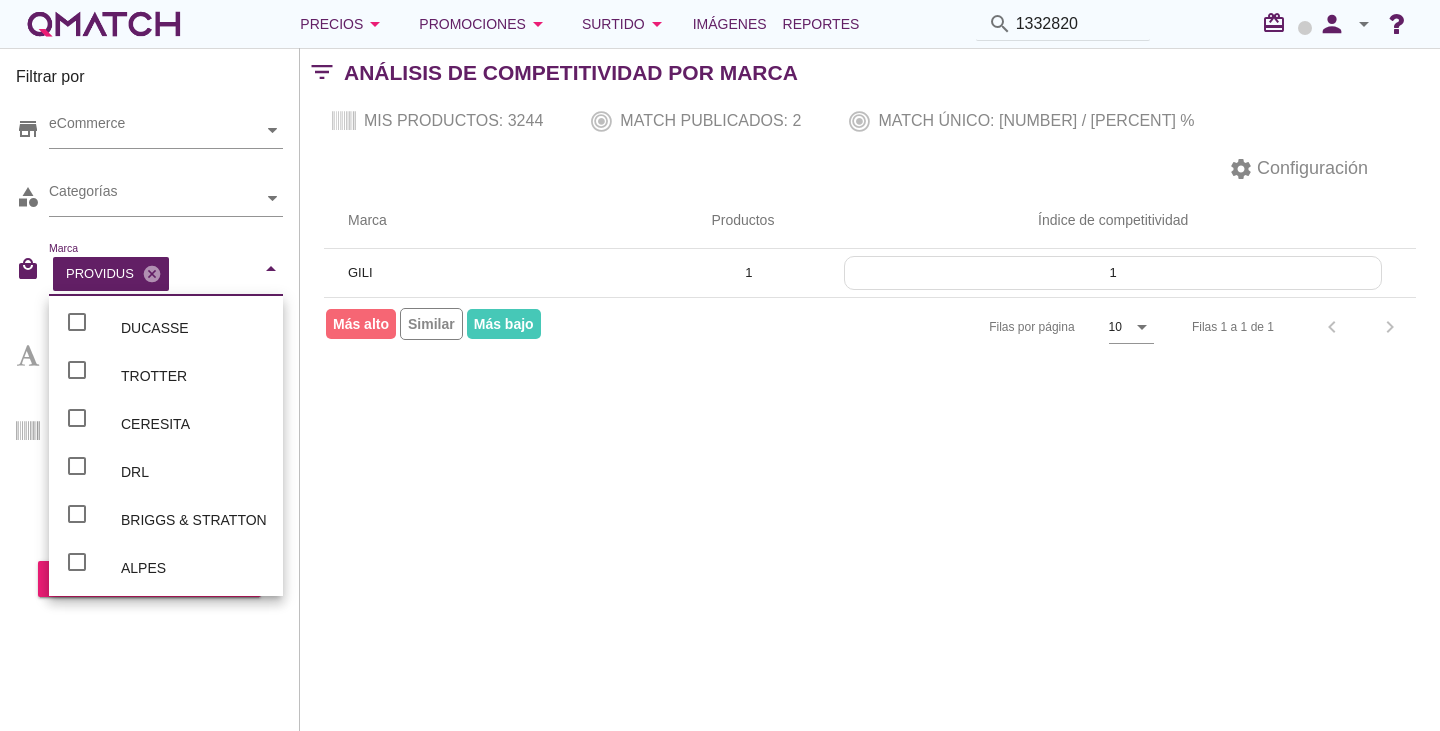 click on "Filtrar por store eCommerce category Categorías local_mall Marca PROVIDUS cancel arrow_drop_down Filtrar por texto   SKU/EAN Separe los SKU usando coma o espacio
search
buscar" at bounding box center (150, 389) 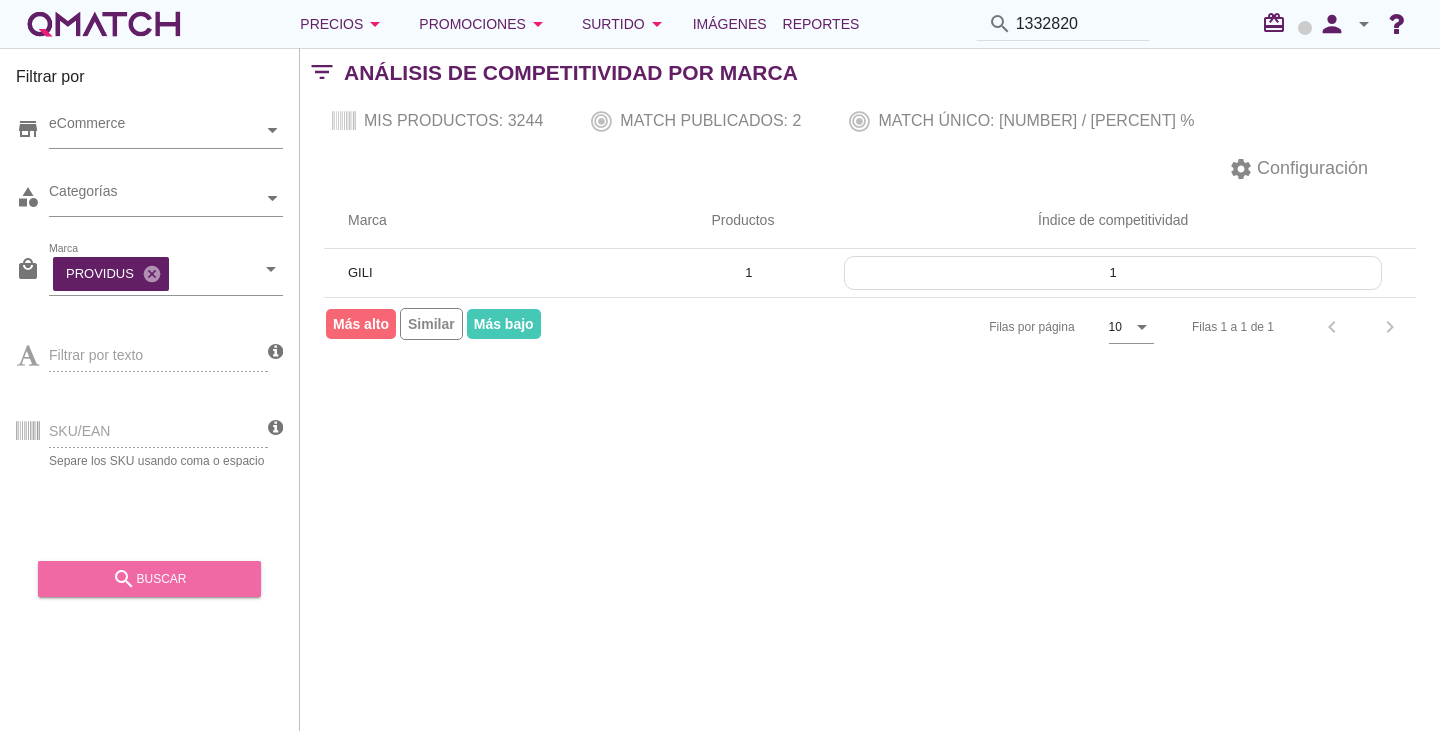 click on "search
buscar" at bounding box center [149, 579] 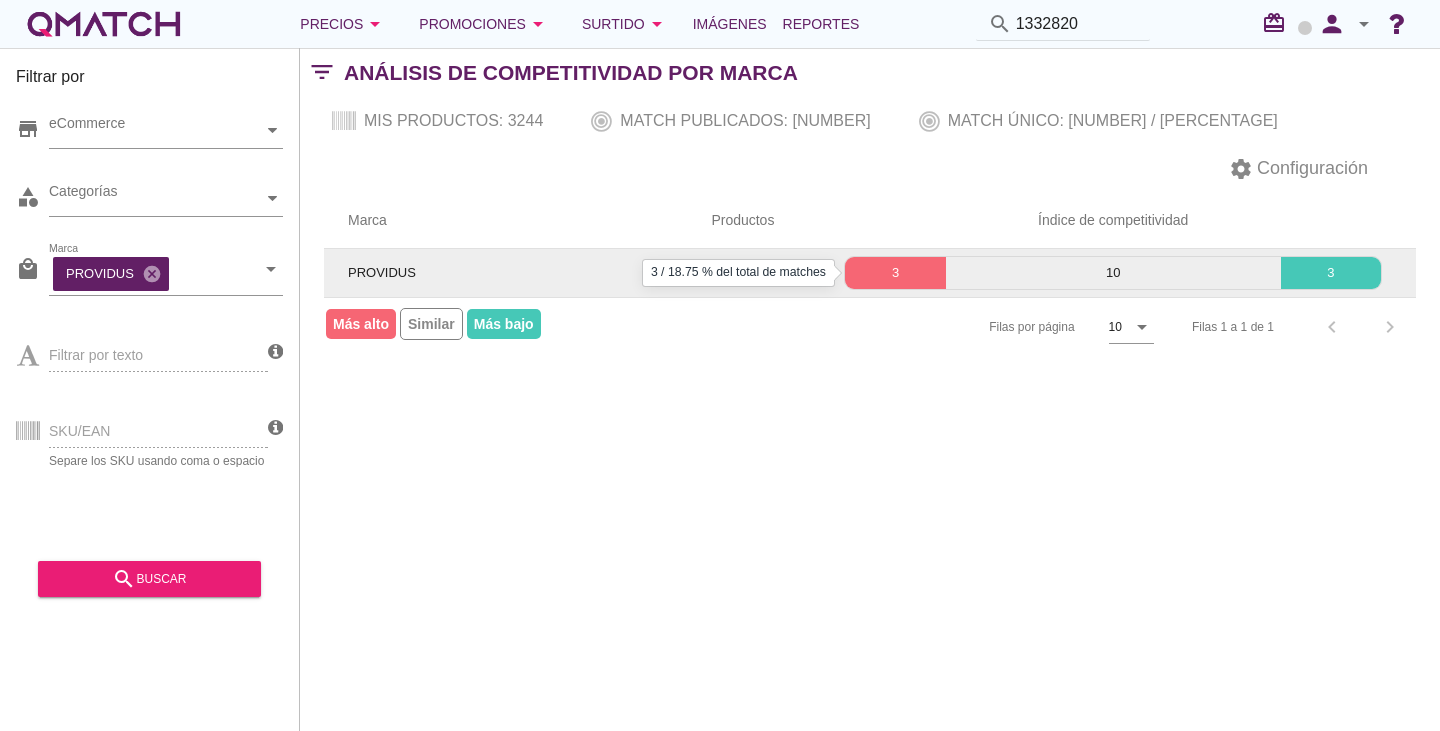 click on "3" at bounding box center [895, 273] 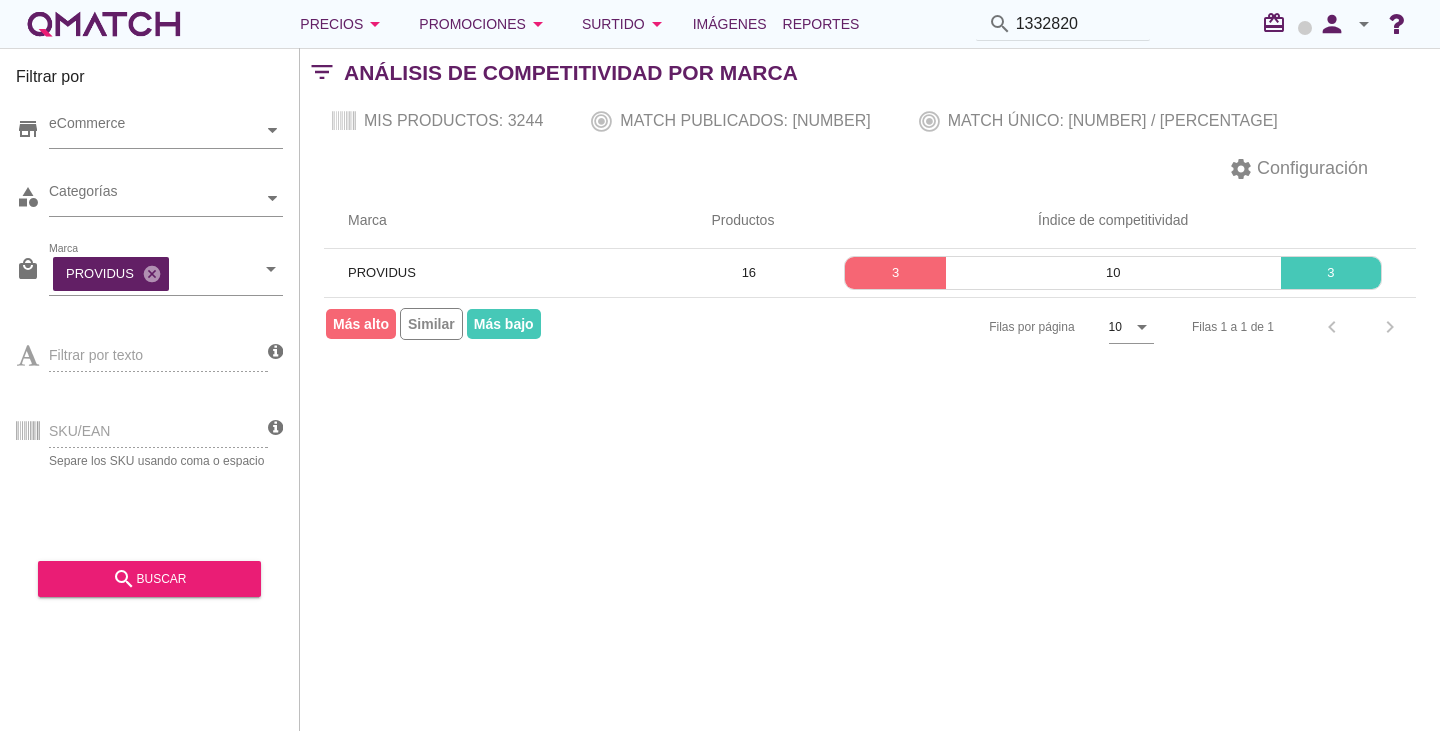 click on "SKU/EAN Separe los SKU usando coma o espacio" at bounding box center (142, 429) 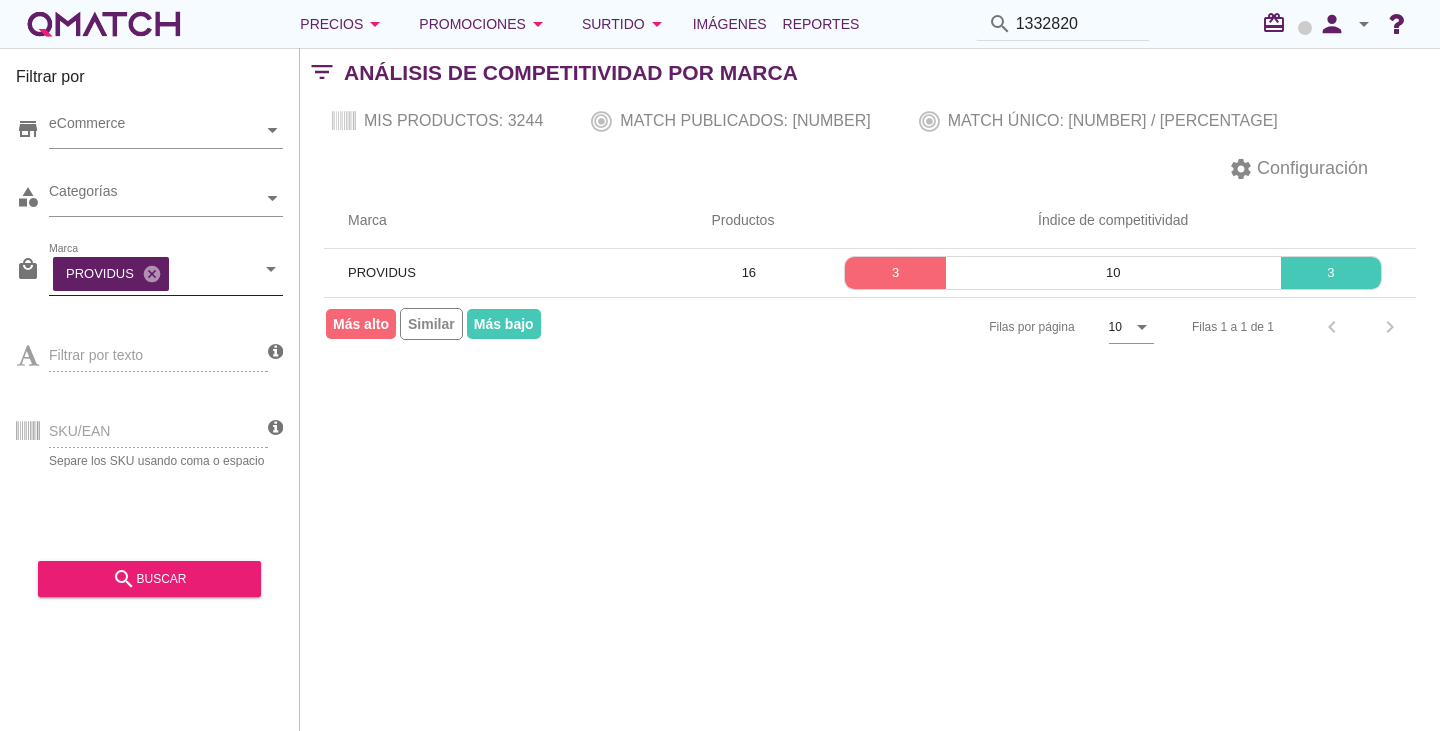 click on "cancel" at bounding box center [152, 274] 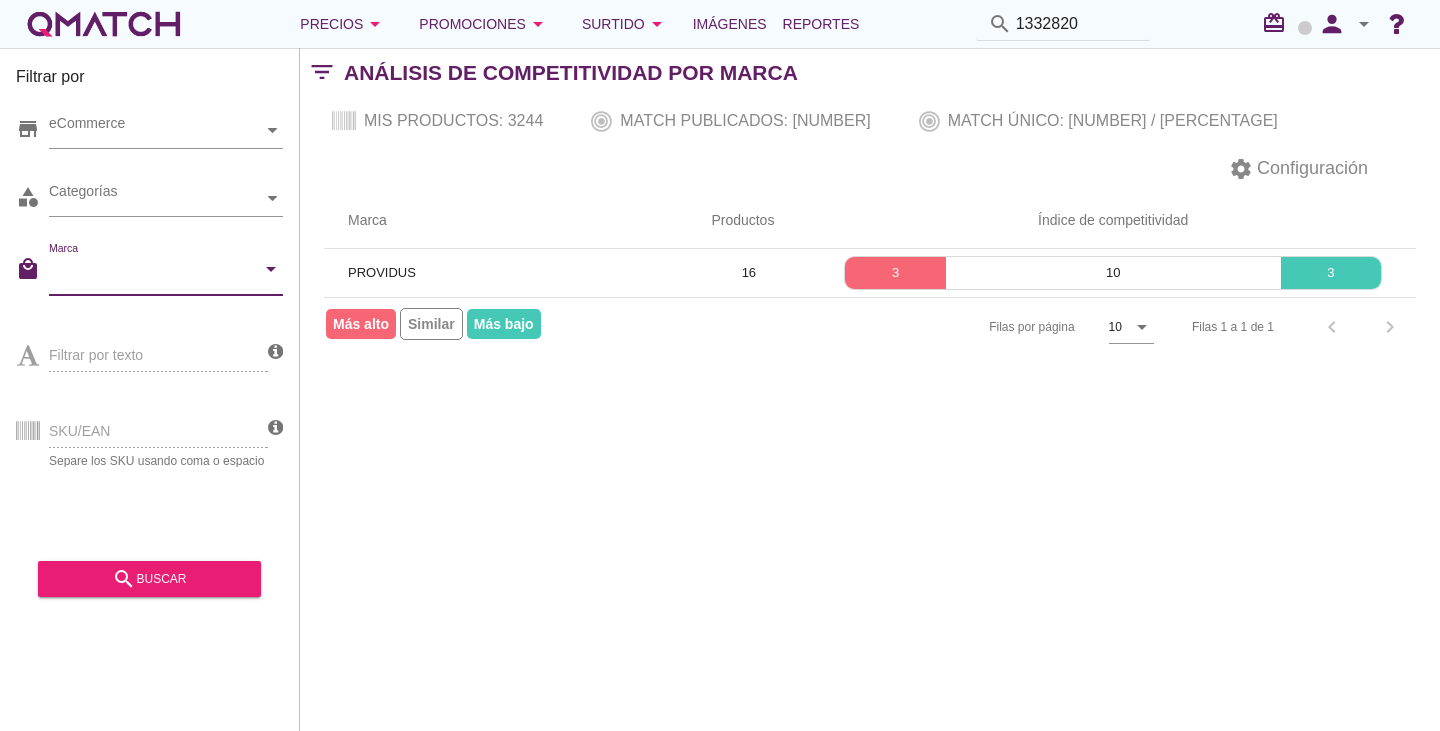 click on "SKU/EAN Separe los SKU usando coma o espacio" at bounding box center (142, 429) 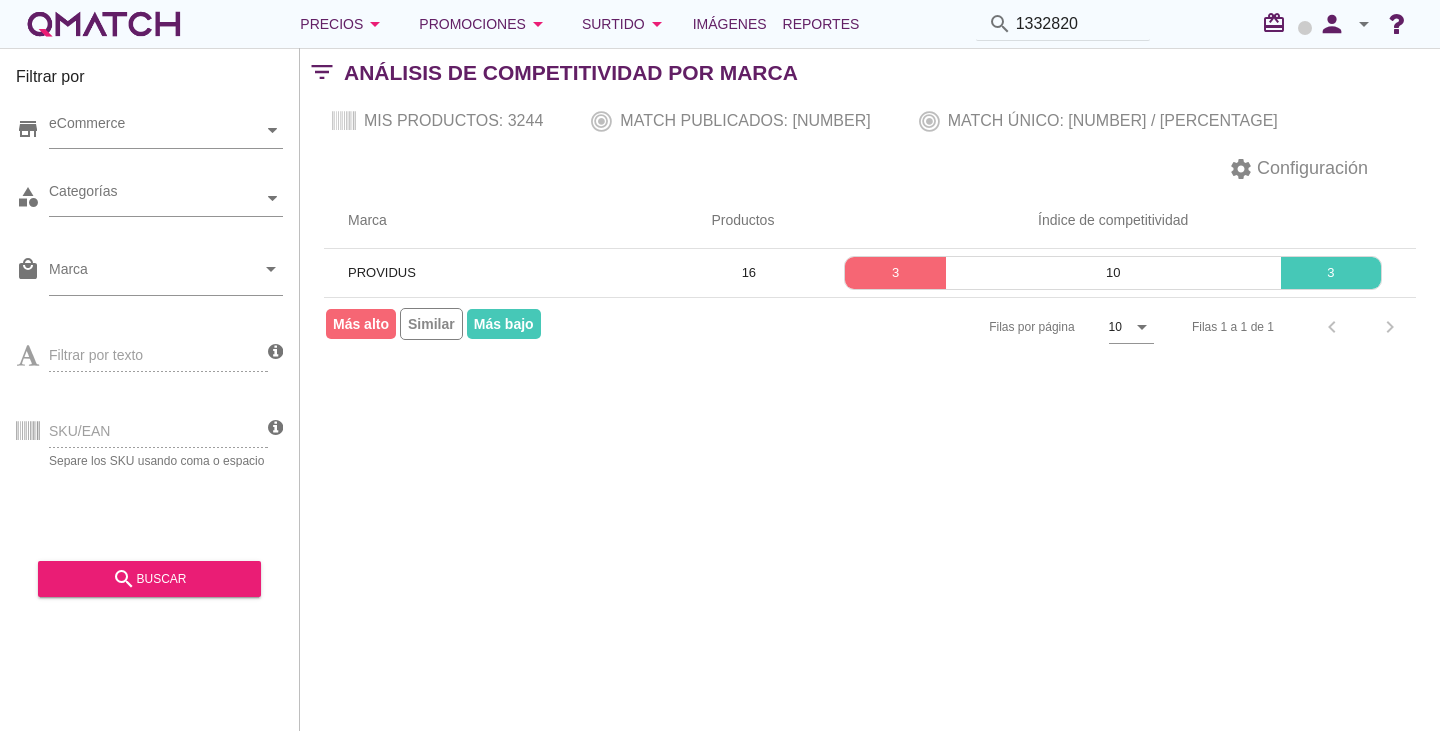 click on "SKU/EAN Separe los SKU usando coma o espacio" at bounding box center [142, 429] 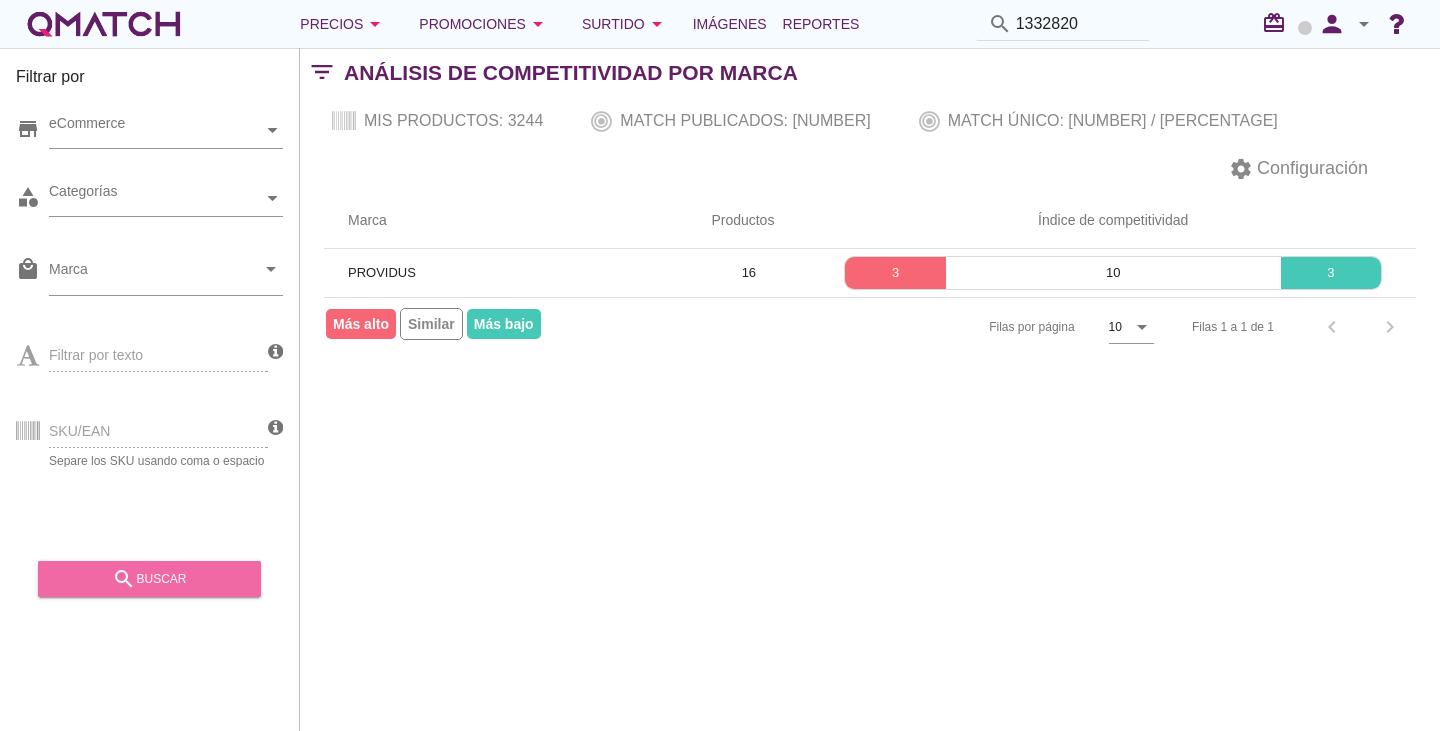 click on "search
buscar" at bounding box center [149, 579] 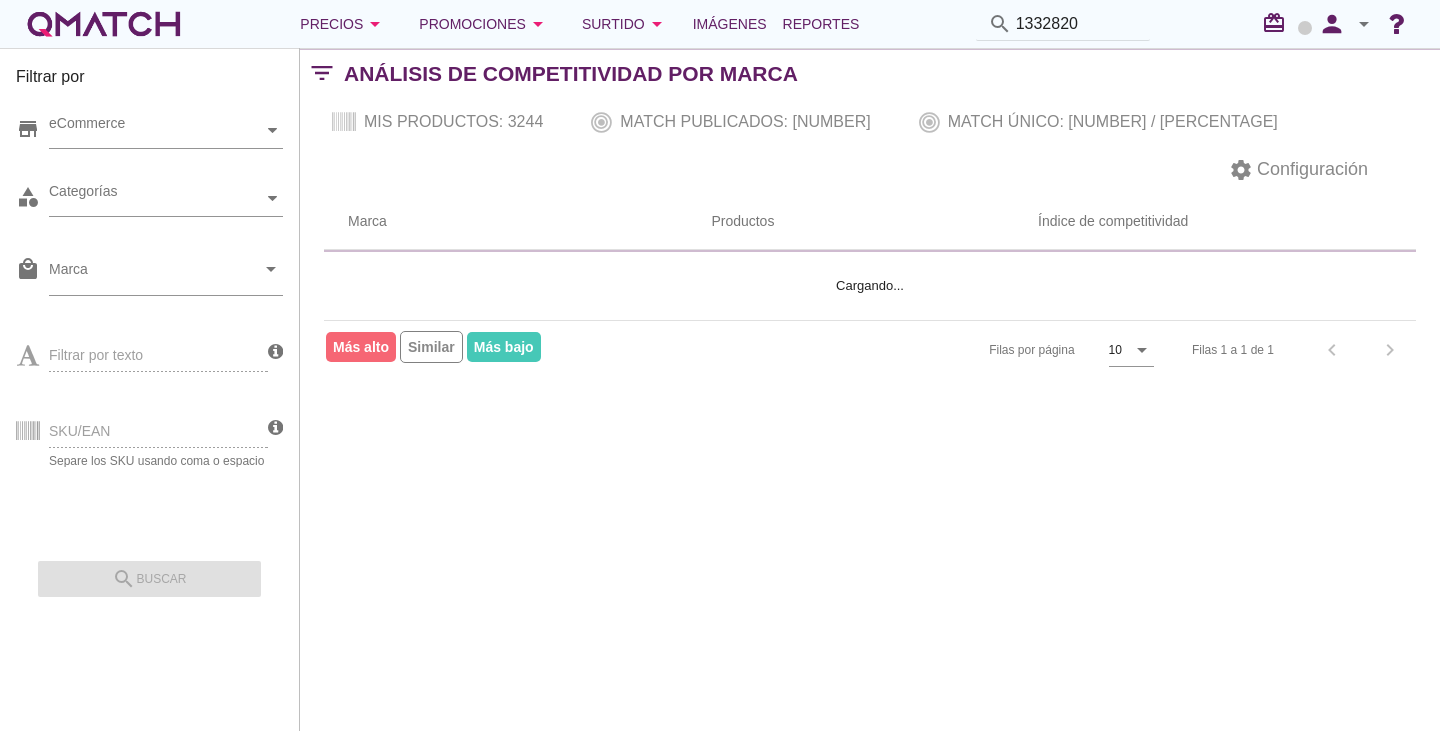 click on "SKU/EAN Separe los SKU usando coma o espacio" at bounding box center (142, 429) 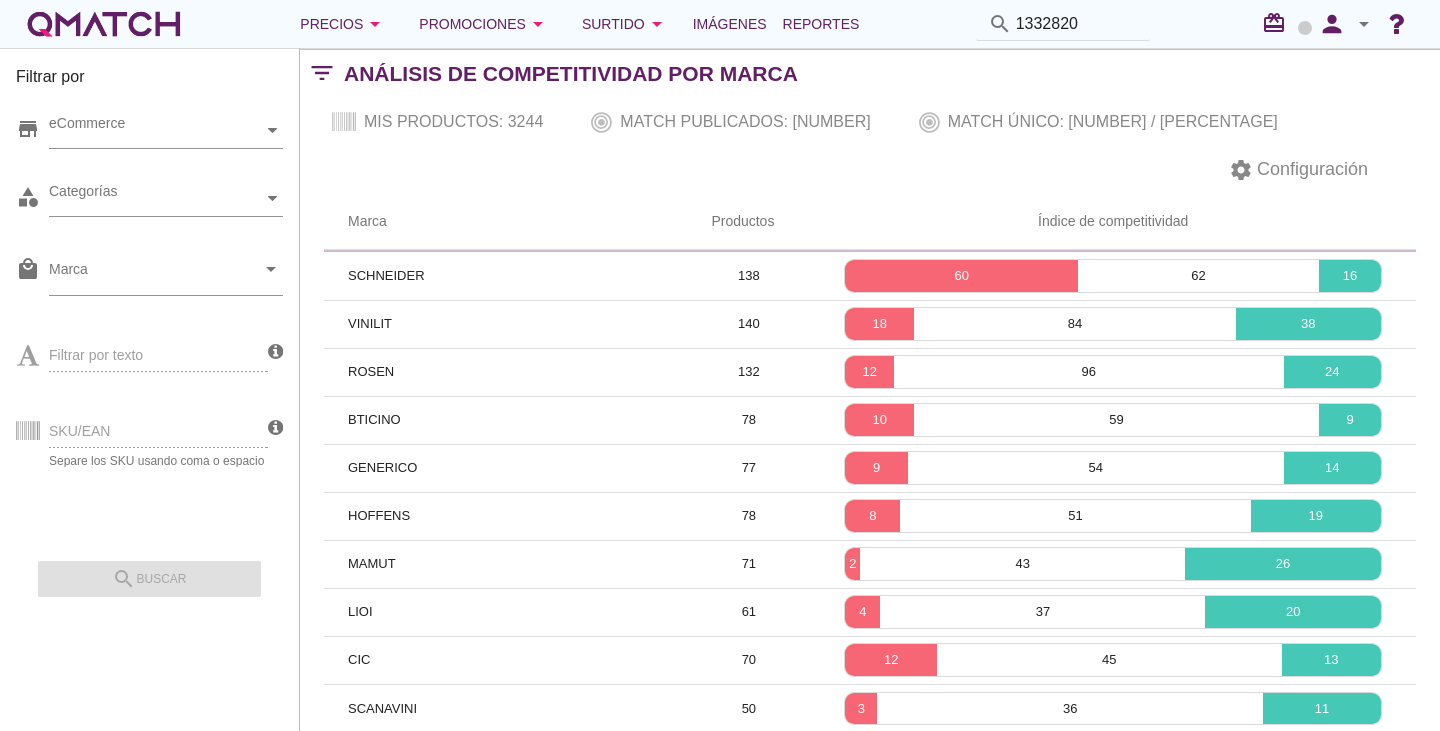 click on "SKU/EAN Separe los SKU usando coma o espacio" at bounding box center [142, 429] 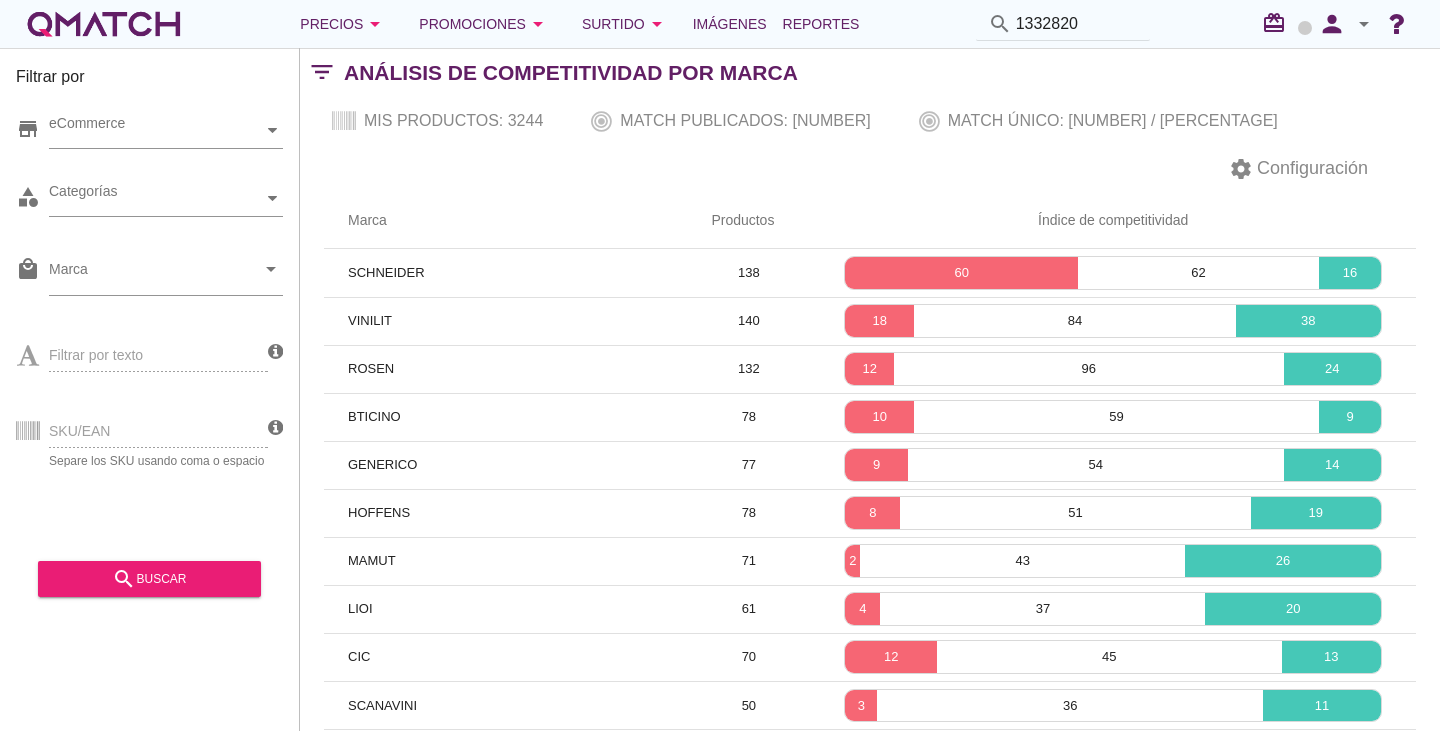 click on "SKU/EAN Separe los SKU usando coma o espacio" at bounding box center (142, 429) 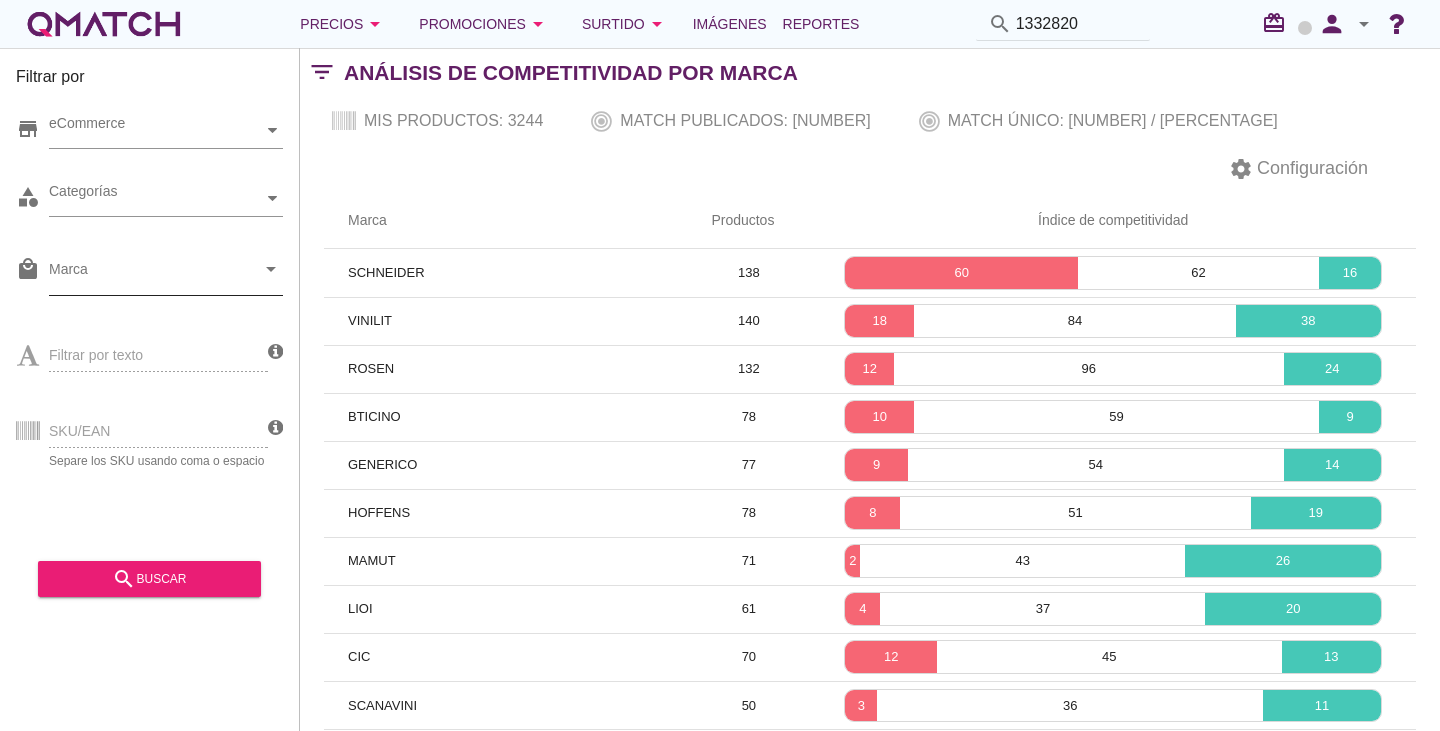 click on "Marca" at bounding box center [152, 274] 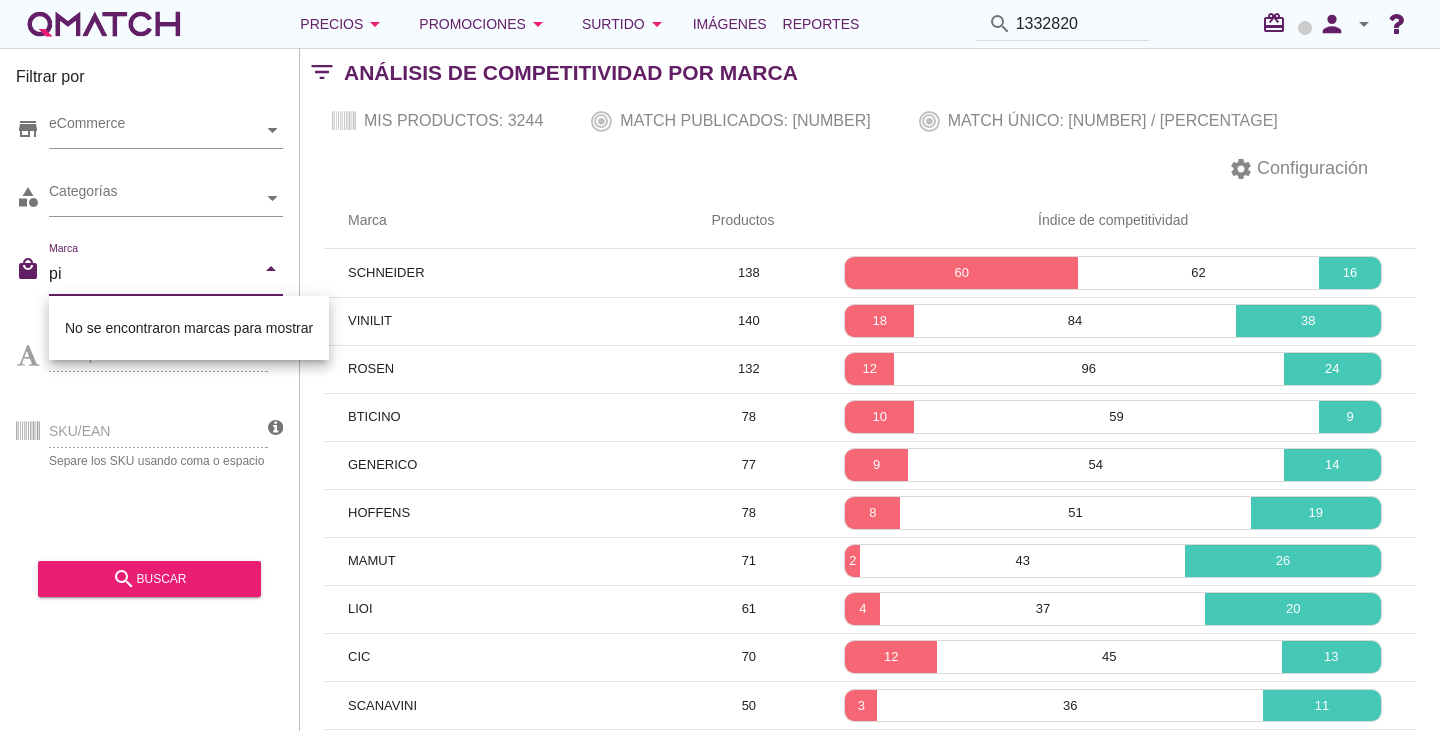type on "p" 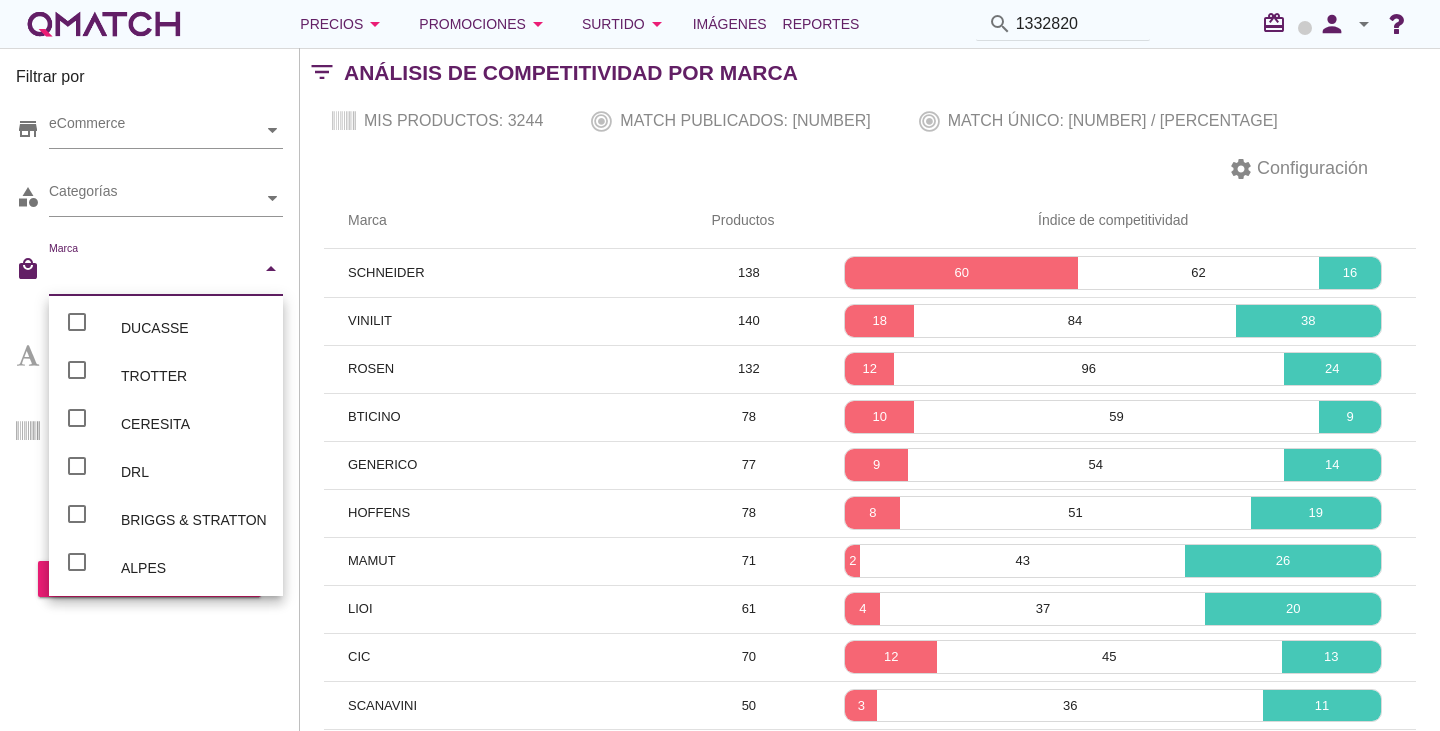 click on "settings  Configuración" at bounding box center (870, 169) 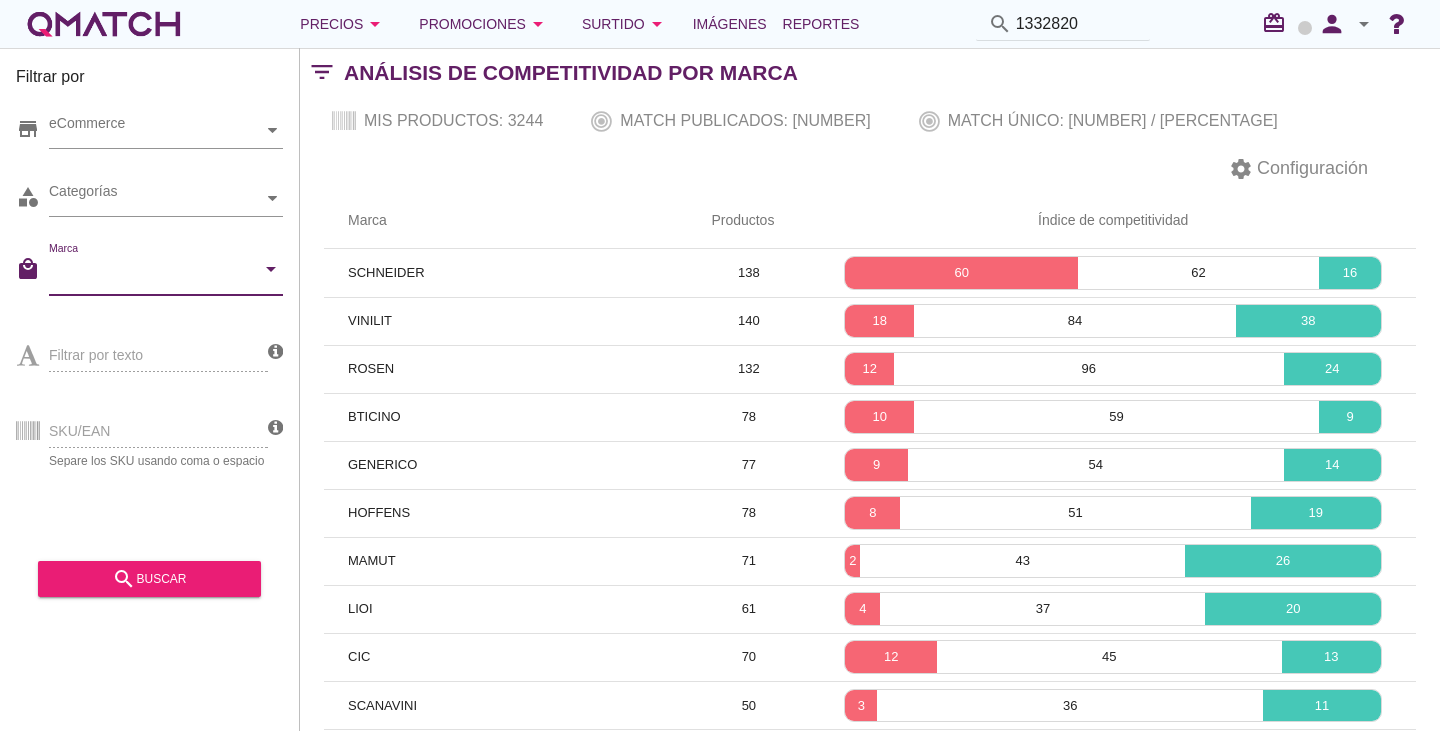 click on "Marca" at bounding box center [152, 274] 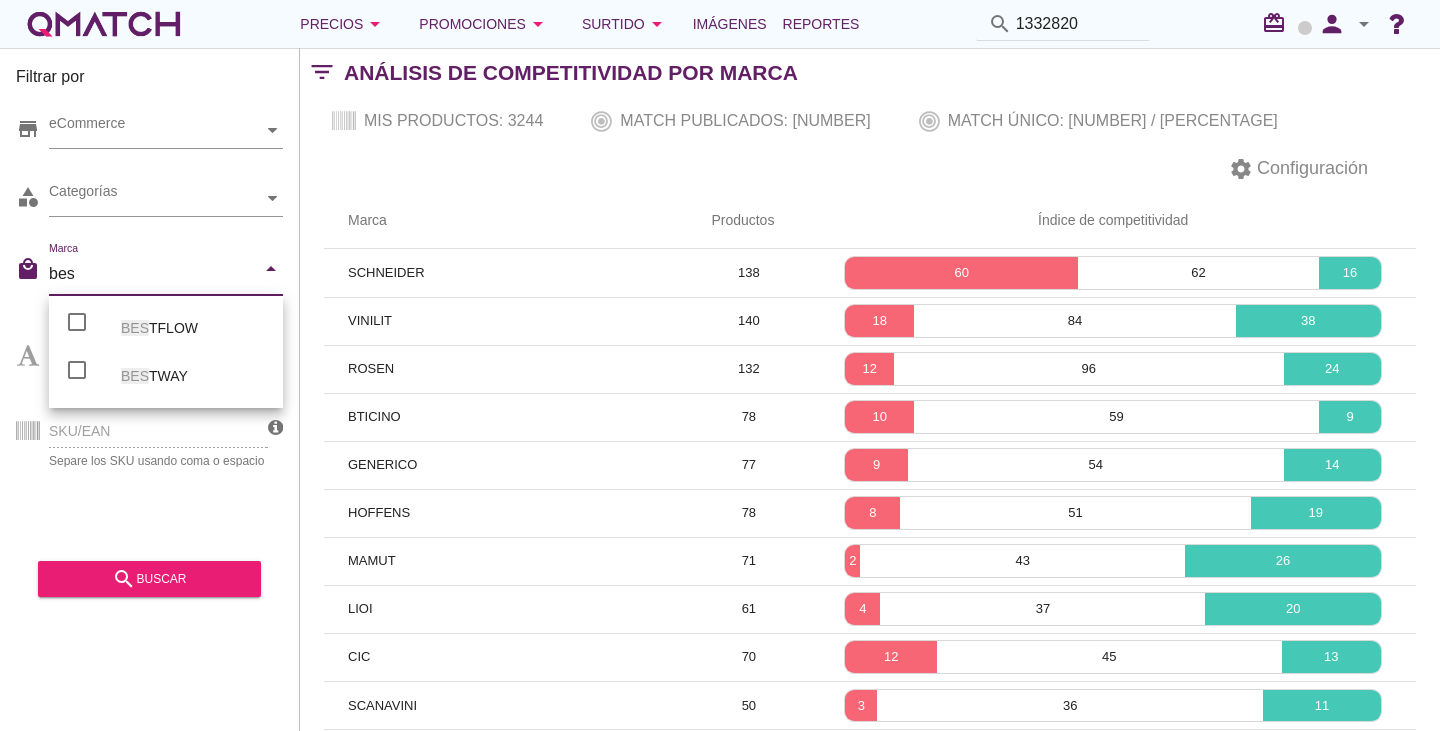 type on "best" 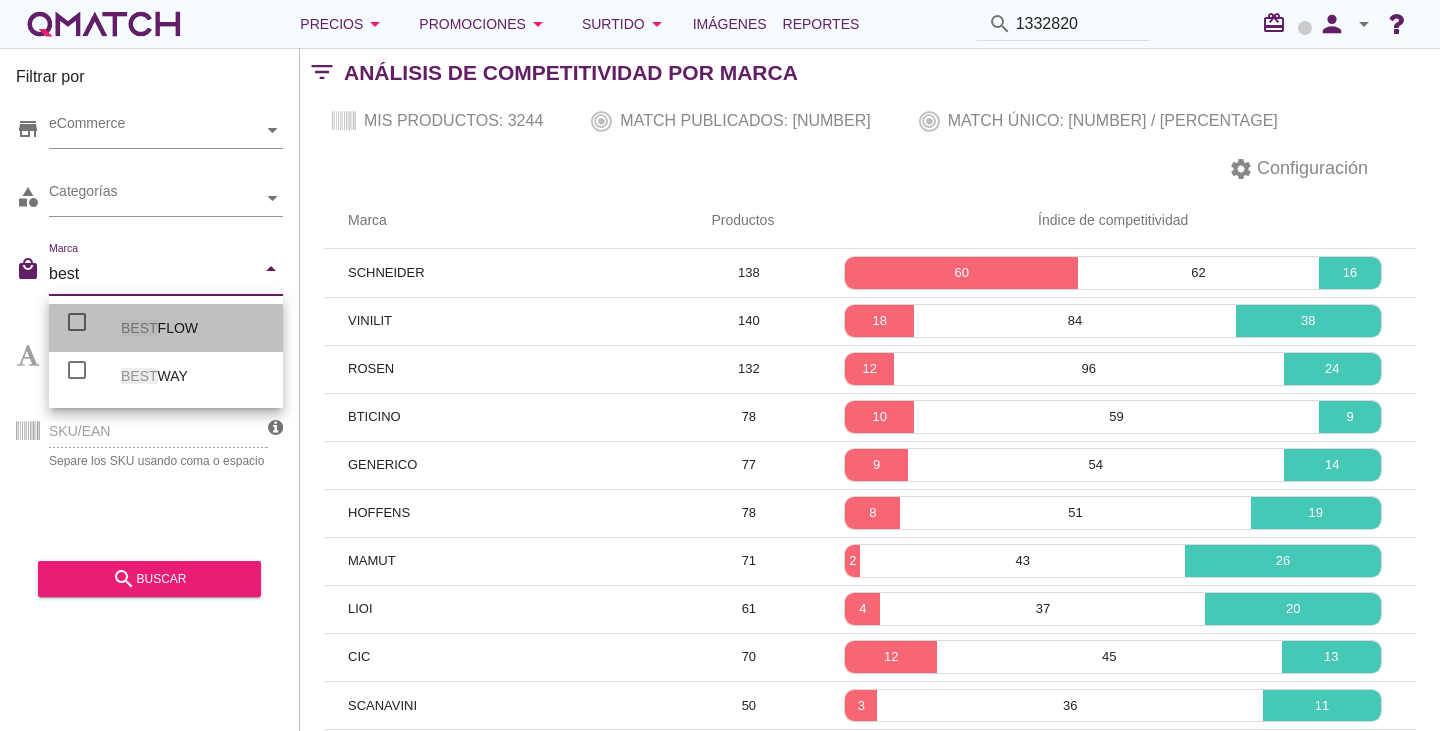click on "BEST FLOW" at bounding box center (194, 328) 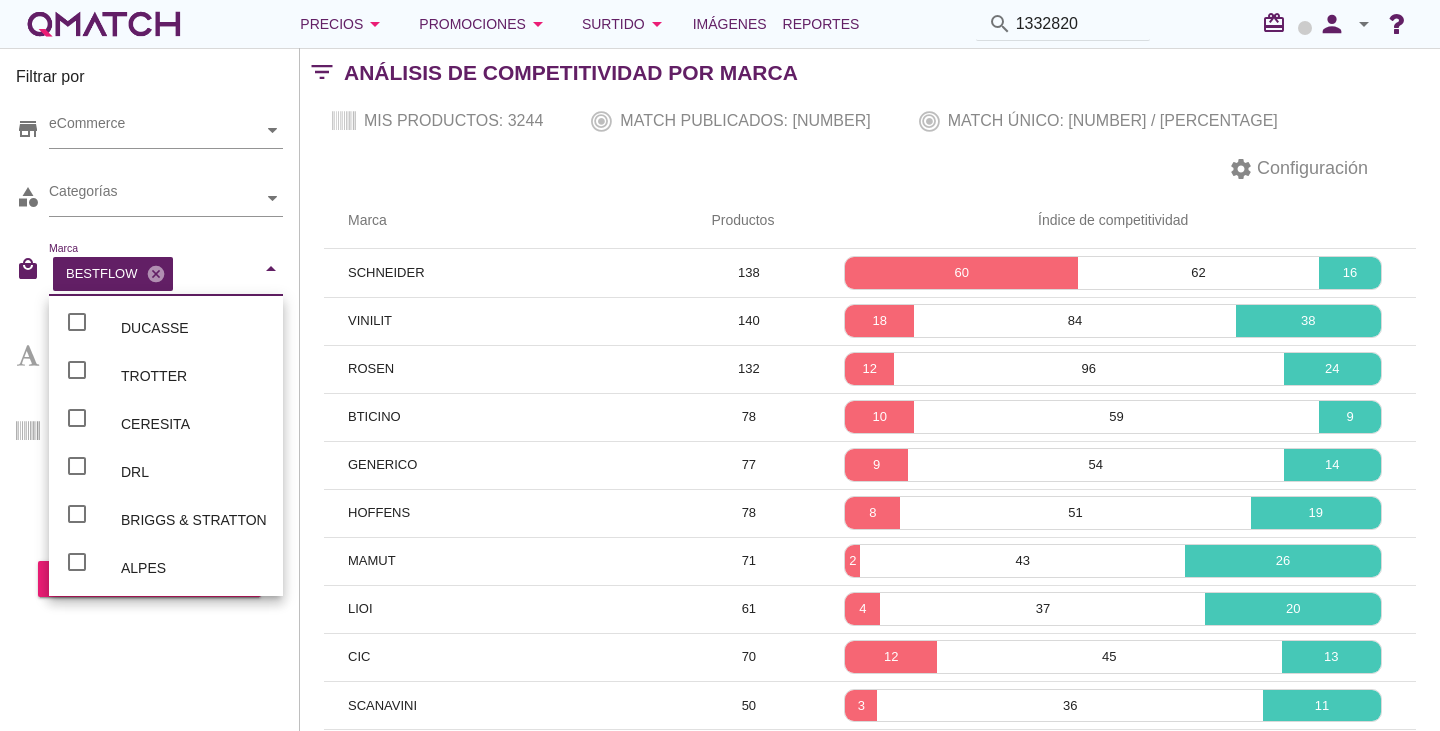 click on "Filtrar por store eCommerce category Categorías local_mall Marca BESTFLOW cancel arrow_drop_down Filtrar por texto   SKU/EAN Separe los SKU usando coma o espacio
search
buscar" at bounding box center (150, 389) 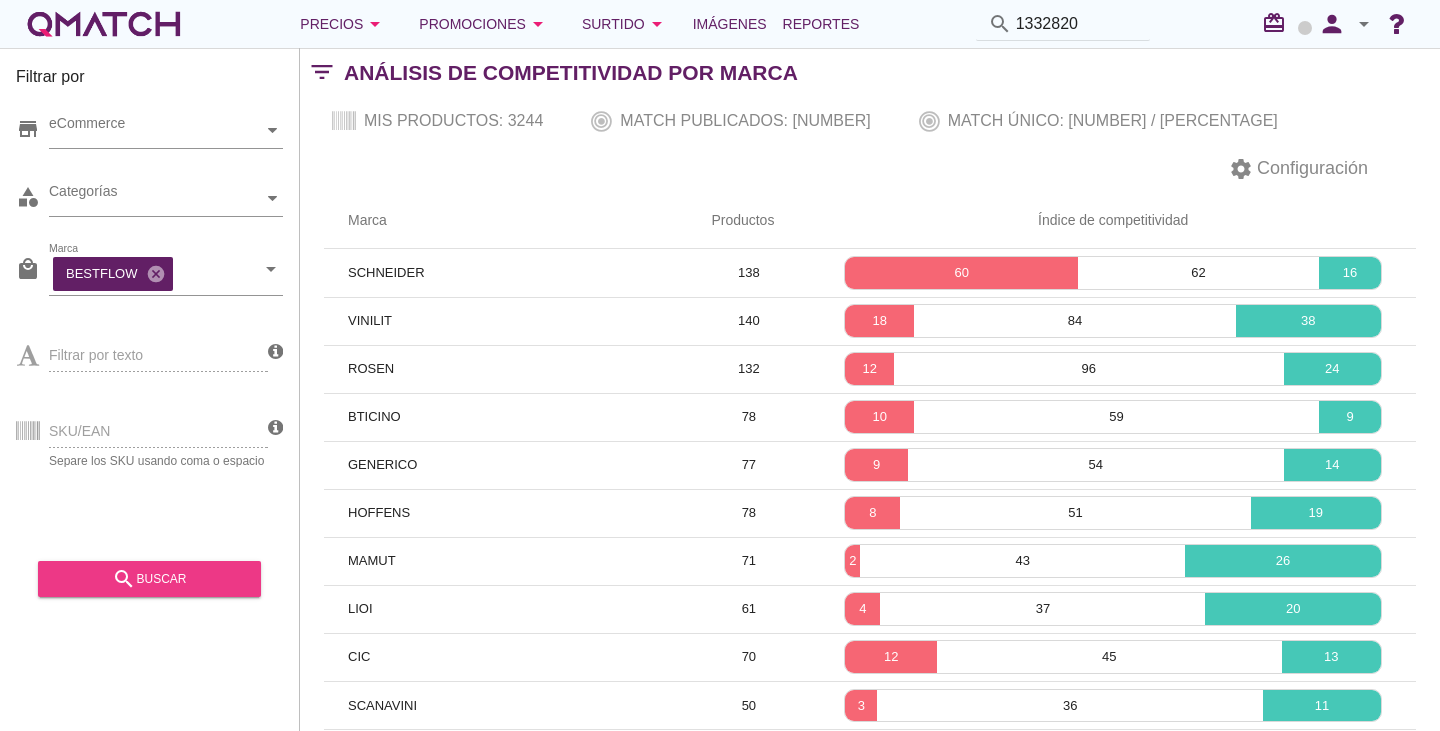 click on "search
buscar" at bounding box center (149, 579) 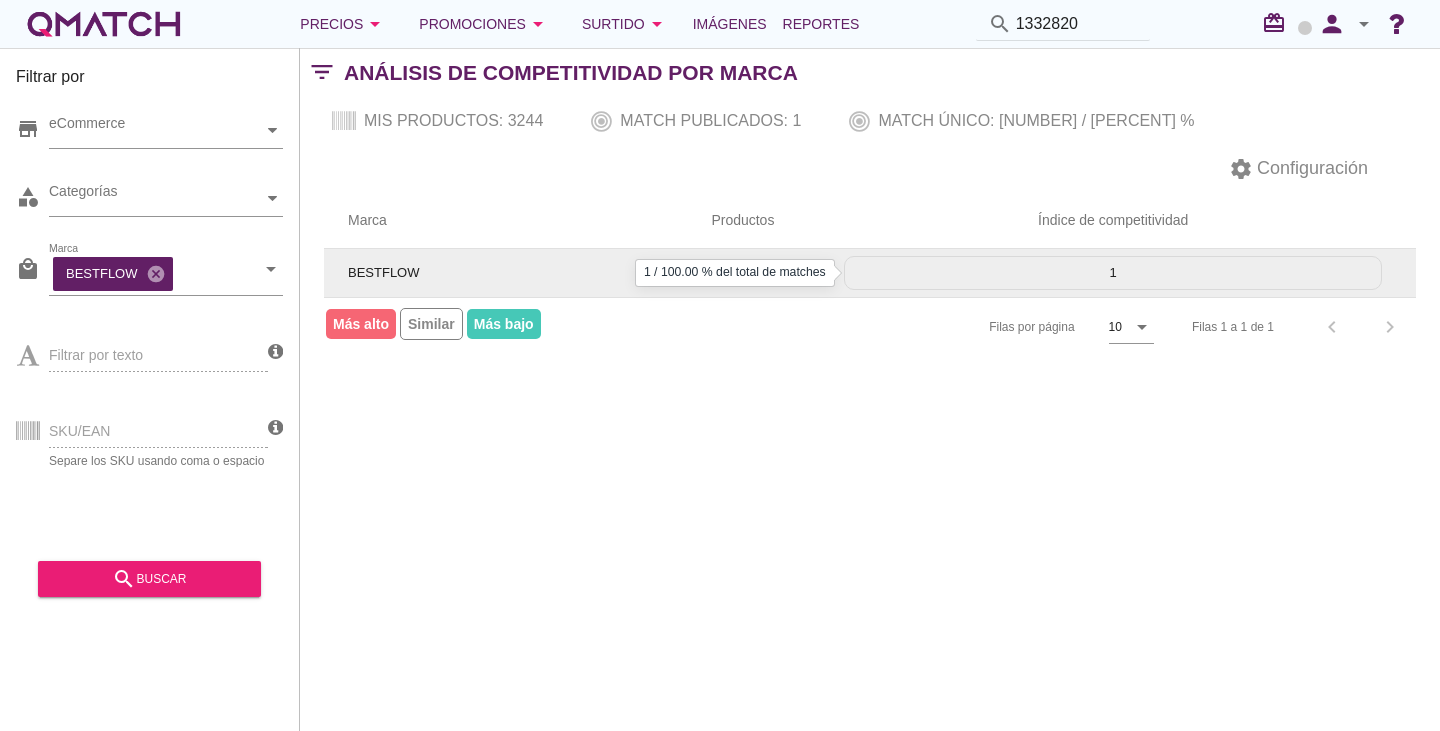 click on "1" at bounding box center (1113, 273) 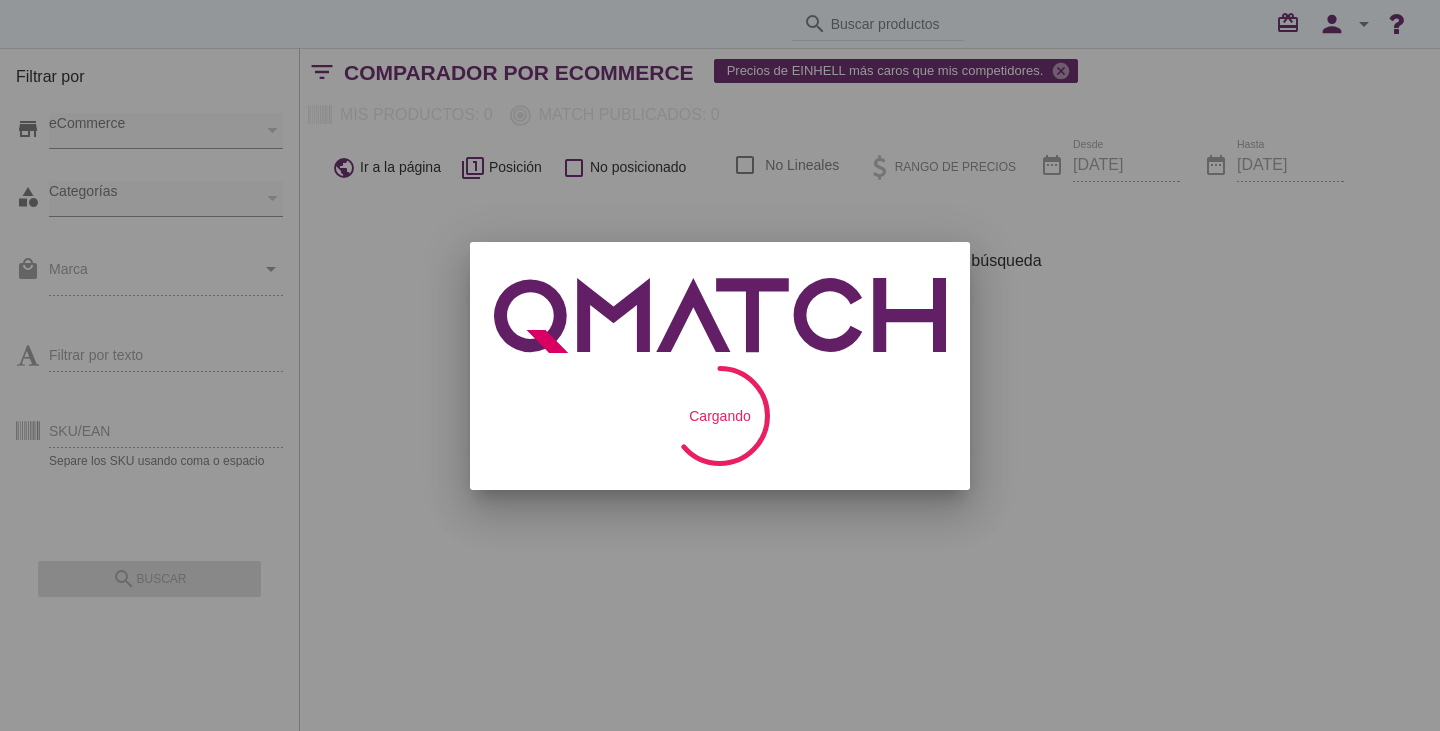 scroll, scrollTop: 0, scrollLeft: 0, axis: both 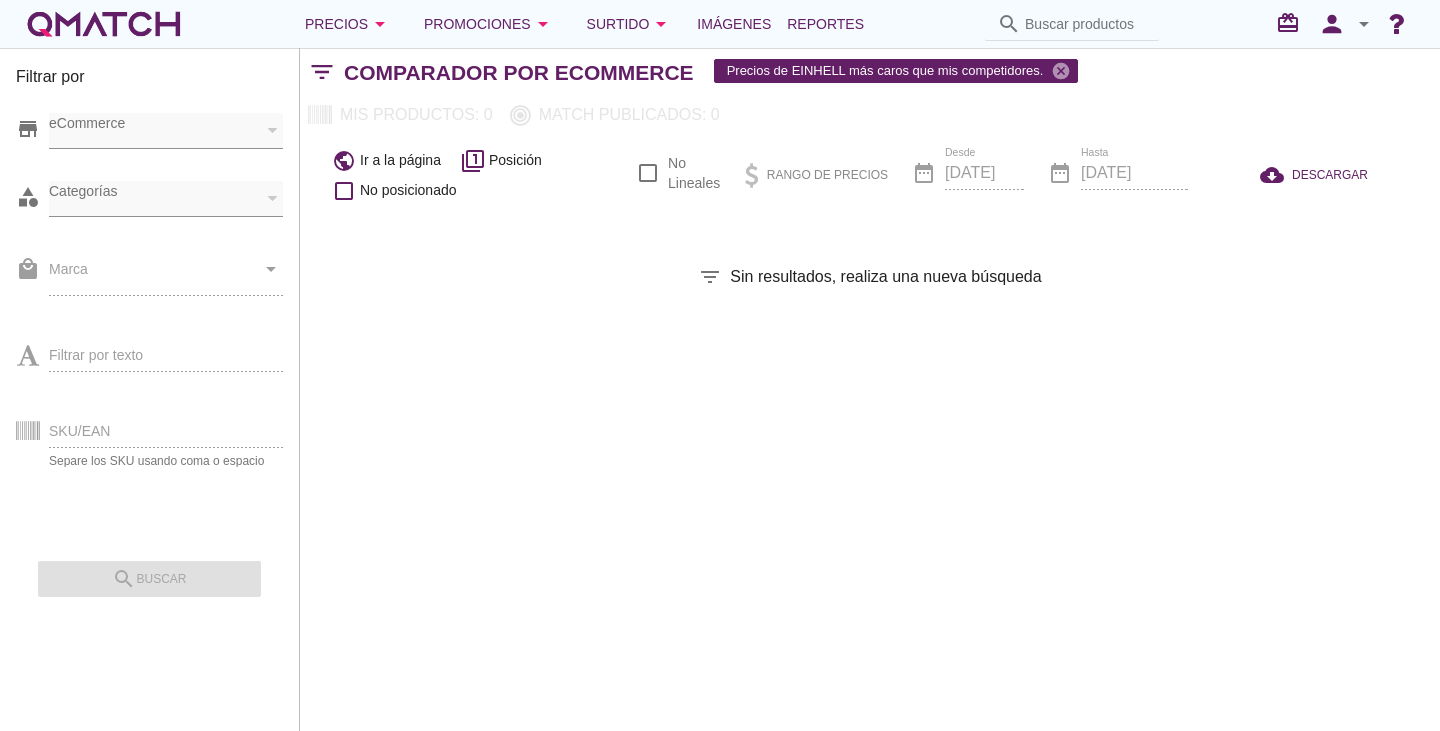 checkbox on "false" 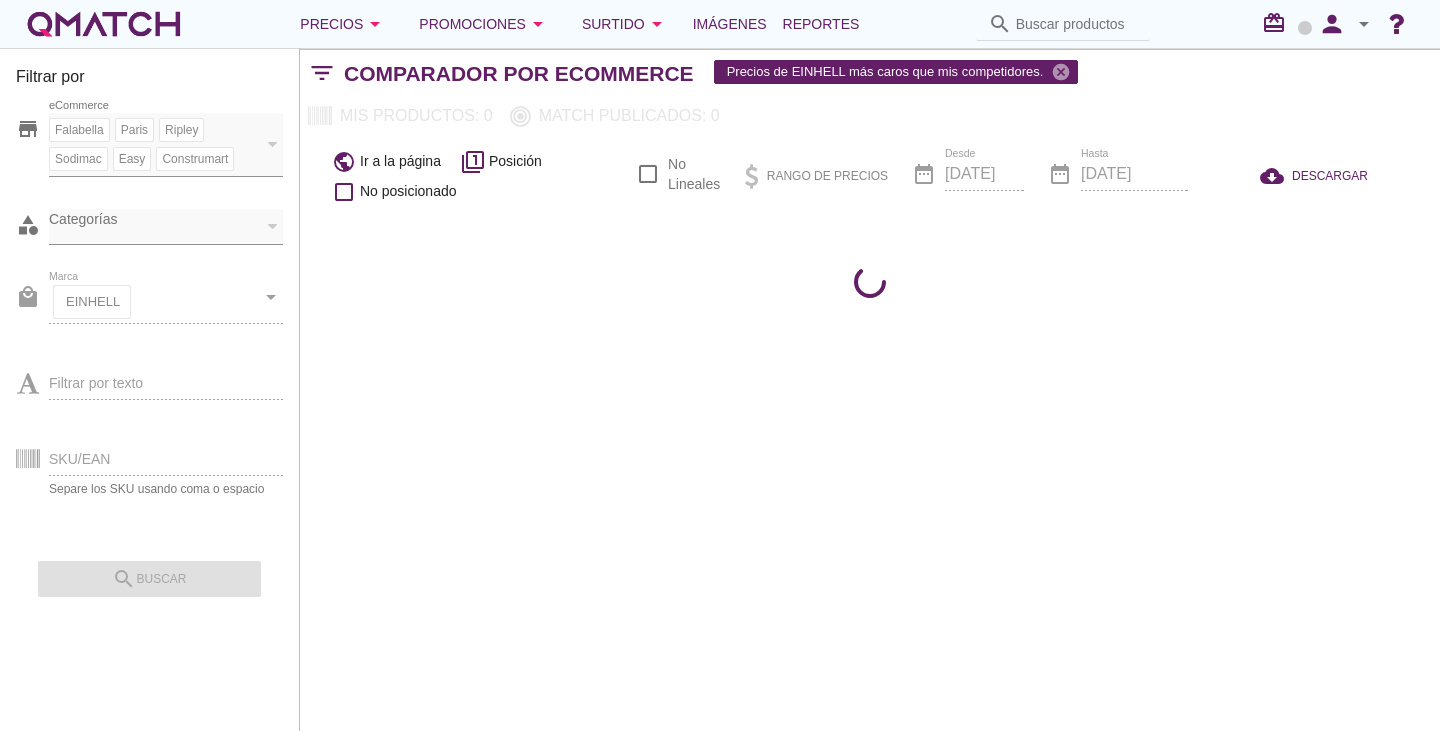 click on "SKU/EAN Separe los SKU usando coma o espacio" at bounding box center [149, 457] 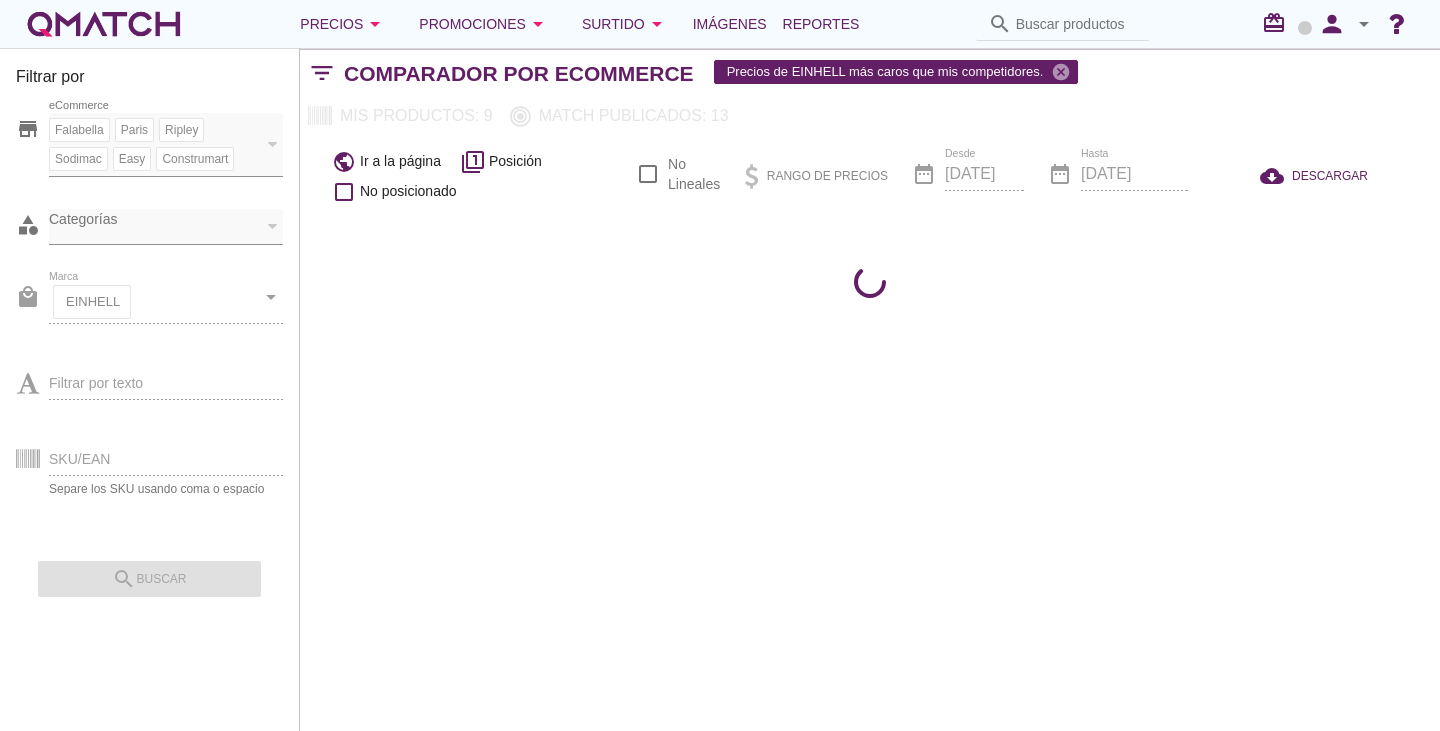 click on "SKU/EAN Separe los SKU usando coma o espacio" at bounding box center (149, 457) 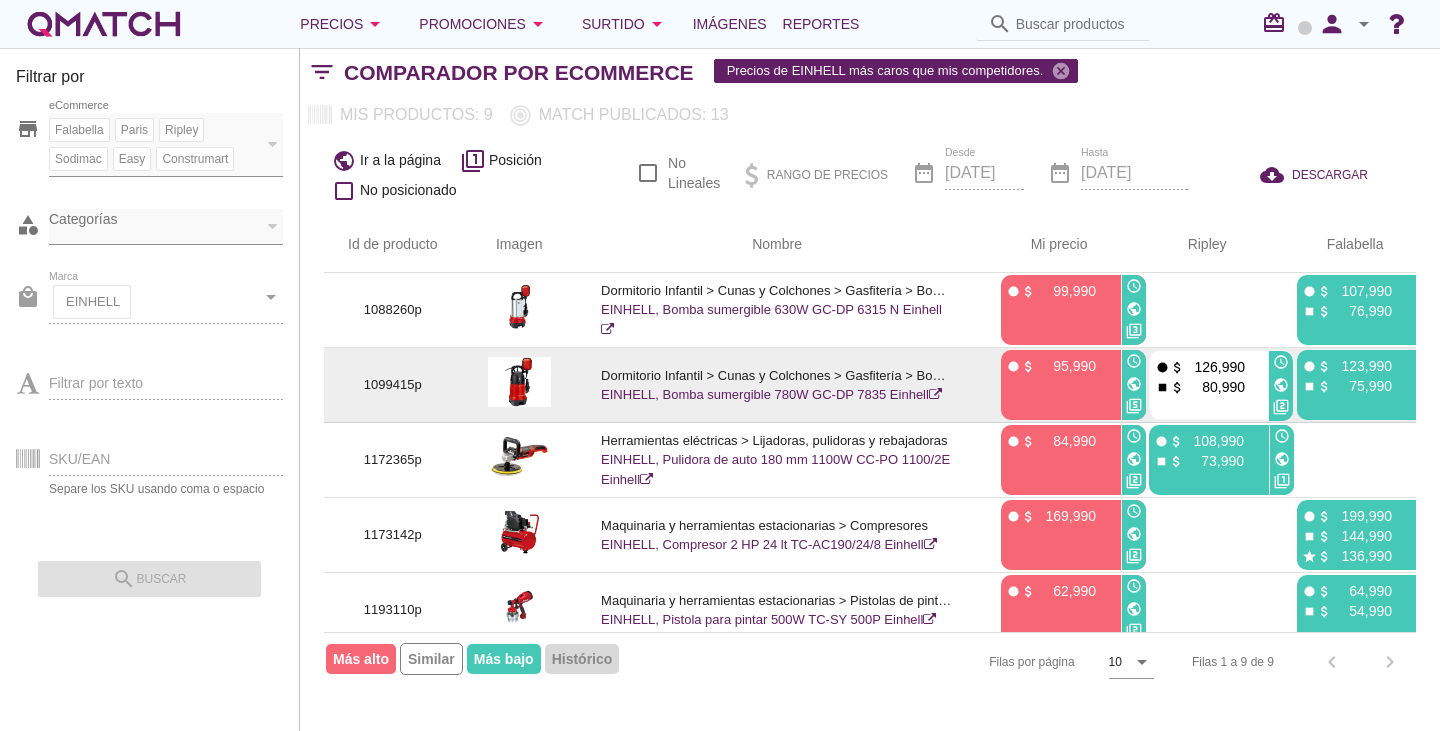 scroll, scrollTop: 331, scrollLeft: 0, axis: vertical 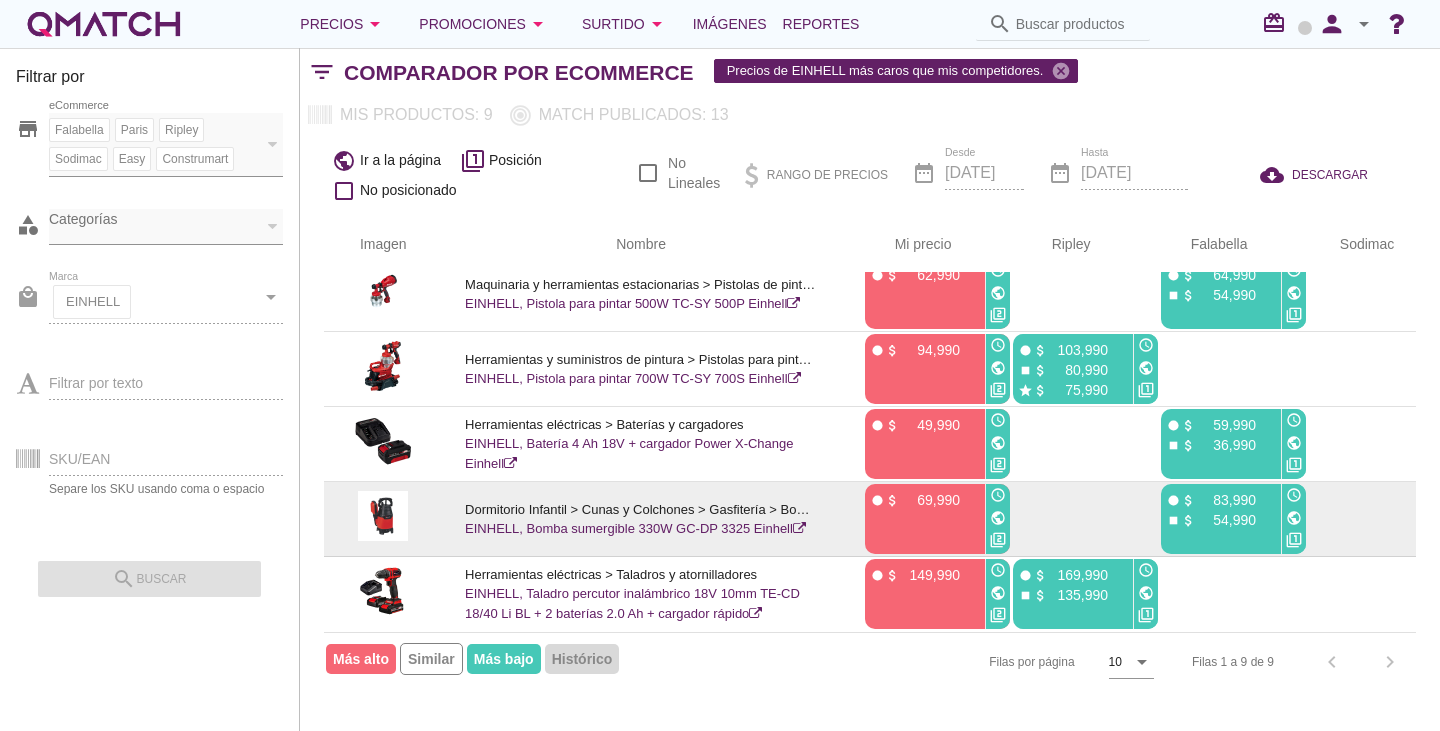click on "public" at bounding box center (1294, 518) 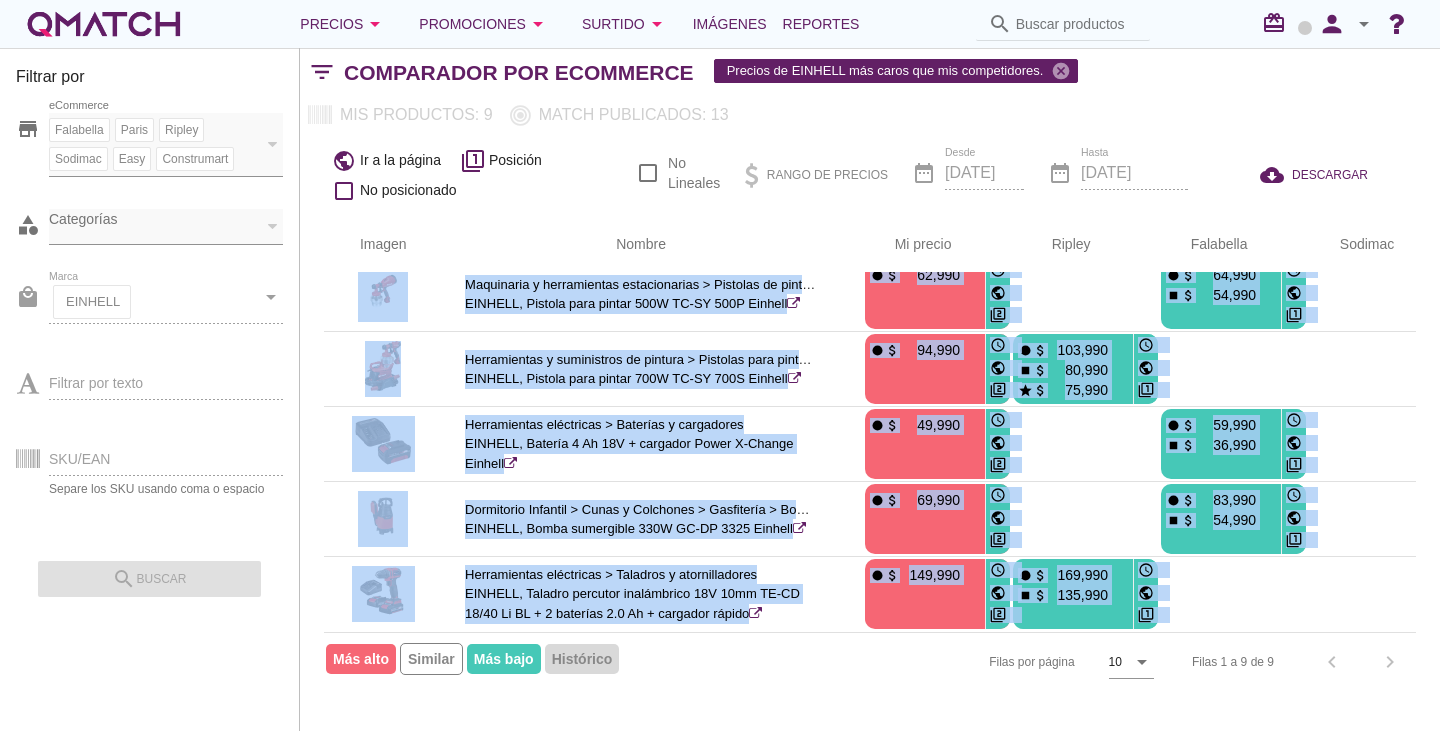click on "Id de producto Imagen Nombre arrow_upward Mi precio arrow_upward Ripley arrow_upward Falabella arrow_upward Sodimac arrow_upward Paris 1088260p
Dormitorio Infantil > Cunas y Colchones > Gasfitería > Bombas y motobombas
EINHELL, Bomba sumergible 630W GC-DP 6315 N Einhell
fiber_manual_record
attach_money
99,990
access_time
public
filter_3
fiber_manual_record
attach_money
107,990
stop
attach_money
76,990
access_time
public
filter_1
fiber_manual_record
attach_money
89,999
access_time
public
filter_2
1099415p
EINHELL, Bomba sumergible 780W GC-DP 7835 Einhell
10" at bounding box center [870, 454] 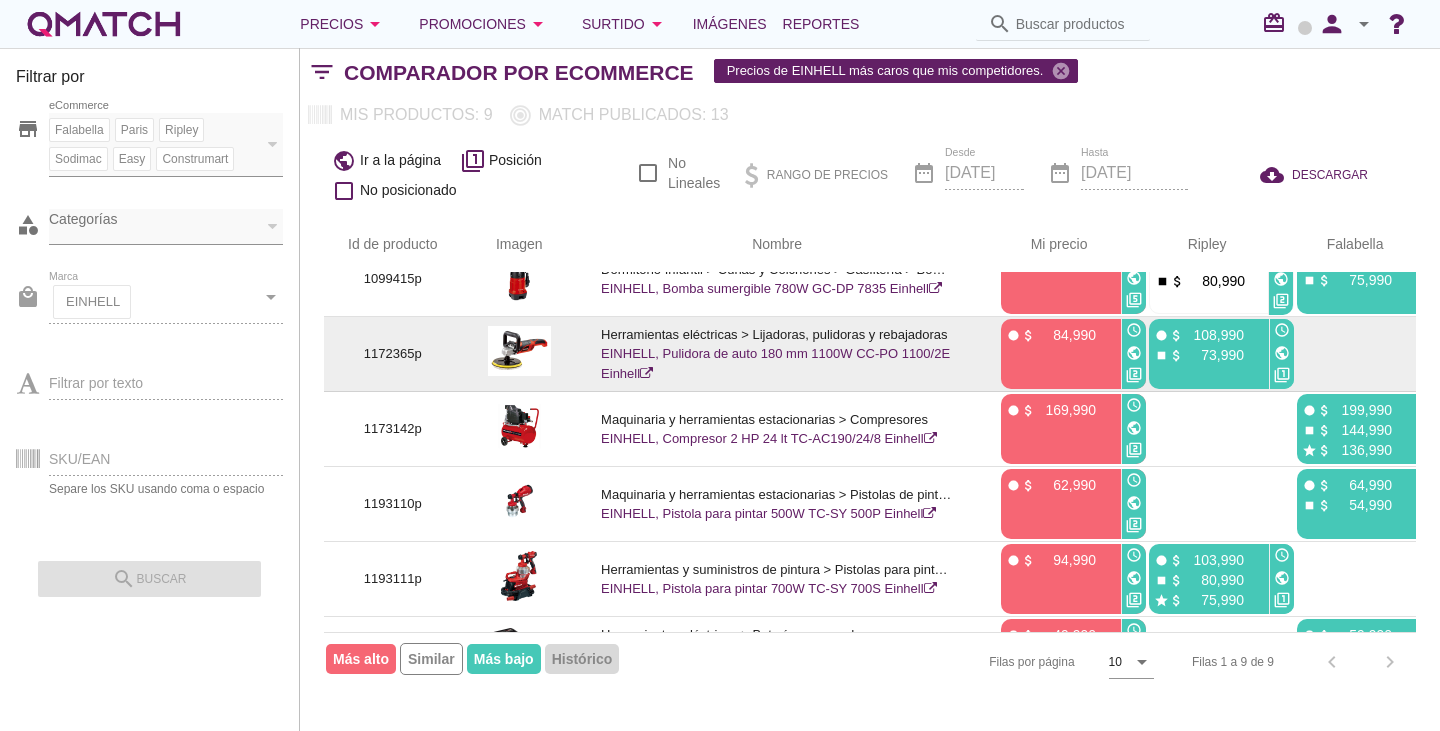 scroll, scrollTop: 0, scrollLeft: 0, axis: both 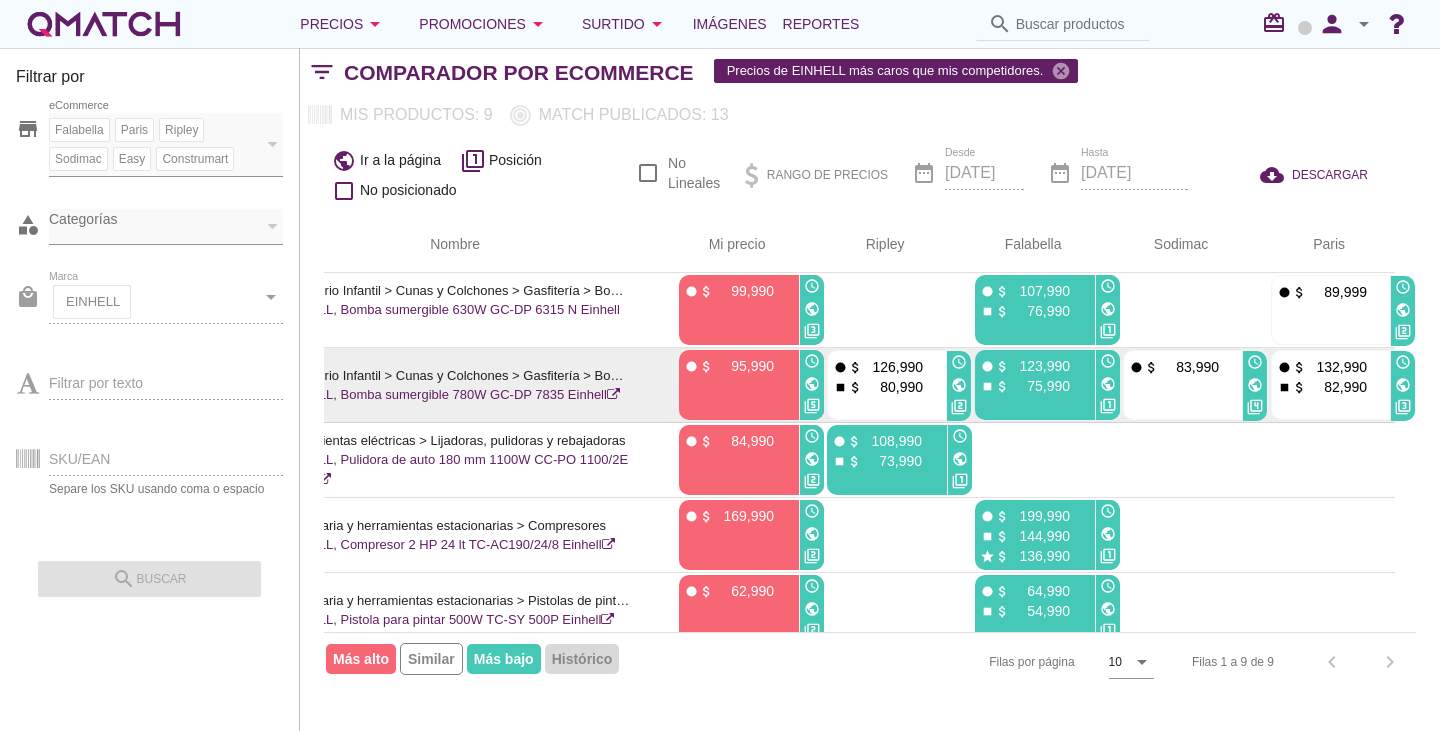 click on "public" at bounding box center [1403, 385] 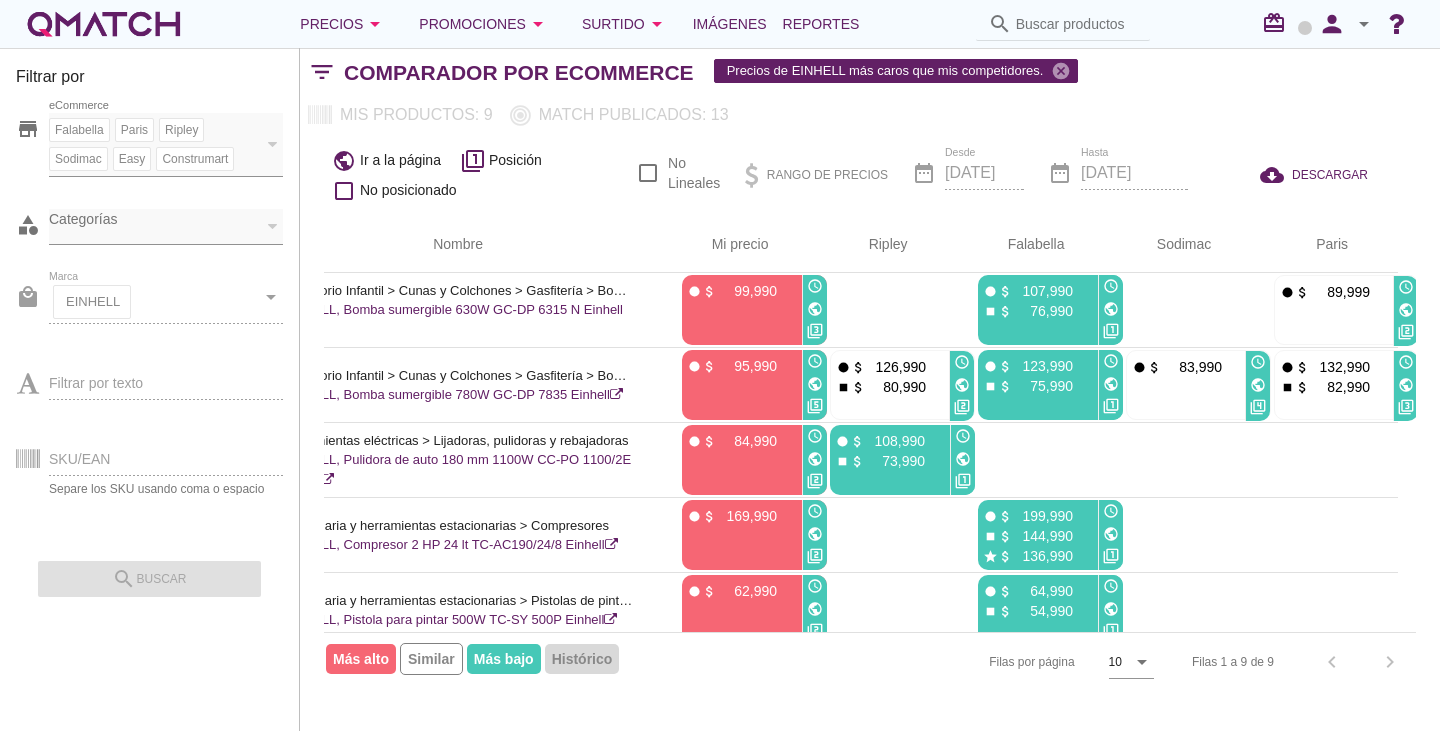 scroll, scrollTop: 0, scrollLeft: 322, axis: horizontal 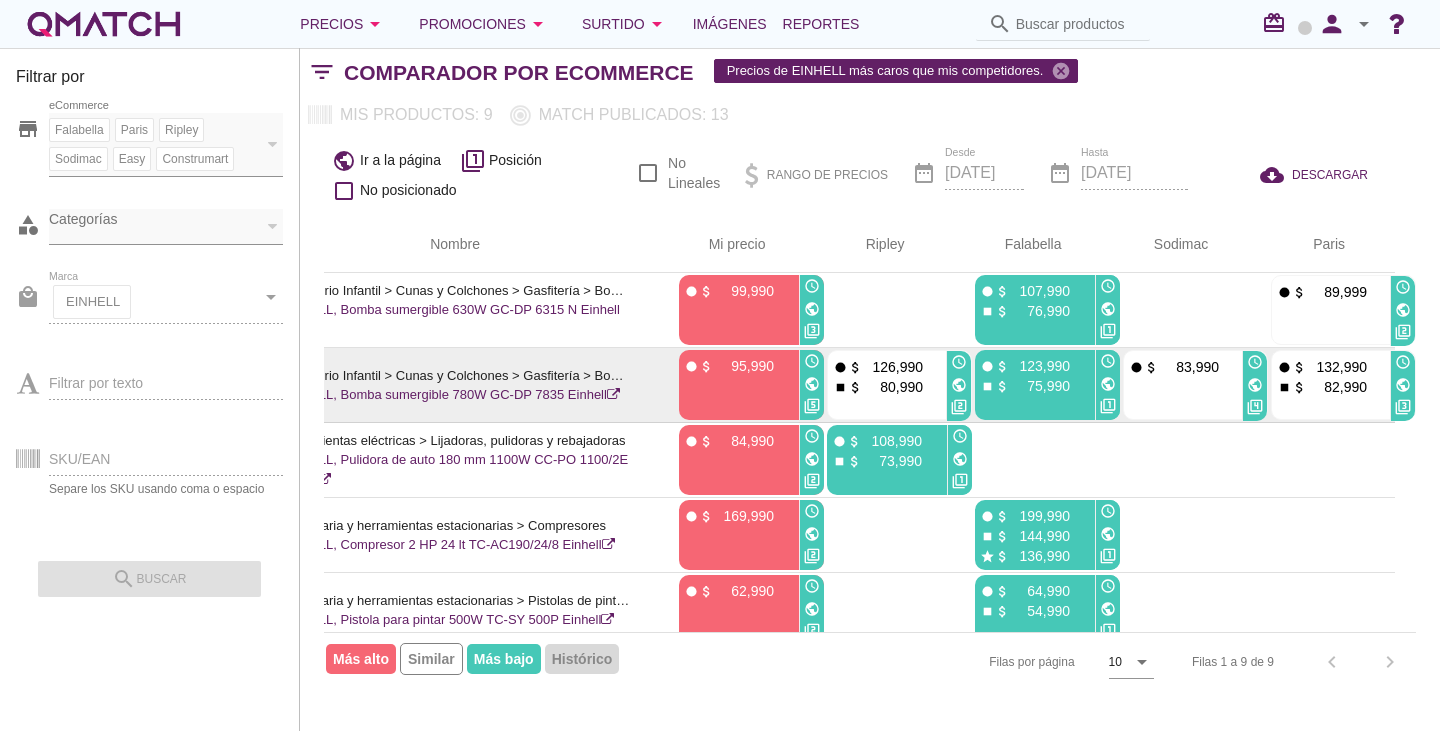 click on "public" at bounding box center [1108, 384] 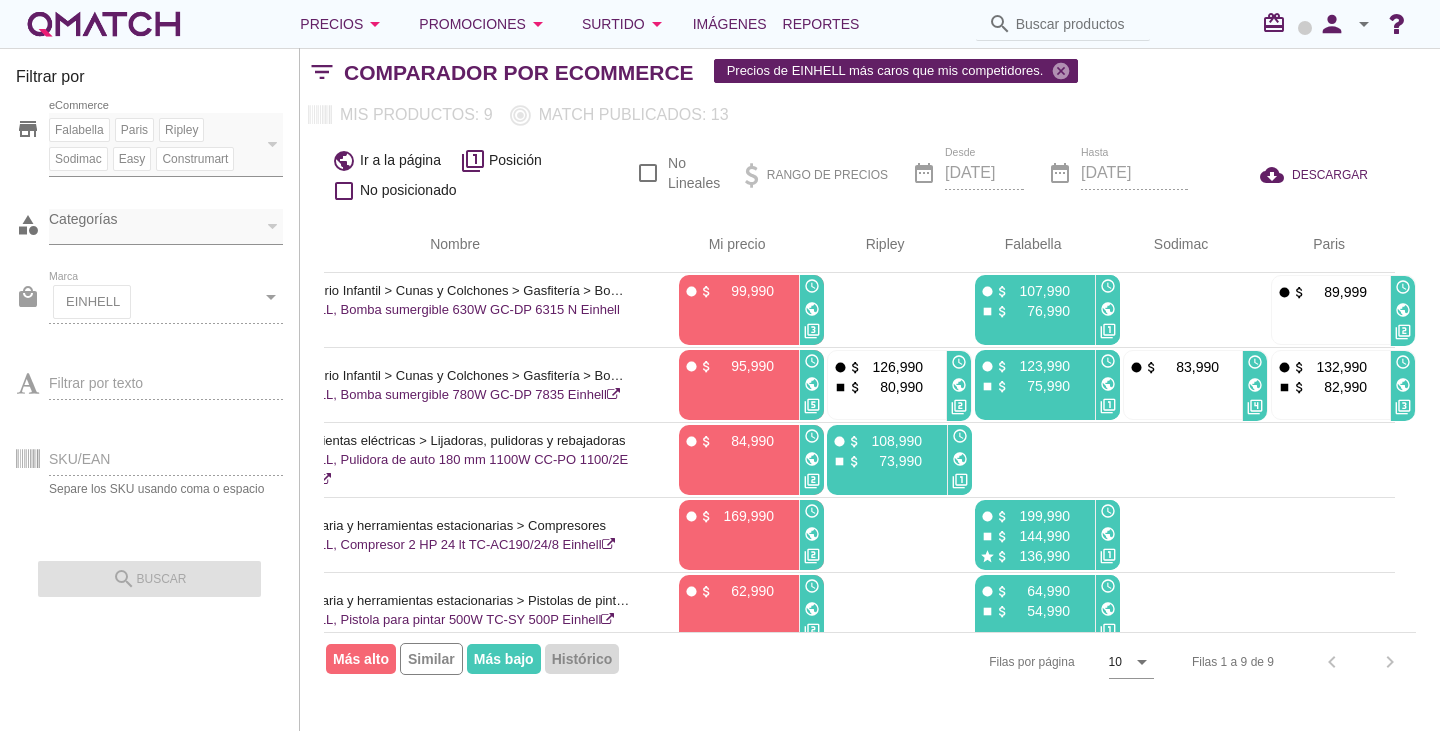 click at bounding box center [678, 211] 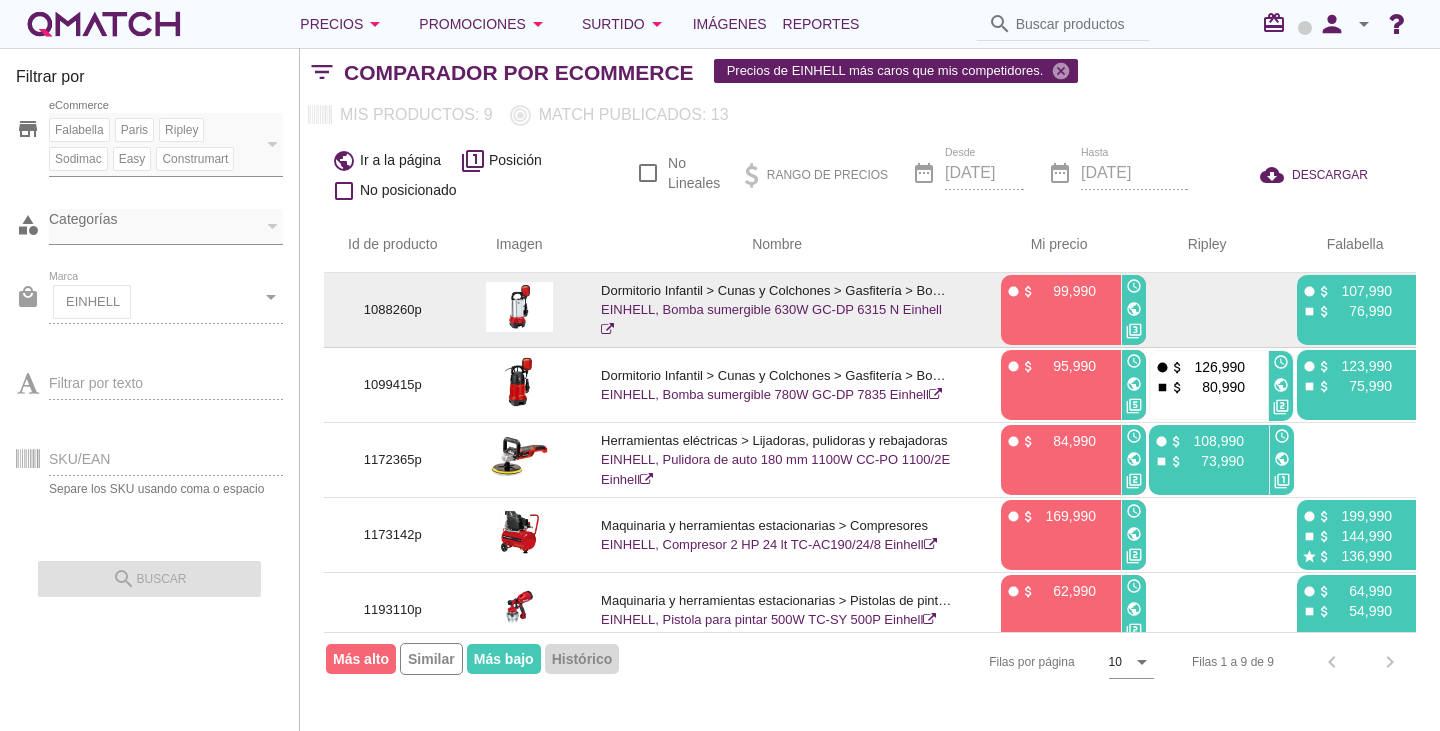click on "public" at bounding box center [1134, 309] 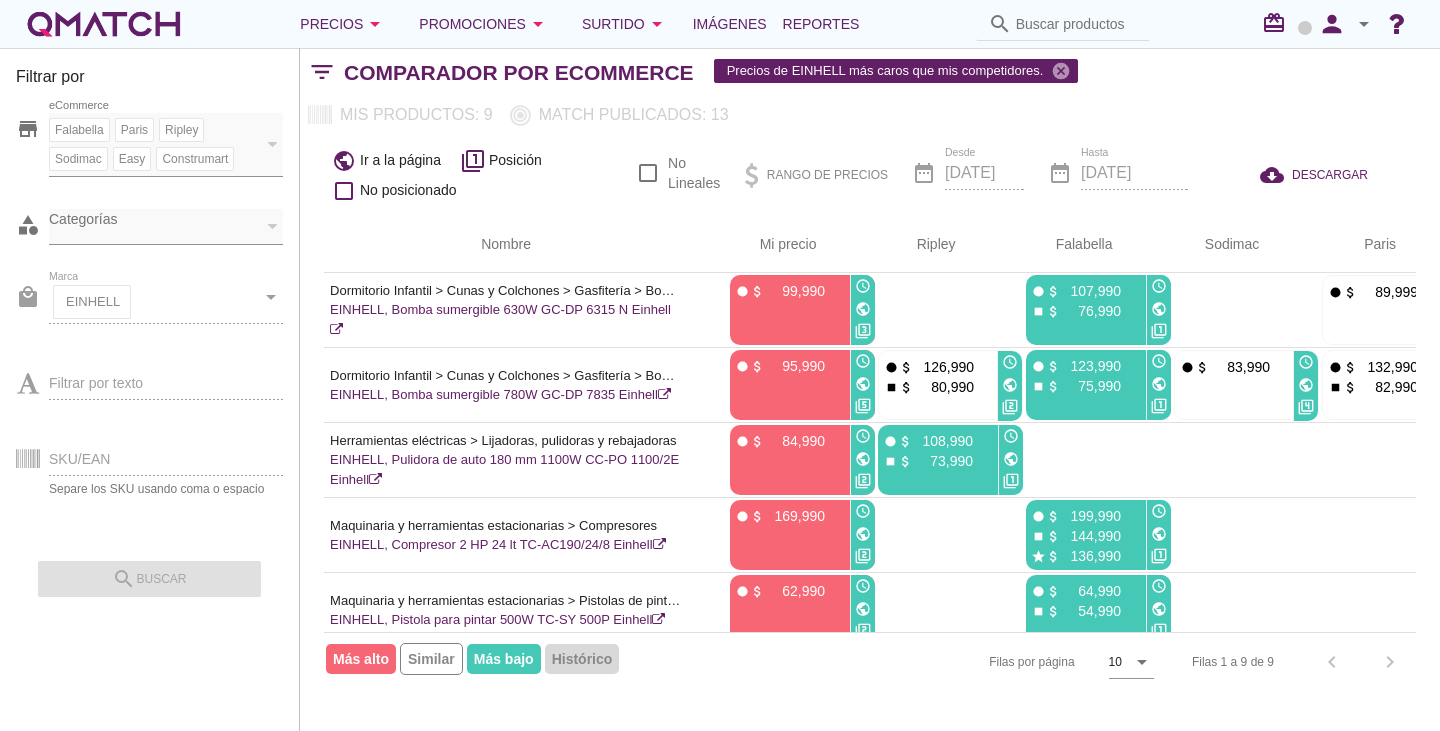 scroll, scrollTop: 0, scrollLeft: 288, axis: horizontal 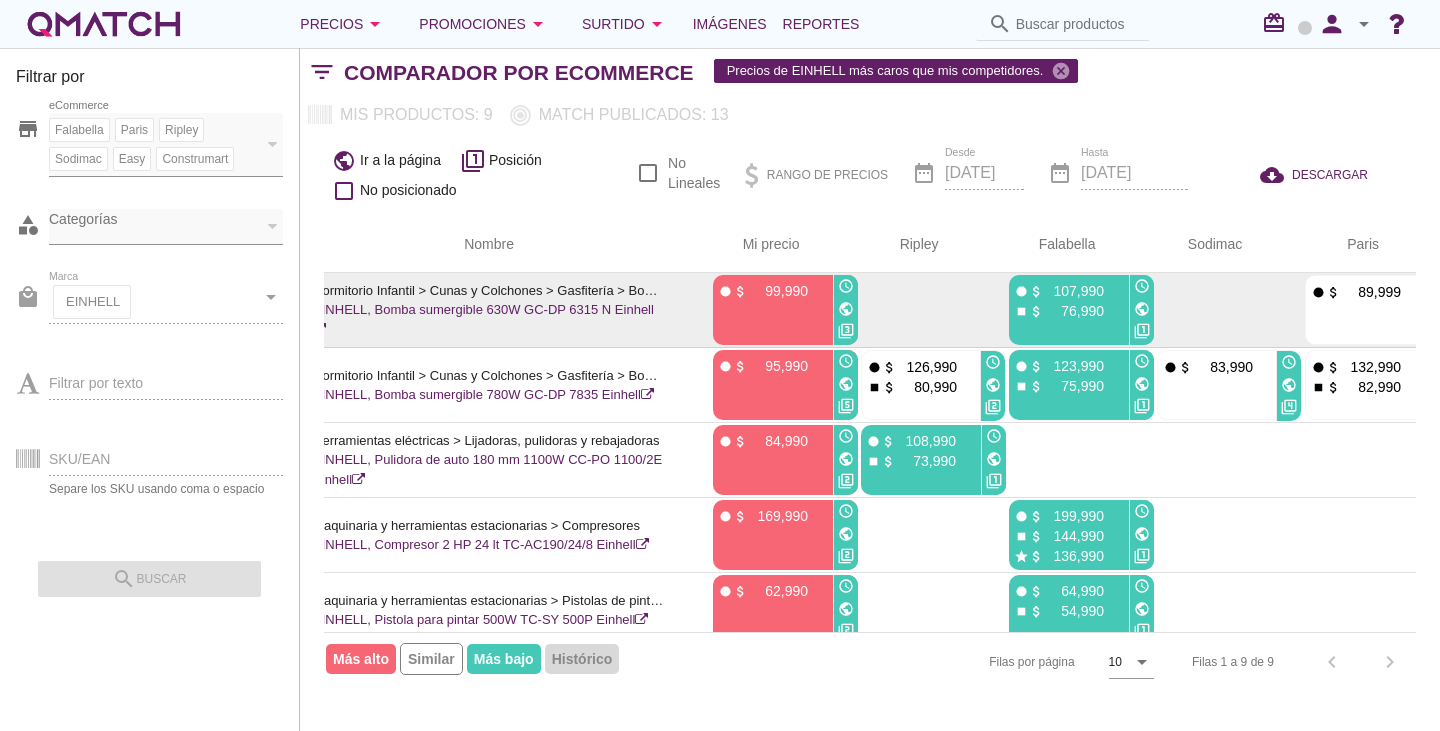 click on "public" at bounding box center [1142, 309] 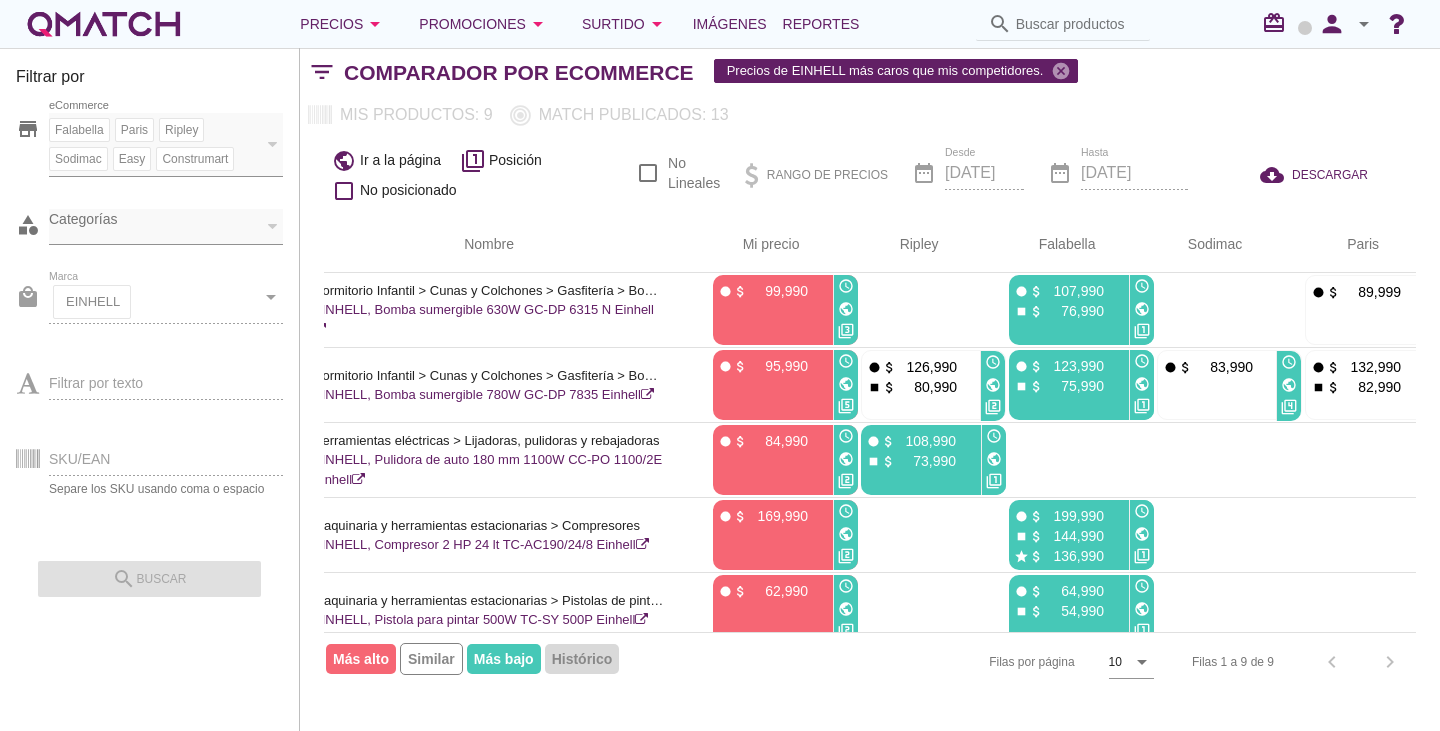 scroll, scrollTop: 0, scrollLeft: 322, axis: horizontal 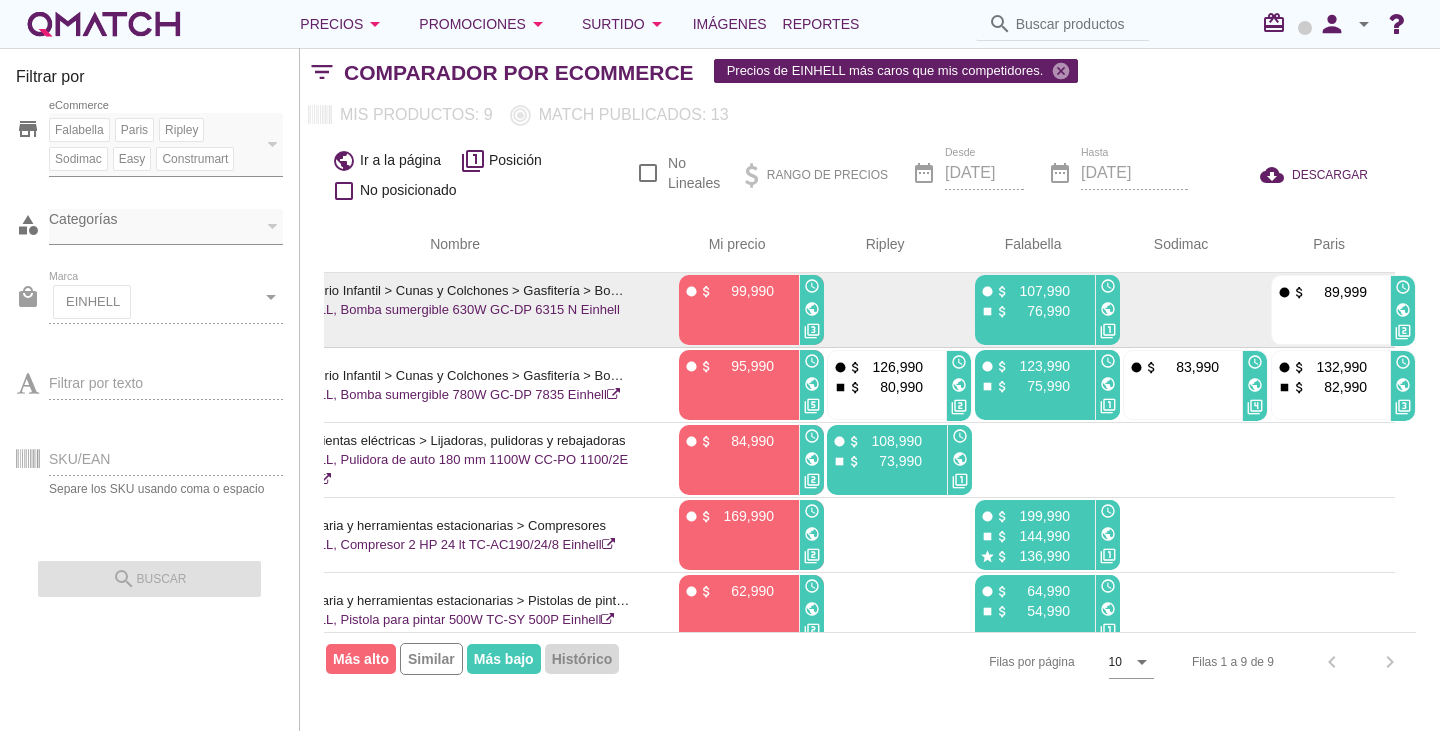click on "public" at bounding box center [1403, 310] 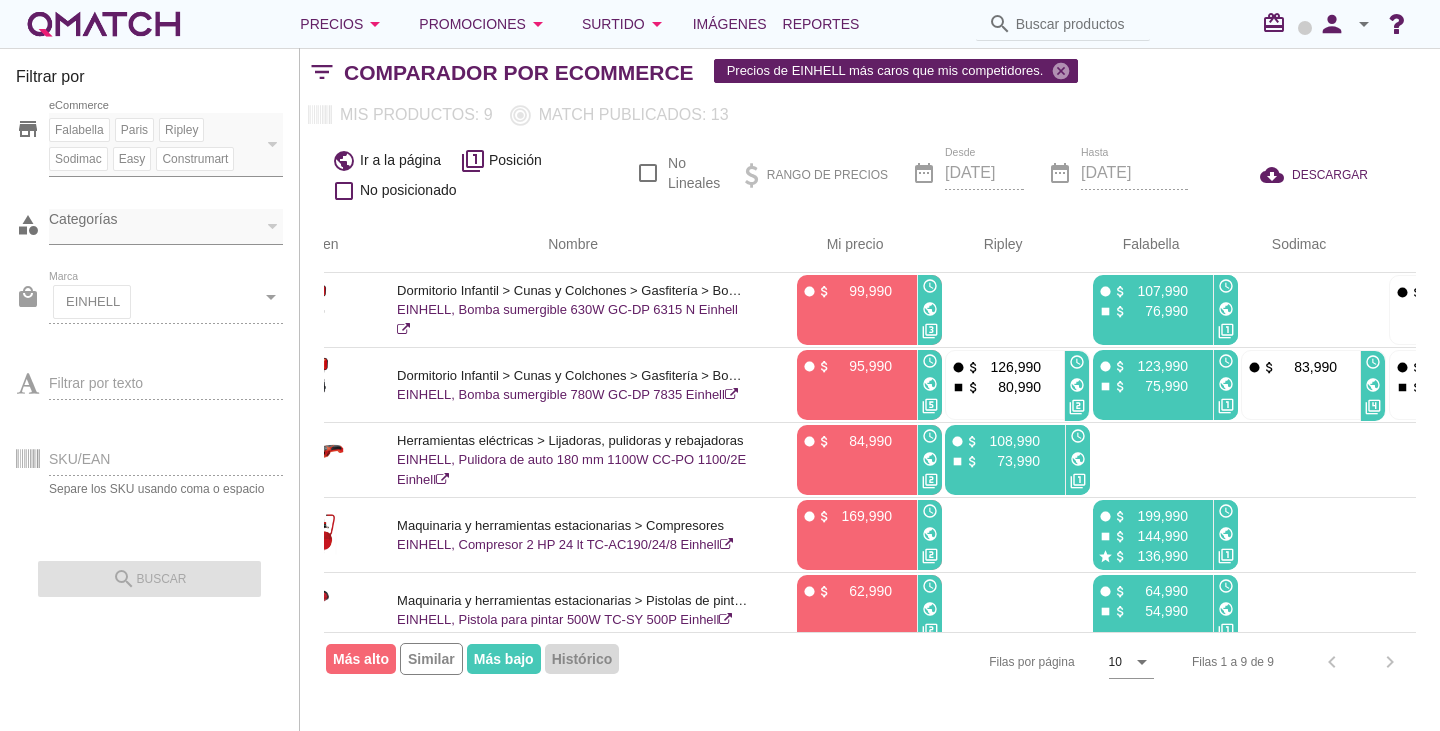 scroll, scrollTop: 0, scrollLeft: 218, axis: horizontal 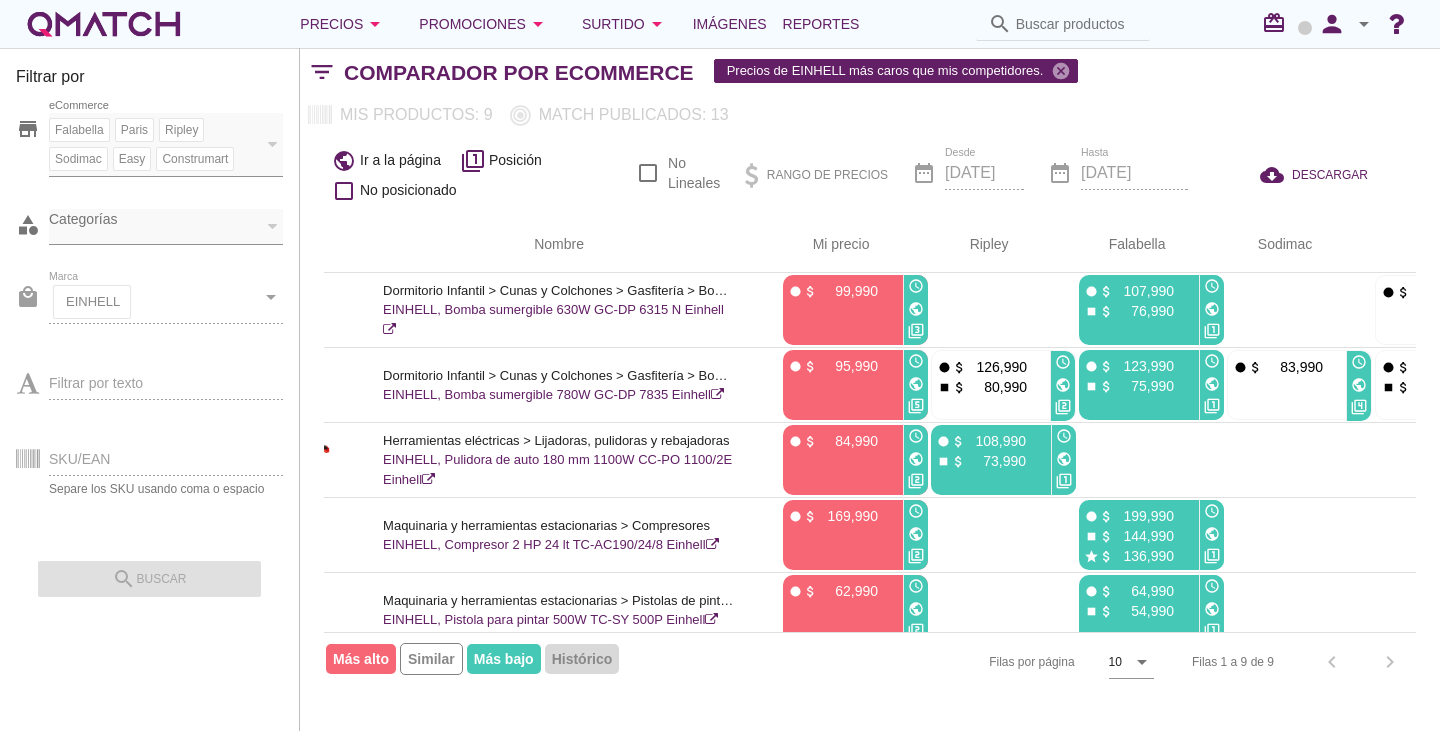 click on "local_mall Marca EINHELL cancel arrow_drop_down" at bounding box center (149, 306) 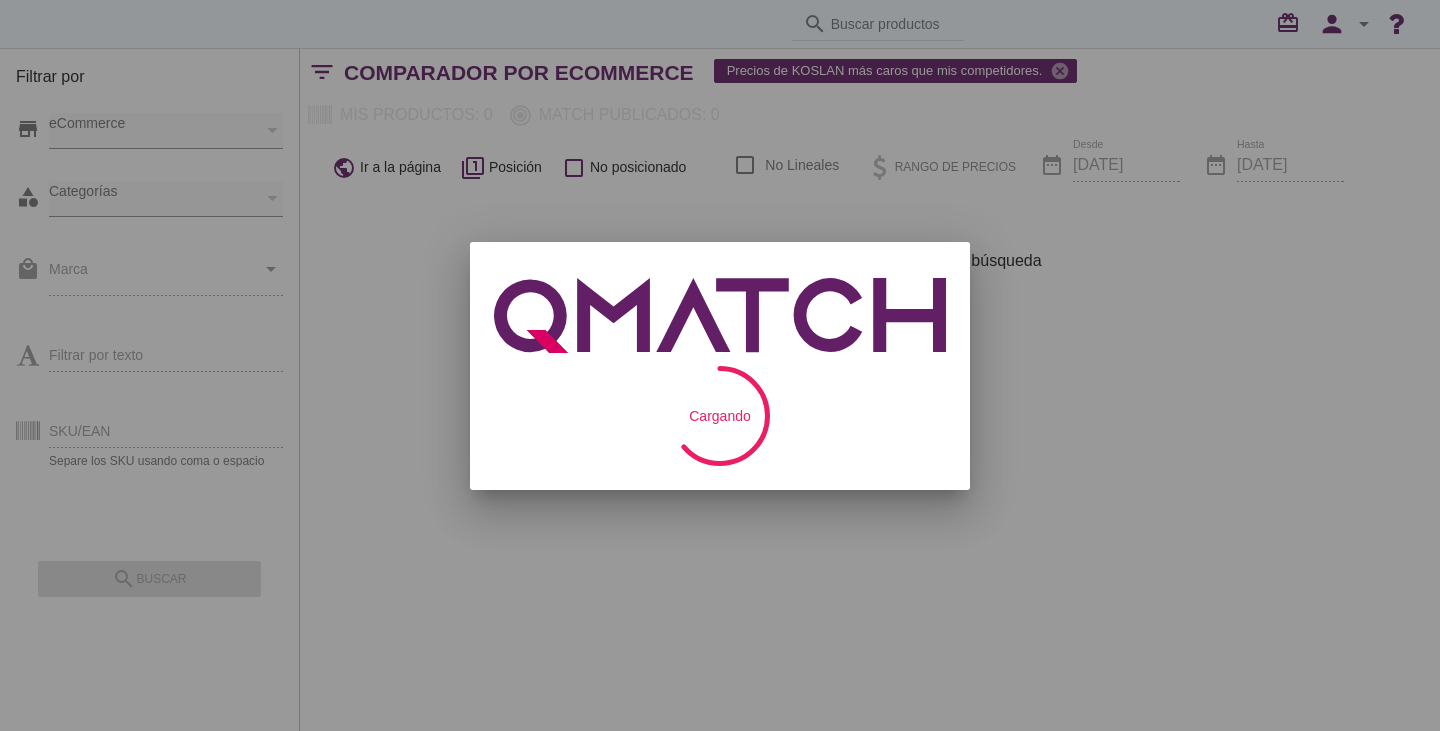 scroll, scrollTop: 0, scrollLeft: 0, axis: both 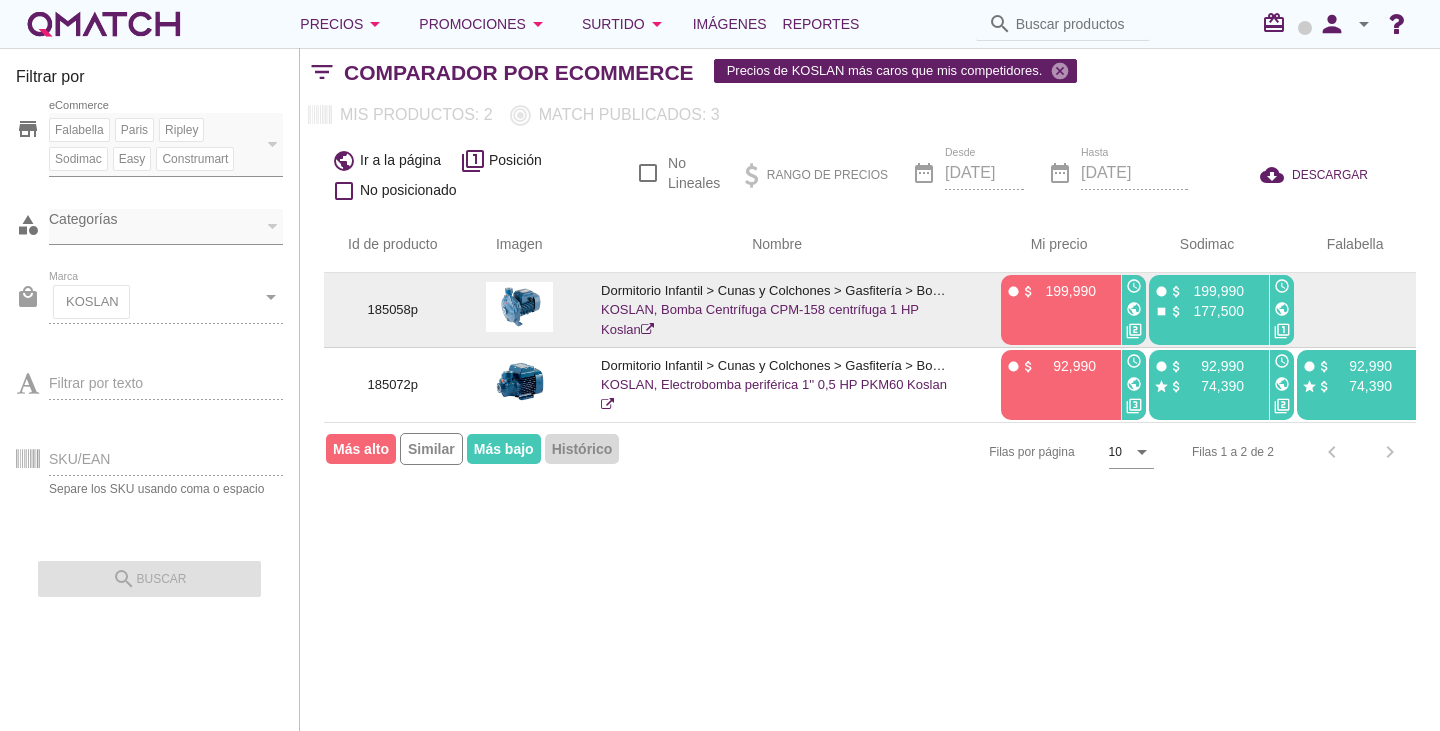 click on "public" at bounding box center (1134, 309) 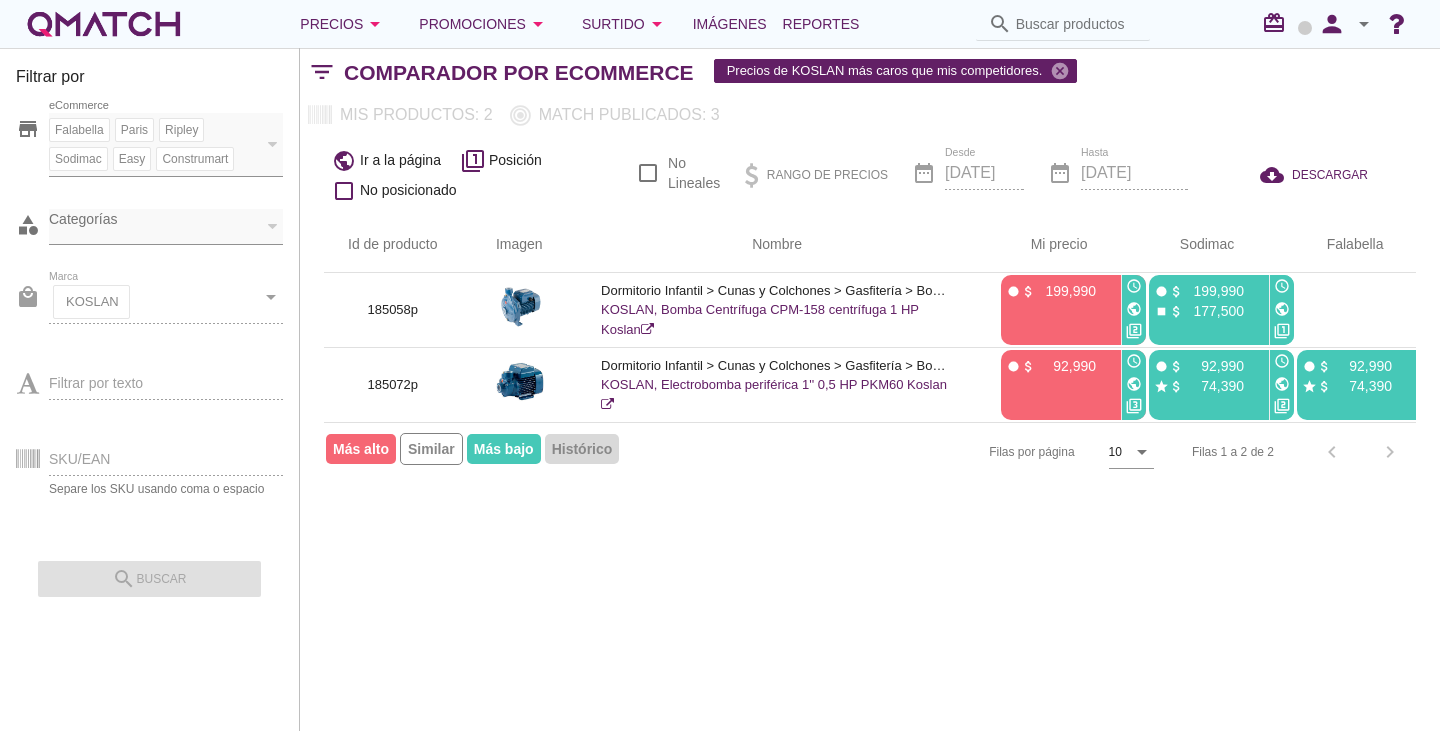 scroll, scrollTop: 0, scrollLeft: 26, axis: horizontal 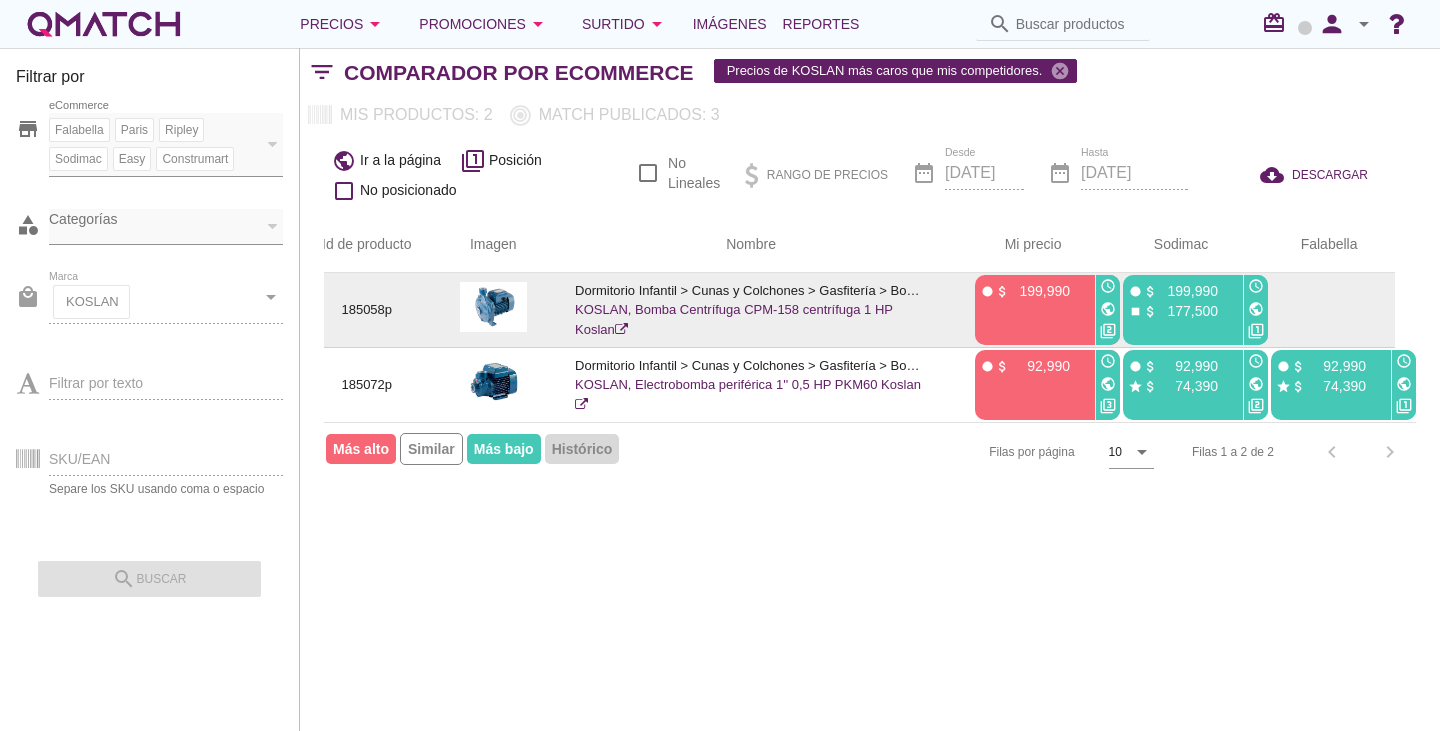 click on "public" at bounding box center [1256, 309] 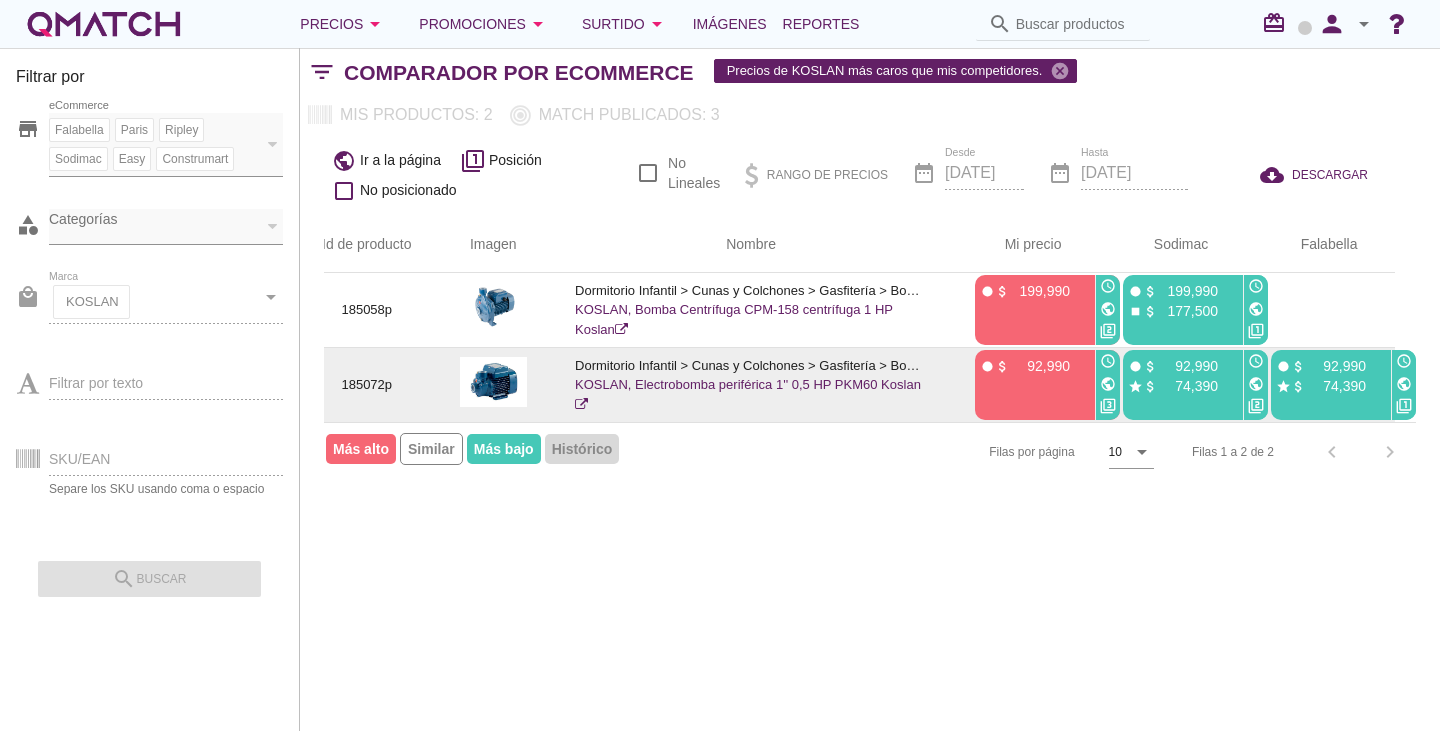 click on "public" at bounding box center [1108, 384] 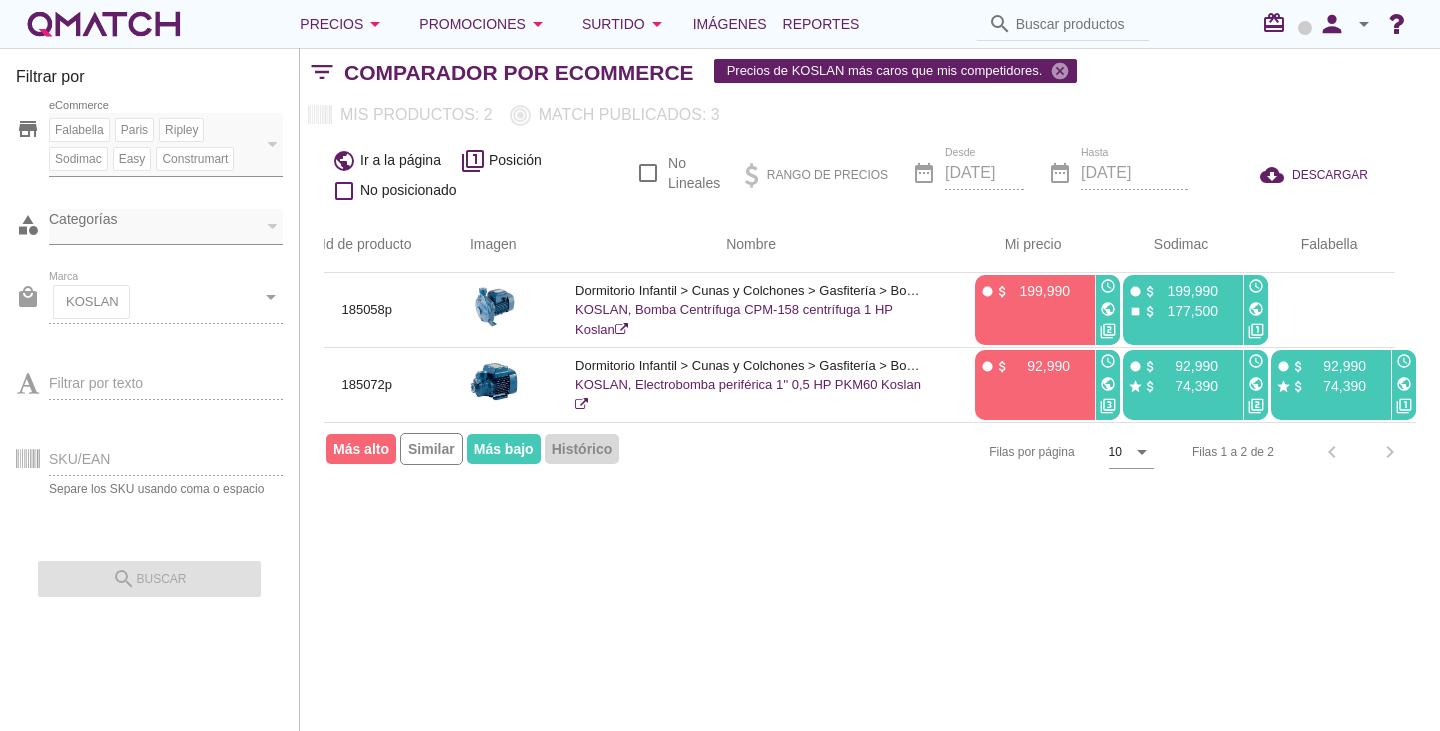 click on "local_mall Marca KOSLAN cancel arrow_drop_down" at bounding box center (149, 306) 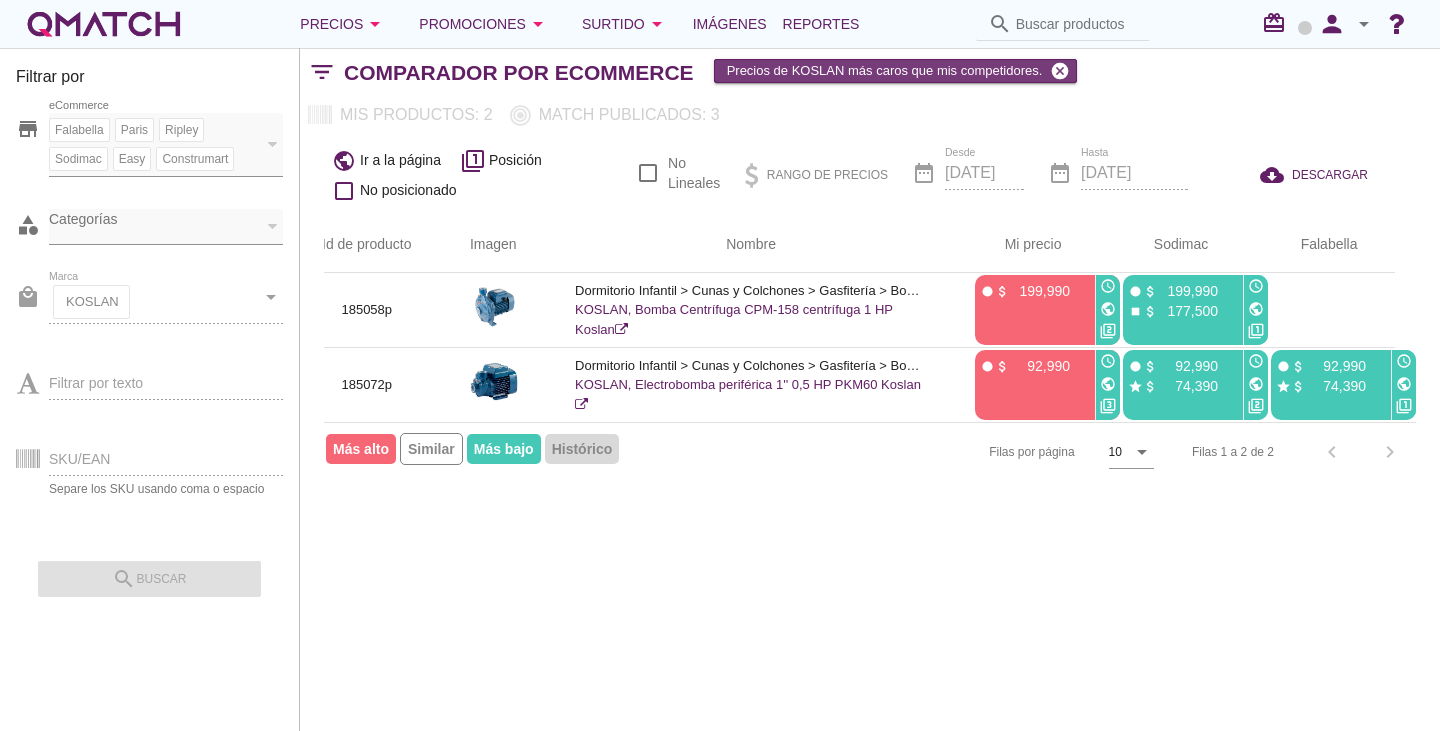click on "cancel" at bounding box center [1060, 71] 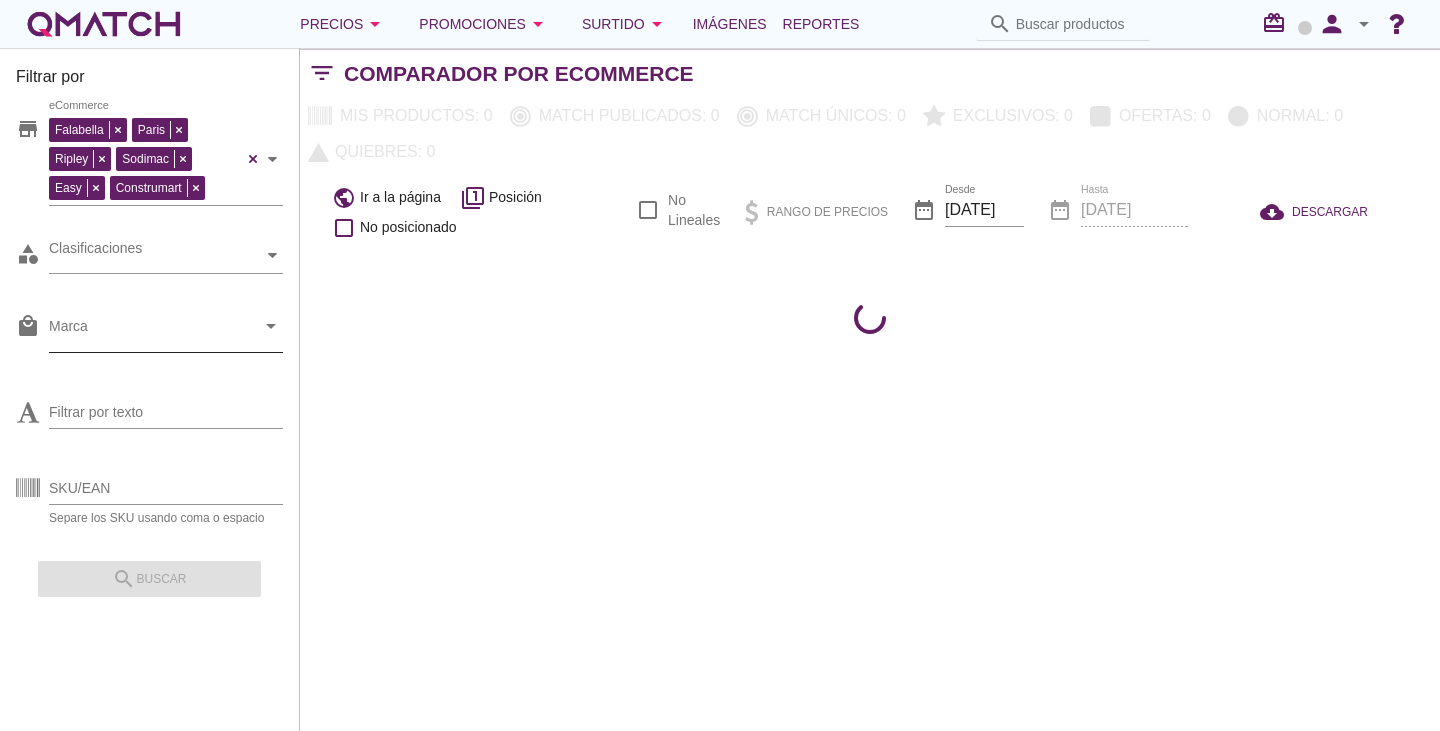 click on "Marca" at bounding box center (152, 331) 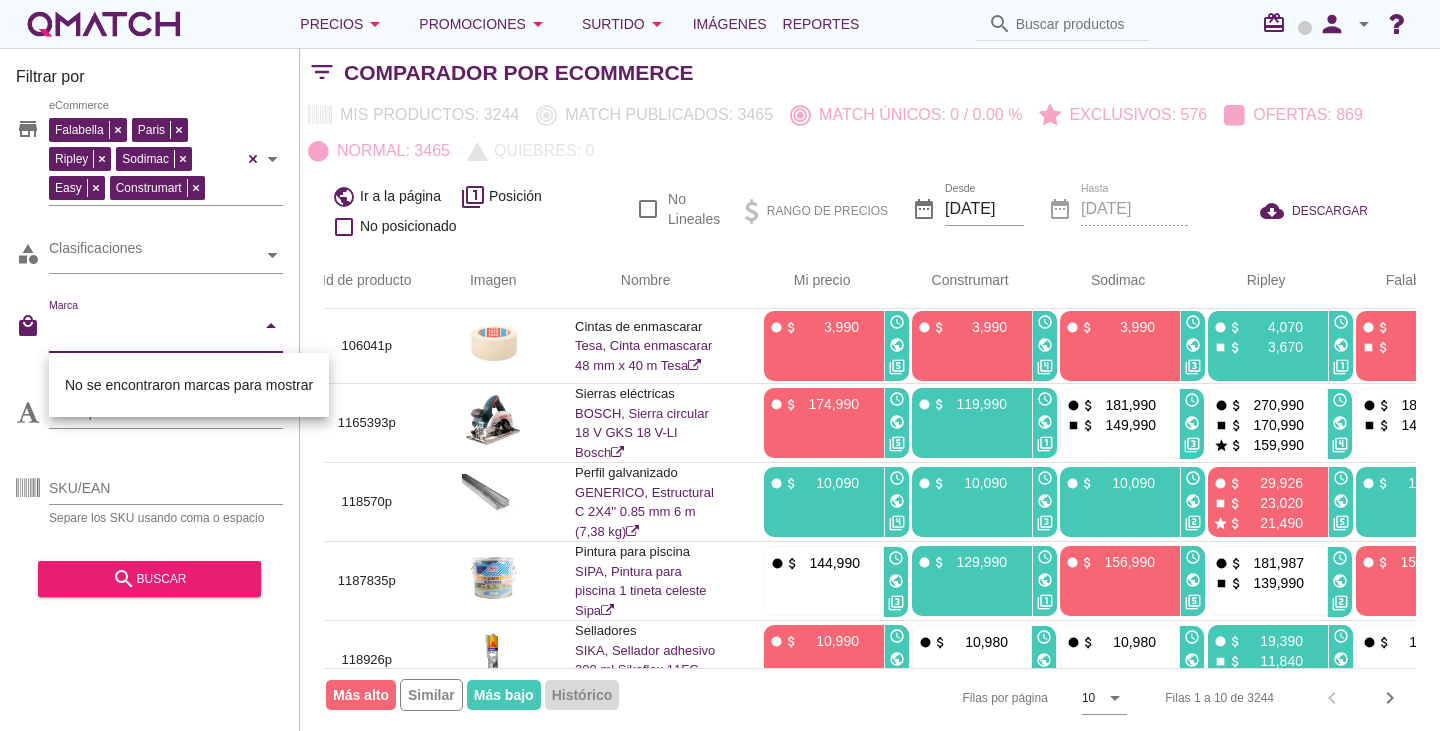 scroll, scrollTop: 0, scrollLeft: 0, axis: both 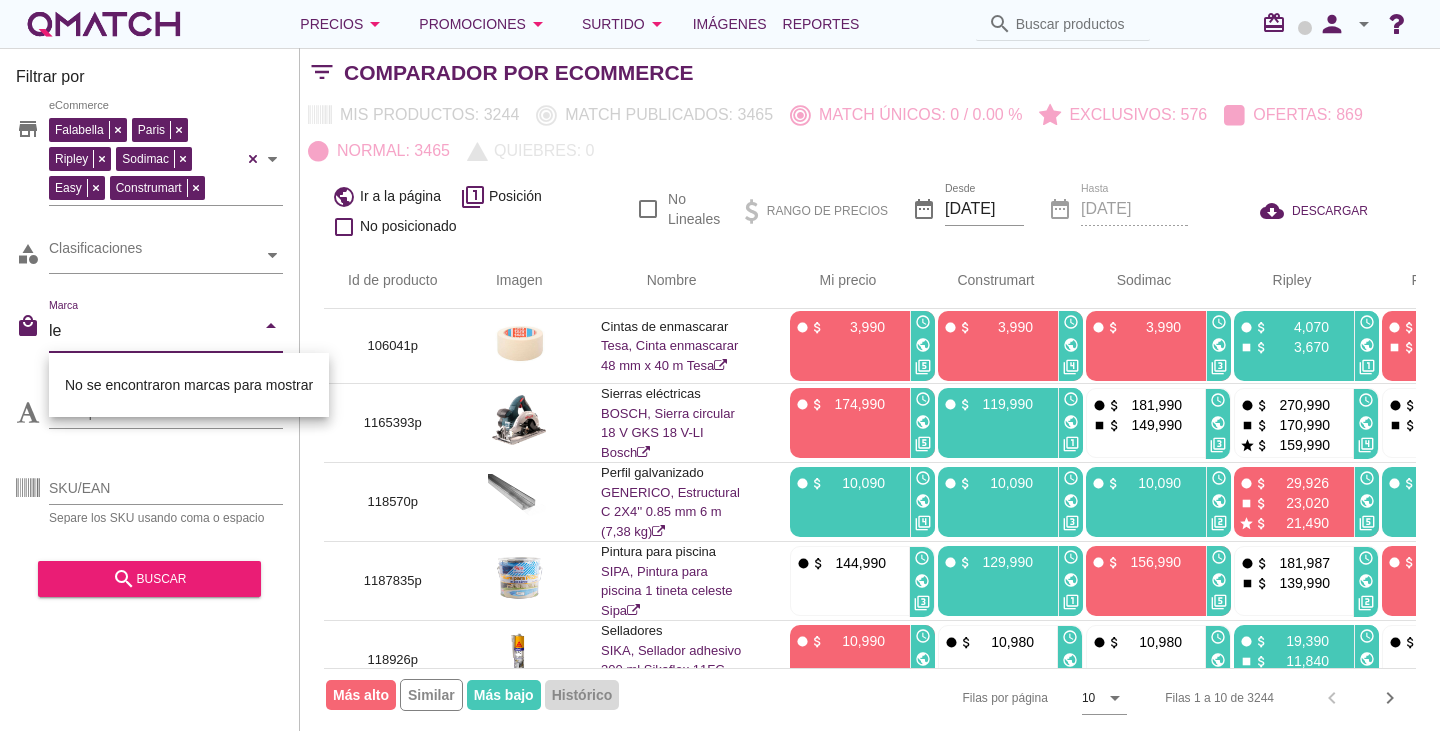 type on "l" 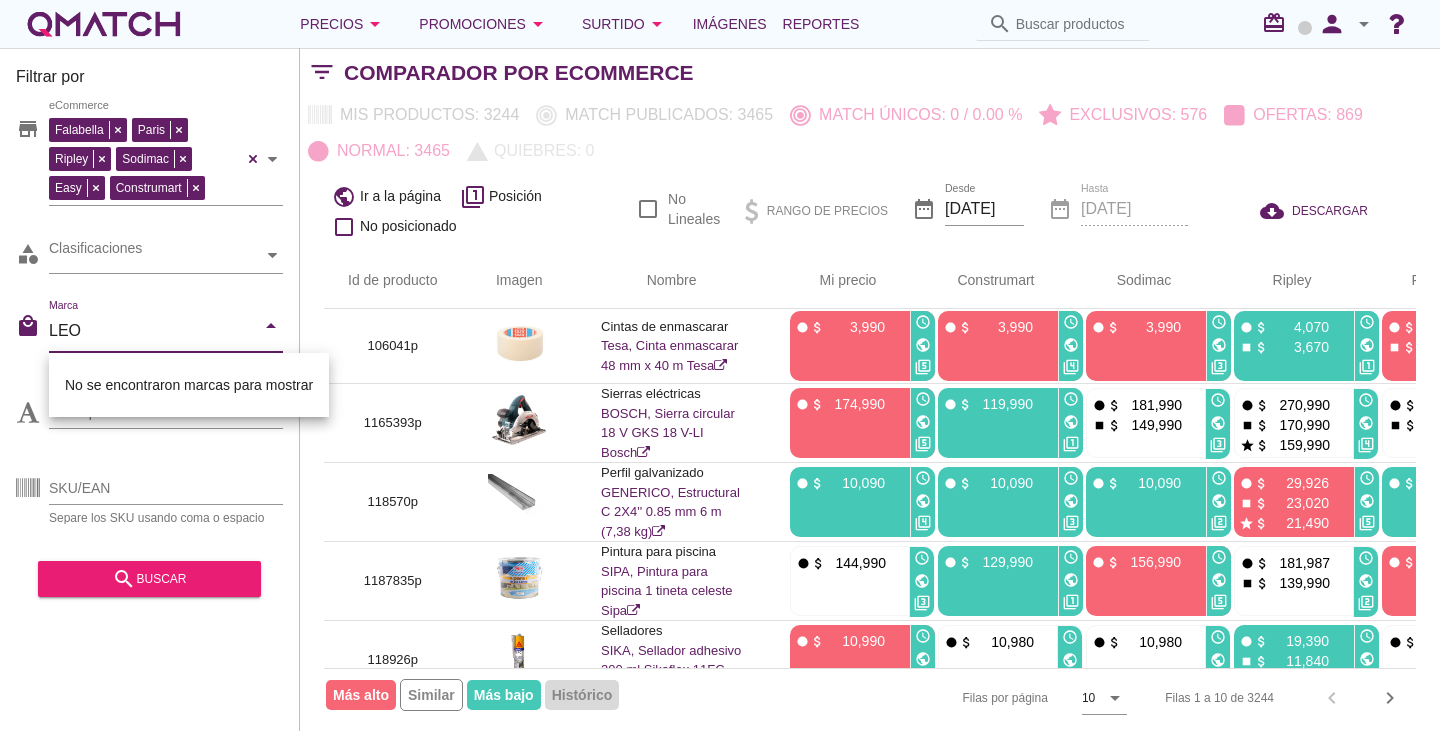 click on "LEO" at bounding box center [152, 331] 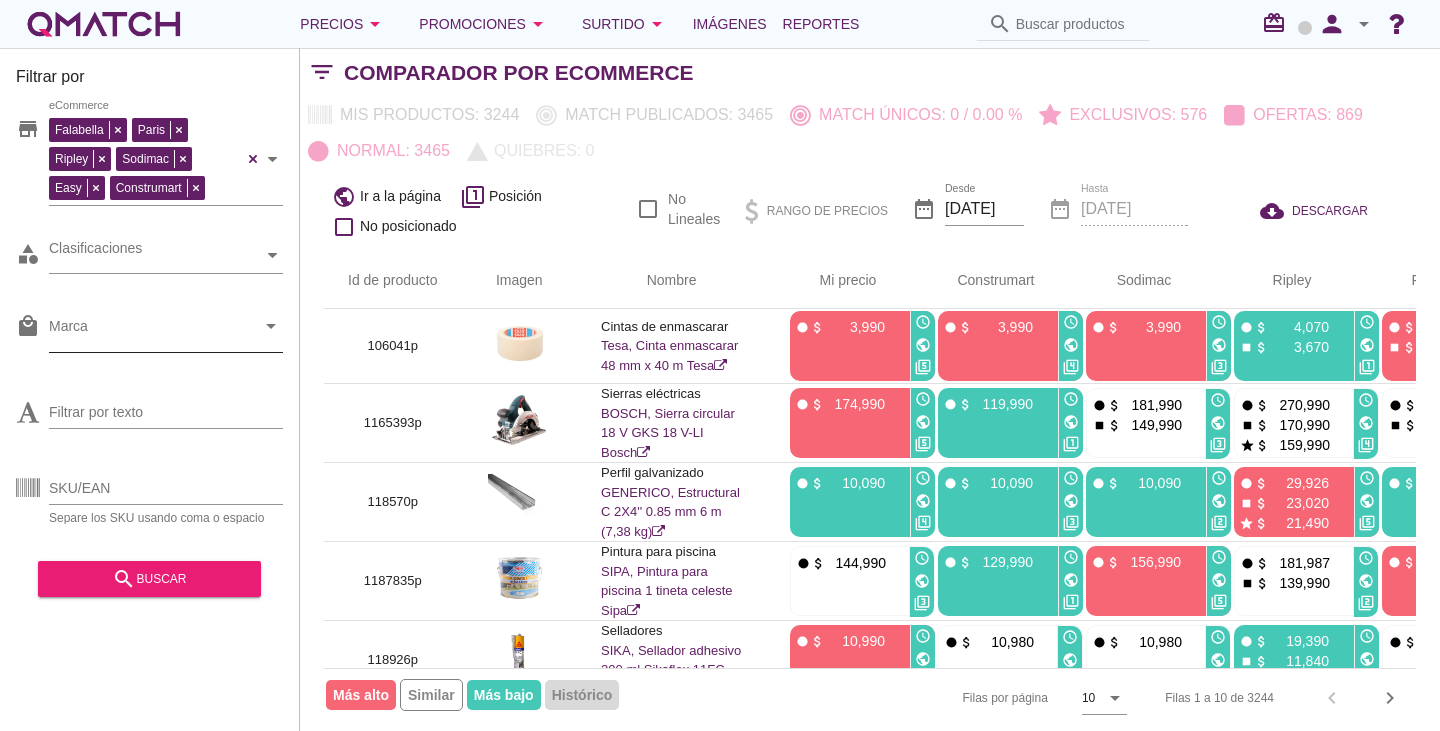 click on "Marca" at bounding box center (152, 331) 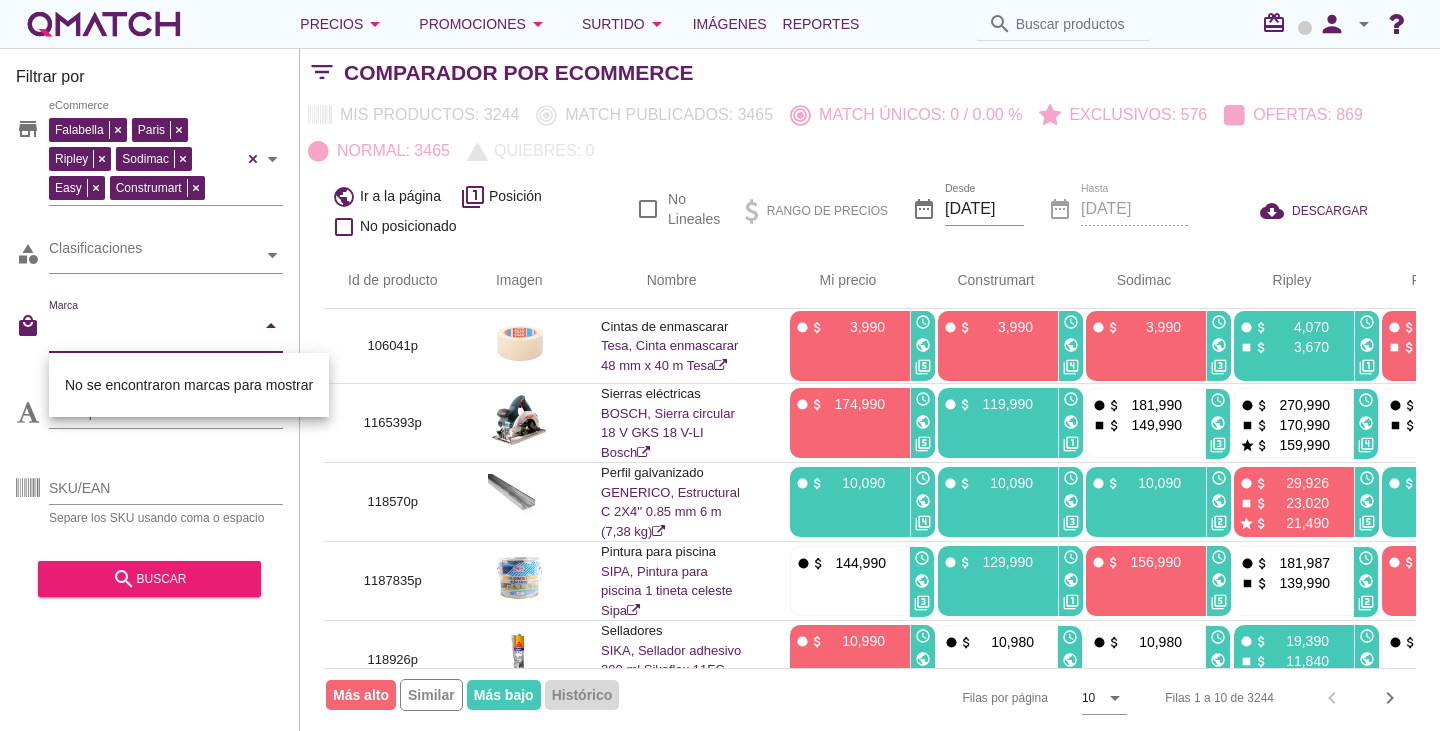 click on "SKU/EAN Separe los SKU usando coma o espacio" at bounding box center (149, 490) 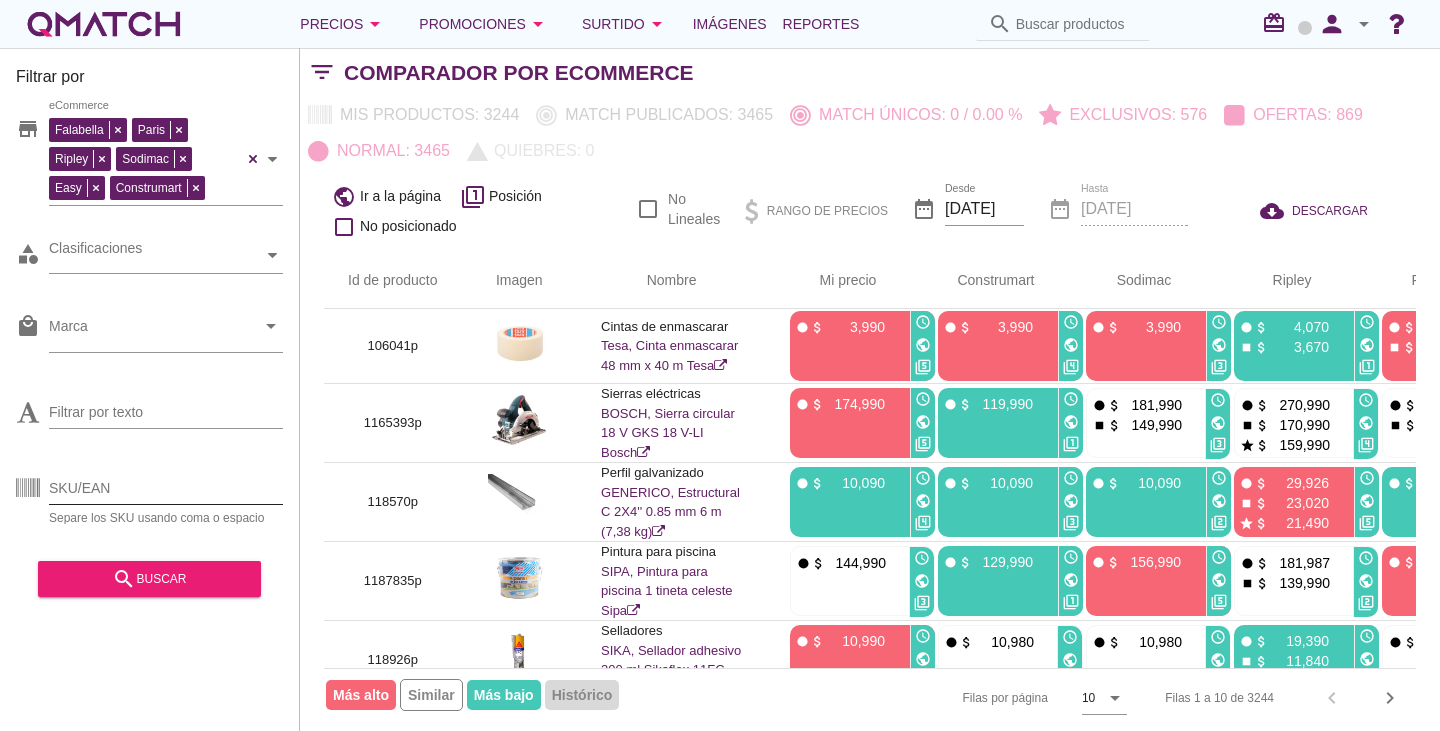 click on "SKU/EAN" at bounding box center (166, 488) 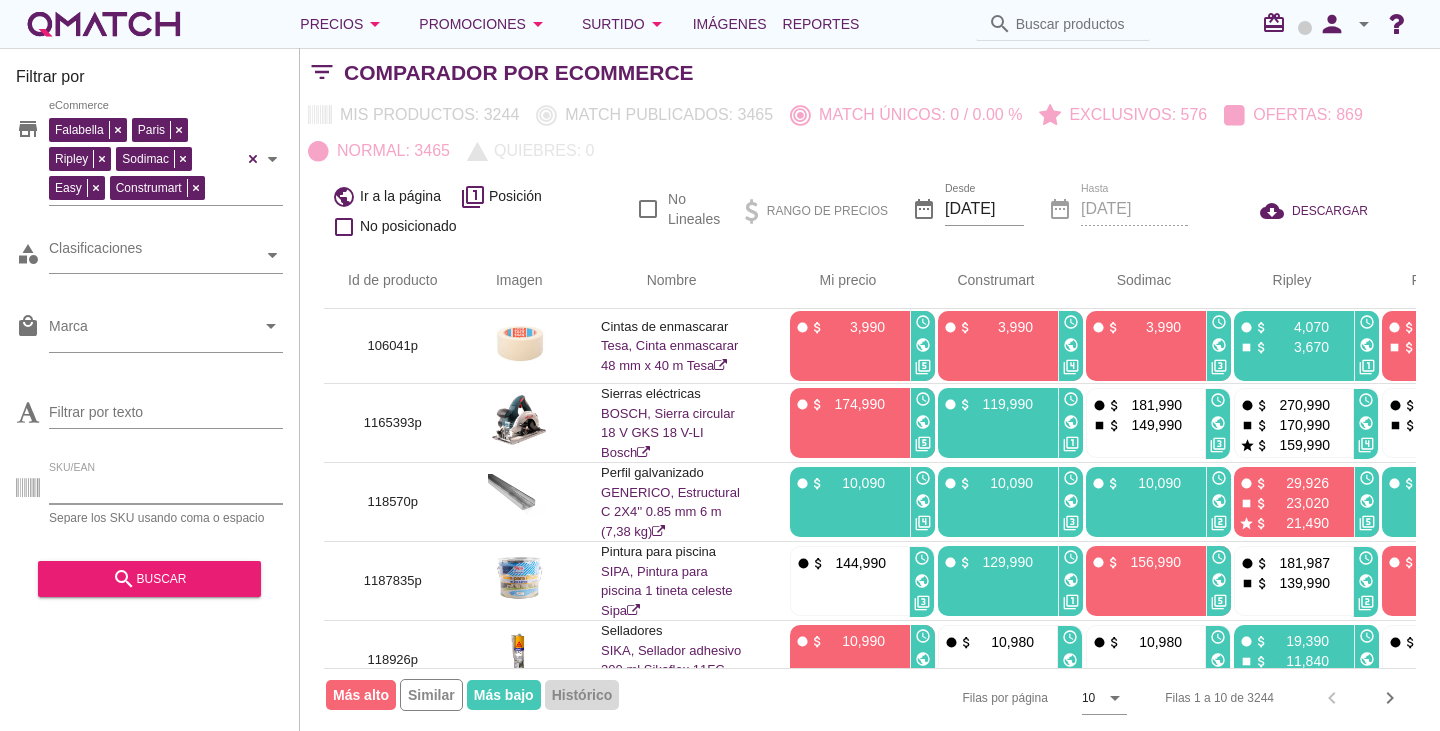 click on "SKU/EAN" at bounding box center [166, 488] 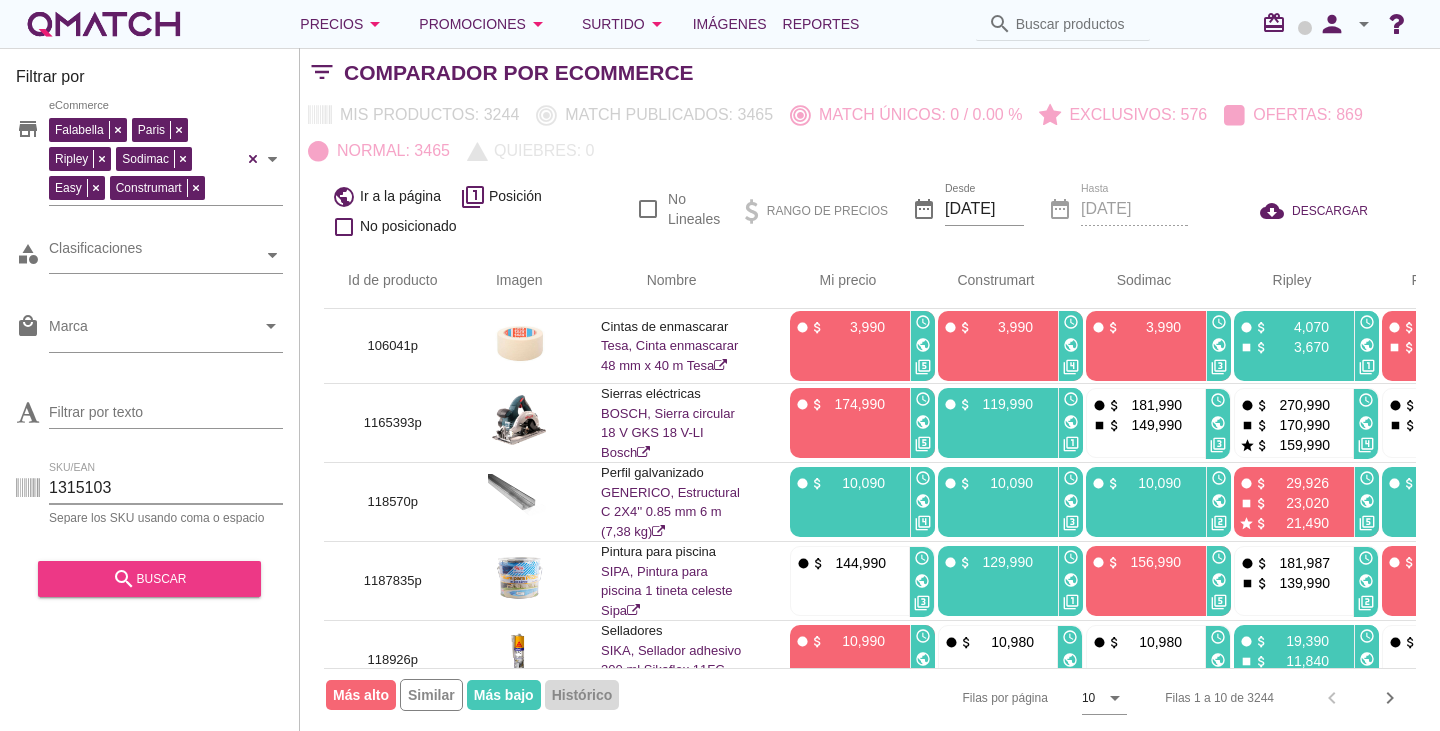 type on "1315103" 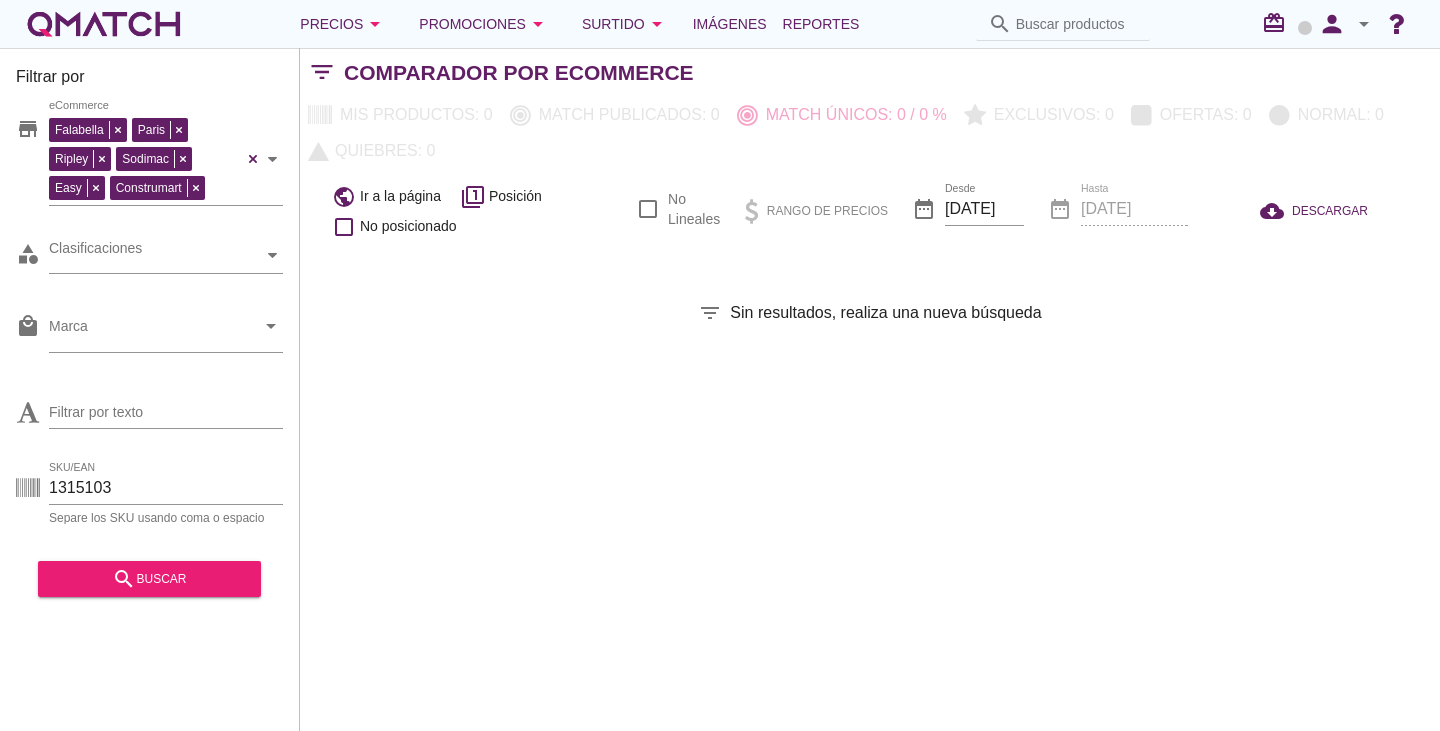 click on "SKU/EAN 1315103 Separe los SKU usando coma o espacio" at bounding box center (149, 492) 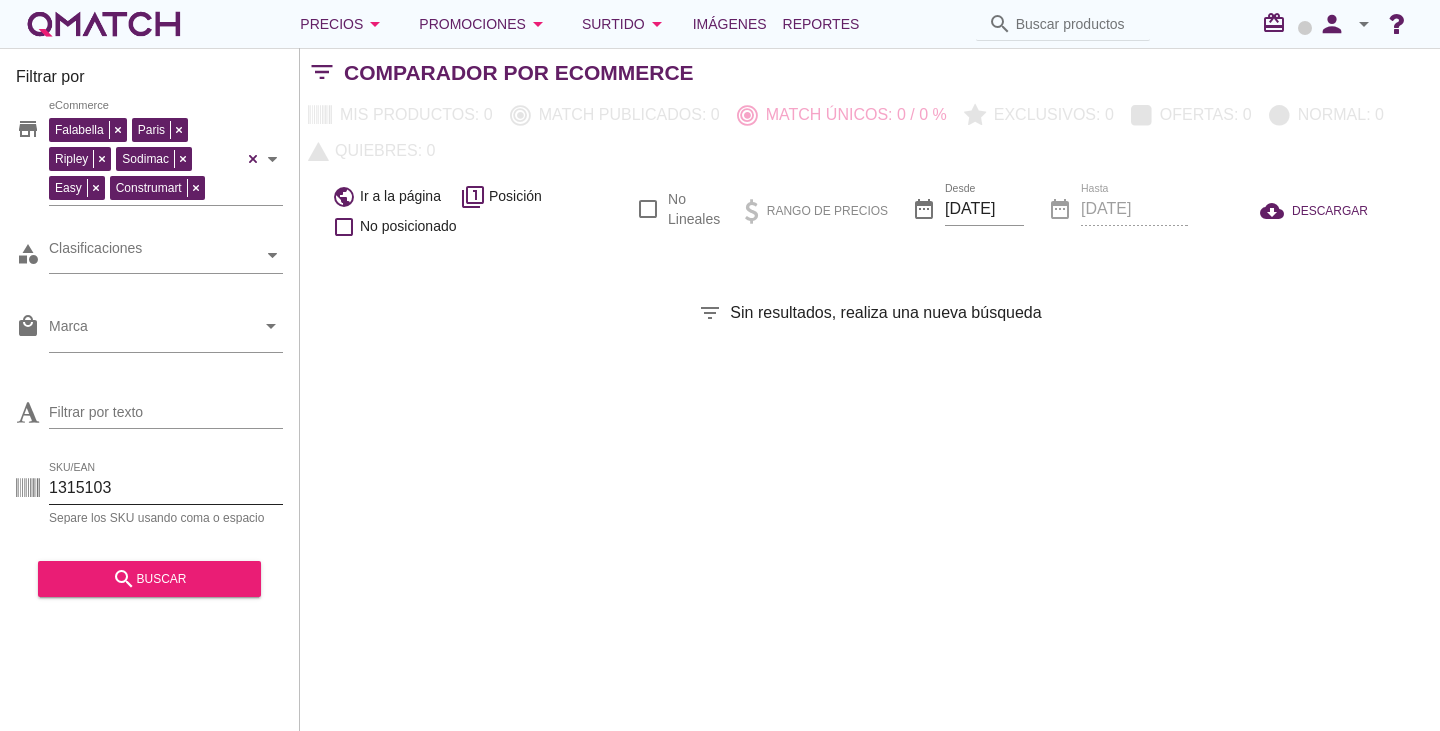 click on "1315103" at bounding box center (166, 488) 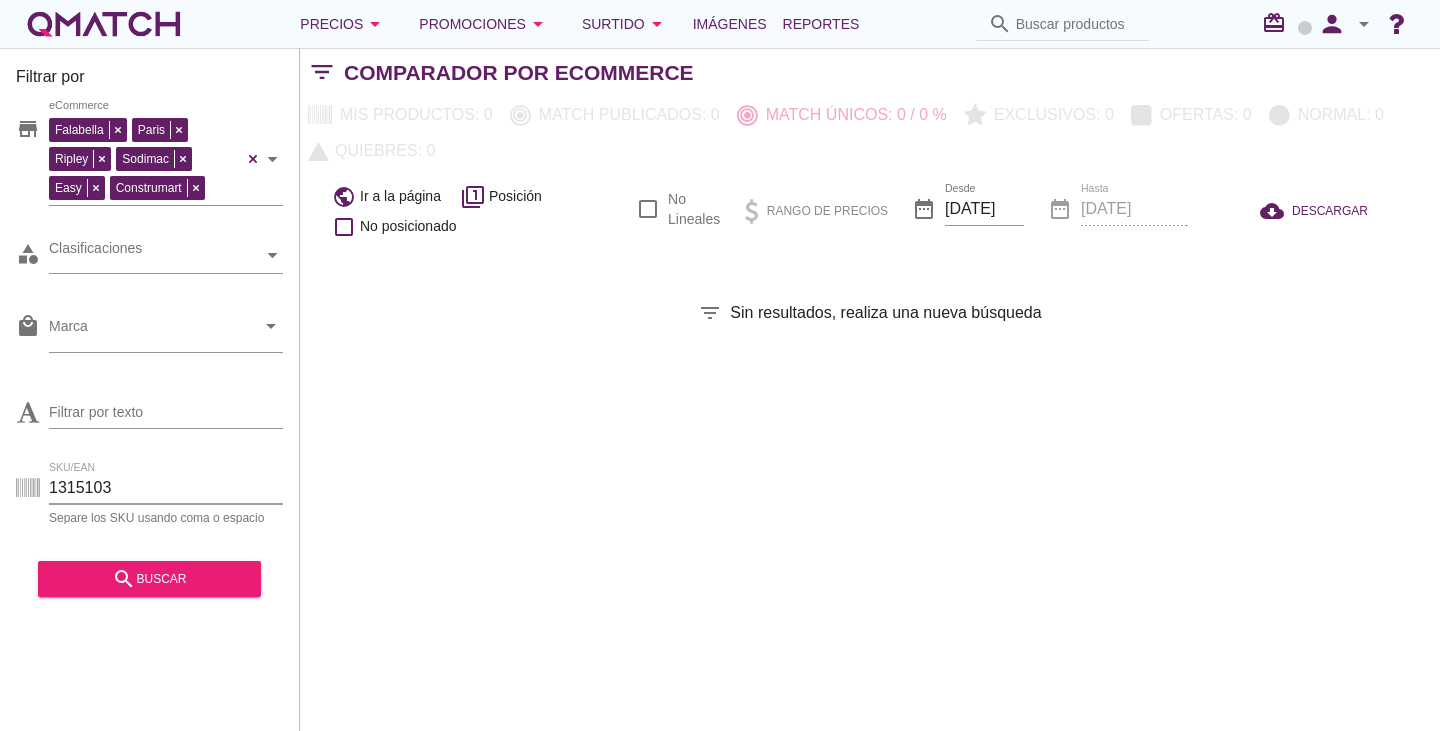 click on "1315103" at bounding box center (166, 488) 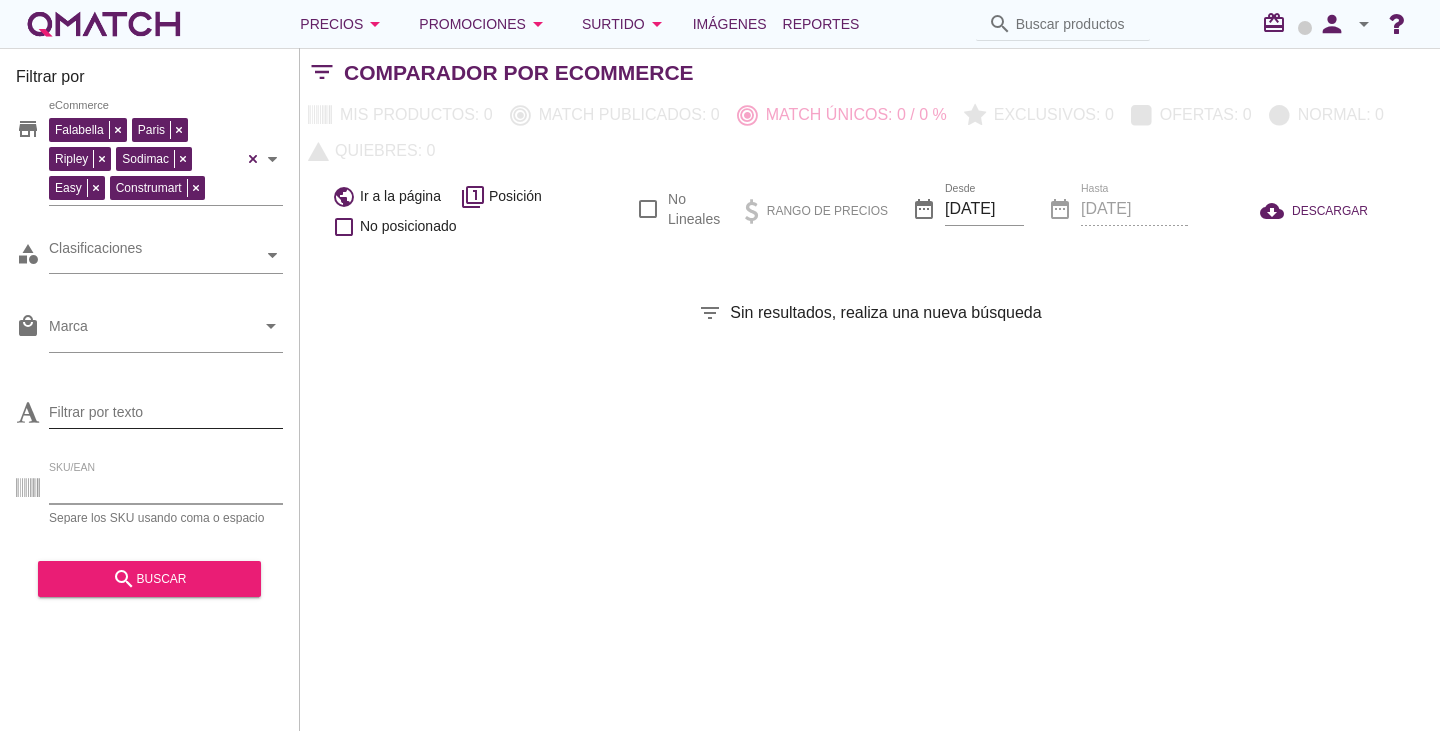 type 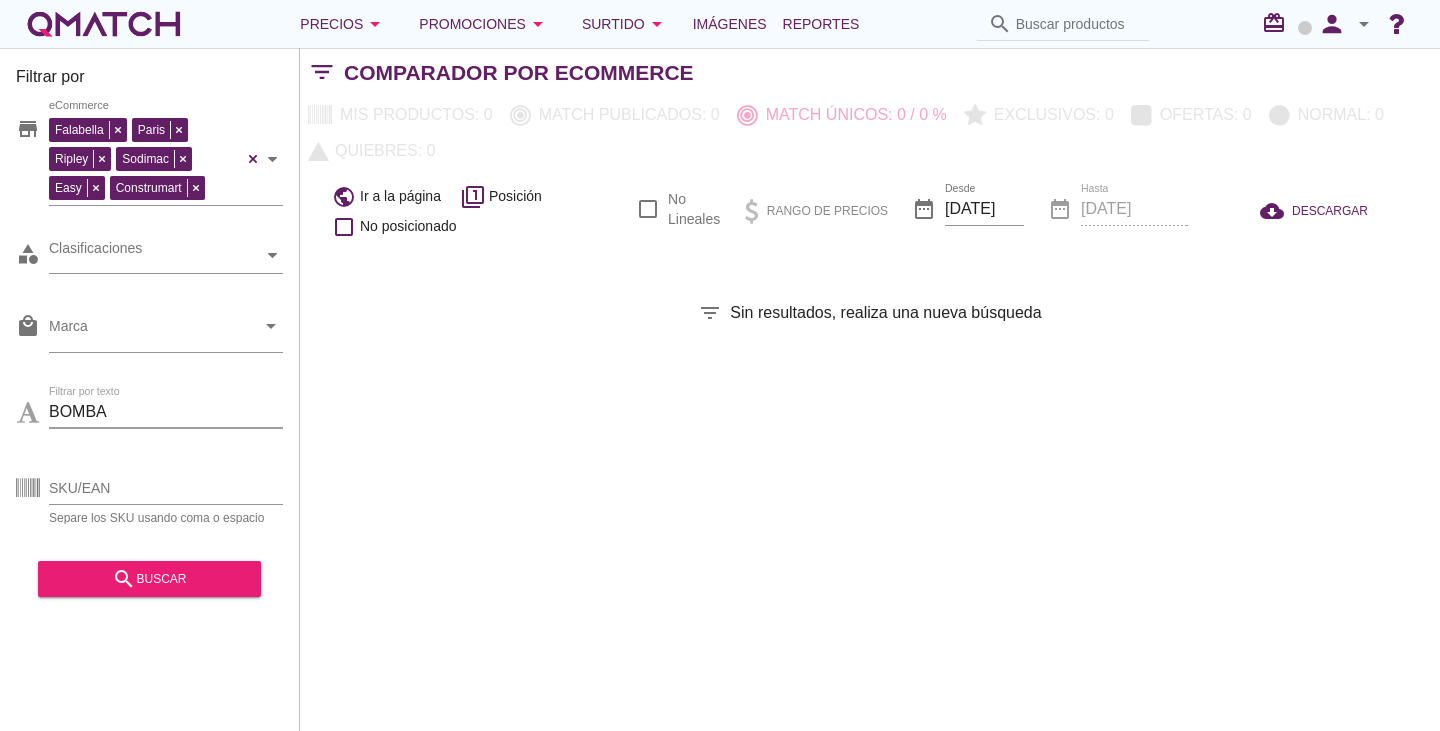 type on "BOMBA" 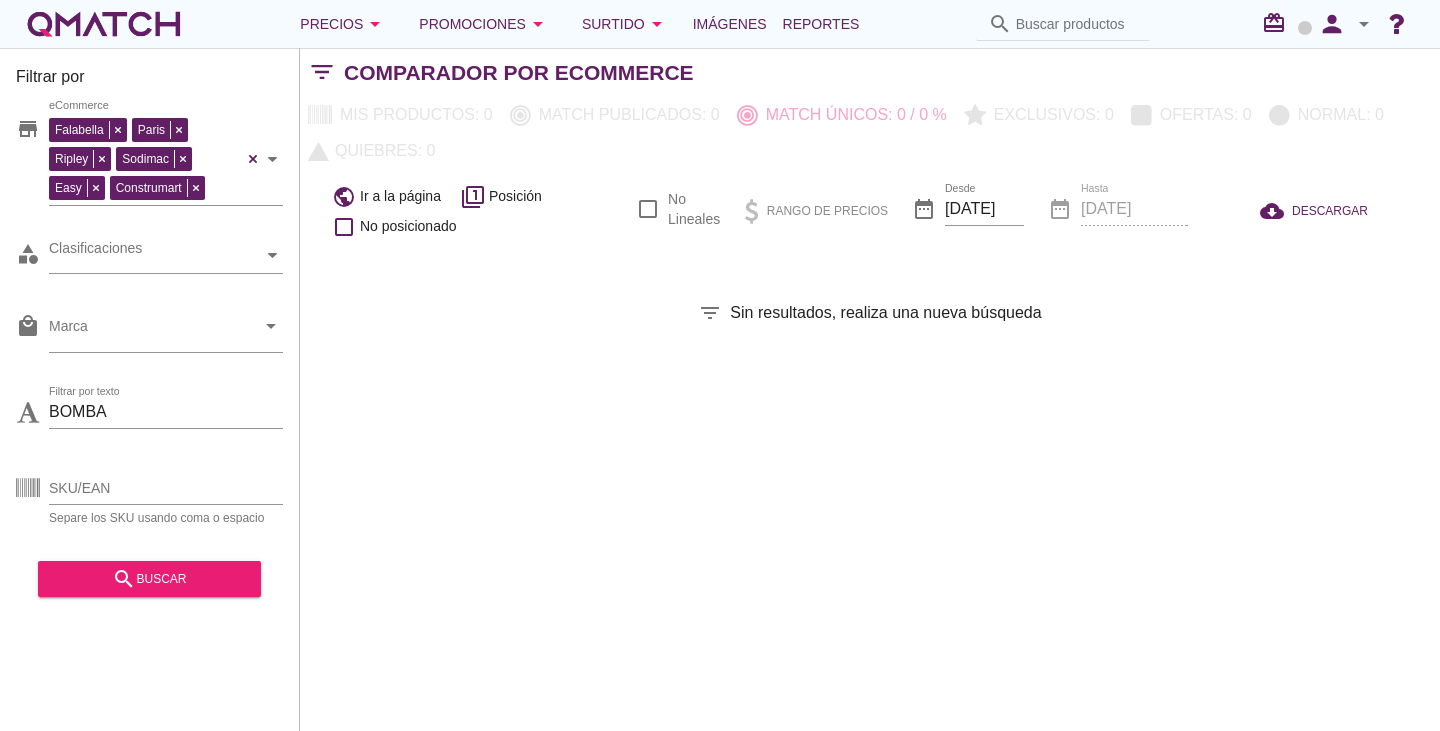 click on "Filtrar por store Falabella Paris Ripley Sodimac Easy Construmart eCommerce category Clasificaciones local_mall Marca arrow_drop_down Filtrar por texto BOMBA SKU/EAN Separe los SKU usando coma o espacio
search
buscar" at bounding box center (150, 389) 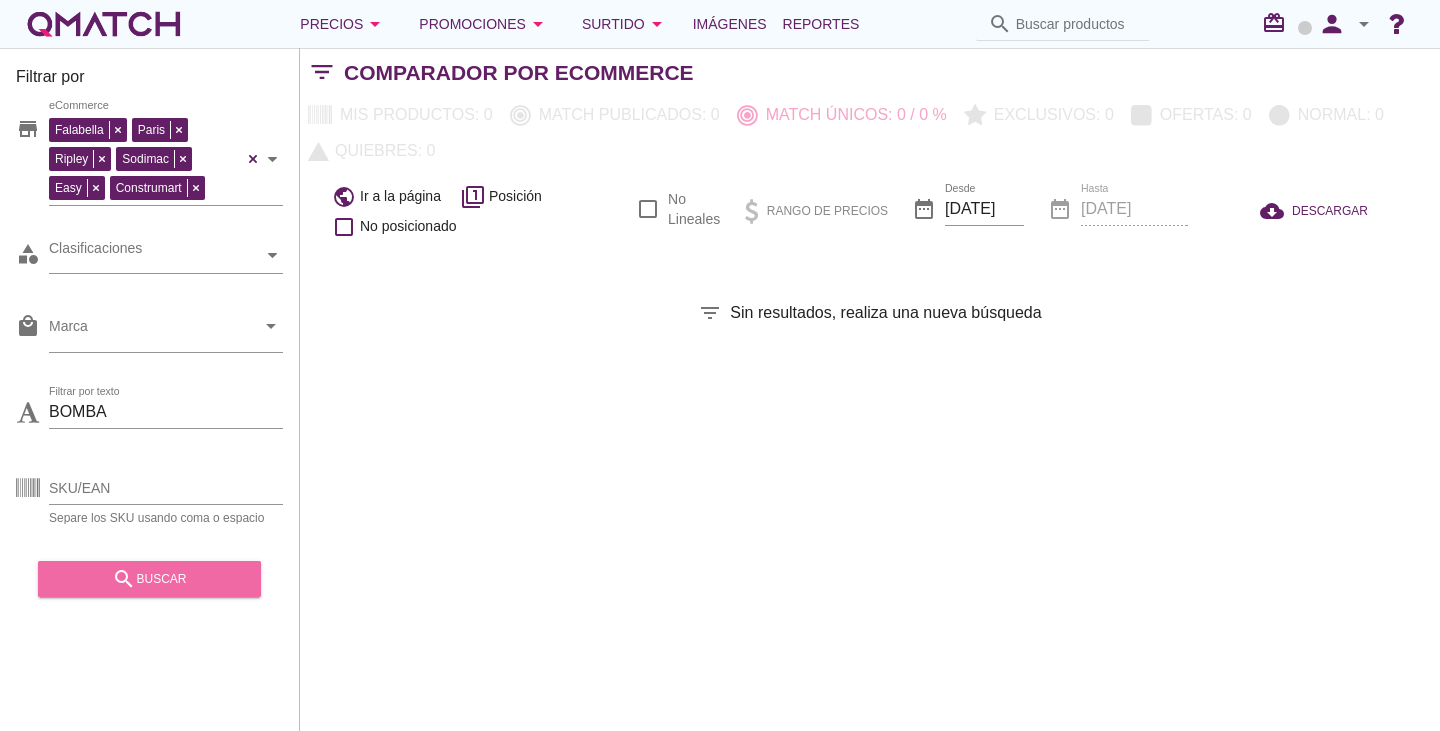 click on "search
buscar" at bounding box center (149, 579) 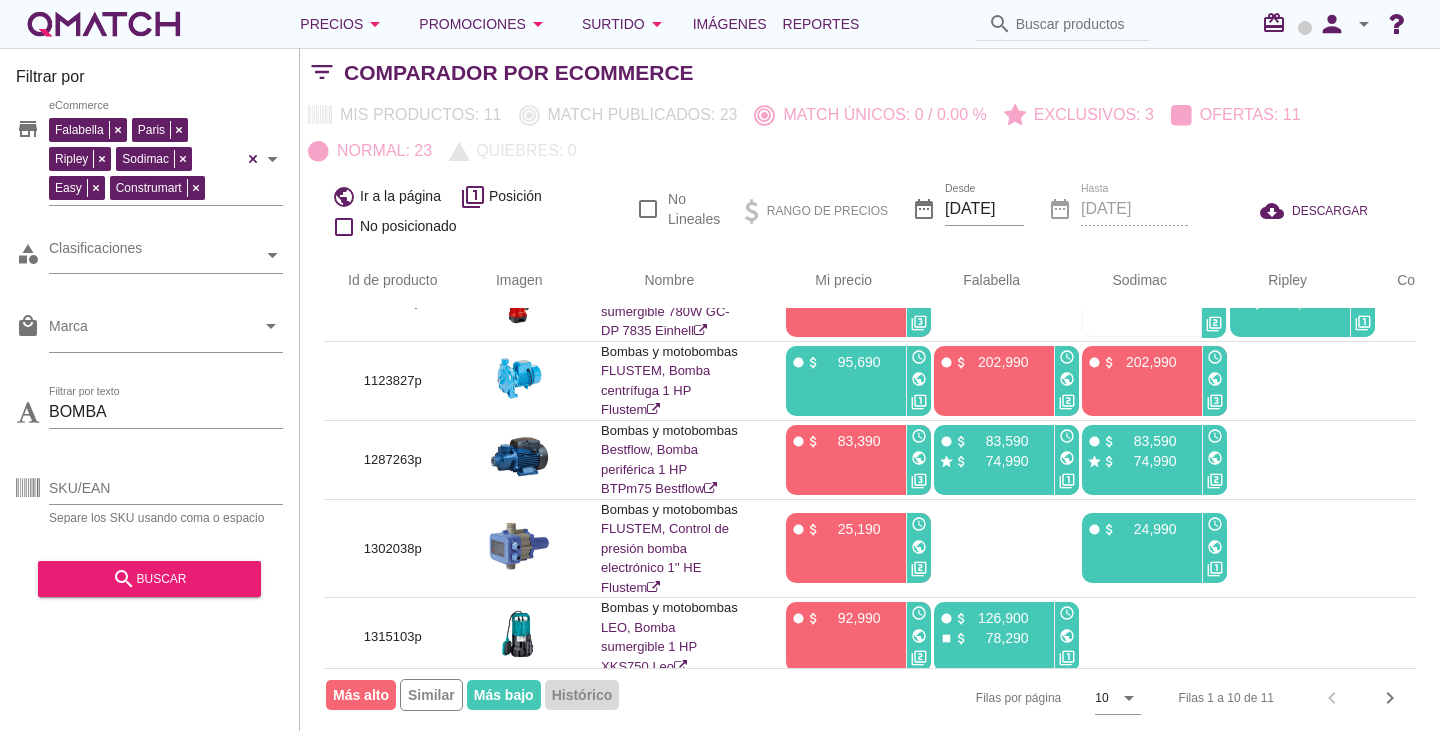 scroll, scrollTop: 523, scrollLeft: 0, axis: vertical 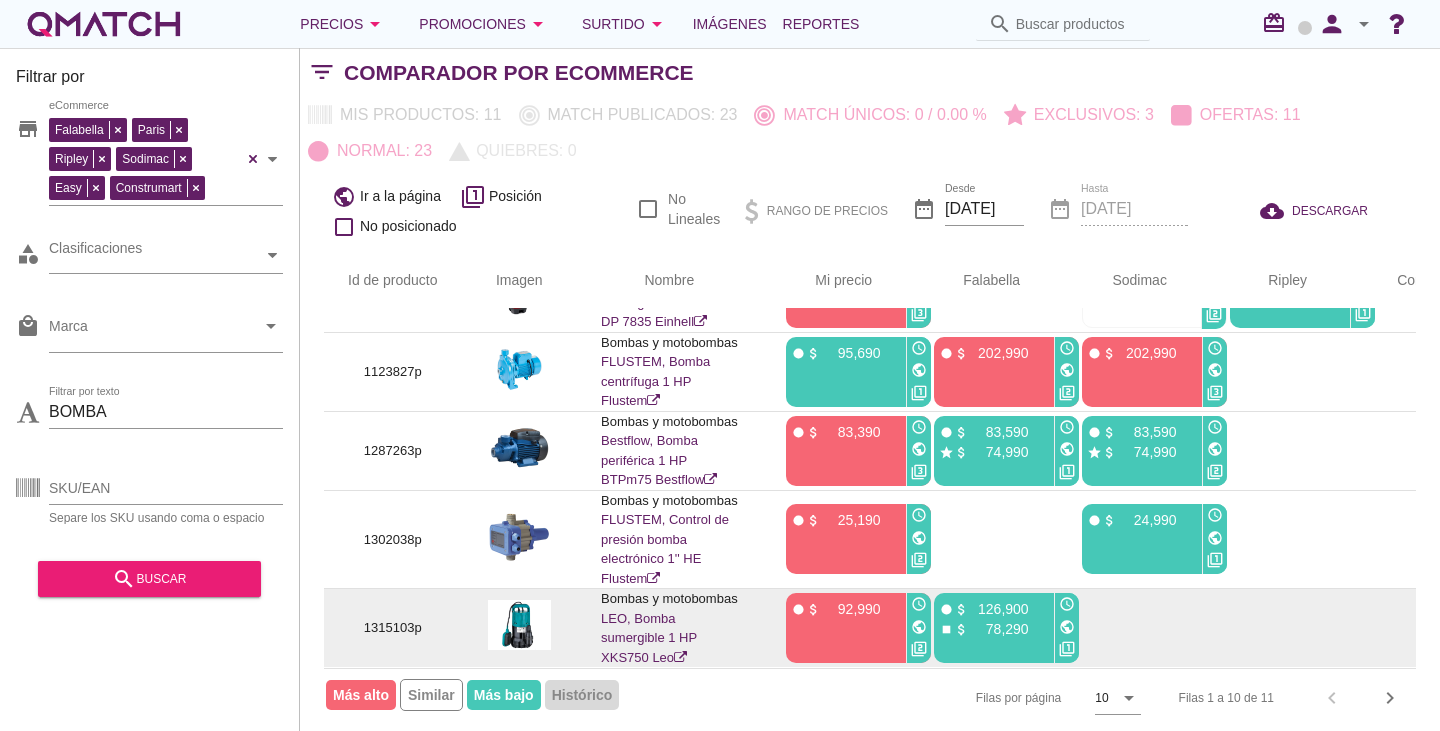 click on "public" at bounding box center [919, 627] 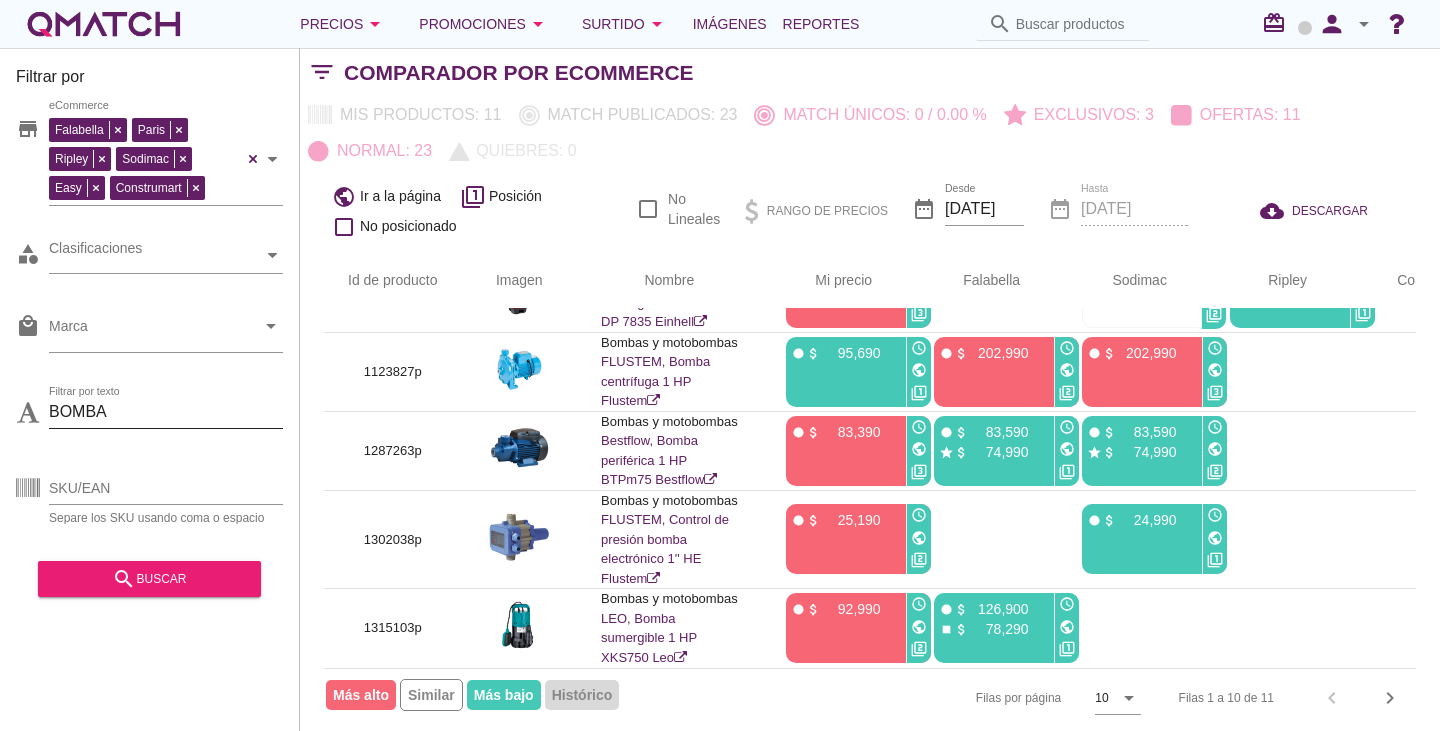 click on "BOMBA" at bounding box center [166, 412] 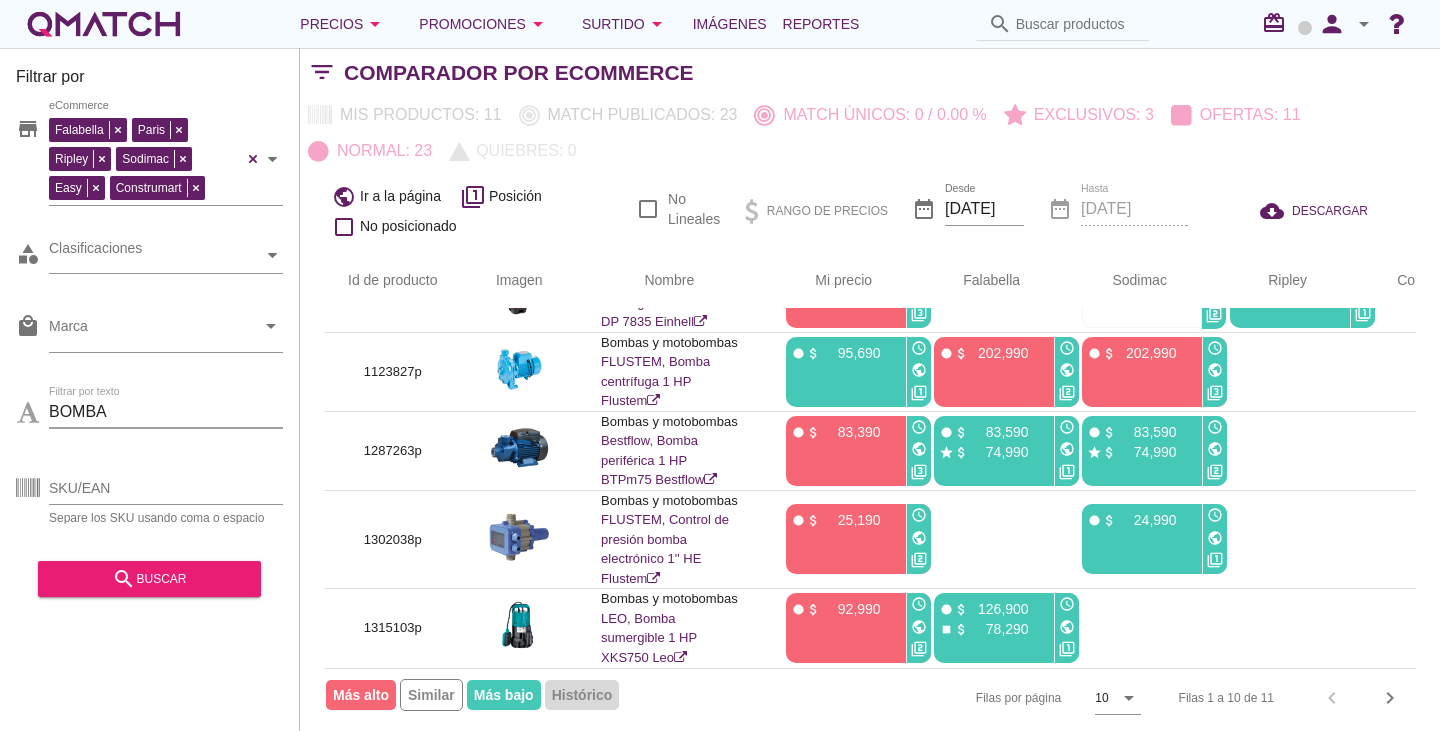 click on "BOMBA" at bounding box center (166, 412) 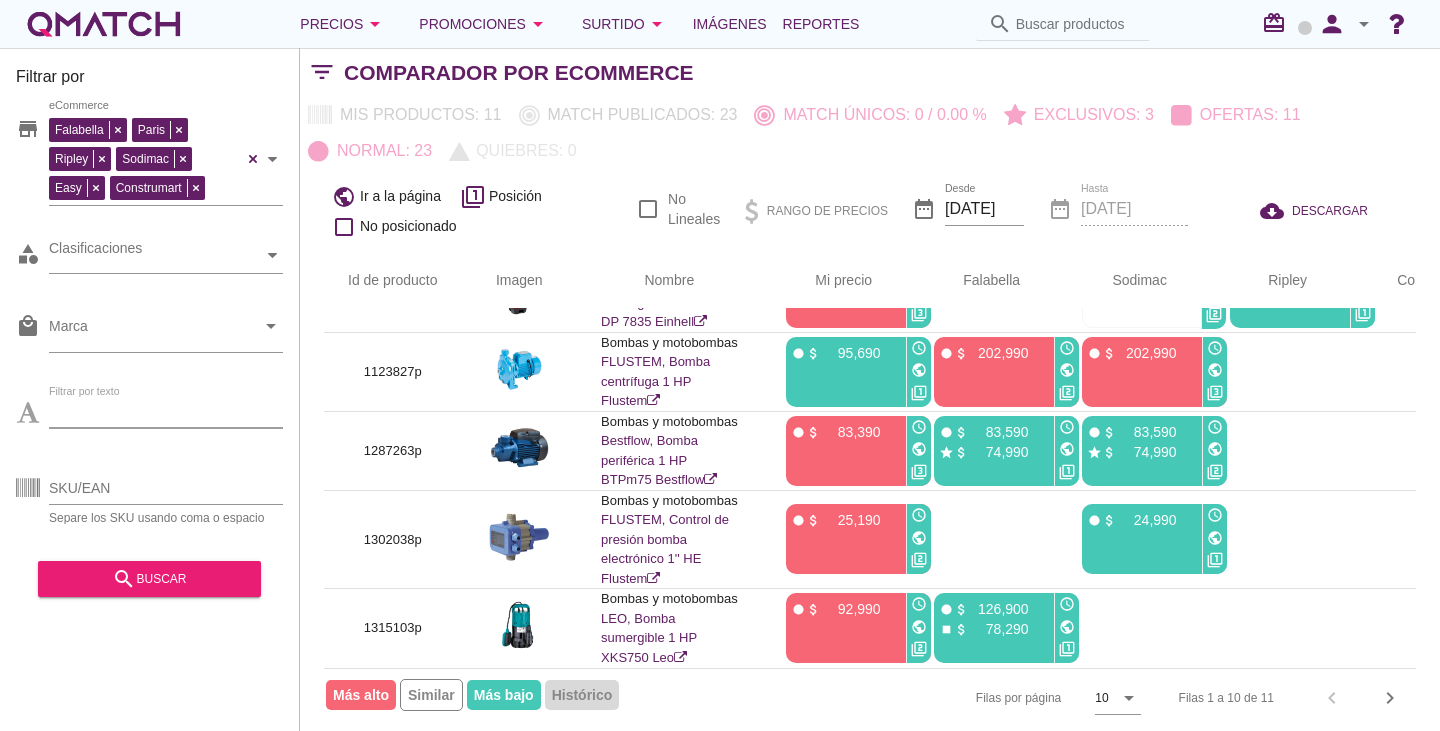 type 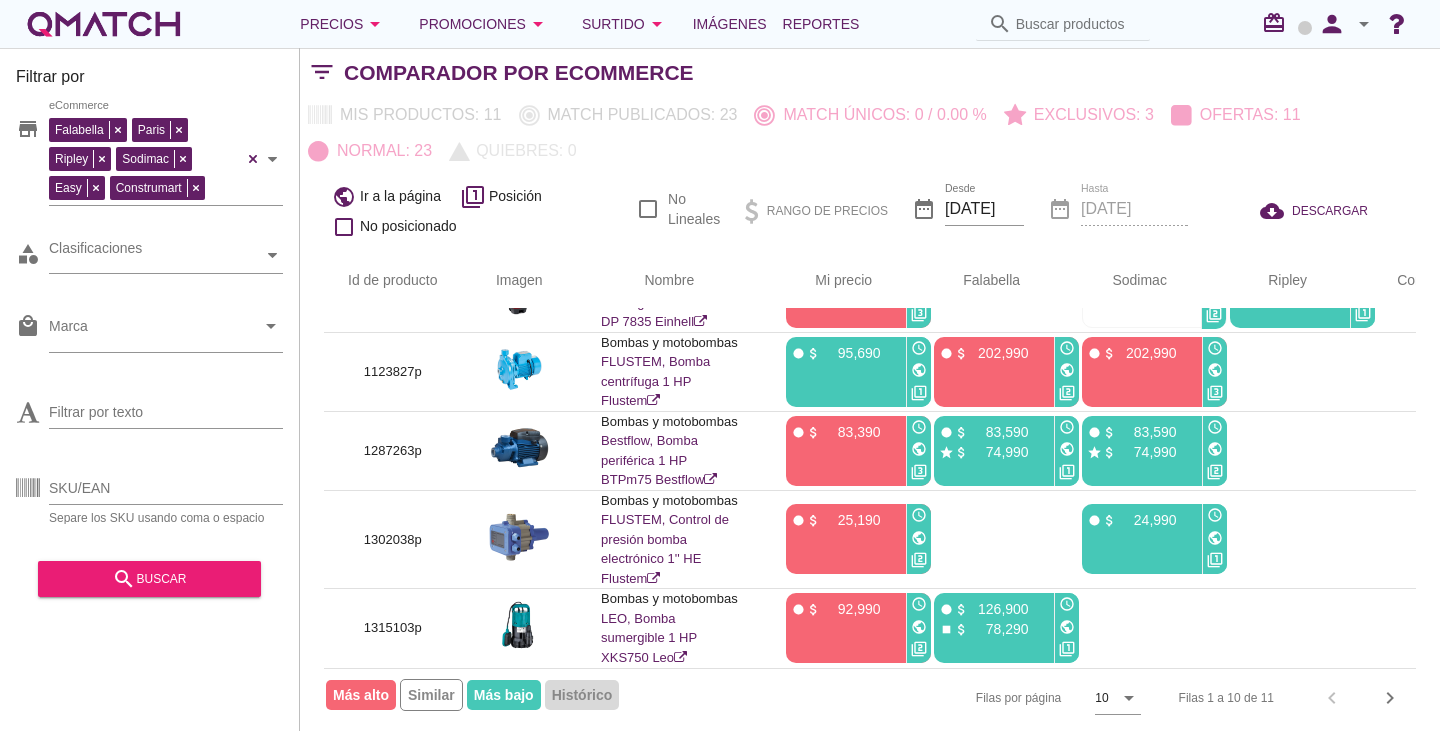 click on "SKU/EAN Separe los SKU usando coma o espacio" at bounding box center [149, 492] 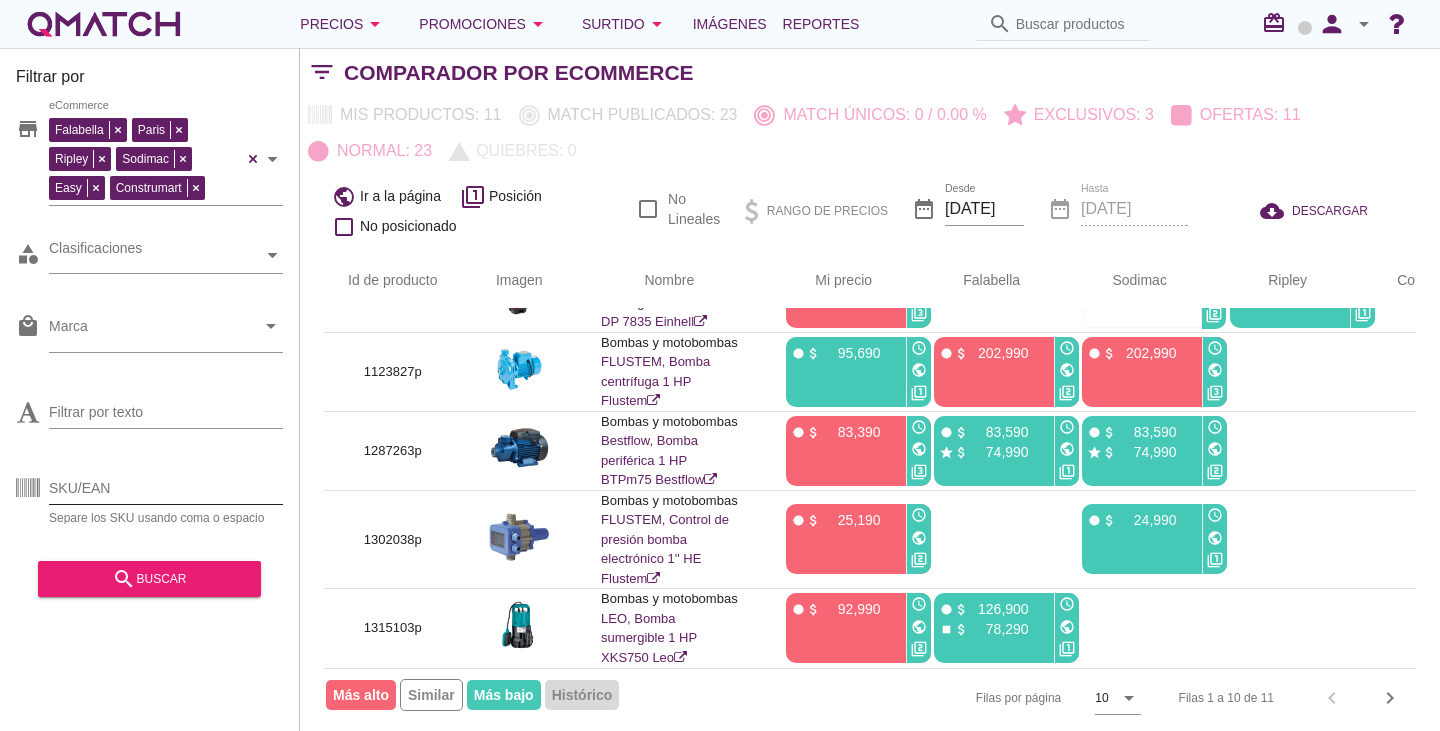 click on "SKU/EAN Separe los SKU usando coma o espacio" at bounding box center [149, 492] 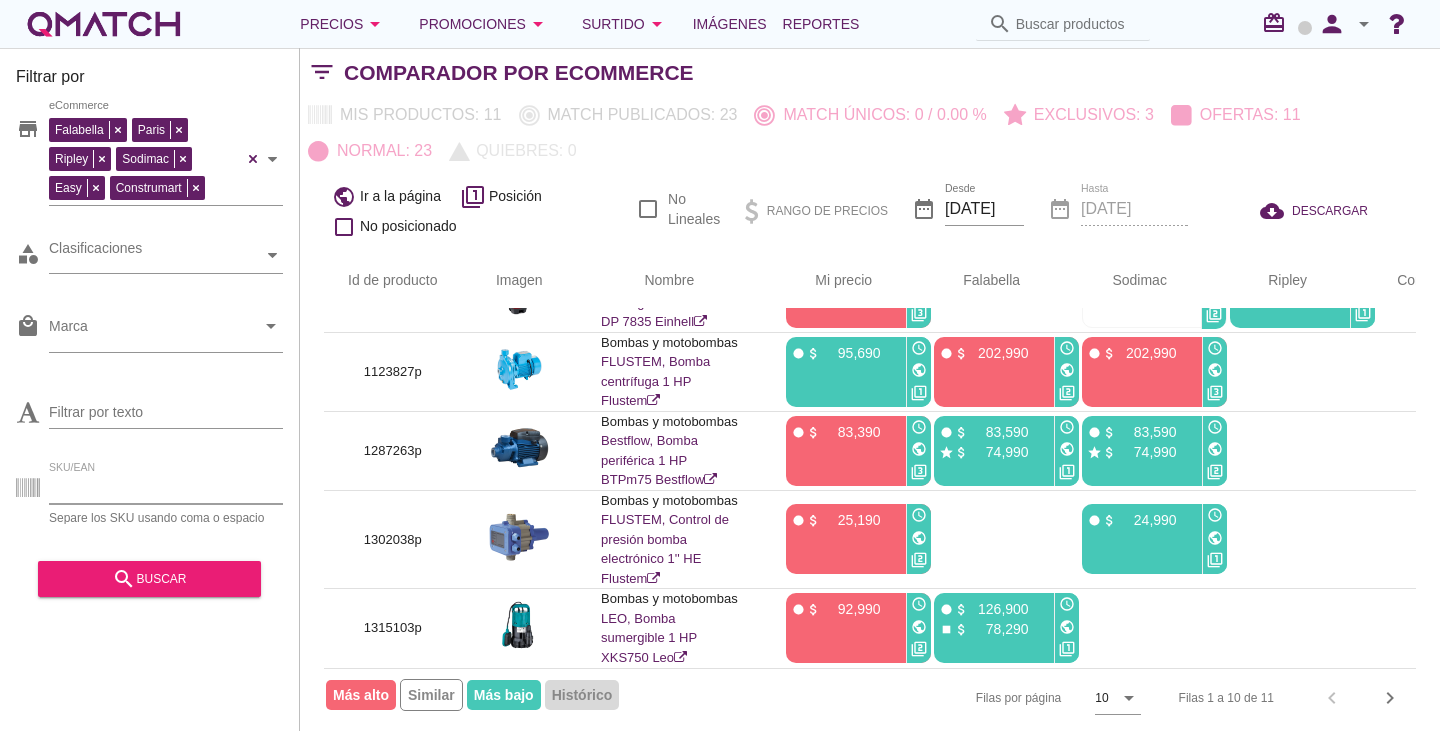 click on "SKU/EAN" at bounding box center (166, 488) 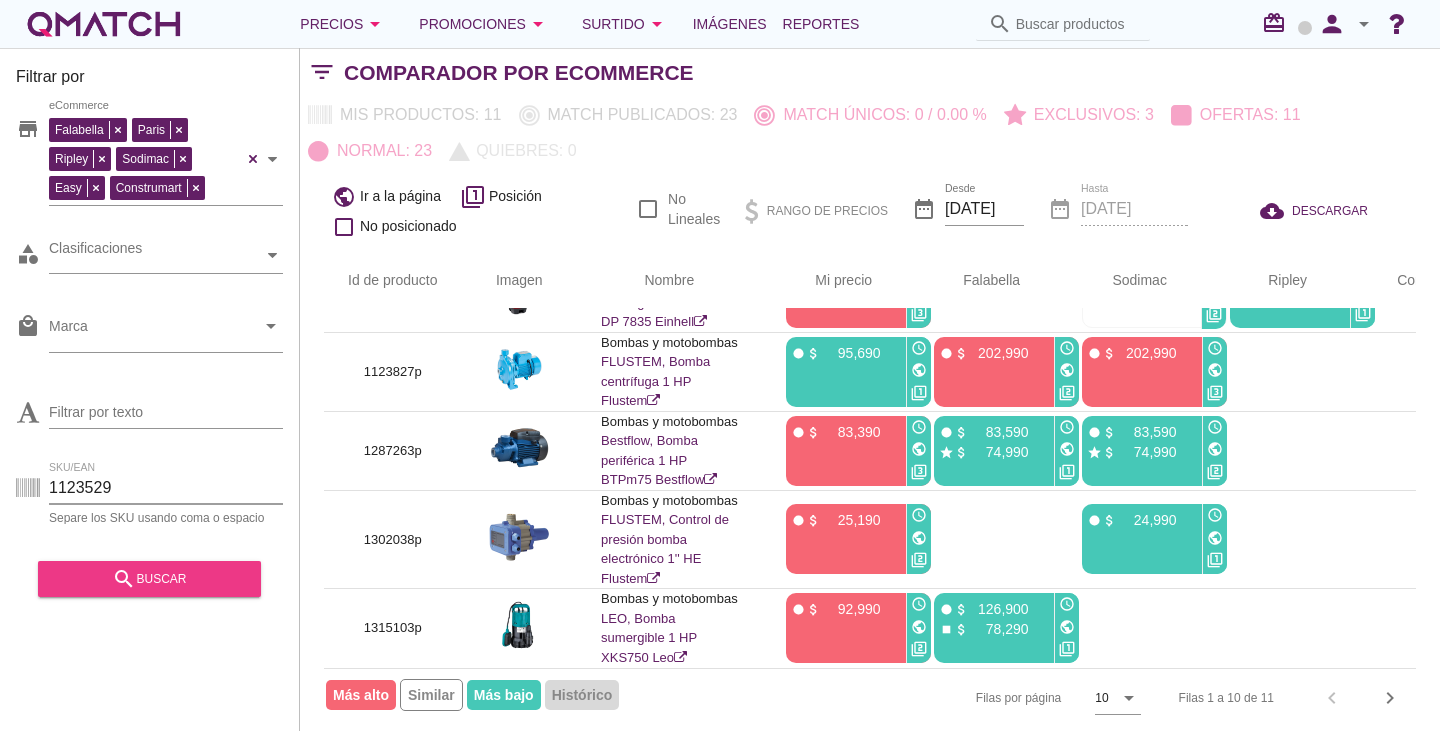 type on "1123529" 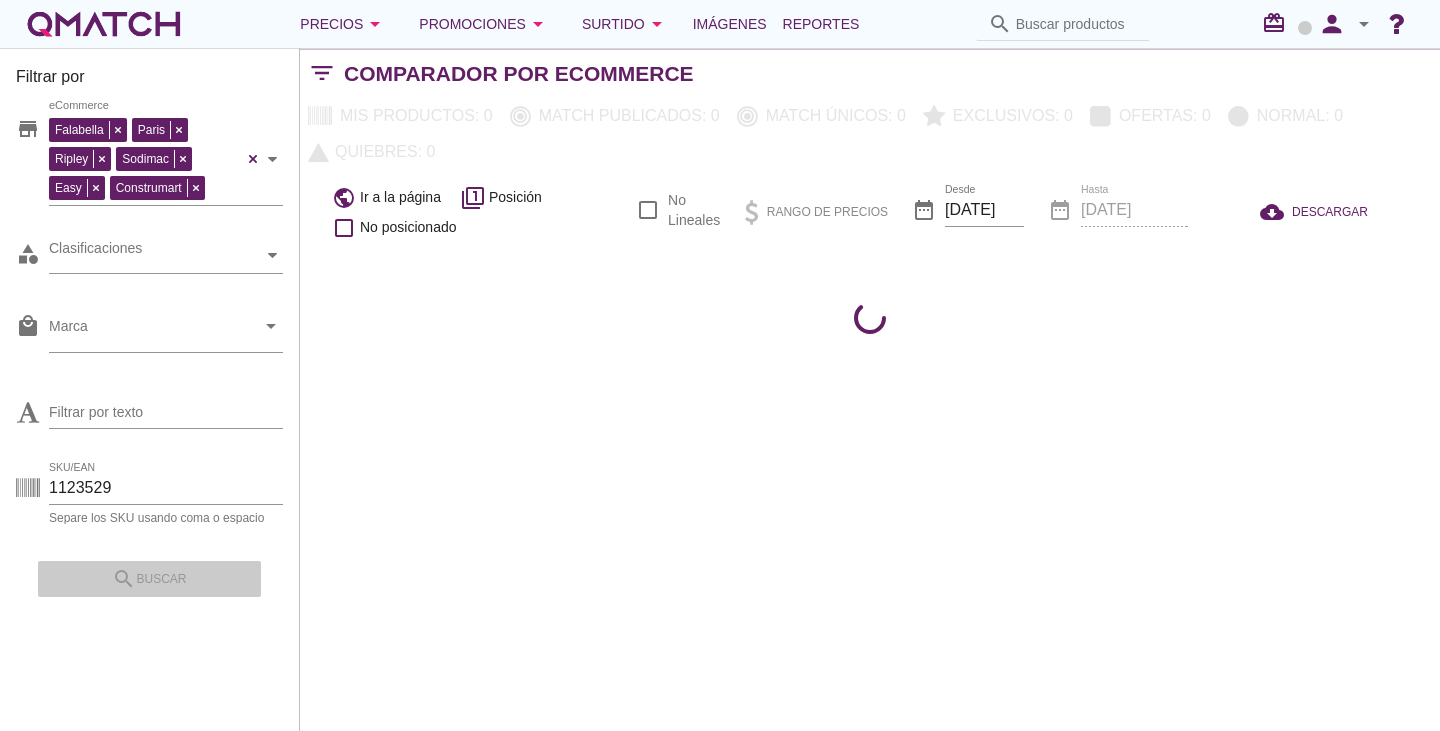scroll, scrollTop: 0, scrollLeft: 0, axis: both 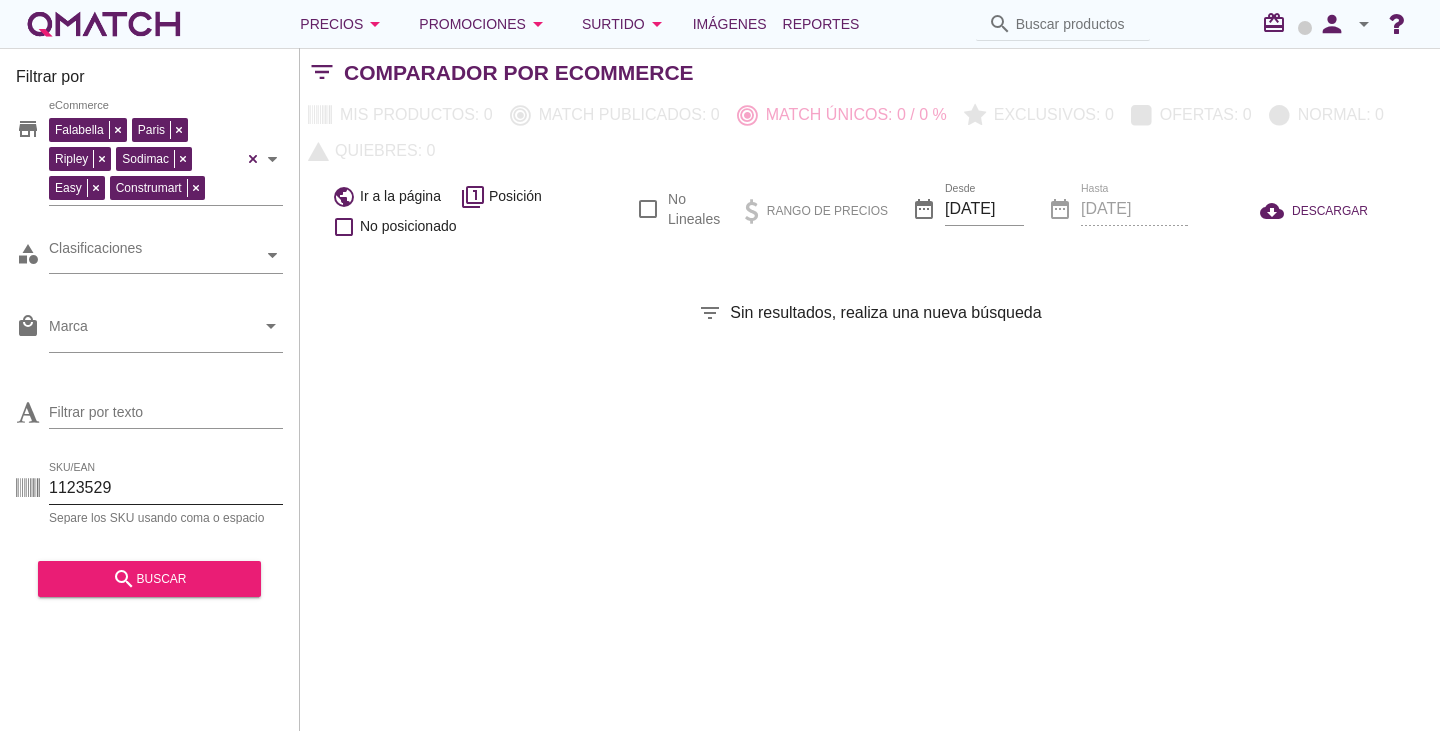 click on "1123529" at bounding box center [166, 488] 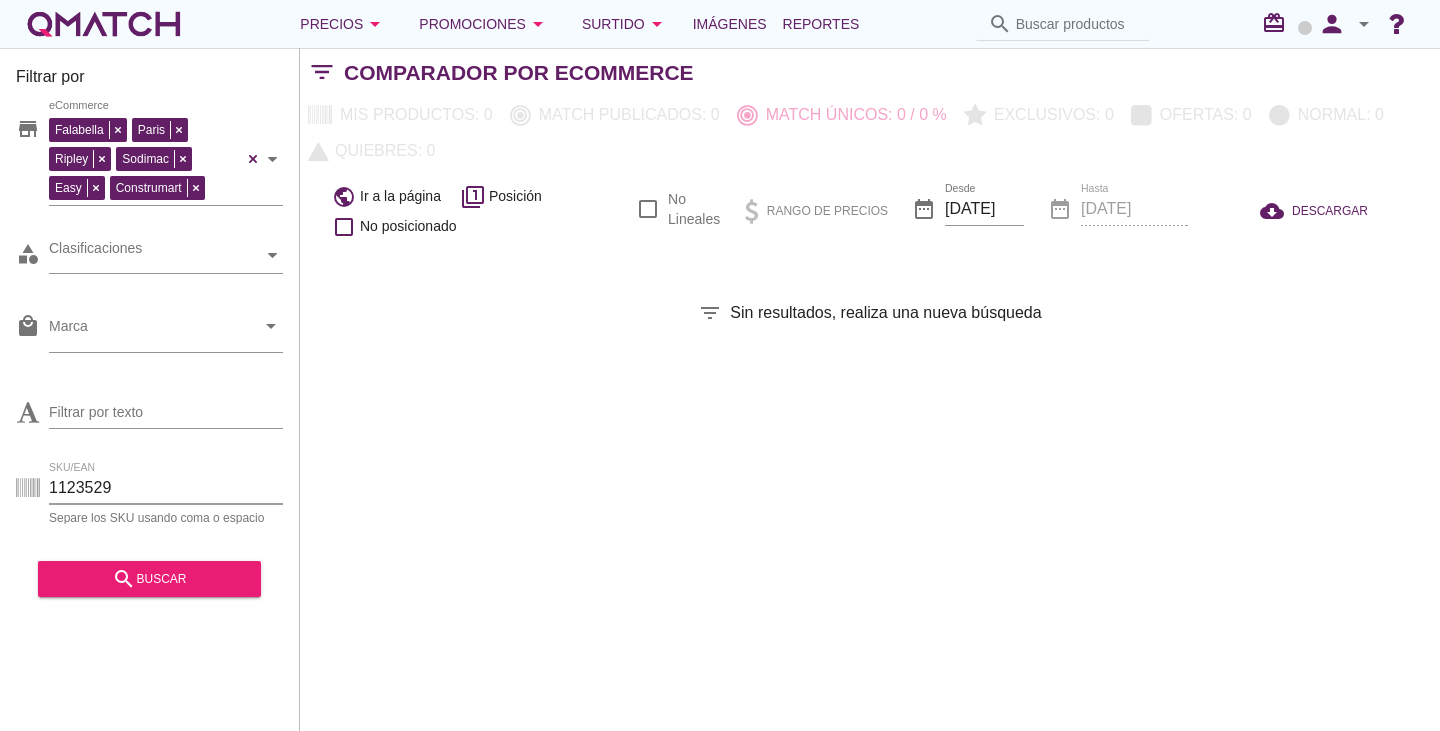click on "1123529" at bounding box center (166, 488) 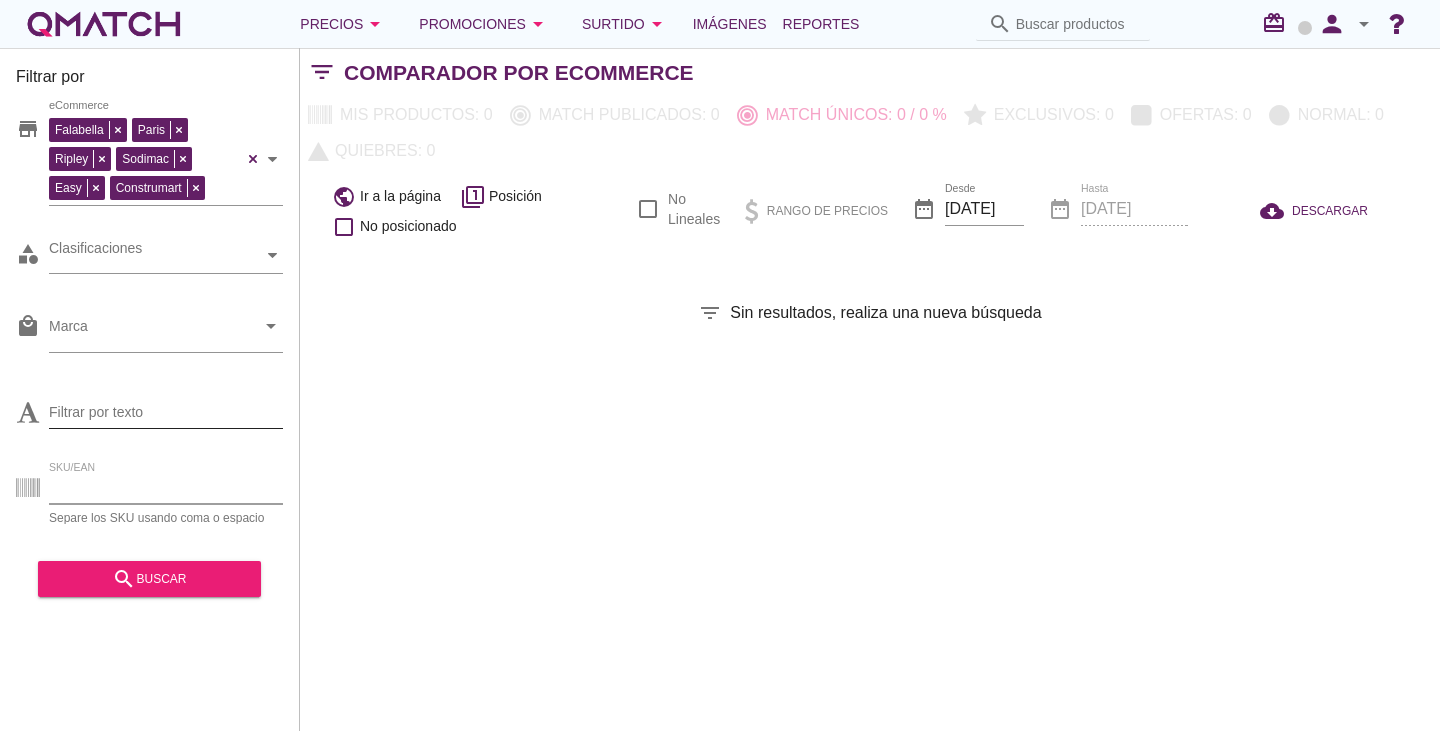type 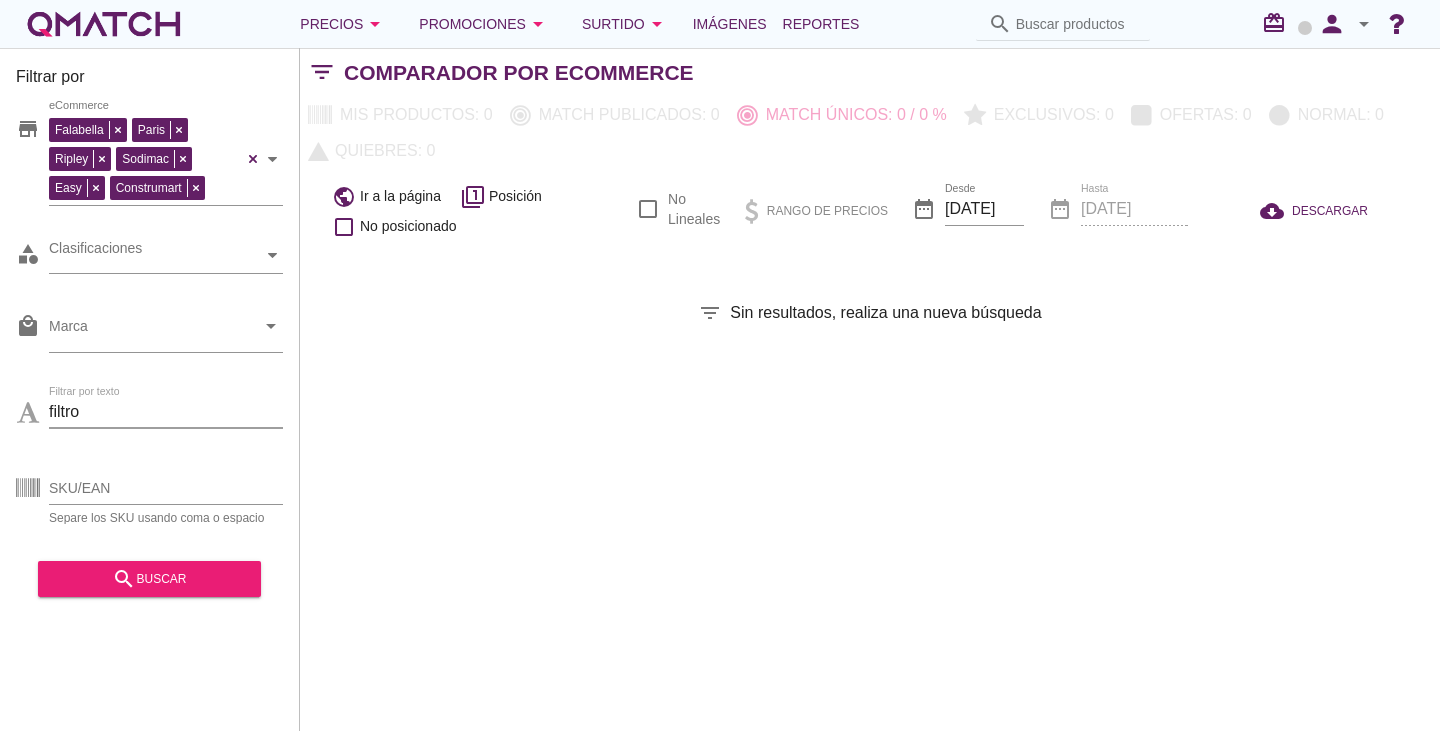 type on "filtro" 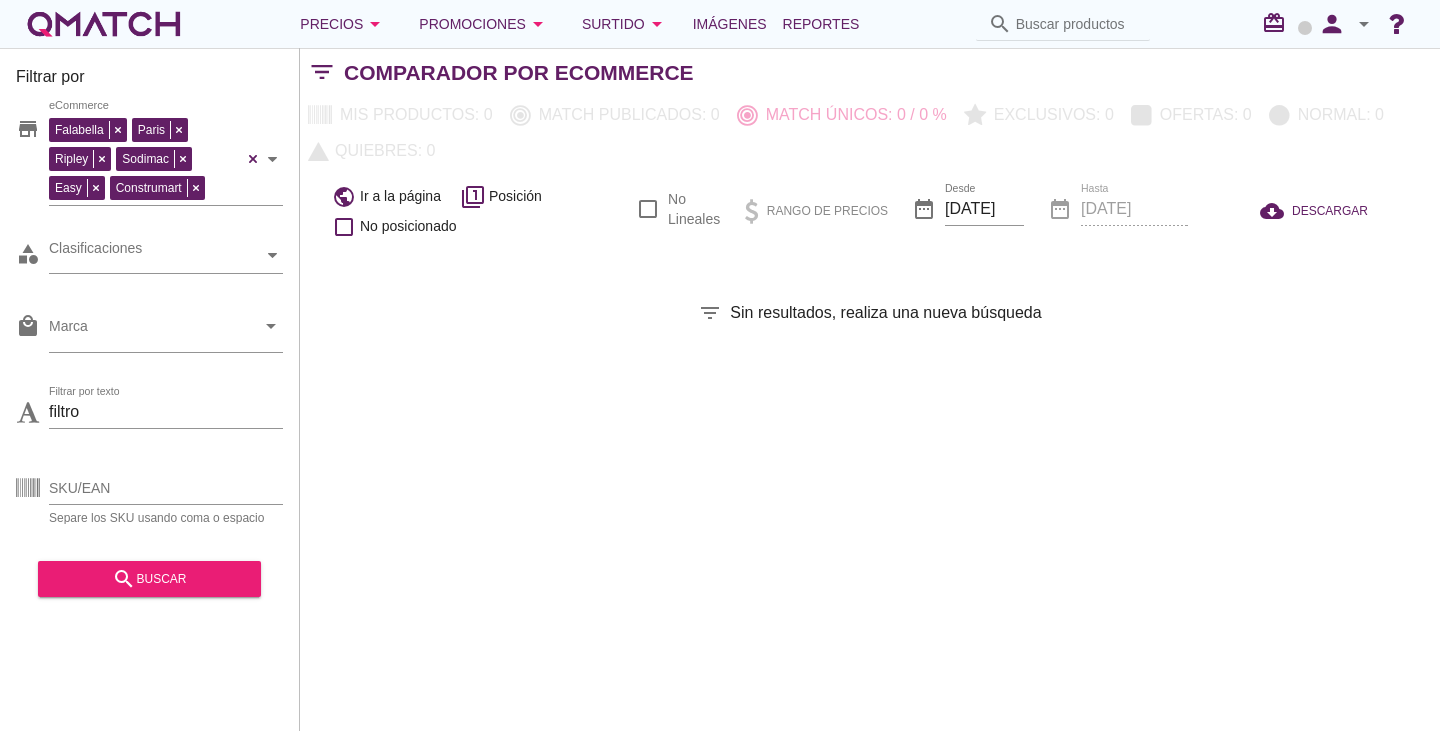 click at bounding box center (104, 24) 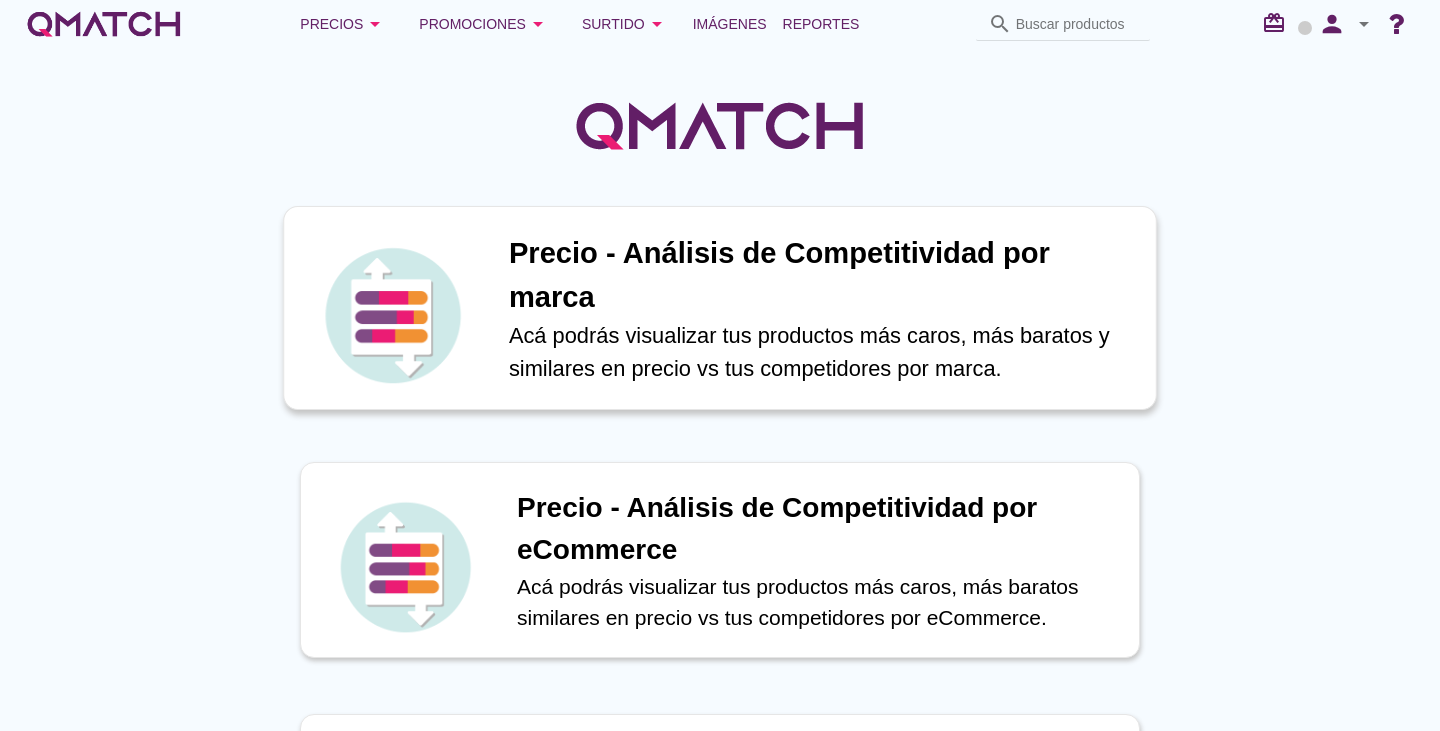 click on "Precio - Análisis de Competitividad por marca" at bounding box center [822, 275] 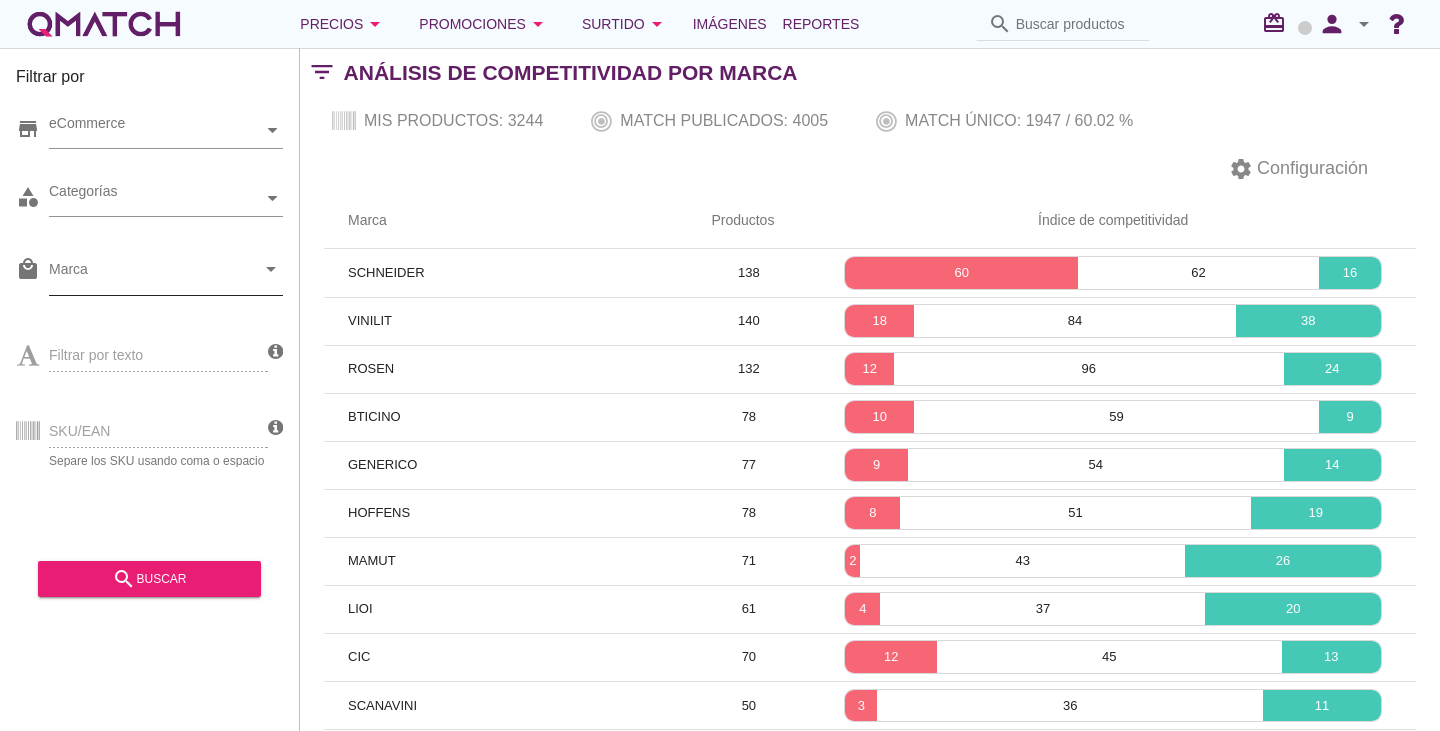 click on "Marca" at bounding box center (152, 274) 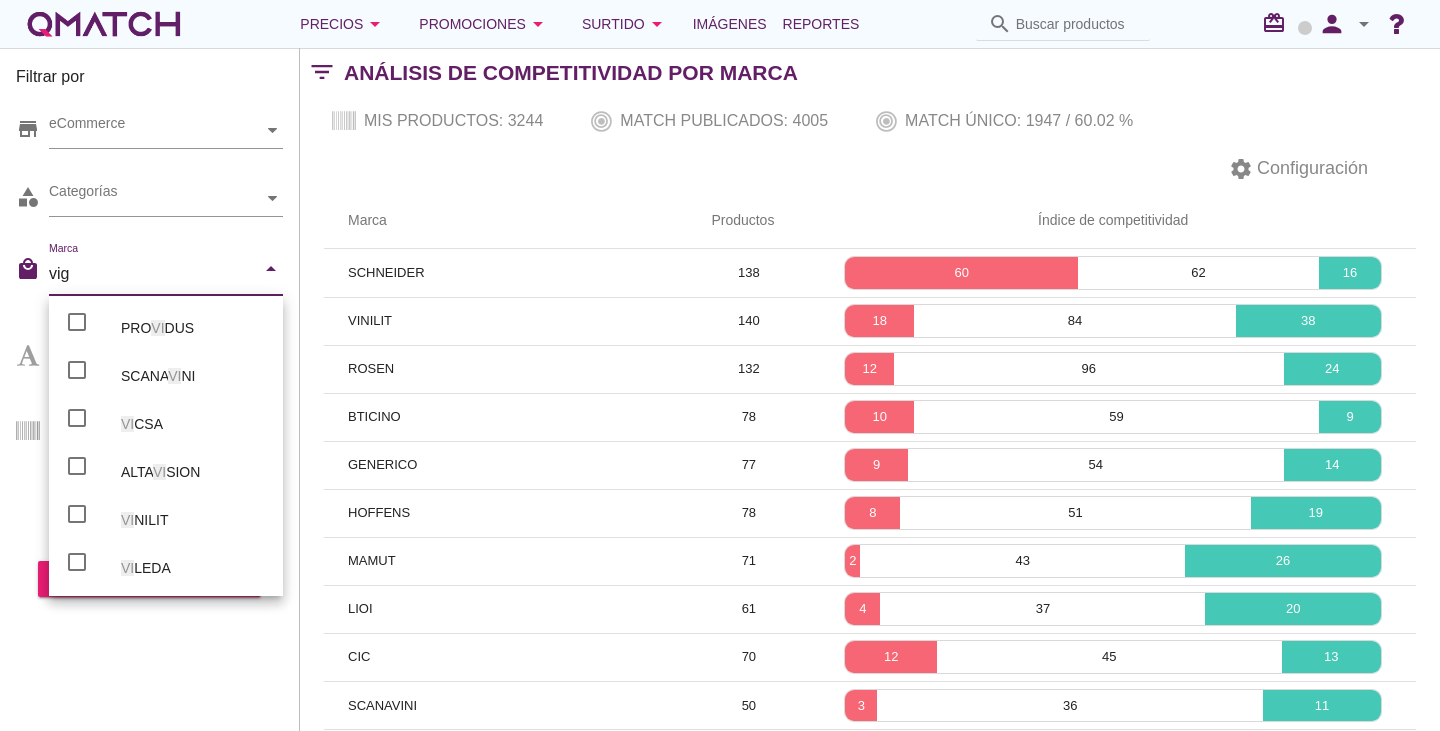 type on "viga" 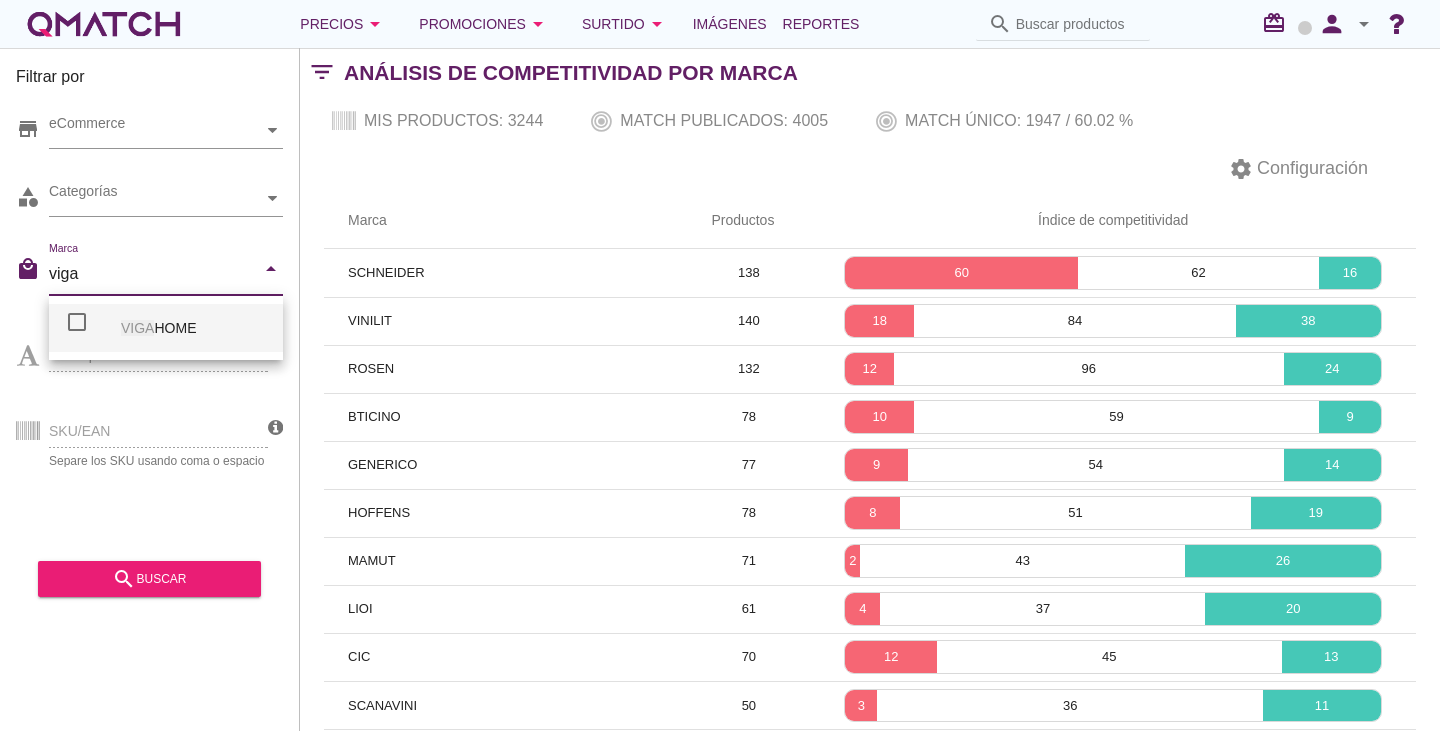 click on "VIGA HOME" at bounding box center [194, 328] 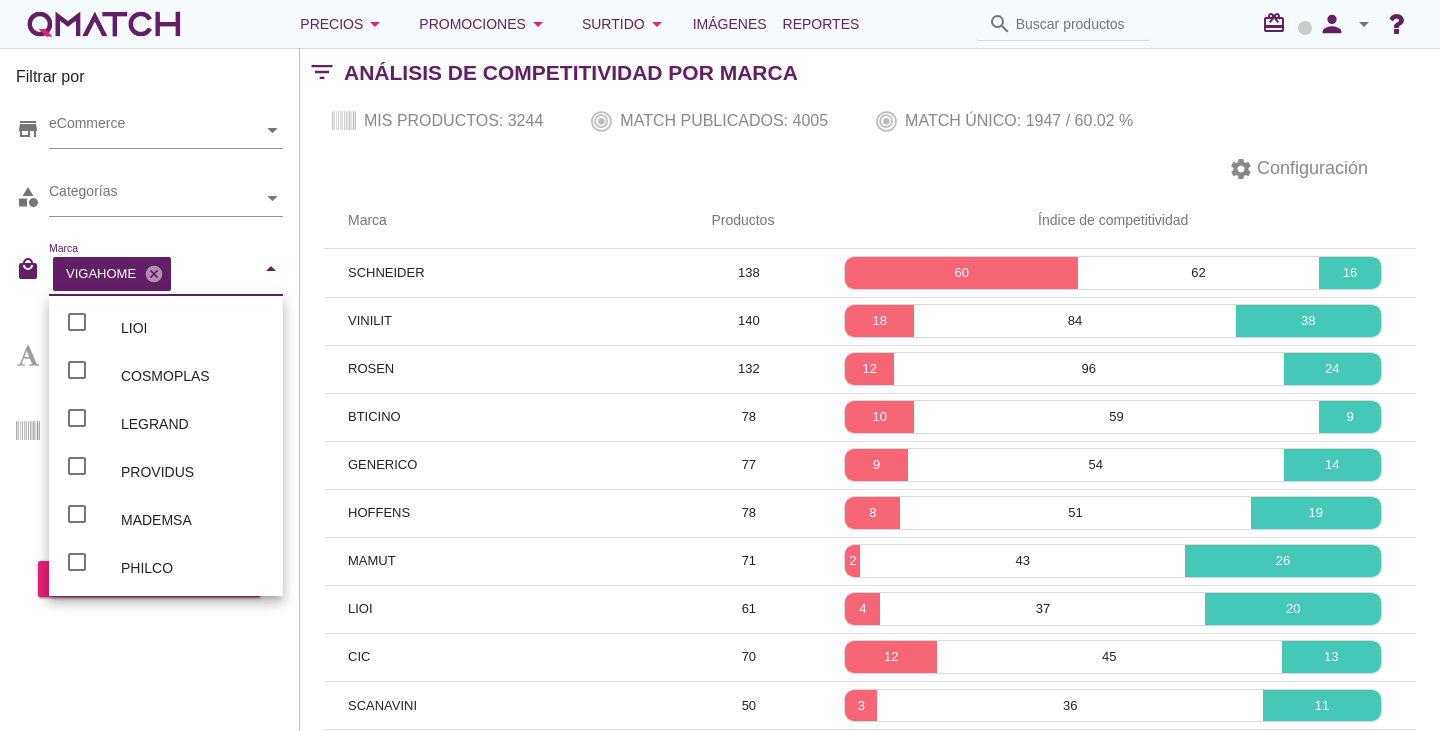 click on "Filtrar por store eCommerce category Categorías local_mall Marca VIGAHOME cancel arrow_drop_down Filtrar por texto   SKU/EAN Separe los SKU usando coma o espacio
search
buscar" at bounding box center [150, 389] 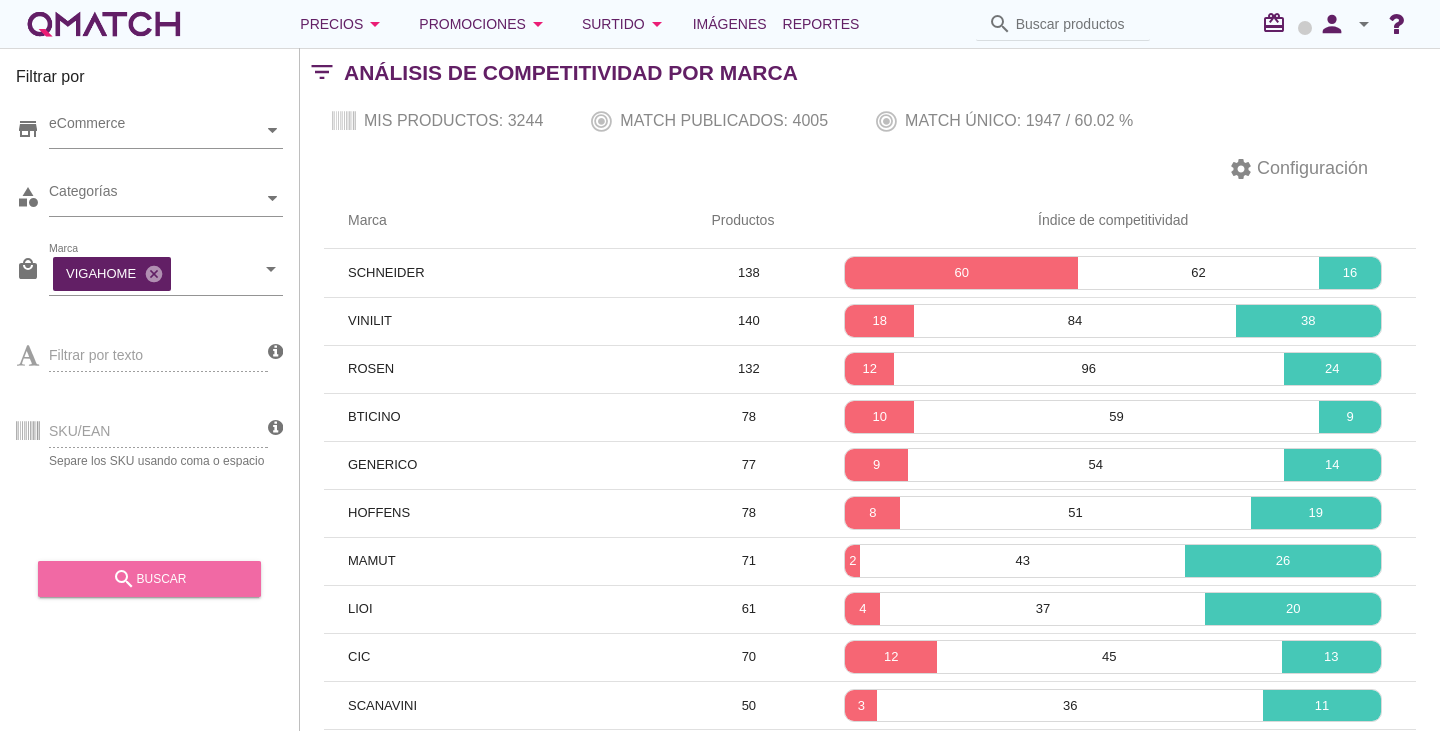 click on "search" at bounding box center (124, 579) 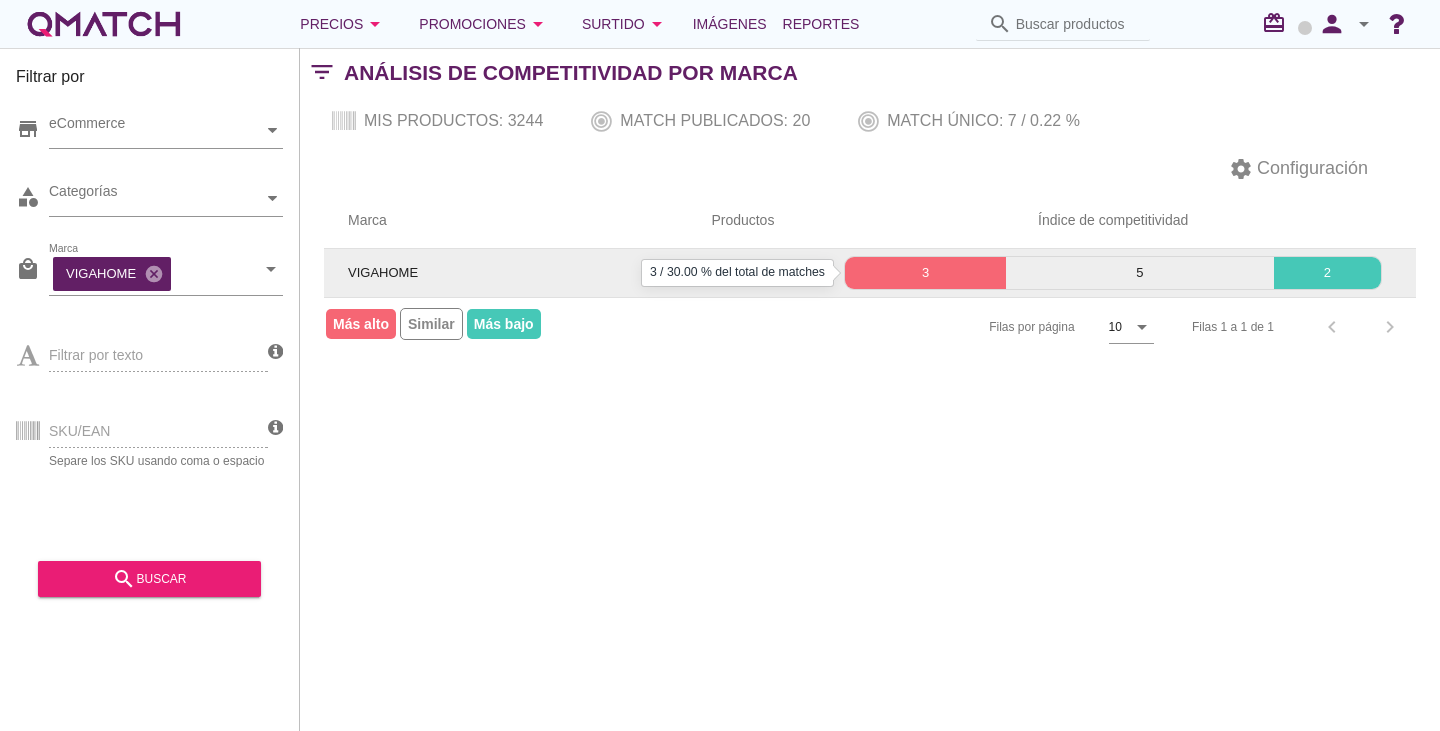 click on "3" at bounding box center (925, 273) 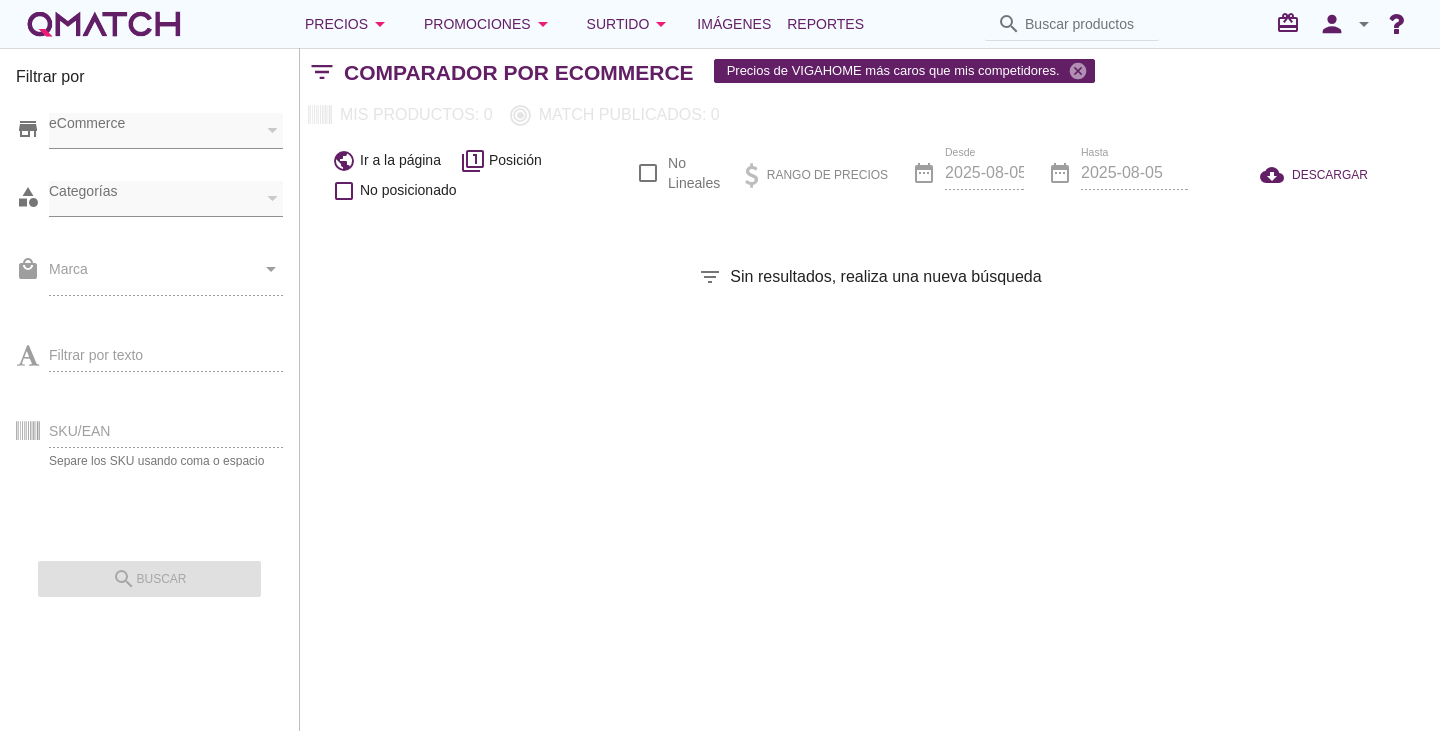 scroll, scrollTop: 0, scrollLeft: 0, axis: both 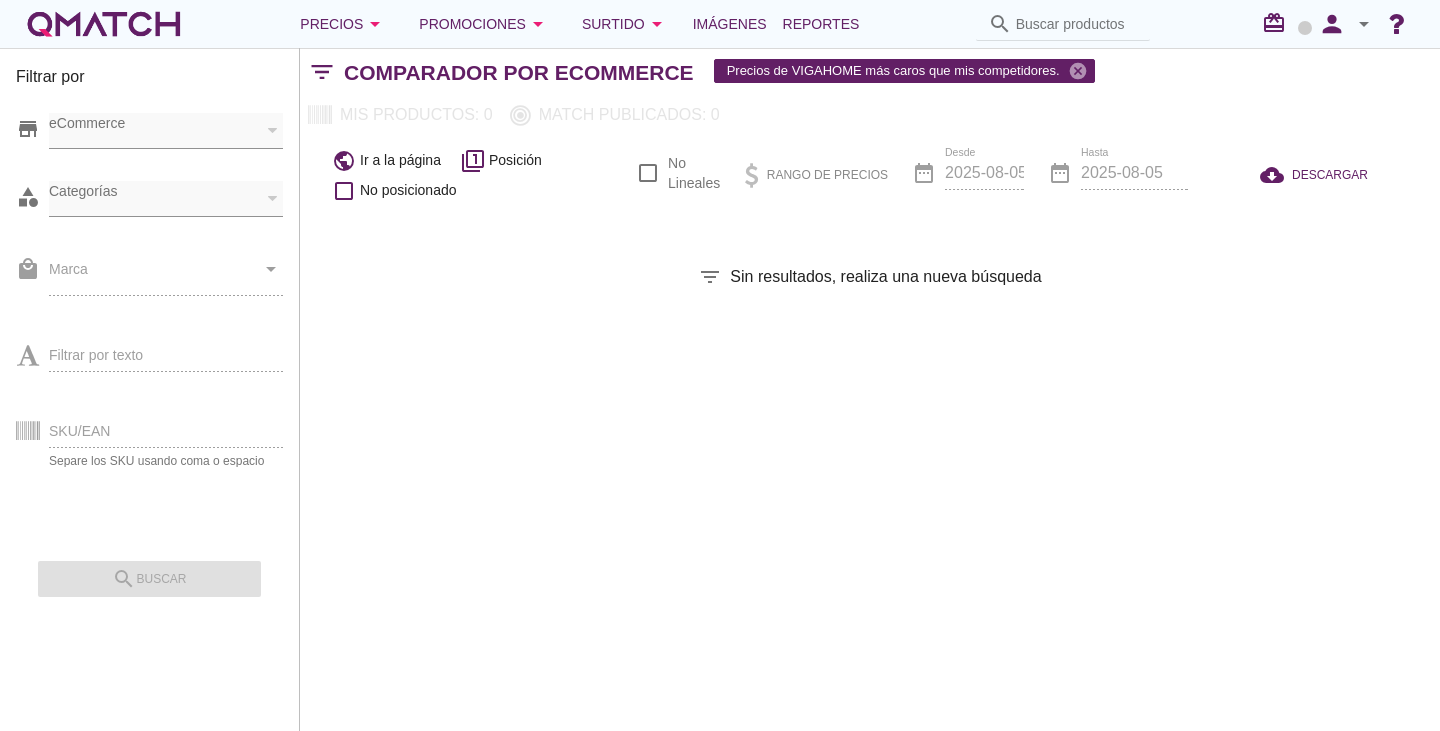 checkbox on "false" 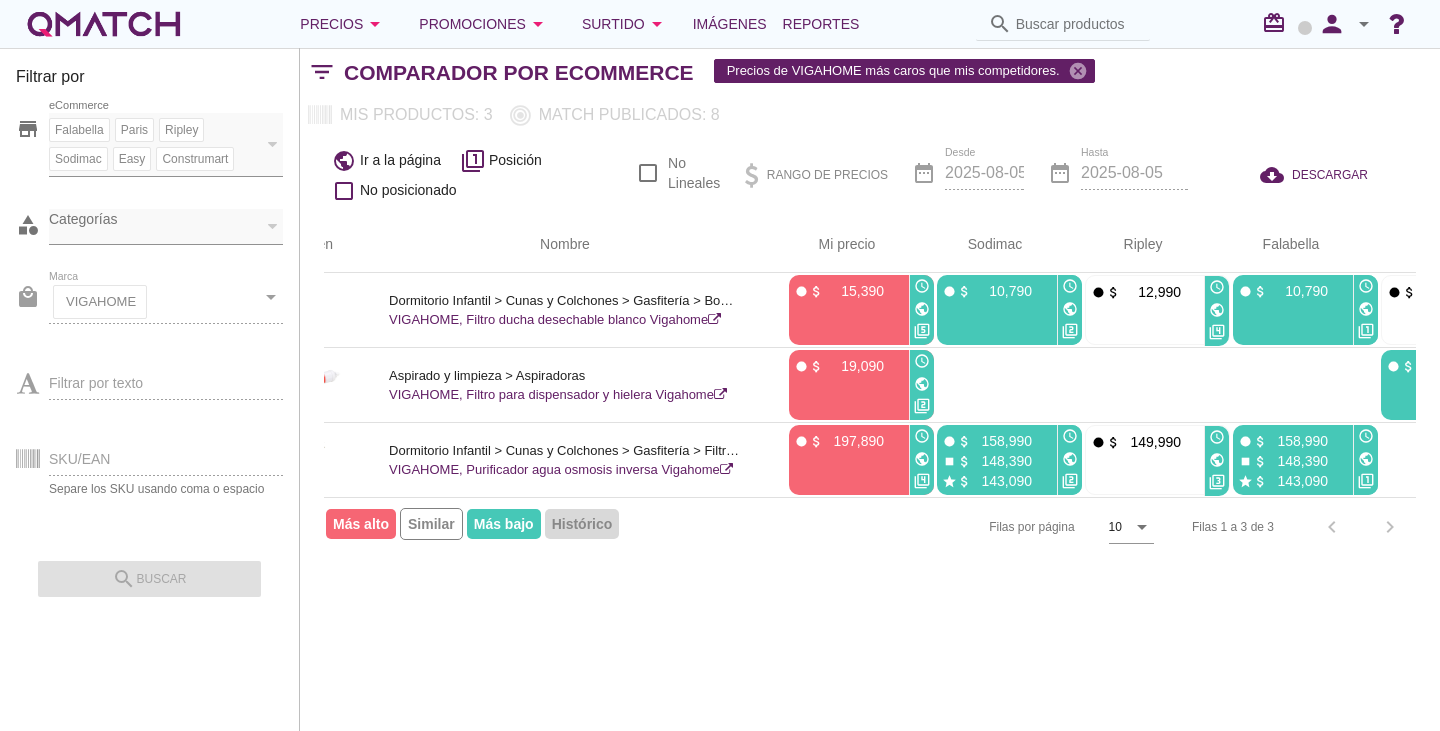 scroll, scrollTop: 0, scrollLeft: 0, axis: both 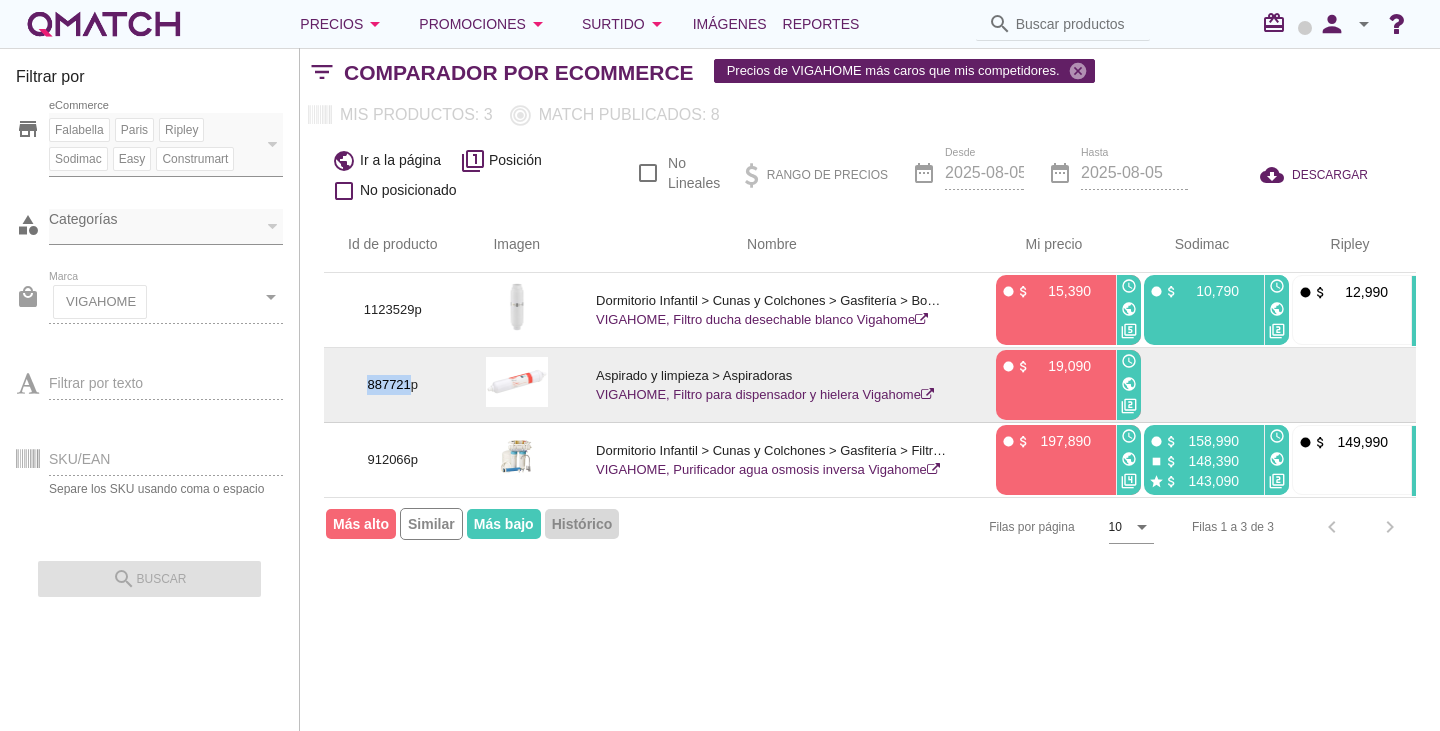 drag, startPoint x: 410, startPoint y: 382, endPoint x: 396, endPoint y: 384, distance: 14.142136 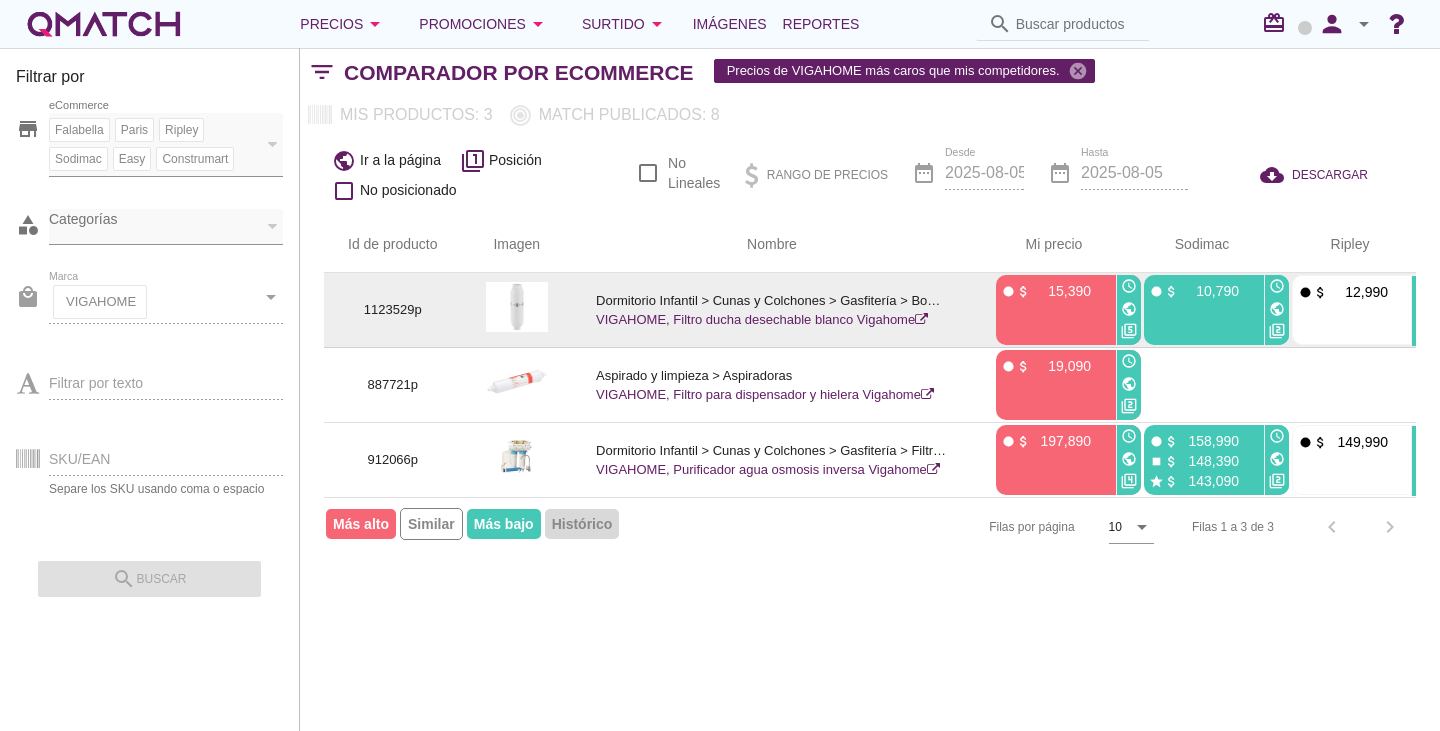 click on "public" at bounding box center [1277, 309] 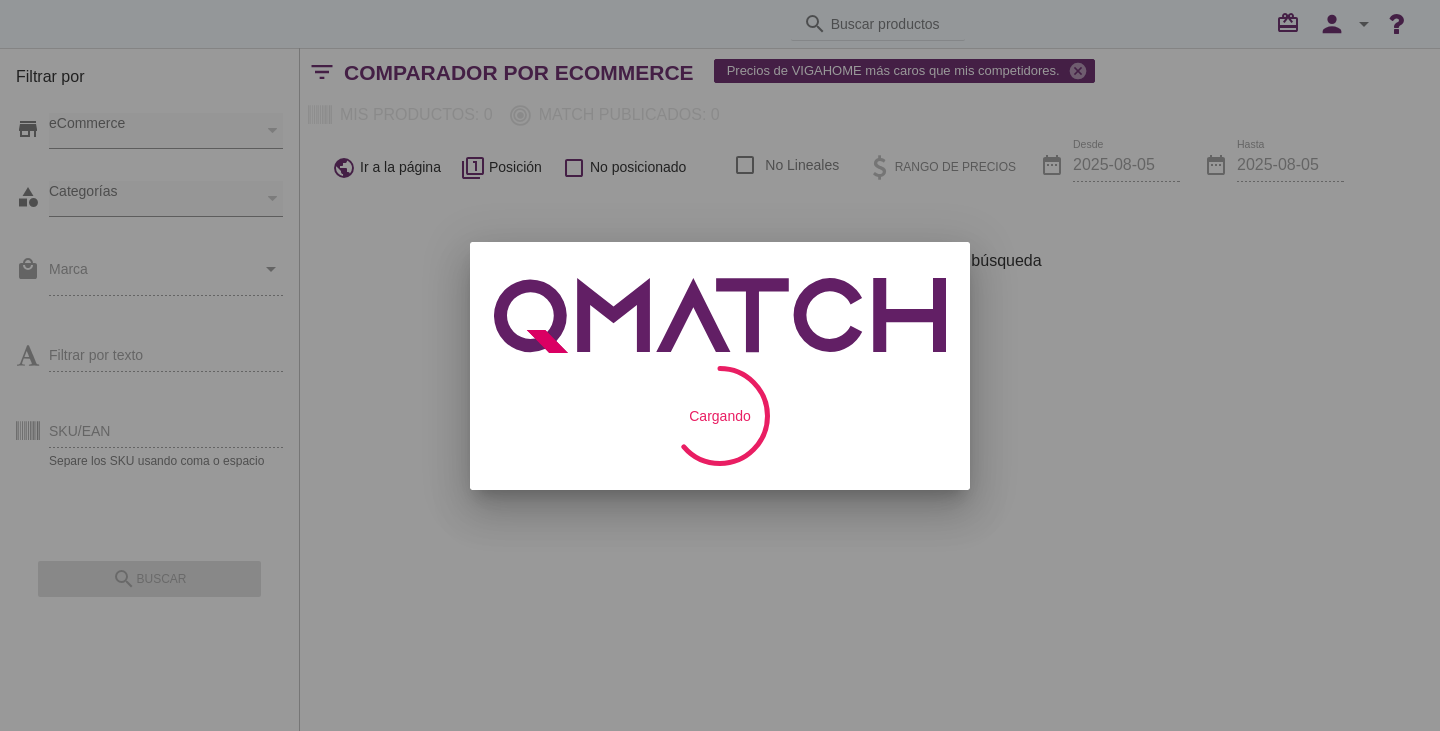scroll, scrollTop: 0, scrollLeft: 0, axis: both 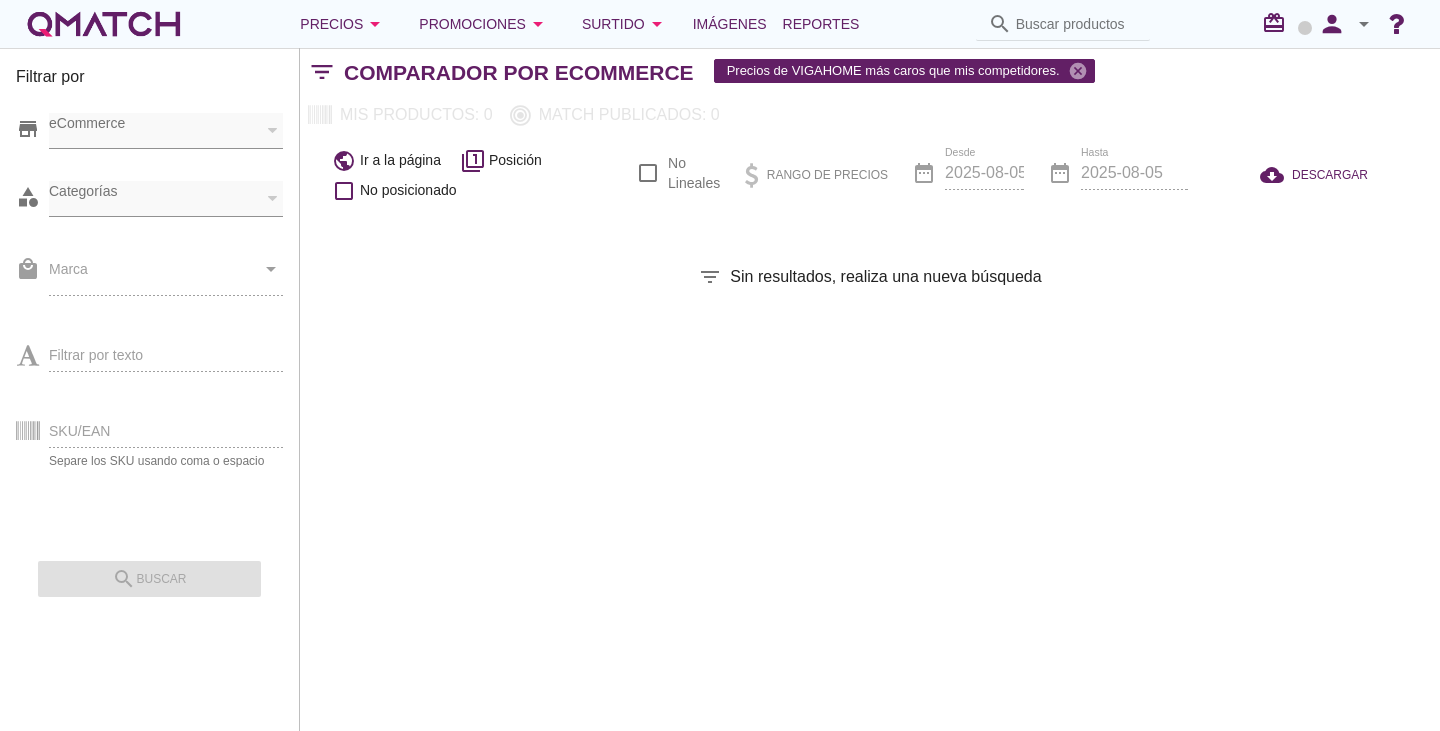 checkbox on "false" 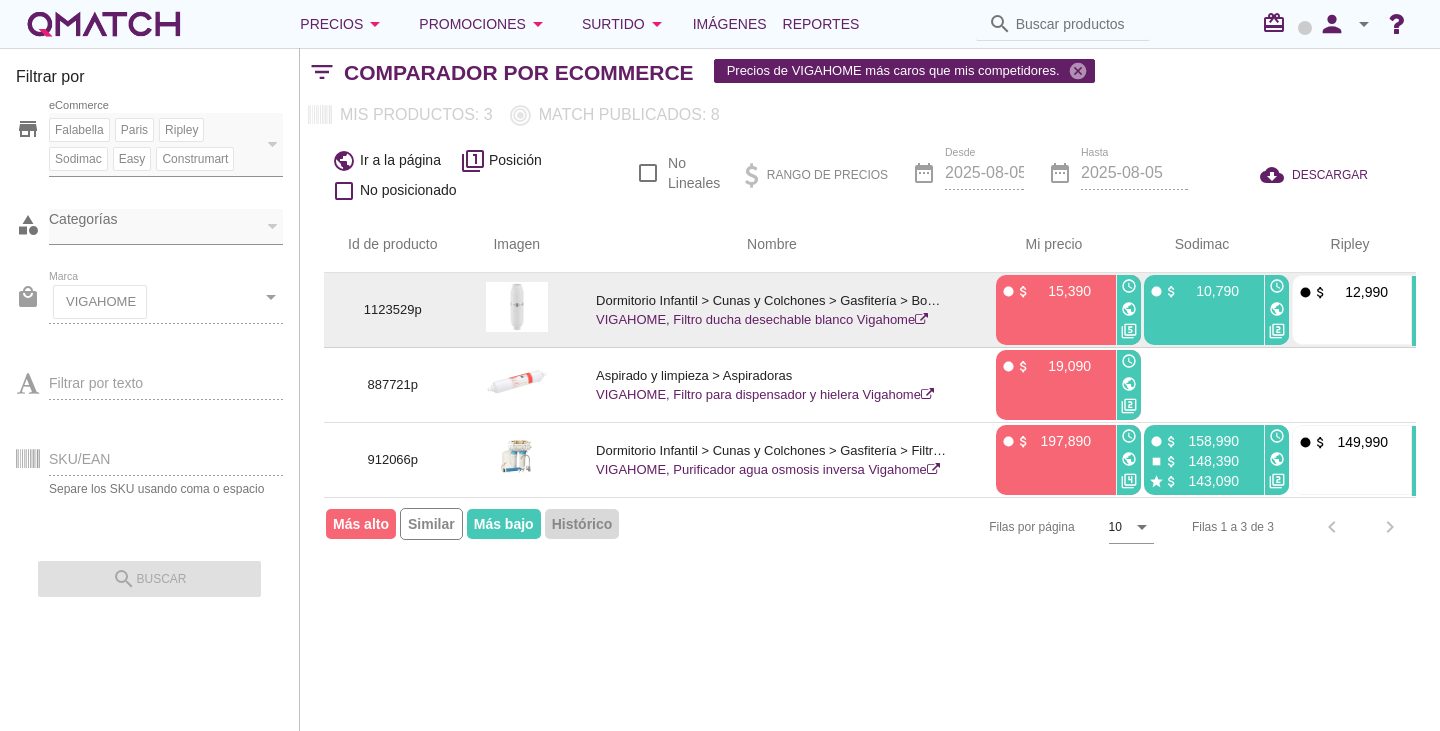 click on "public" at bounding box center [1129, 309] 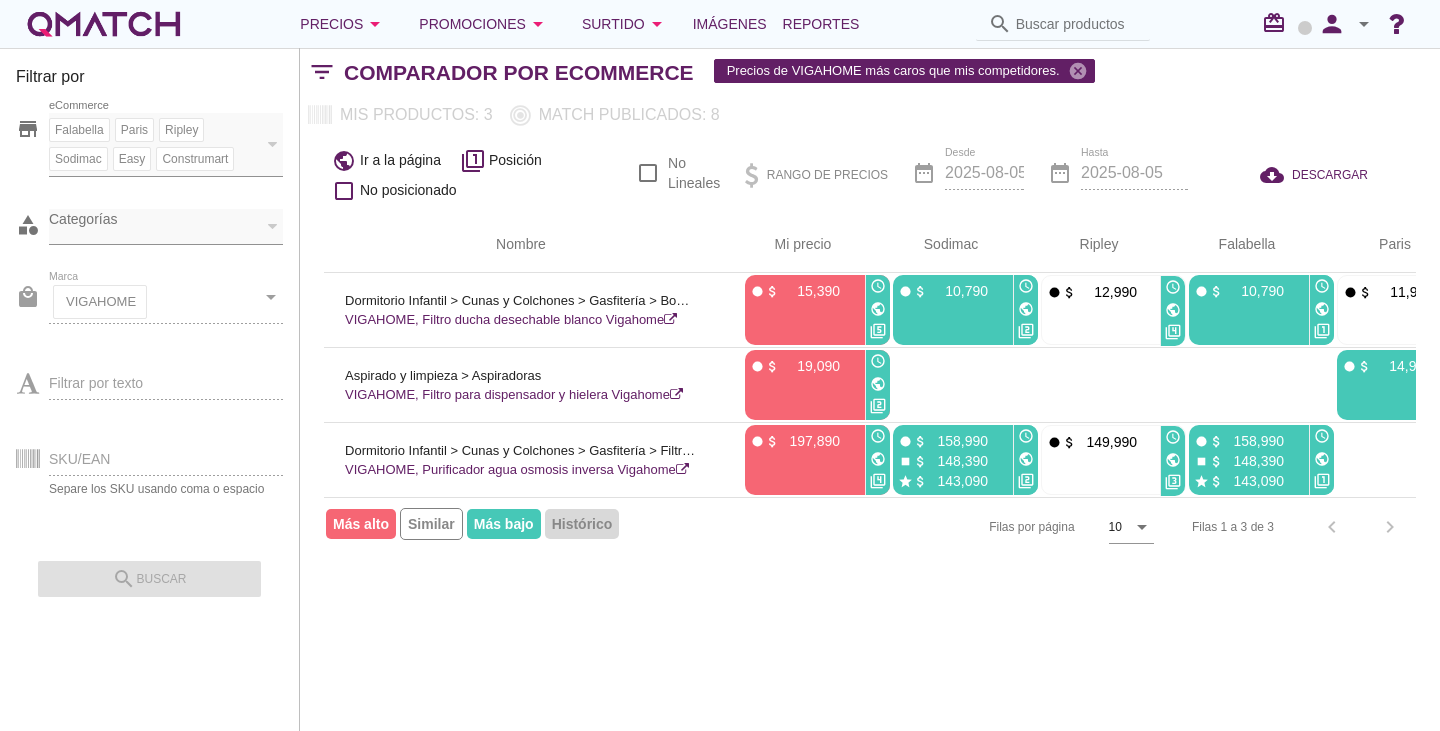 scroll, scrollTop: 0, scrollLeft: 317, axis: horizontal 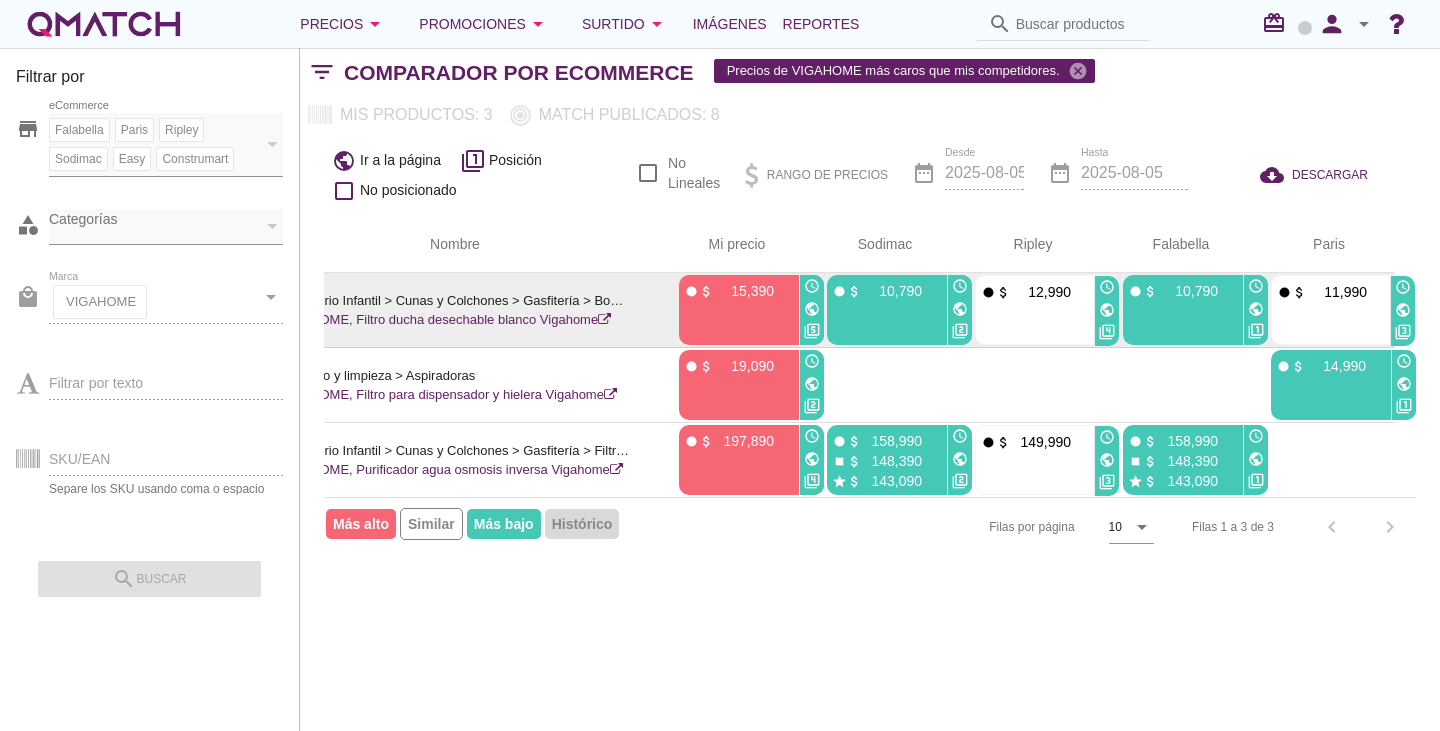 click on "public" at bounding box center [1107, 310] 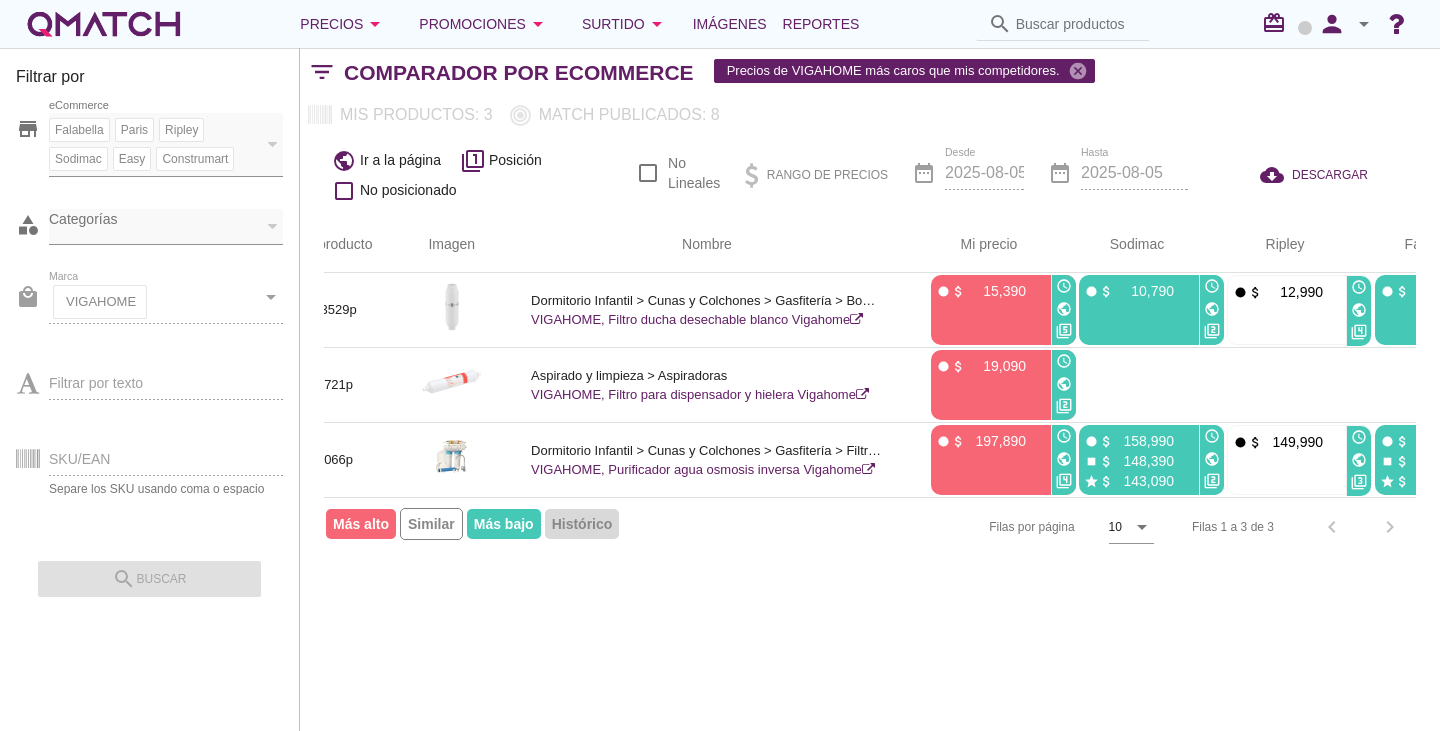 scroll, scrollTop: 0, scrollLeft: 0, axis: both 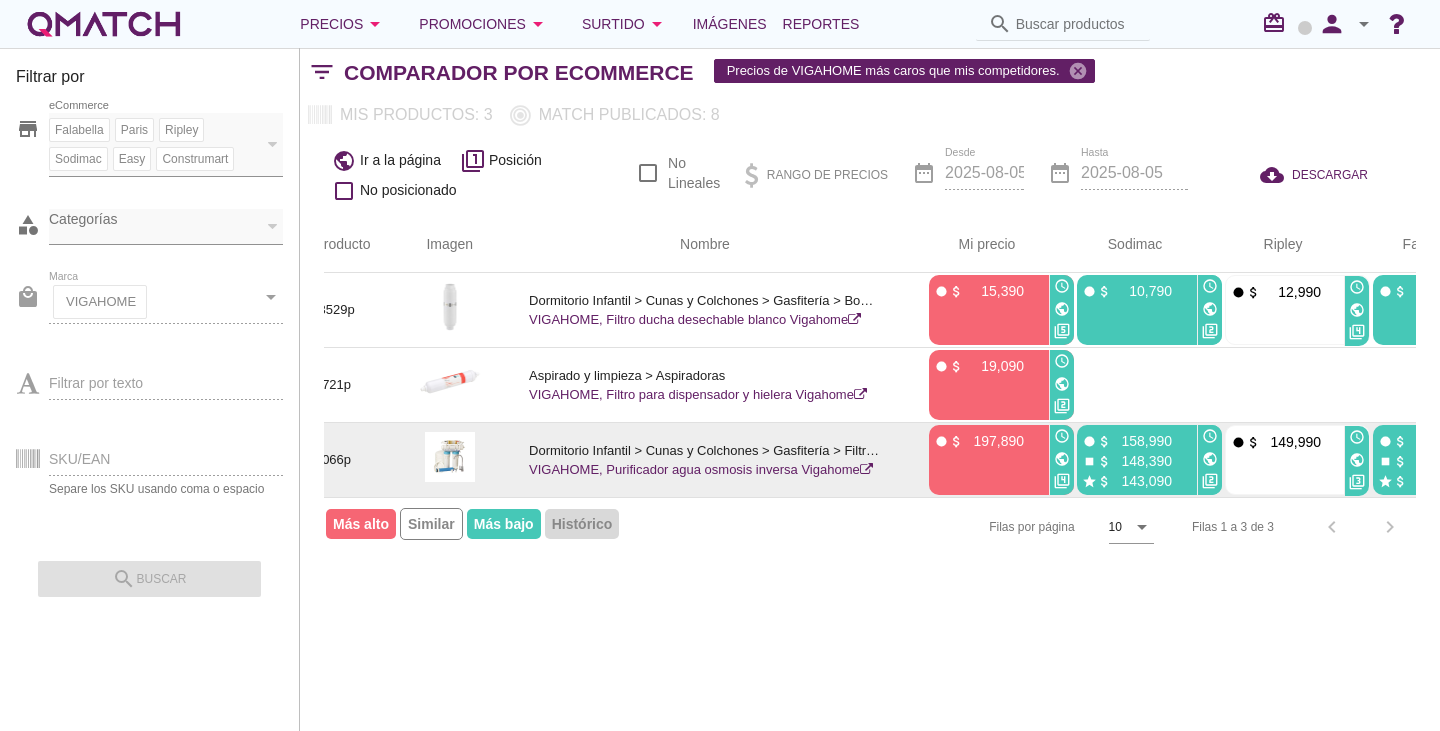 click on "public" at bounding box center (1062, 459) 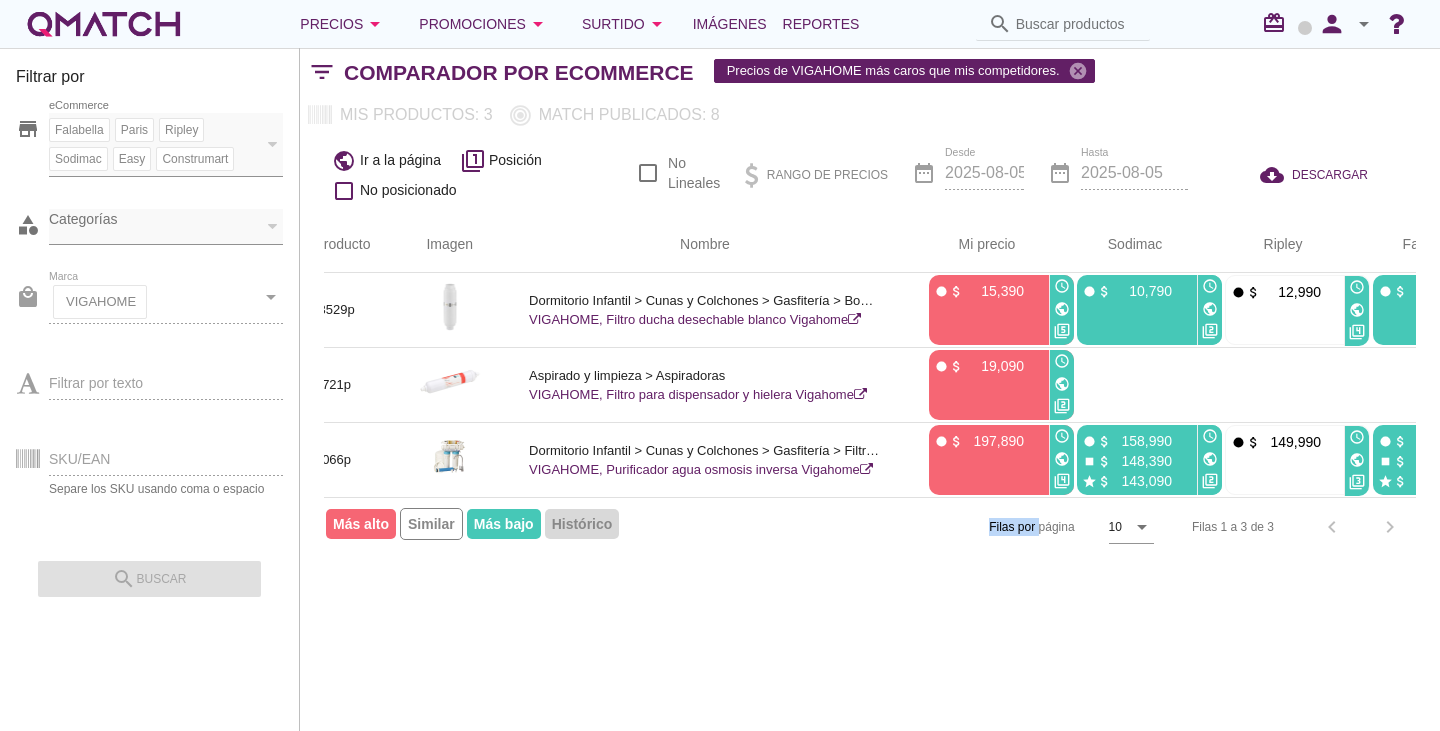 drag, startPoint x: 924, startPoint y: 512, endPoint x: 1040, endPoint y: 519, distance: 116.21101 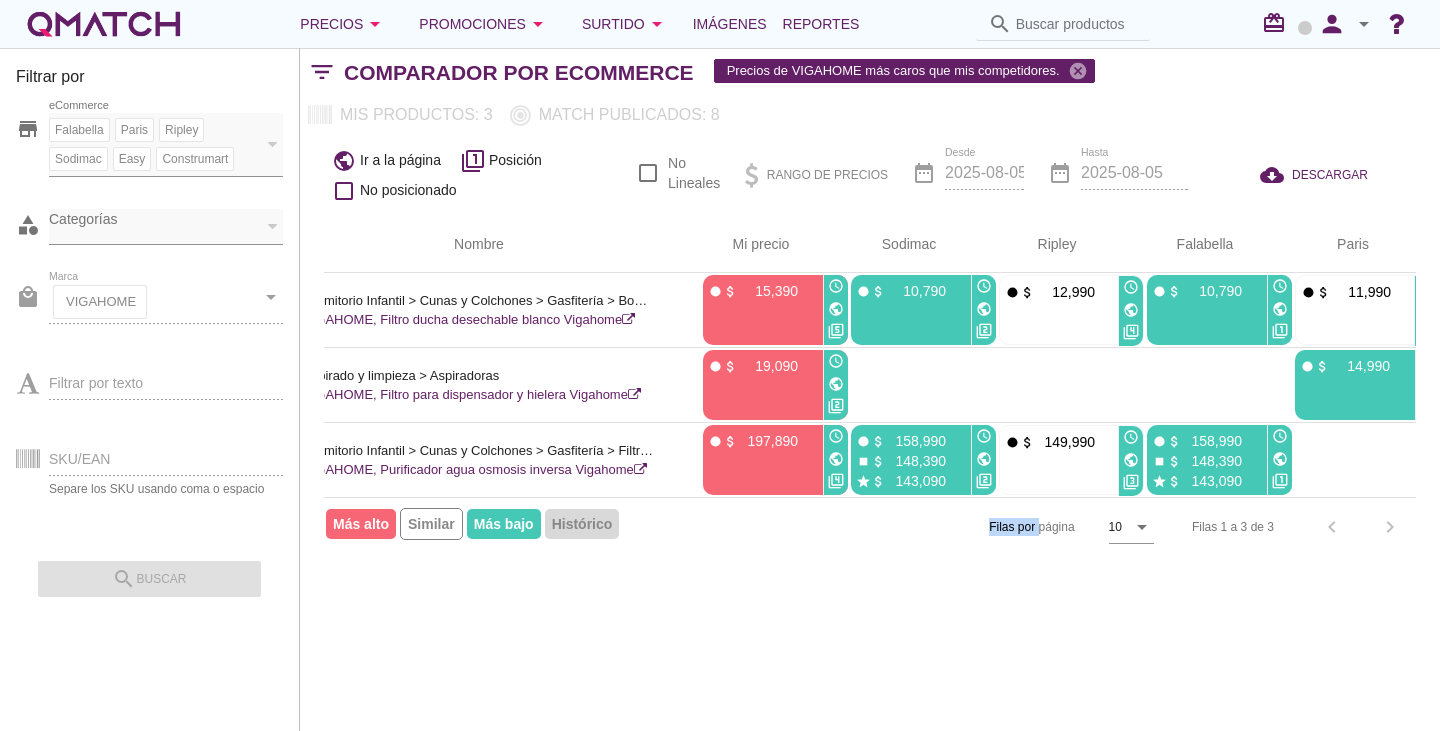 scroll, scrollTop: 0, scrollLeft: 317, axis: horizontal 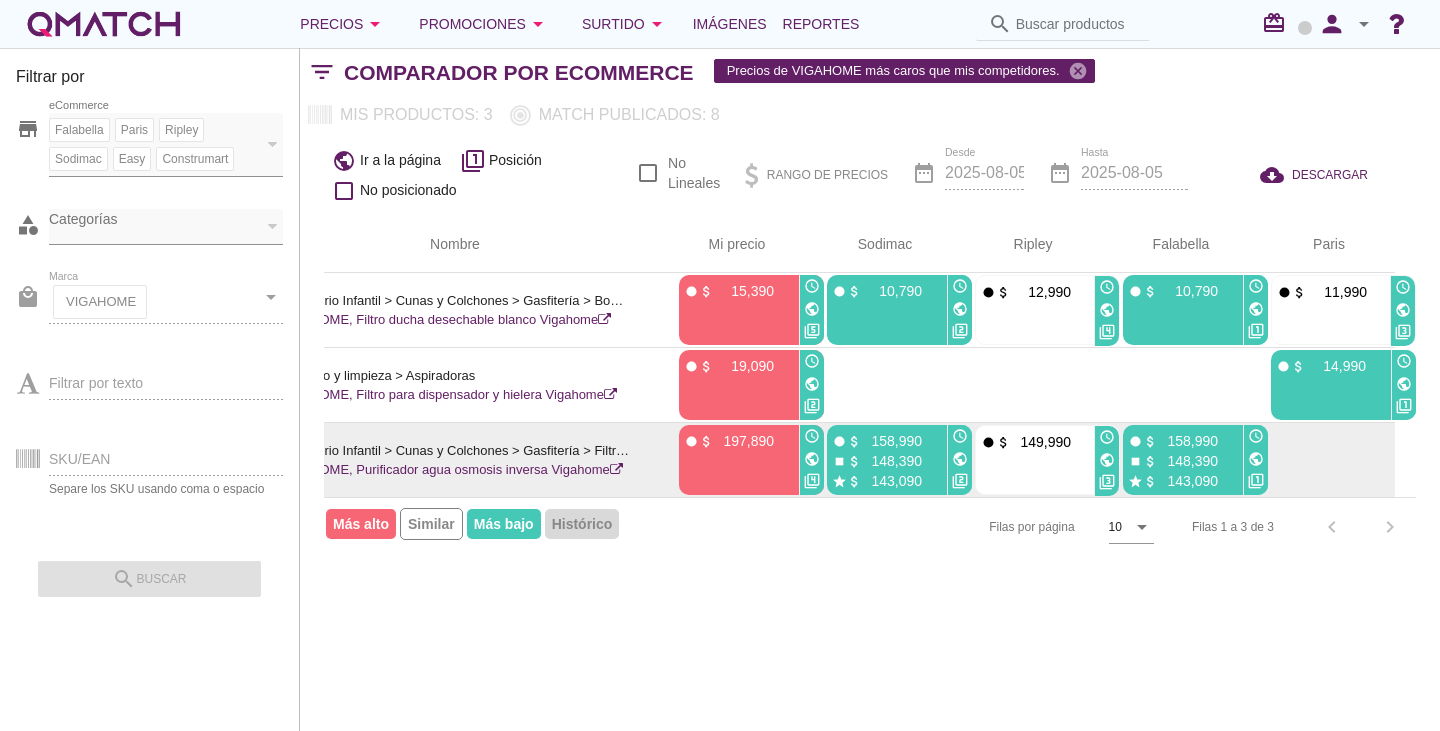 click on "public" at bounding box center [960, 459] 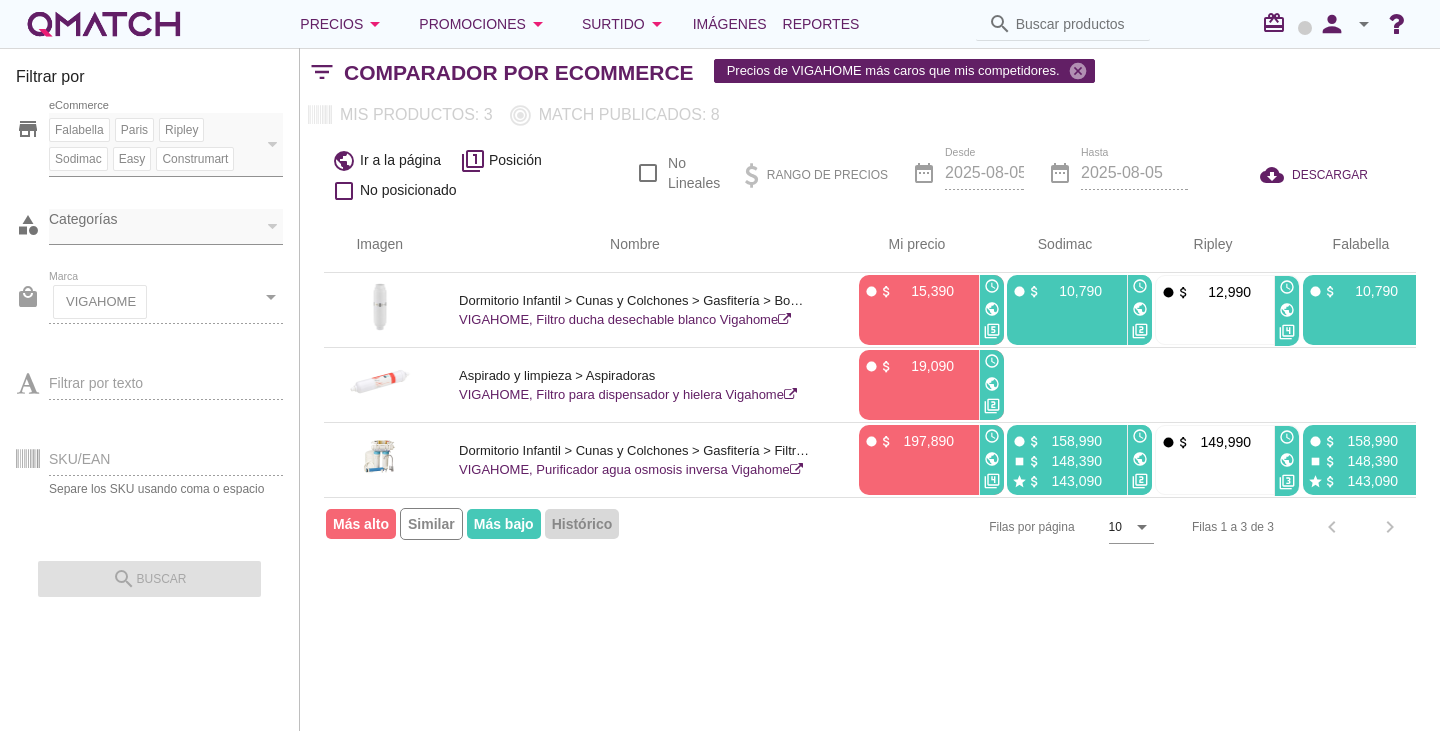scroll, scrollTop: 0, scrollLeft: 174, axis: horizontal 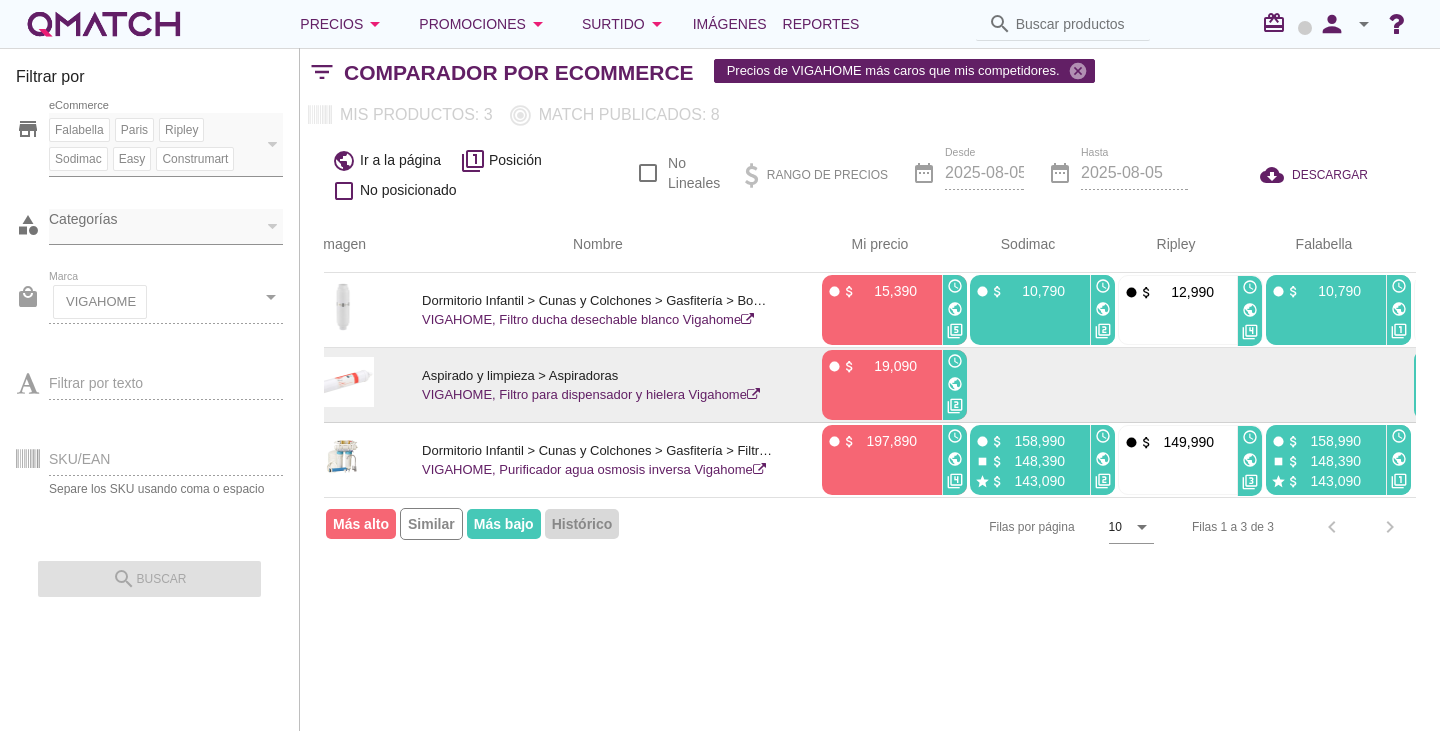 click on "public" at bounding box center [955, 384] 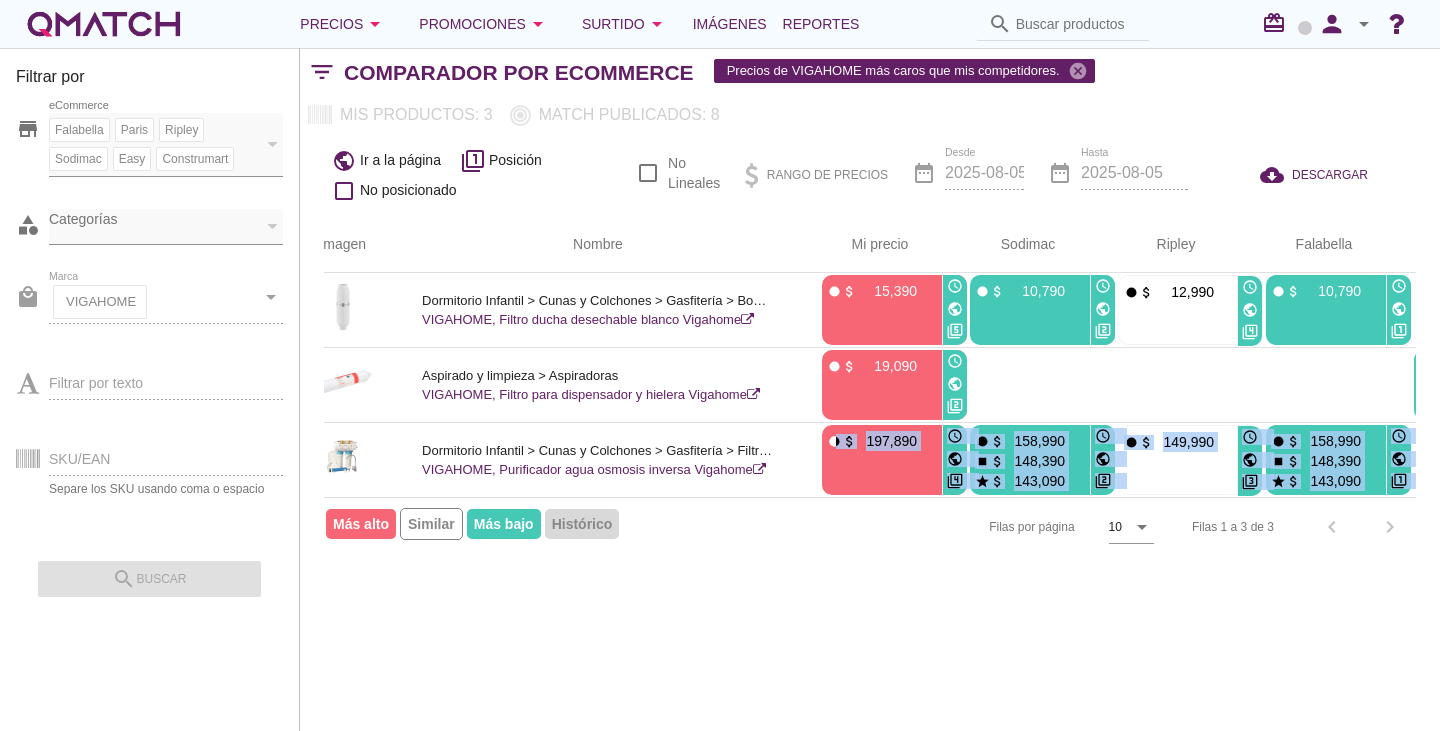 drag, startPoint x: 930, startPoint y: 500, endPoint x: 991, endPoint y: 515, distance: 62.817196 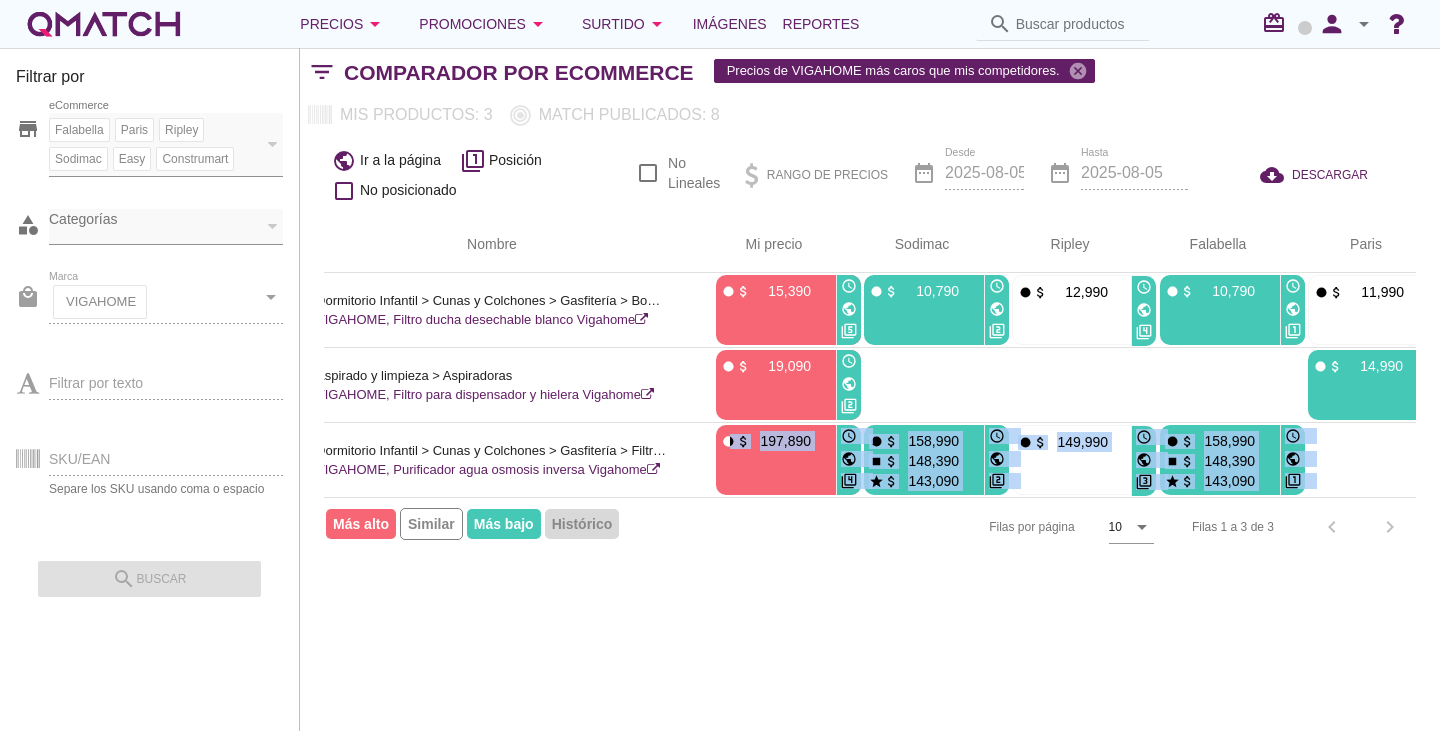 scroll, scrollTop: 0, scrollLeft: 317, axis: horizontal 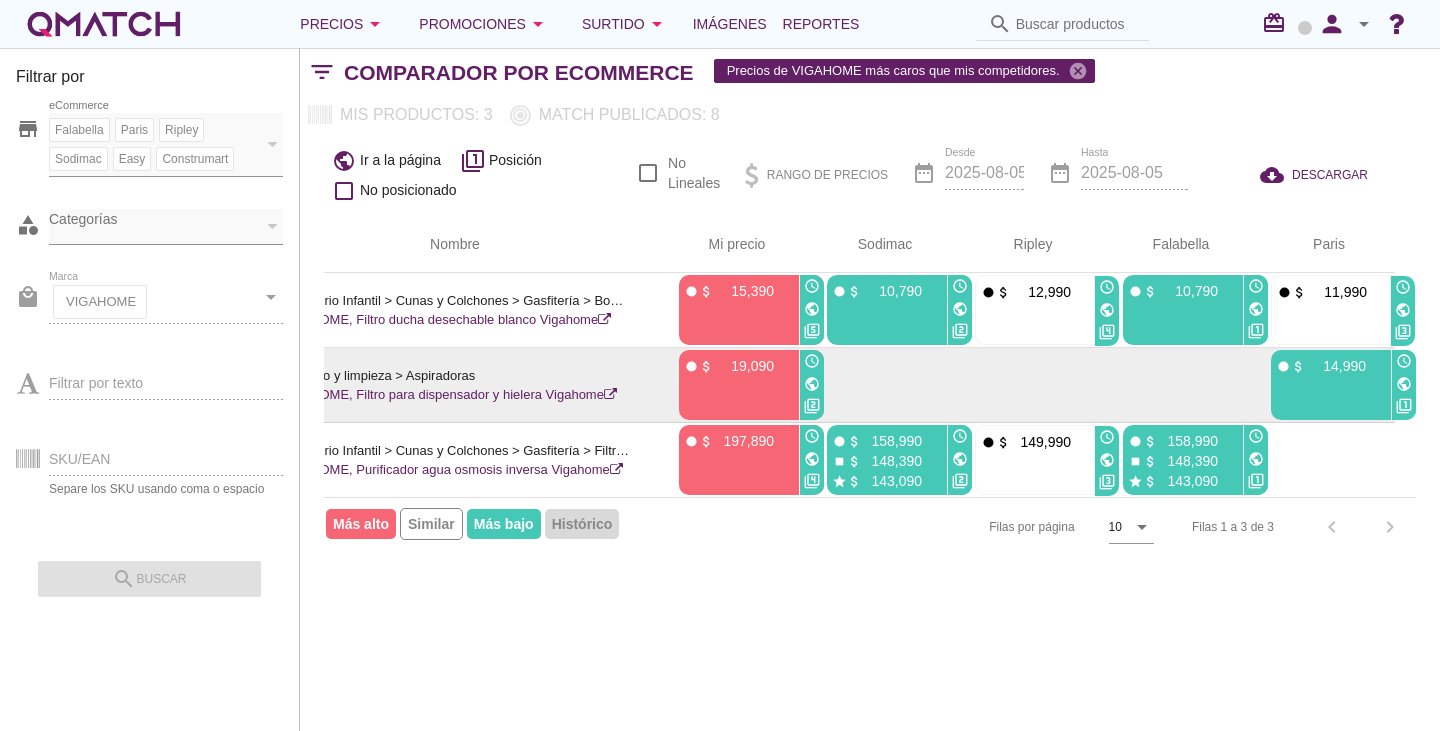 click on "public" at bounding box center (1404, 384) 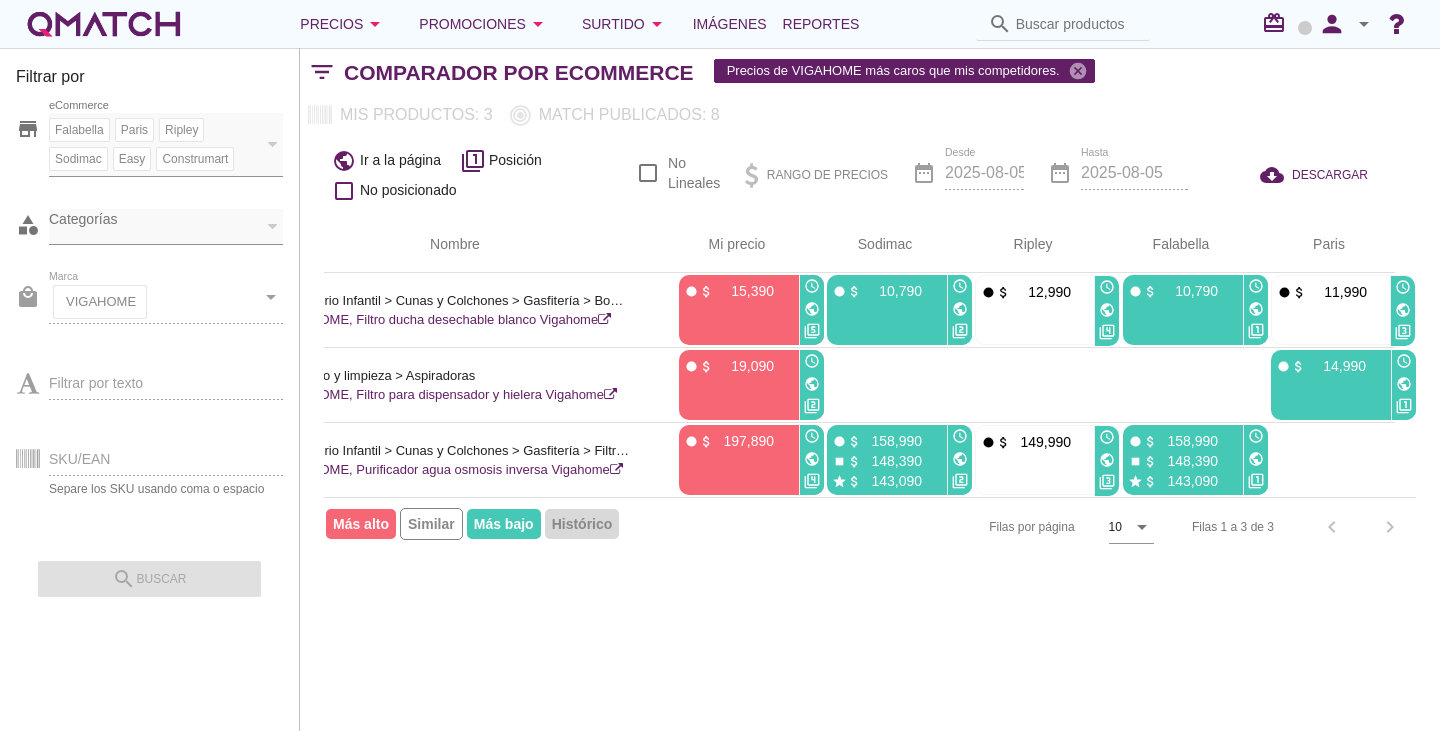 click on "local_mall Marca VIGAHOME cancel arrow_drop_down" at bounding box center [149, 306] 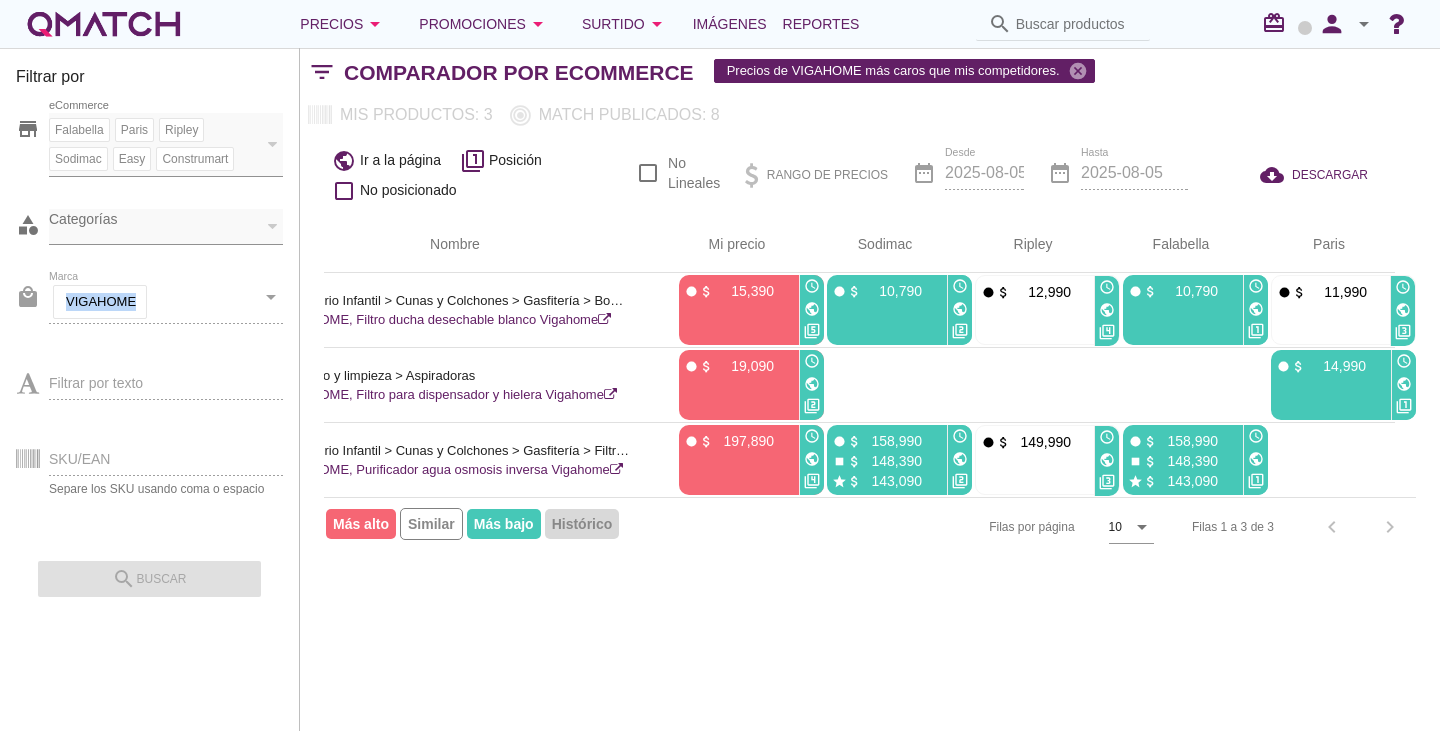 click on "local_mall Marca VIGAHOME cancel arrow_drop_down" at bounding box center (149, 306) 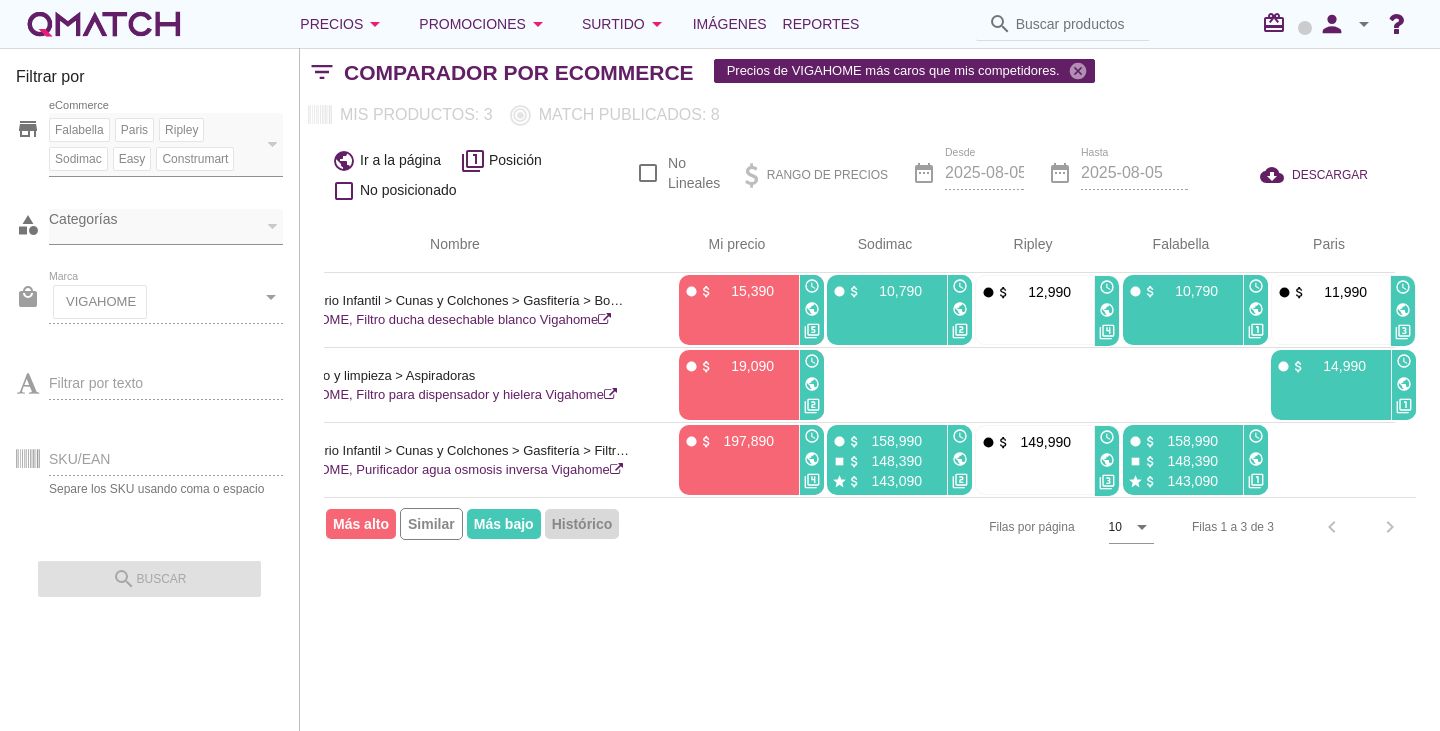 click on "local_mall Marca VIGAHOME cancel arrow_drop_down" at bounding box center (149, 306) 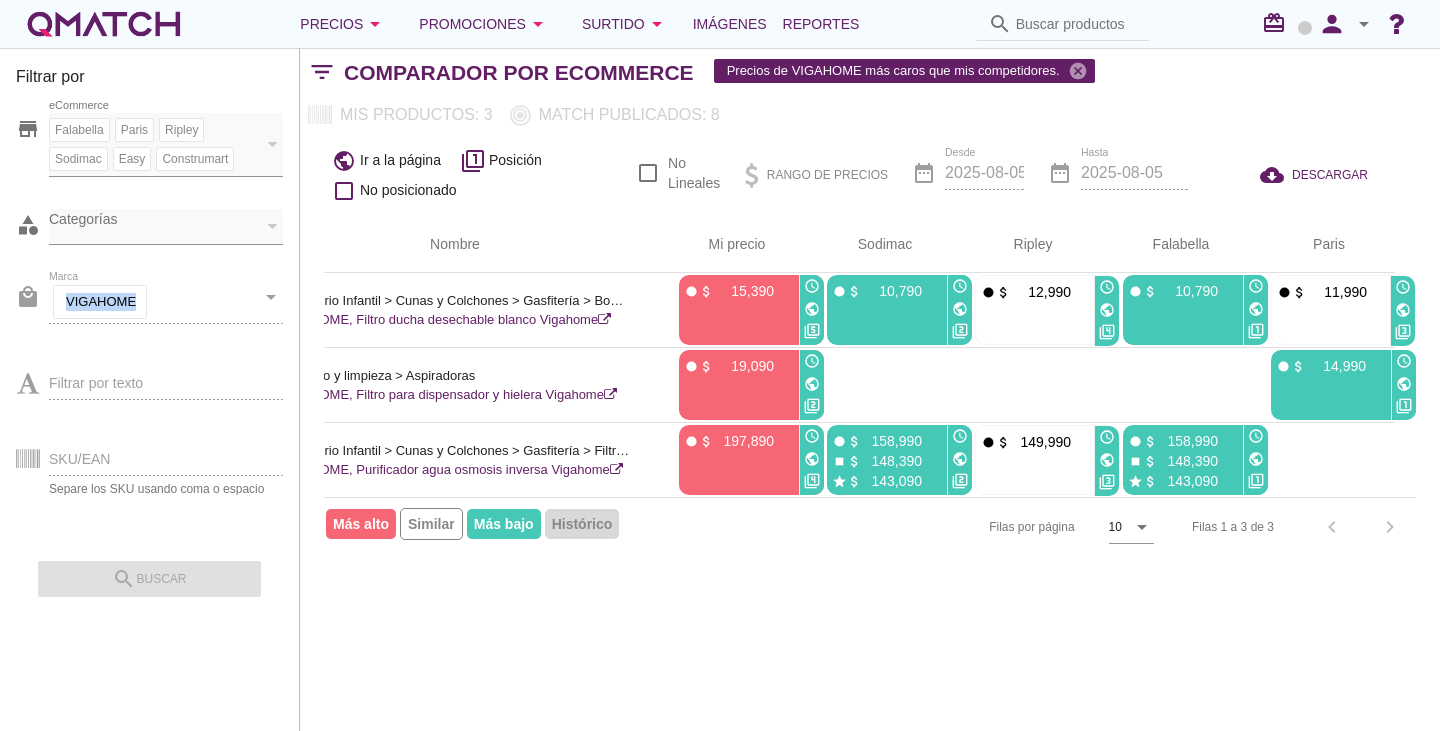 click on "local_mall Marca VIGAHOME cancel arrow_drop_down" at bounding box center (149, 306) 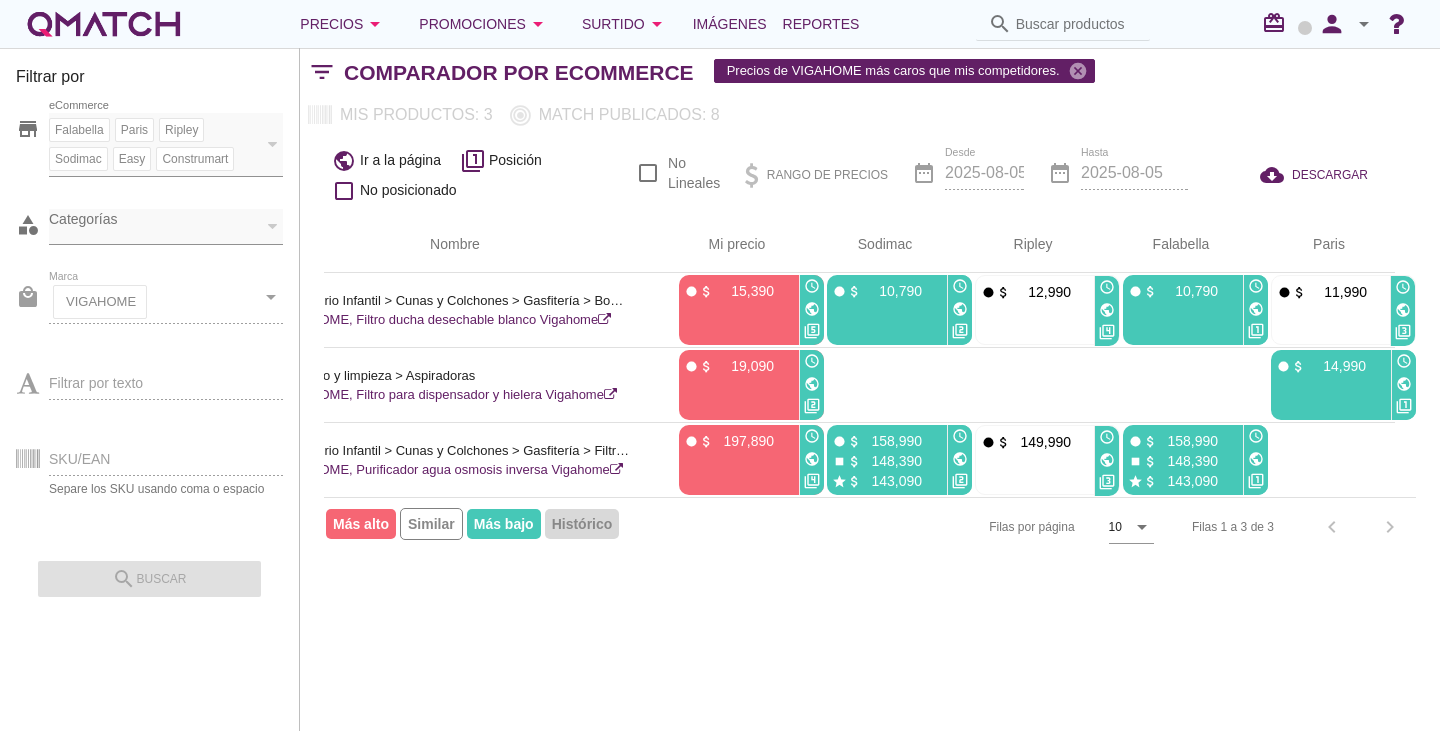 click on "local_mall Marca VIGAHOME cancel arrow_drop_down" at bounding box center [149, 306] 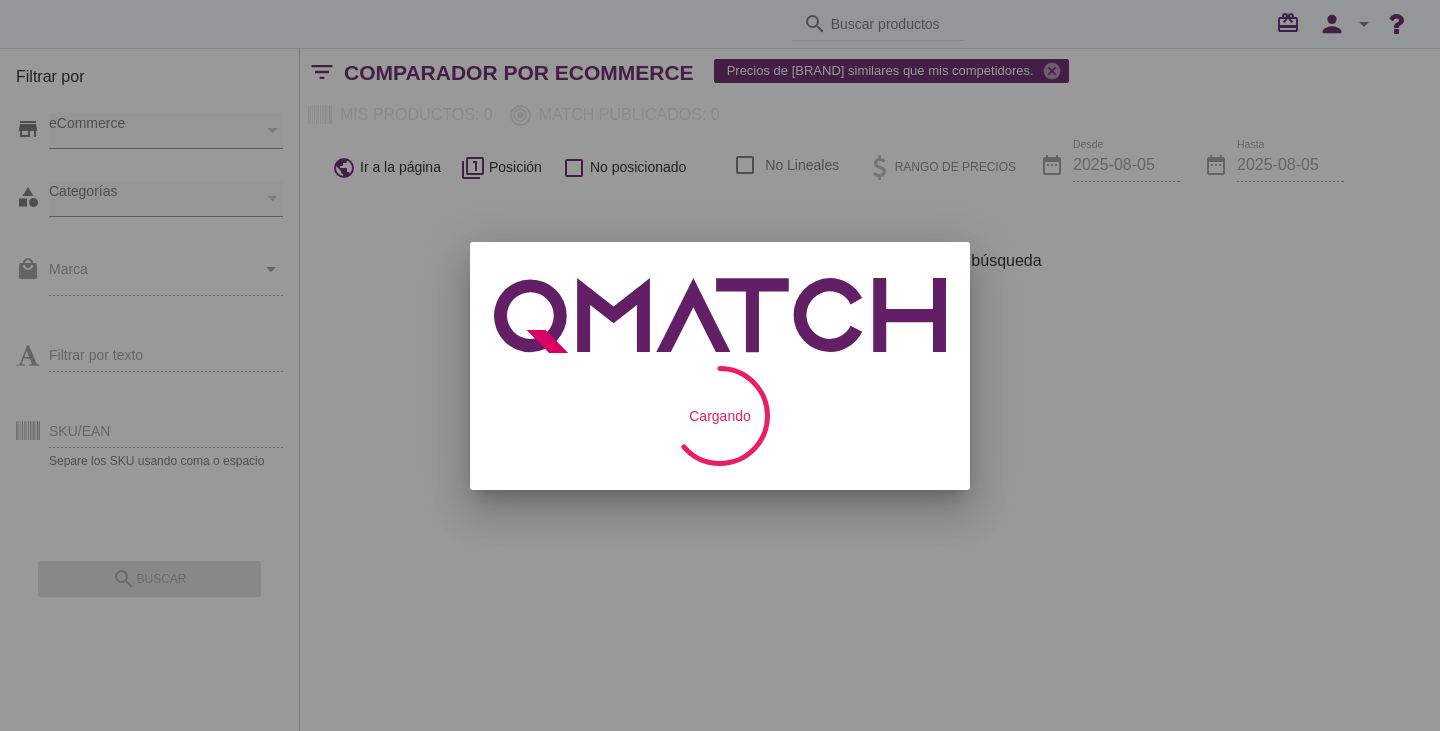 scroll, scrollTop: 0, scrollLeft: 0, axis: both 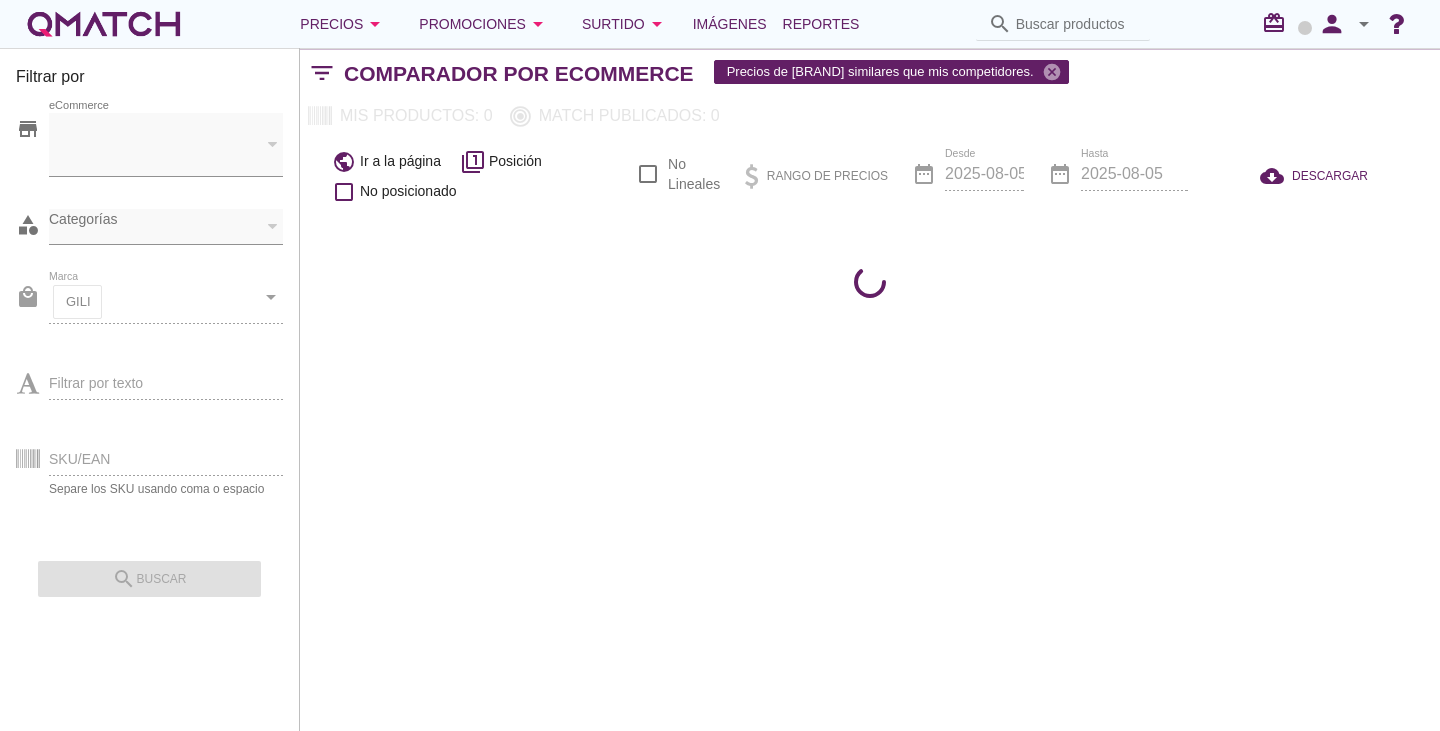 checkbox on "false" 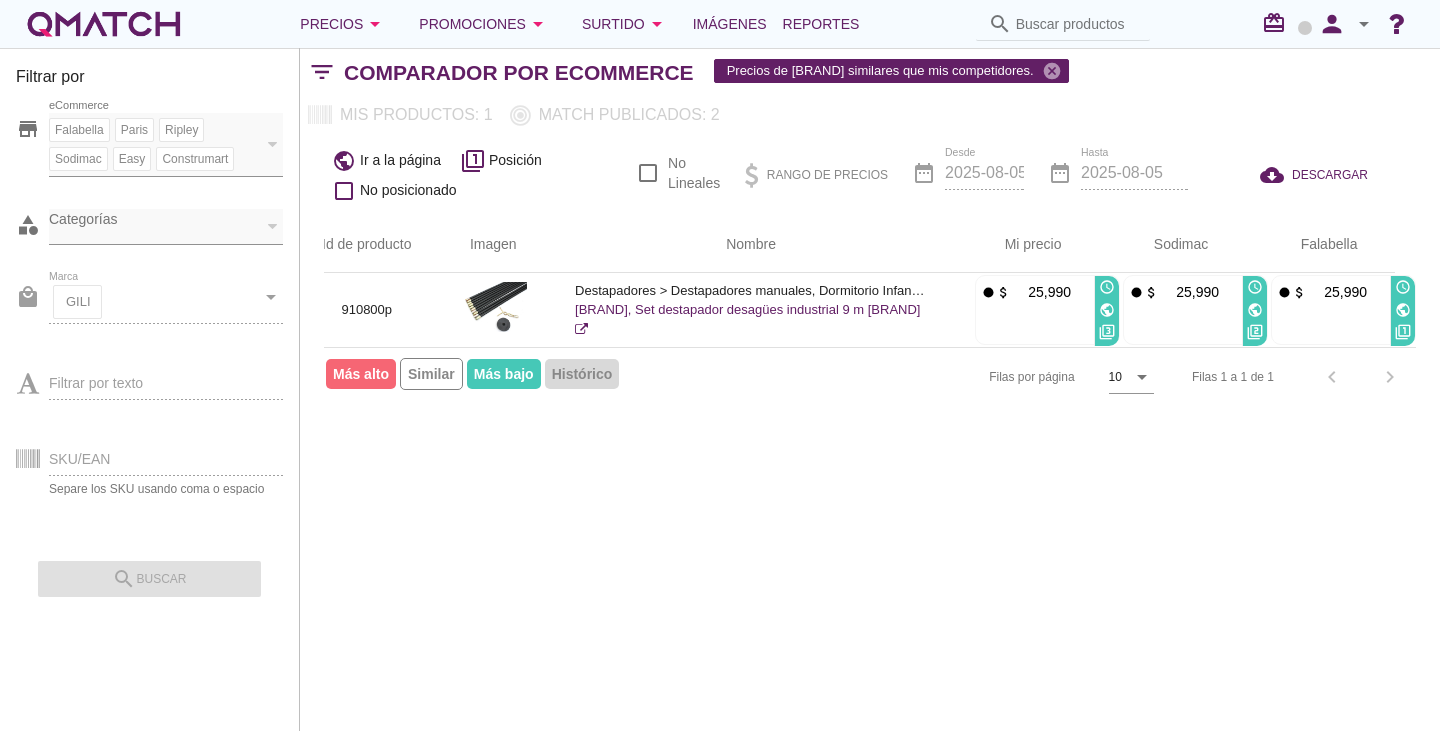scroll, scrollTop: 0, scrollLeft: 0, axis: both 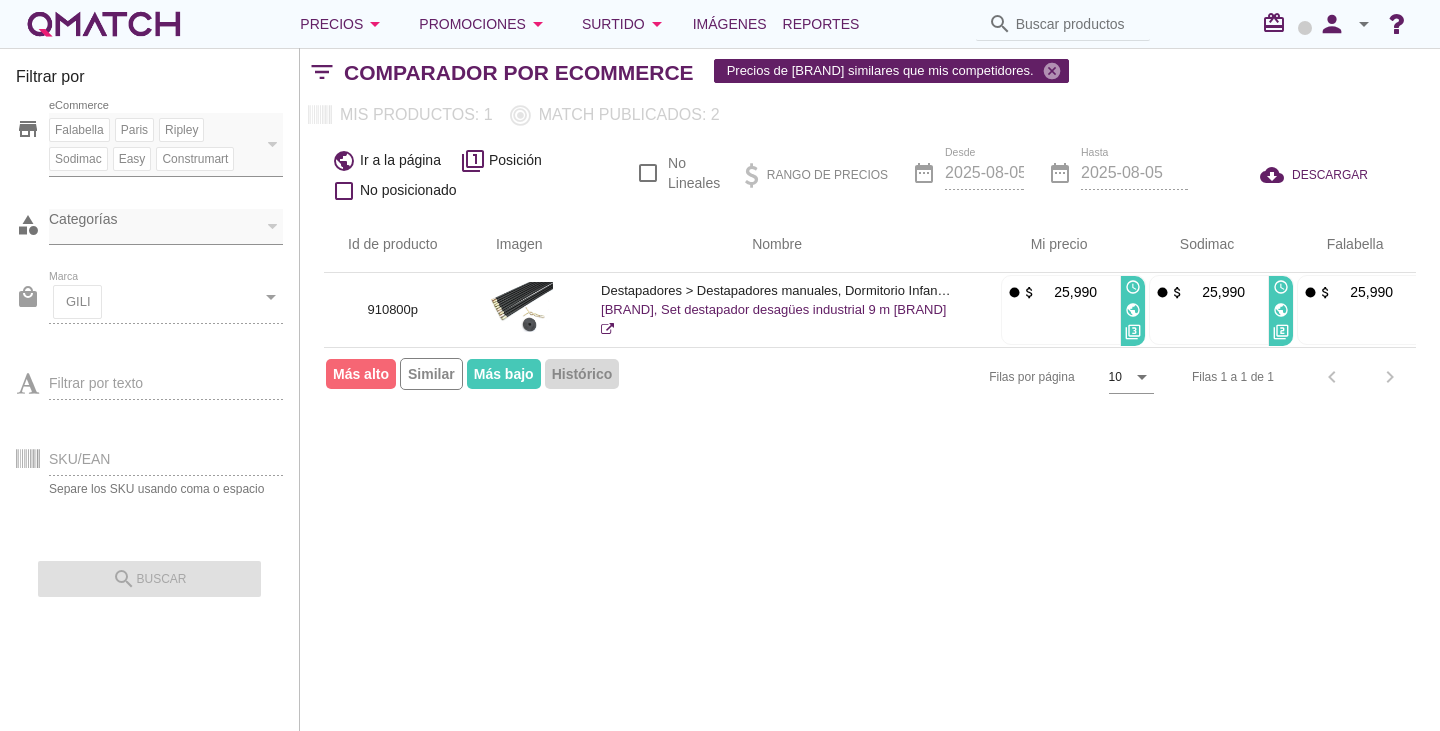 click on "local_mall [BRAND] cancel arrow_drop_down" at bounding box center [149, 306] 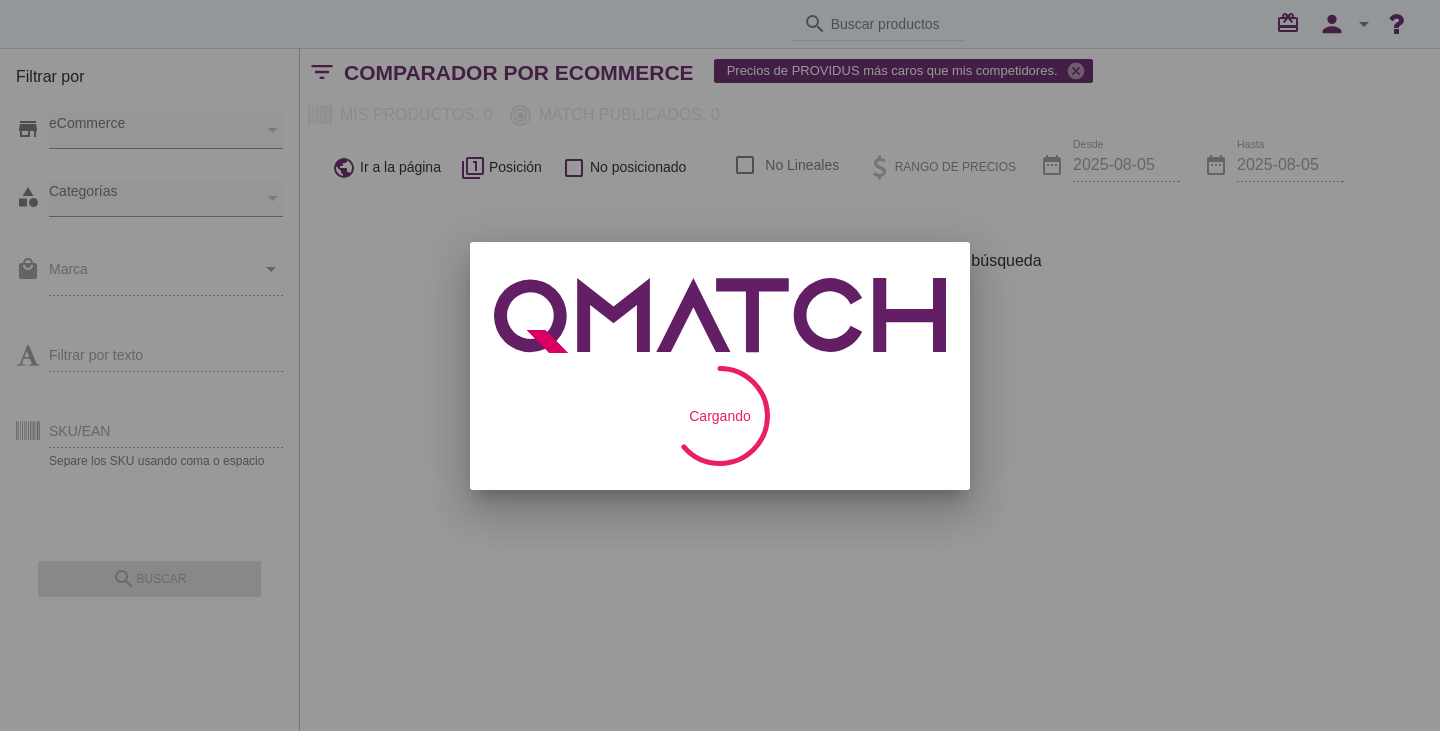 scroll, scrollTop: 0, scrollLeft: 0, axis: both 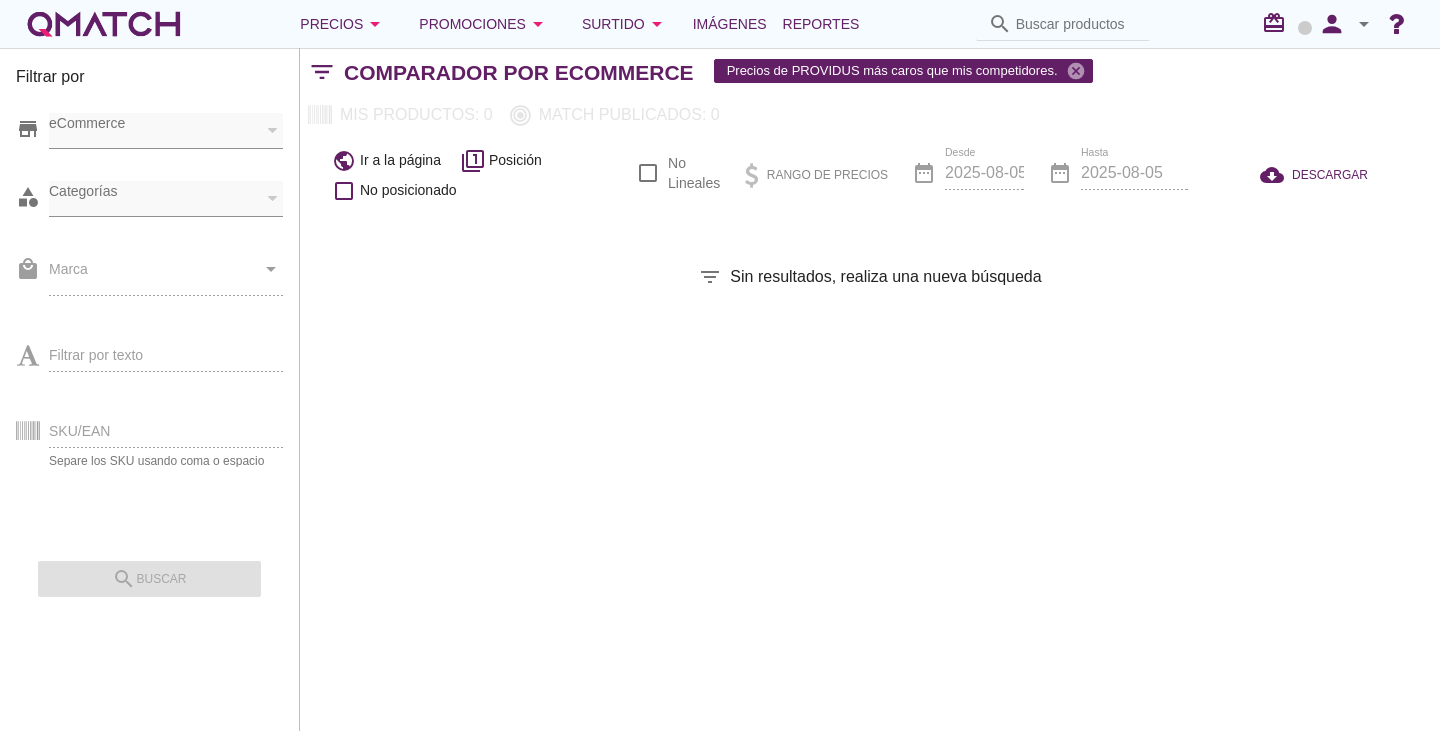 checkbox on "false" 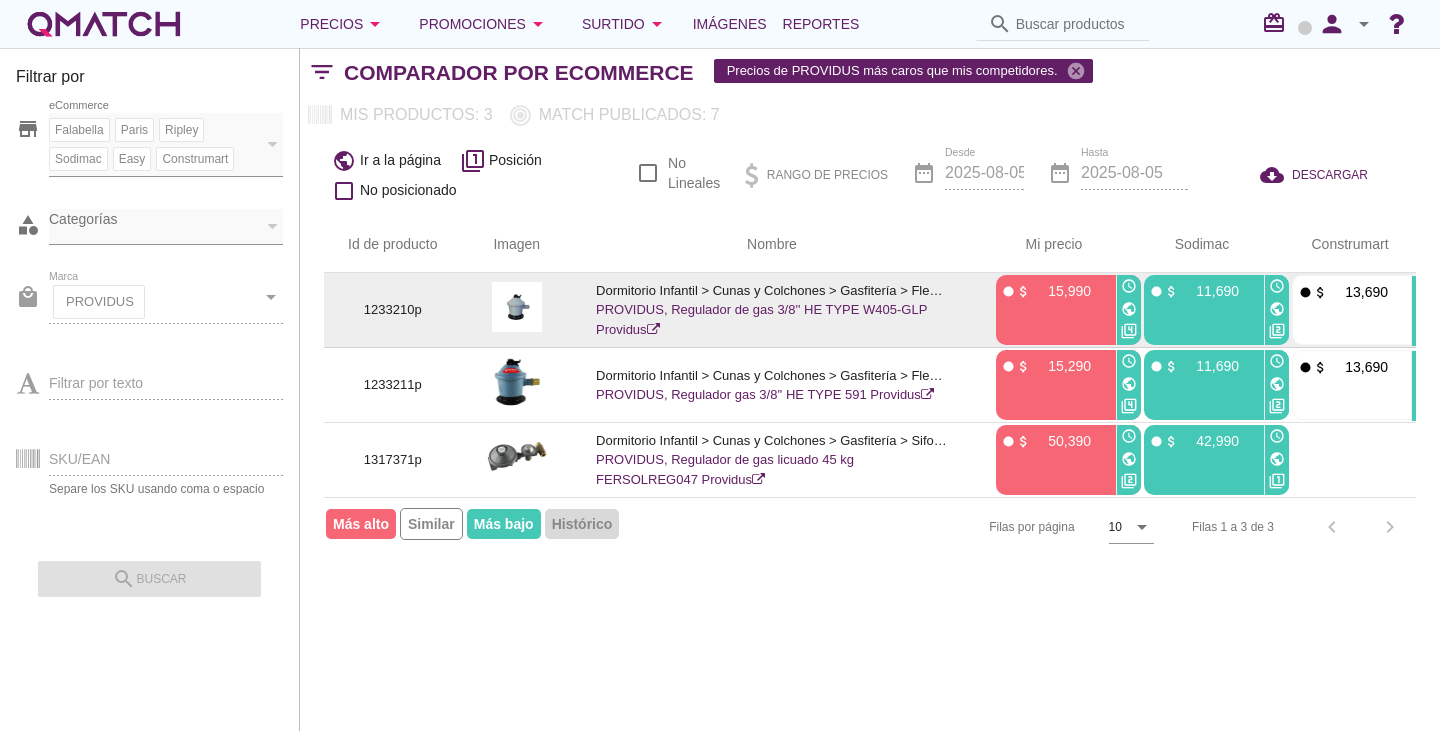 click on "public" at bounding box center (1129, 309) 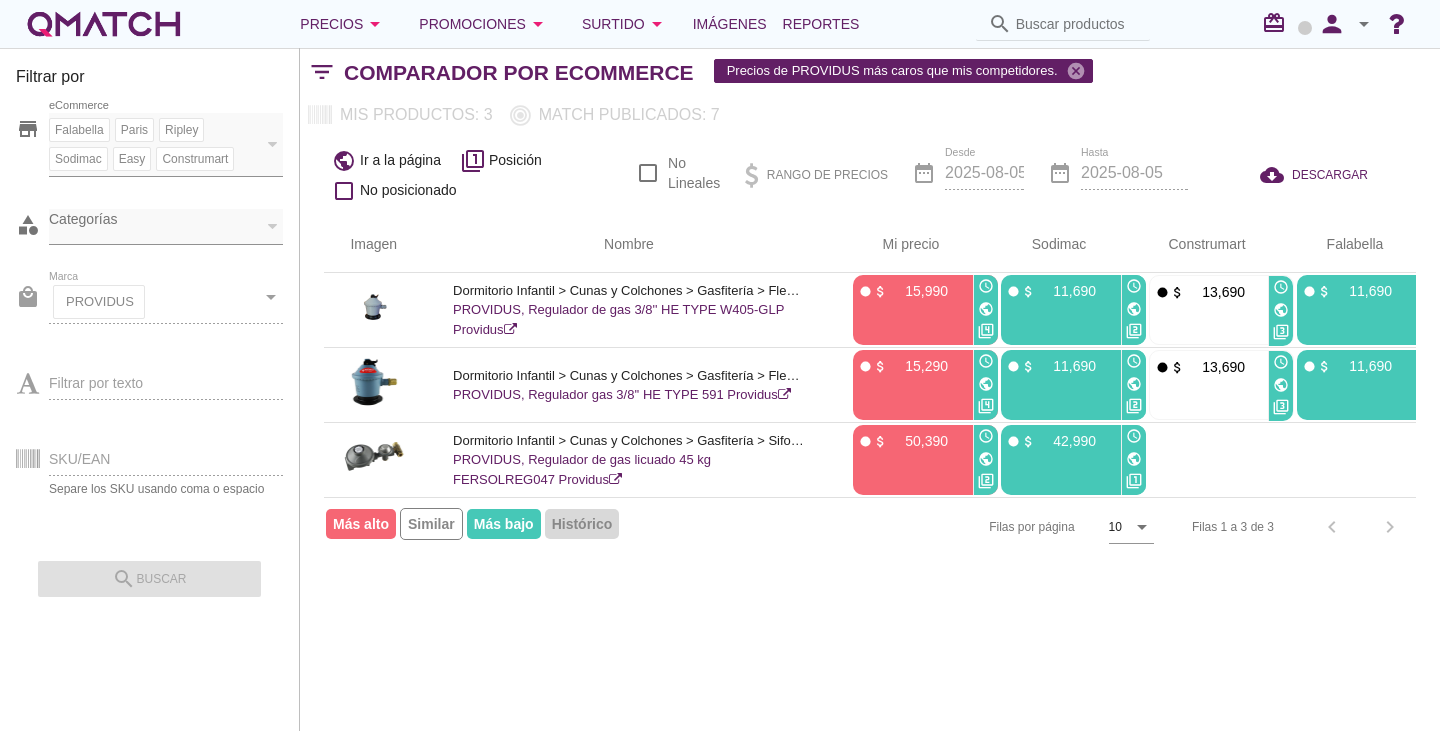 scroll, scrollTop: 0, scrollLeft: 169, axis: horizontal 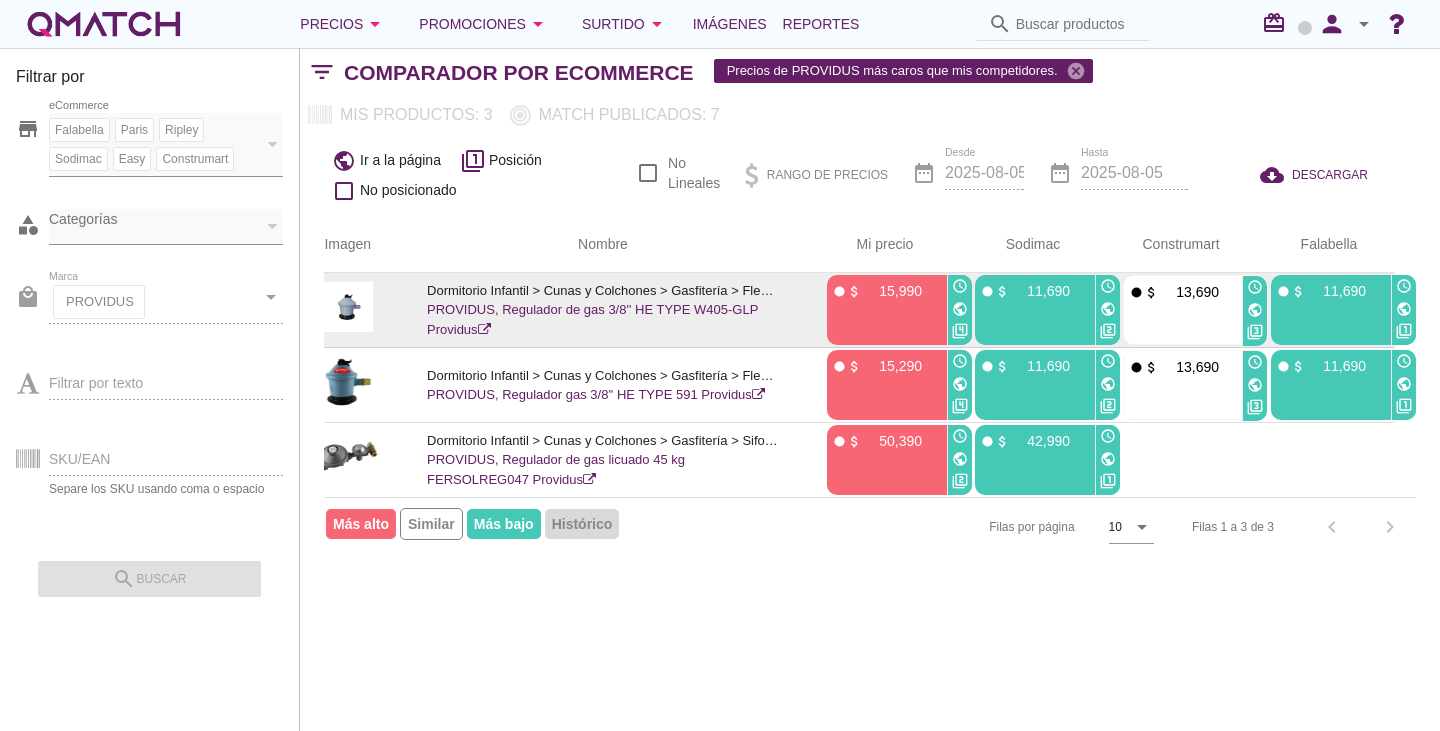 click on "public" at bounding box center [1108, 309] 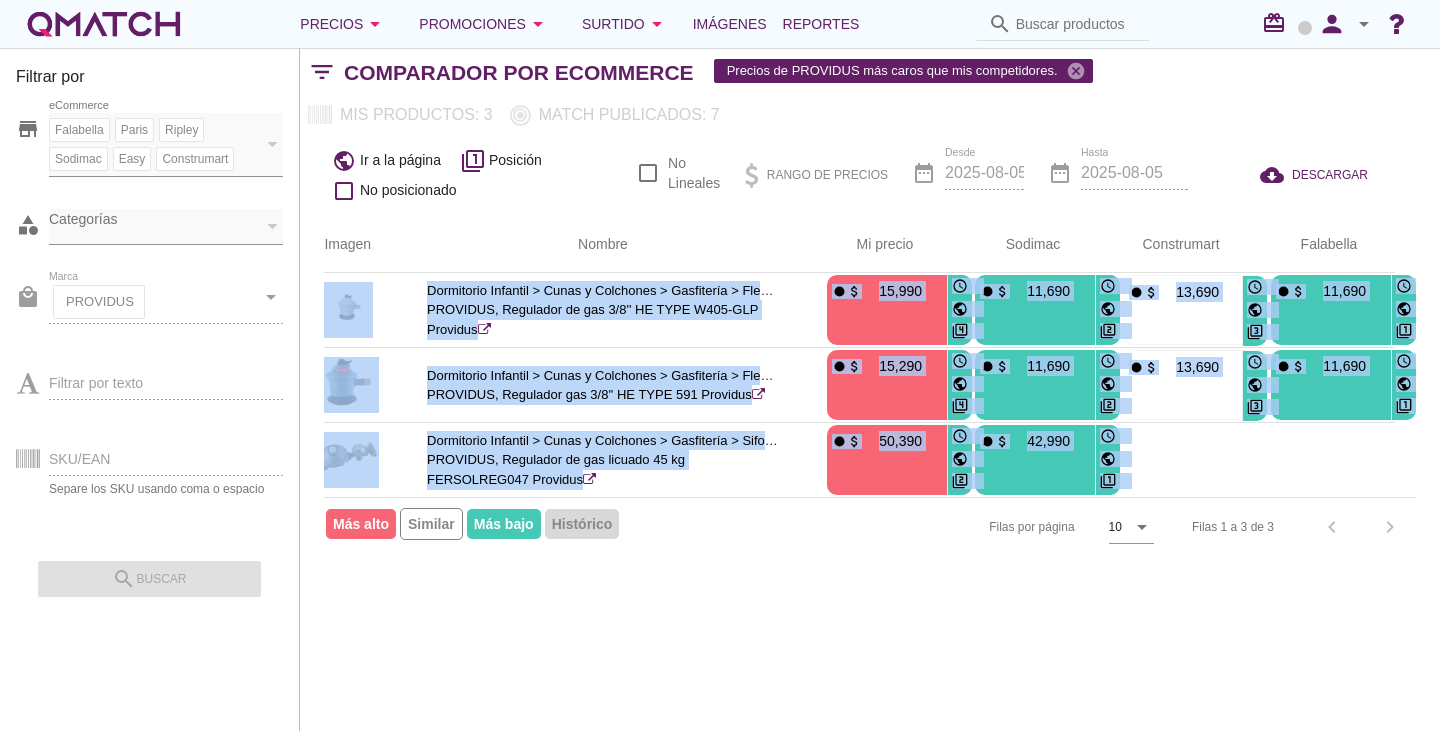 drag, startPoint x: 785, startPoint y: 513, endPoint x: 760, endPoint y: 508, distance: 25.495098 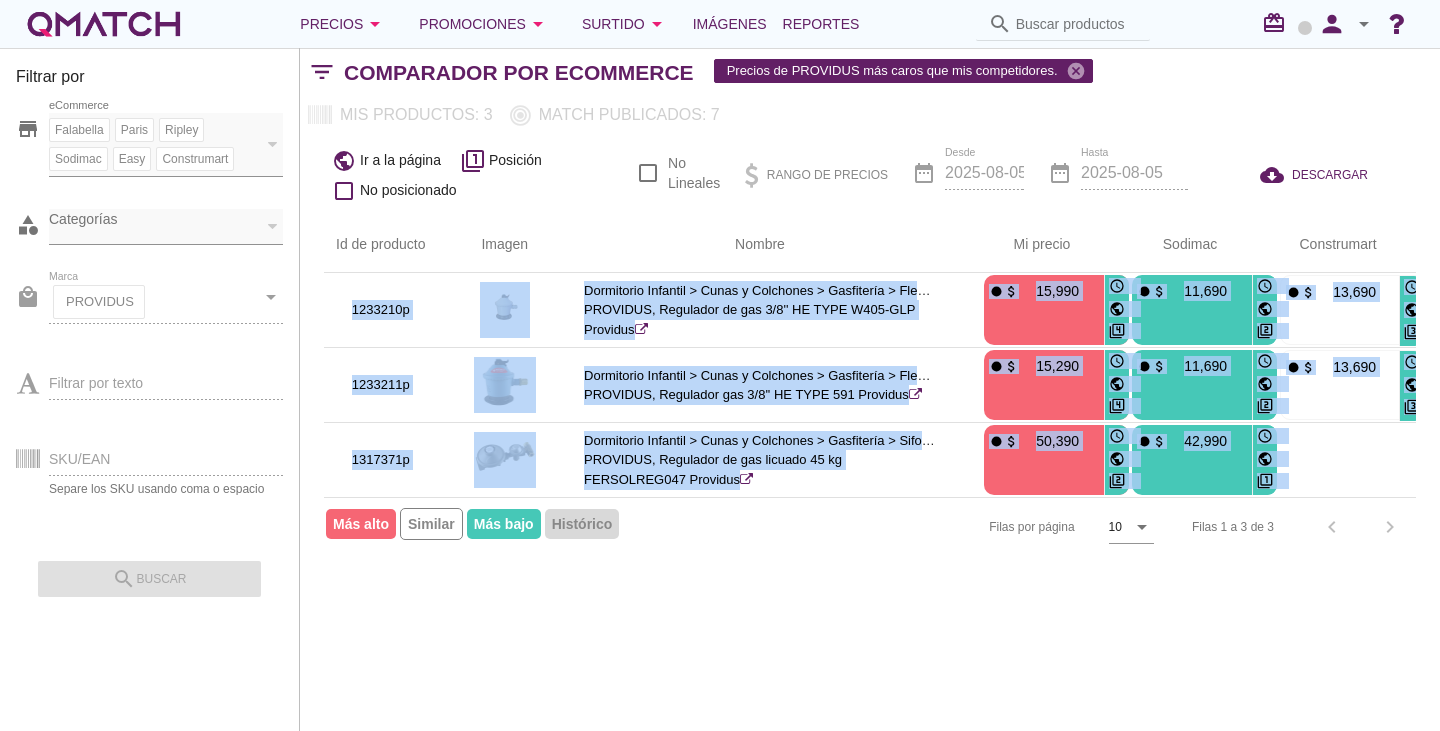 scroll, scrollTop: 0, scrollLeft: 0, axis: both 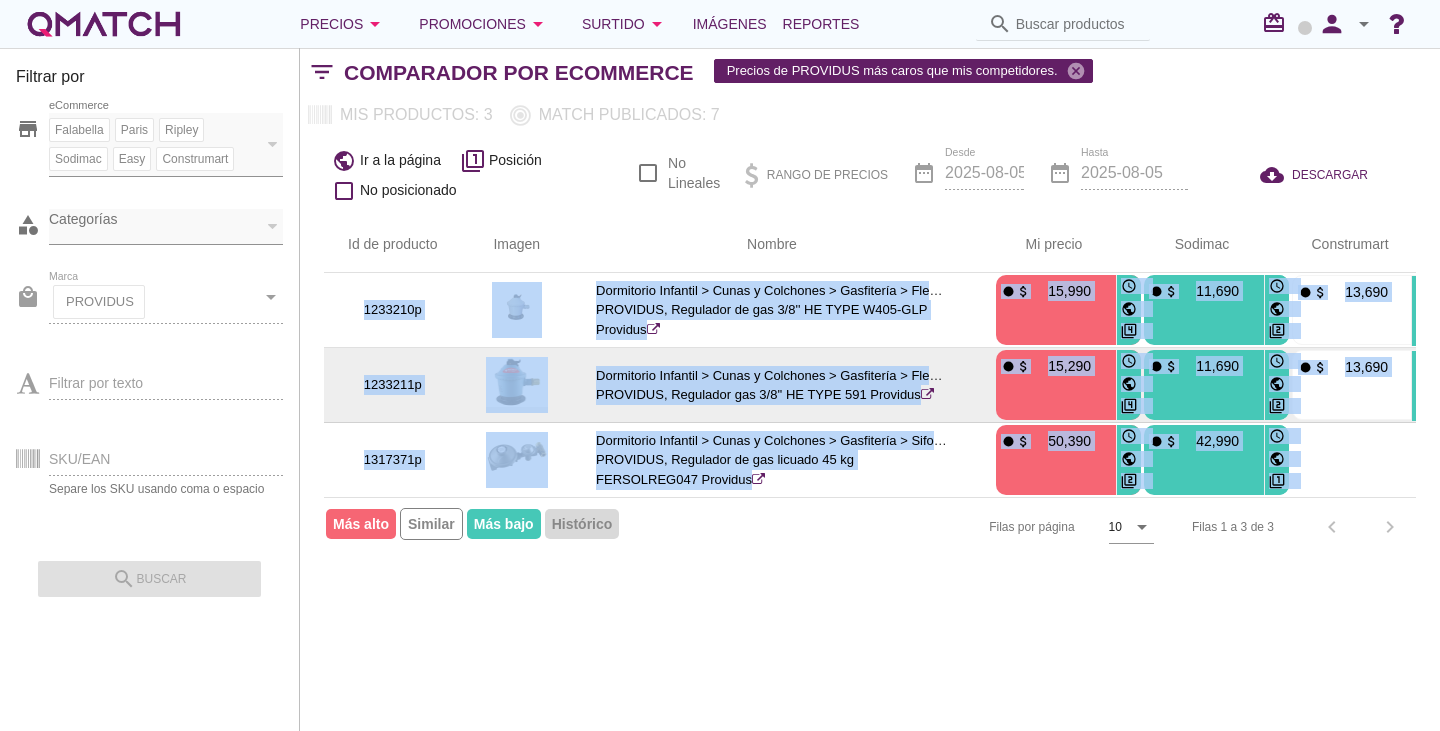 click on "1233211p" at bounding box center [393, 385] 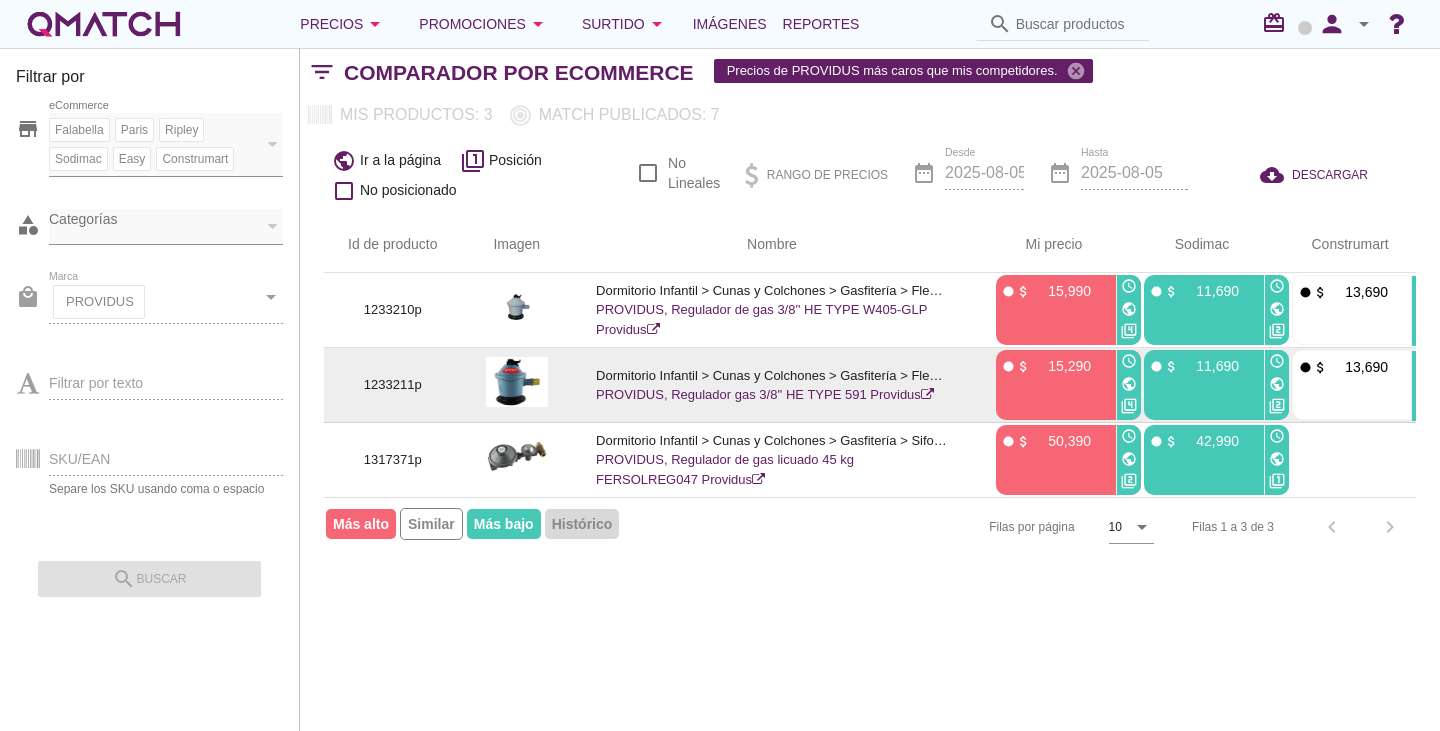 click on "public" at bounding box center [1129, 384] 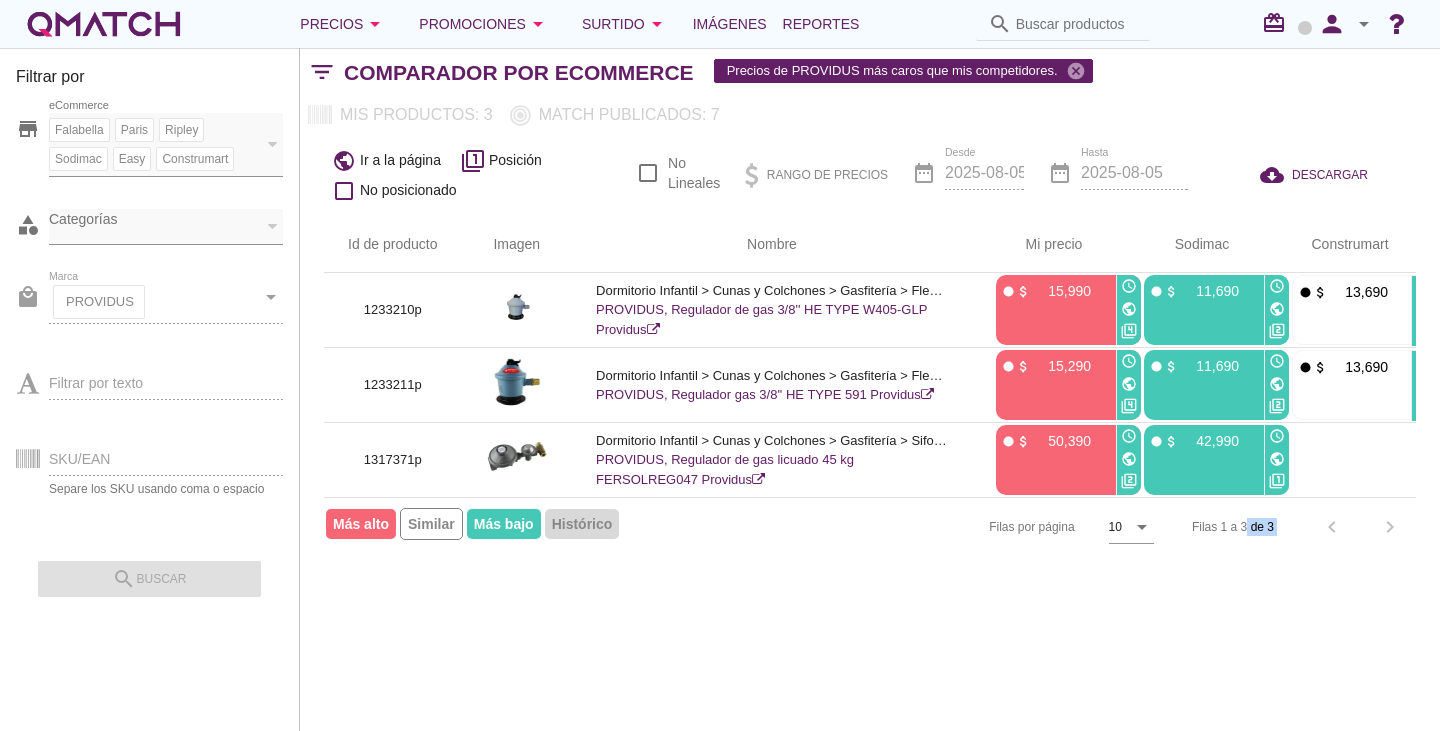 drag, startPoint x: 1210, startPoint y: 512, endPoint x: 1305, endPoint y: 512, distance: 95 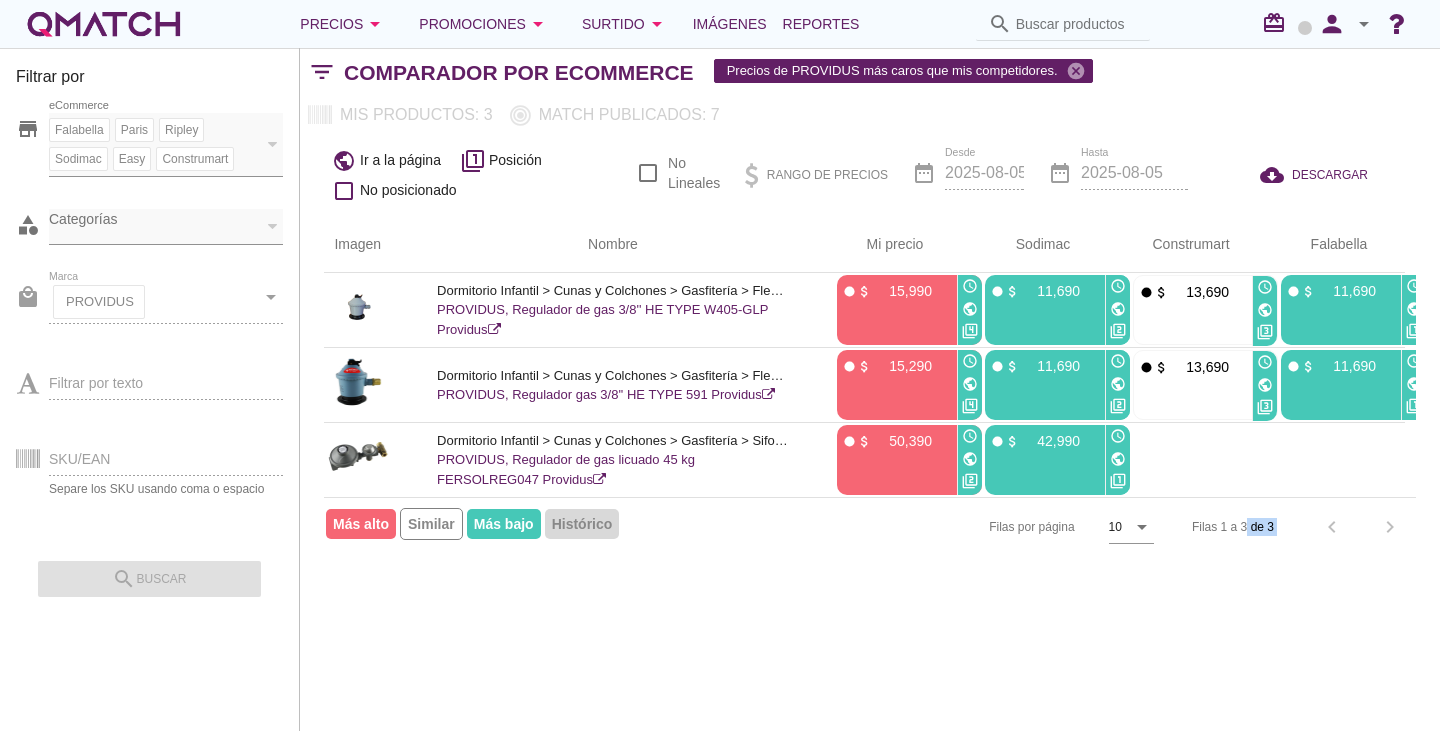 scroll, scrollTop: 0, scrollLeft: 169, axis: horizontal 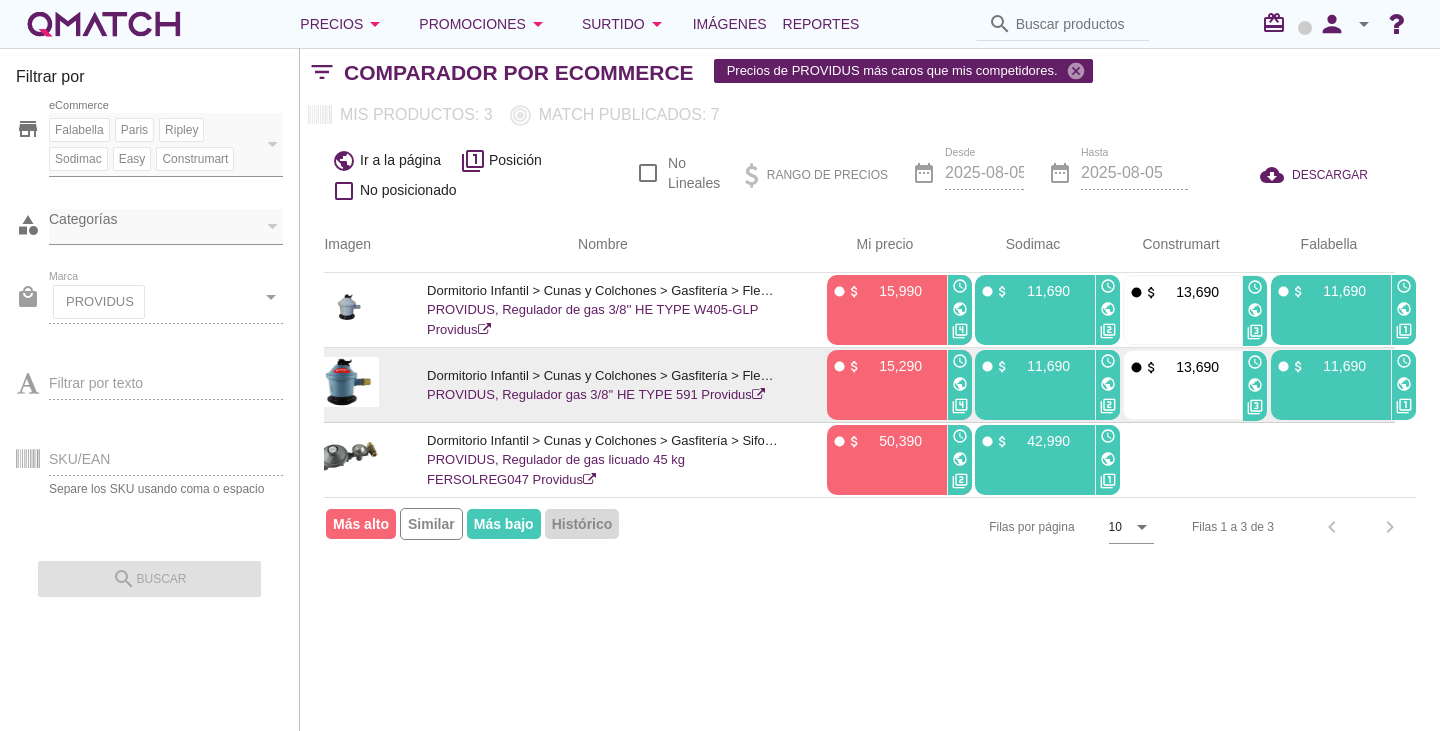 click on "public" at bounding box center (1404, 384) 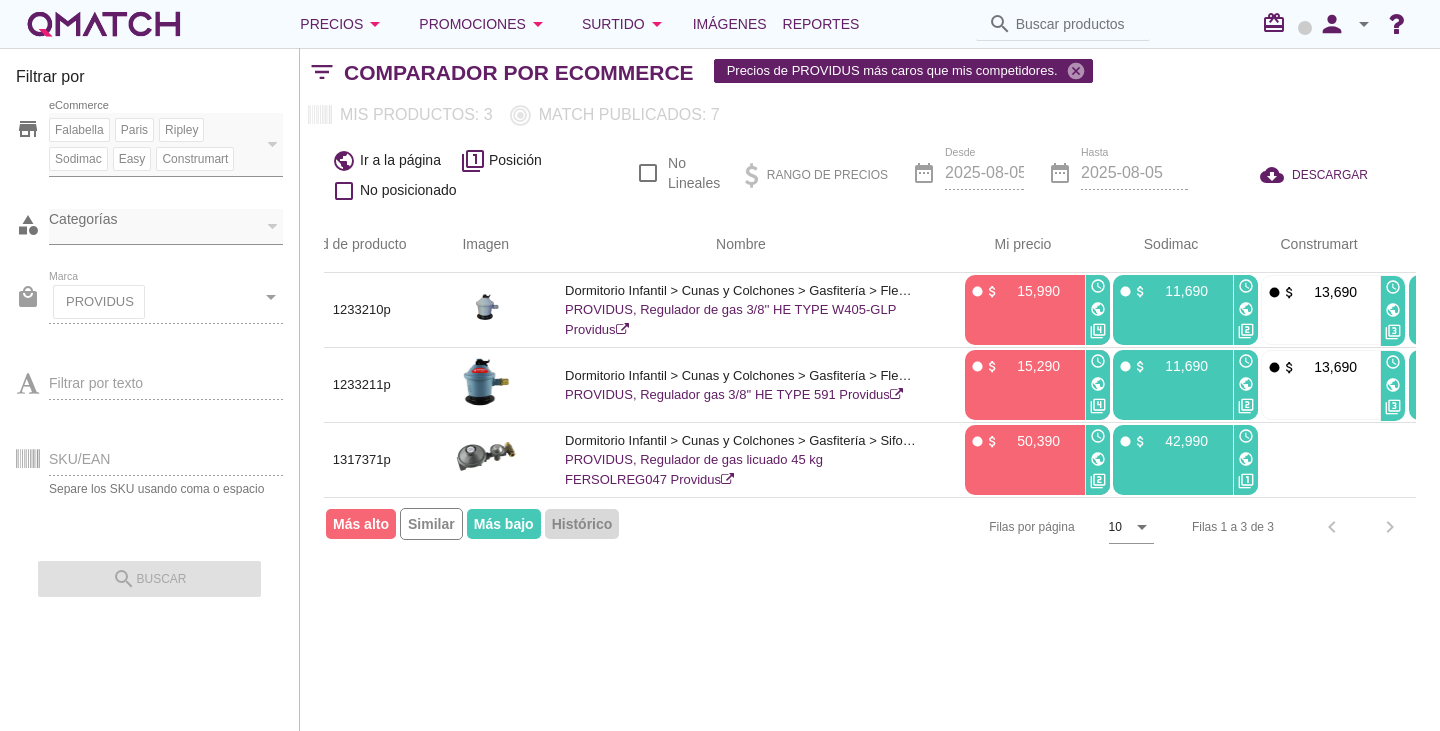 scroll, scrollTop: 0, scrollLeft: 0, axis: both 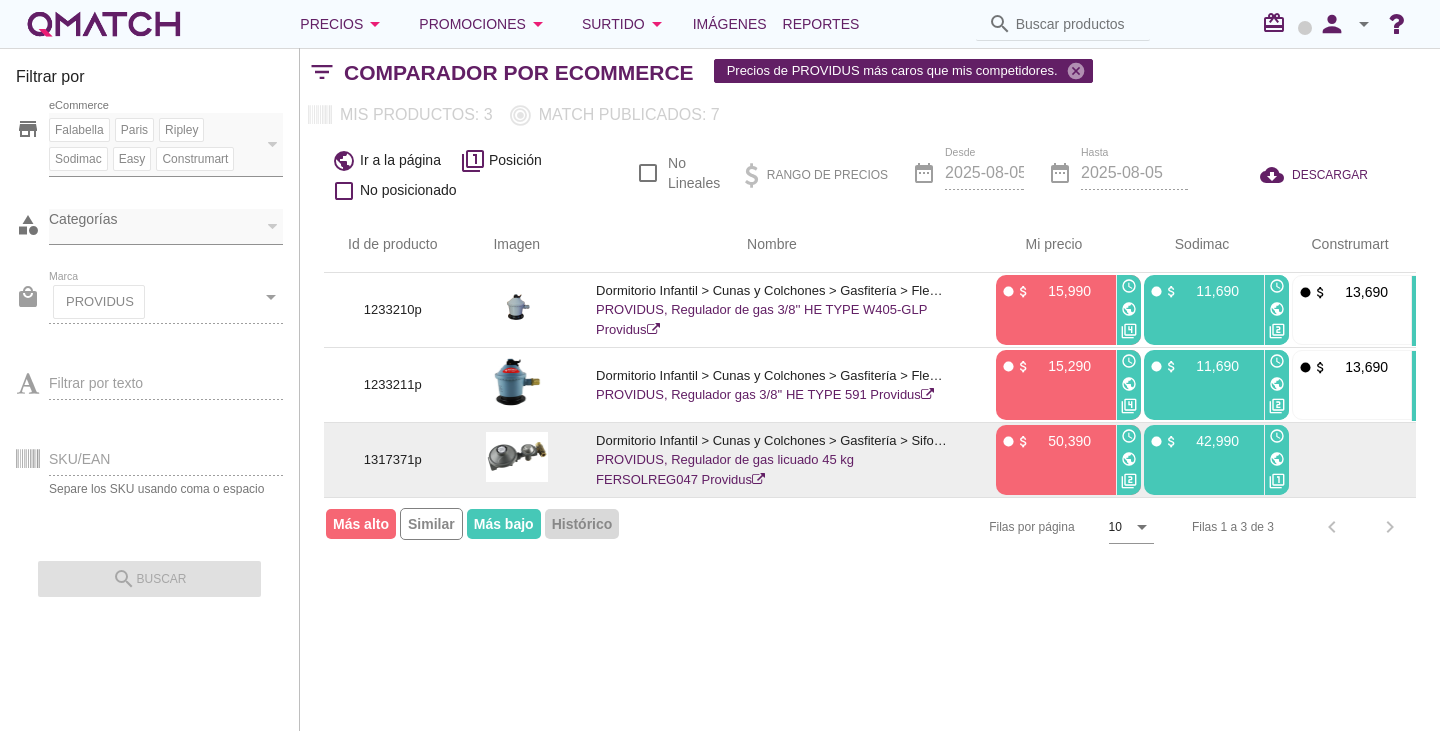 click on "public" at bounding box center (1129, 459) 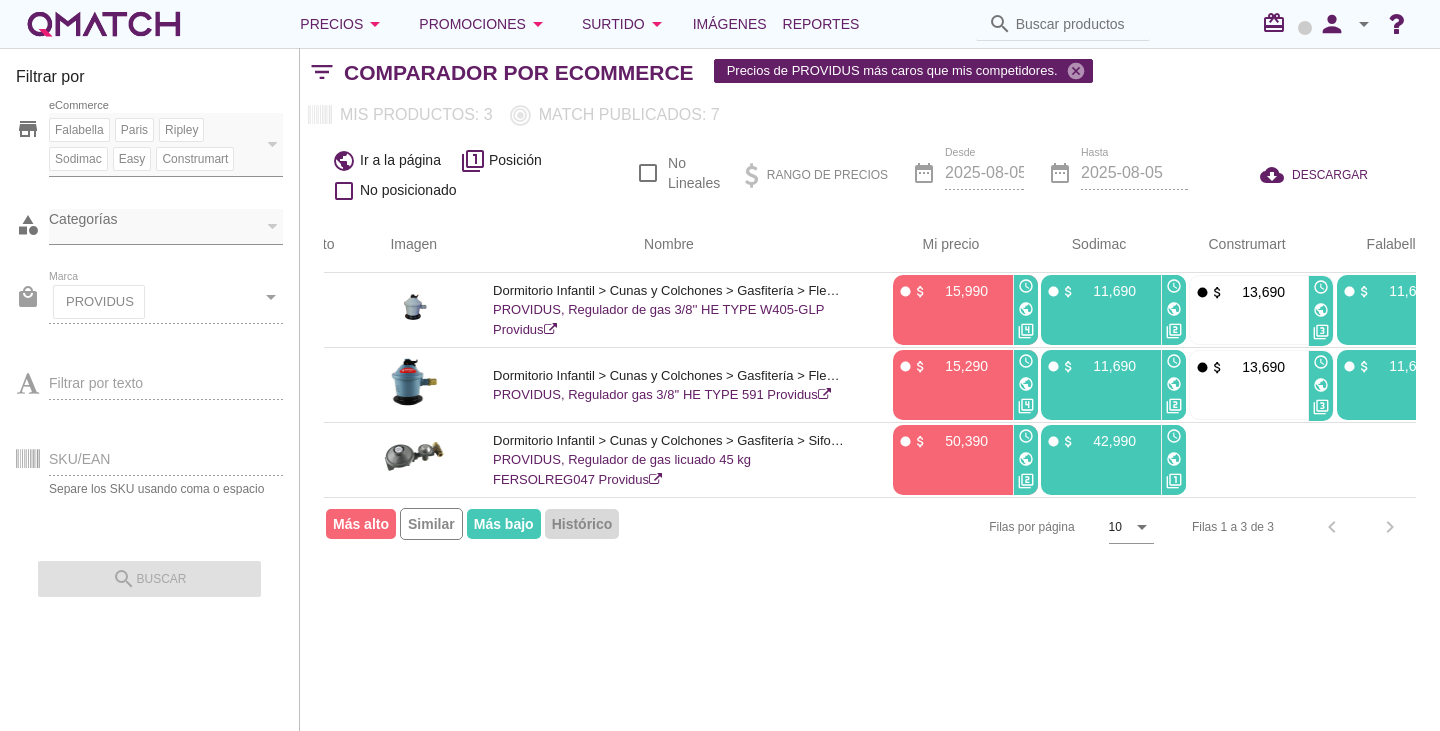 scroll, scrollTop: 0, scrollLeft: 169, axis: horizontal 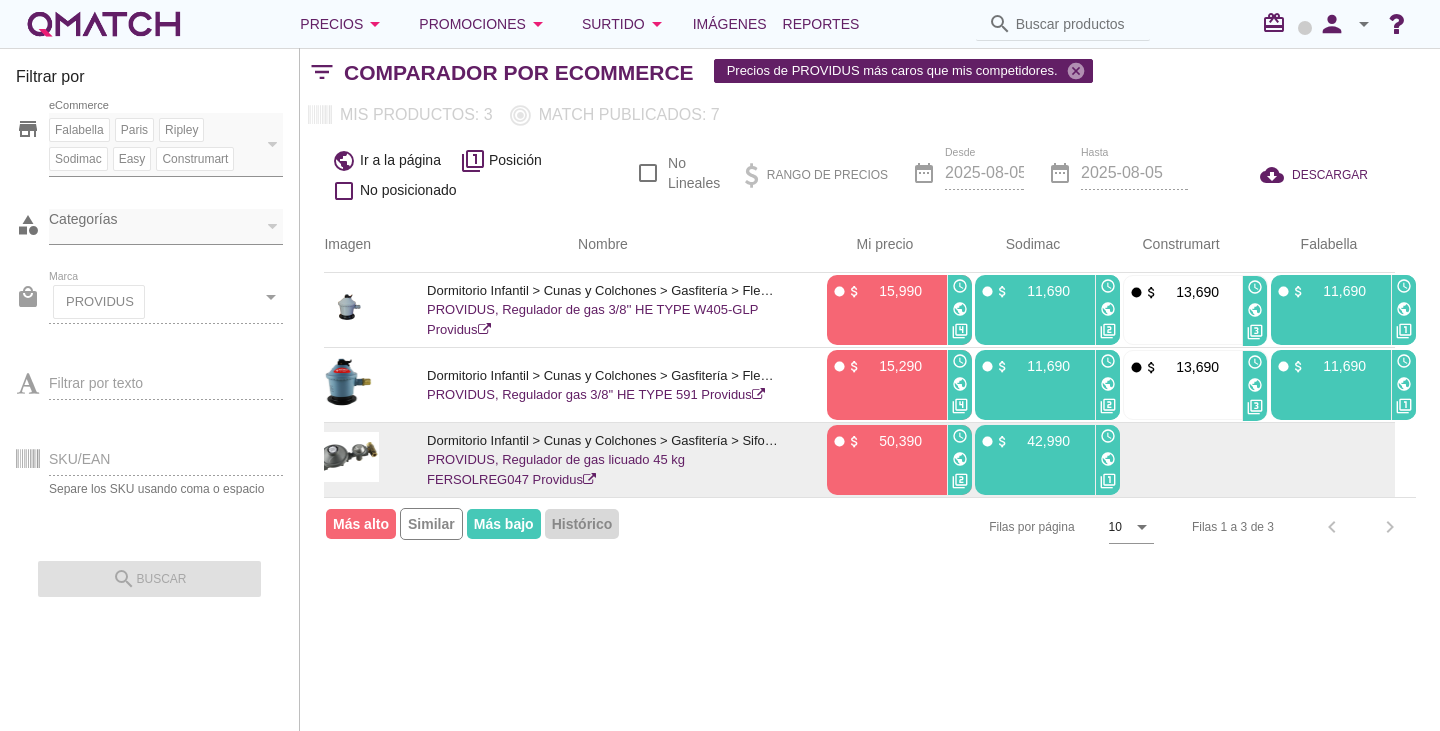 click on "public" at bounding box center (1108, 459) 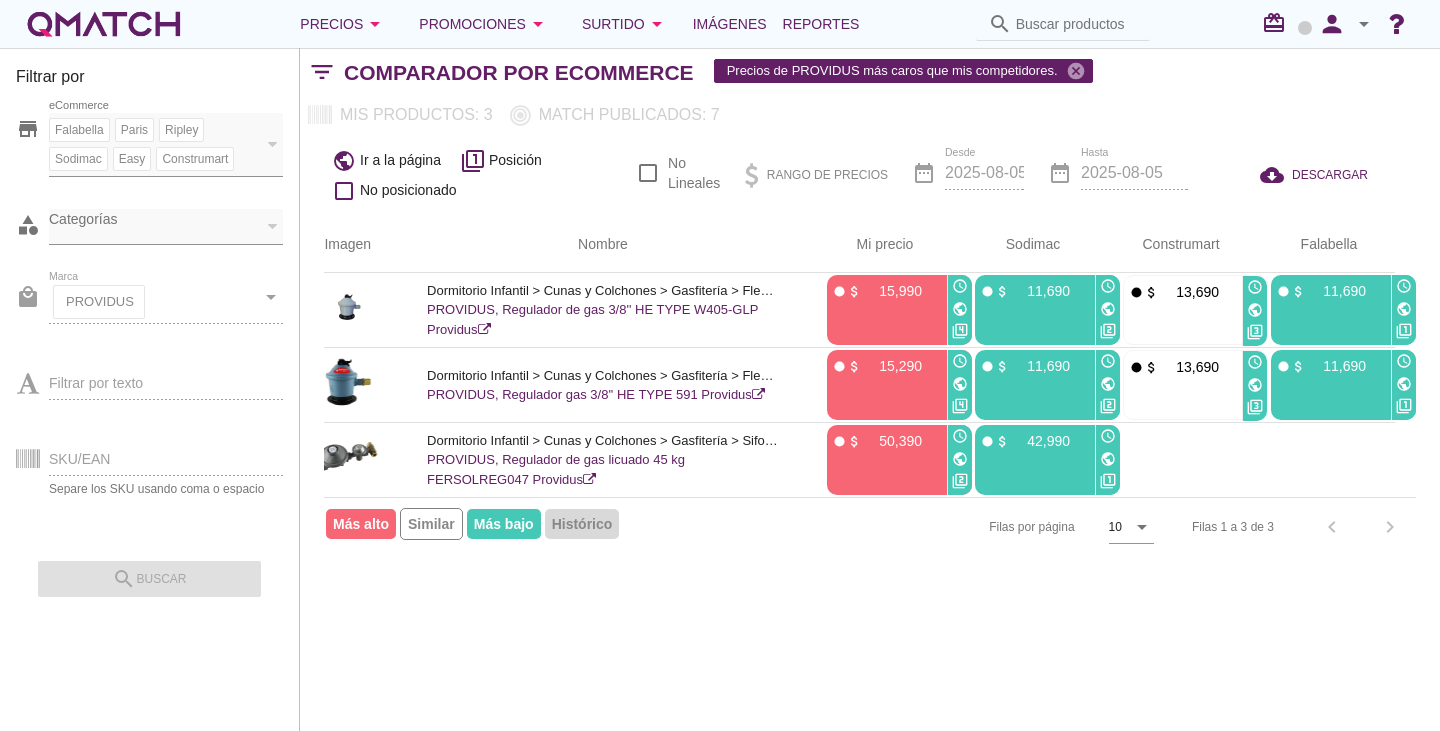 click on "SKU/EAN Separe los SKU usando coma o espacio" at bounding box center (149, 457) 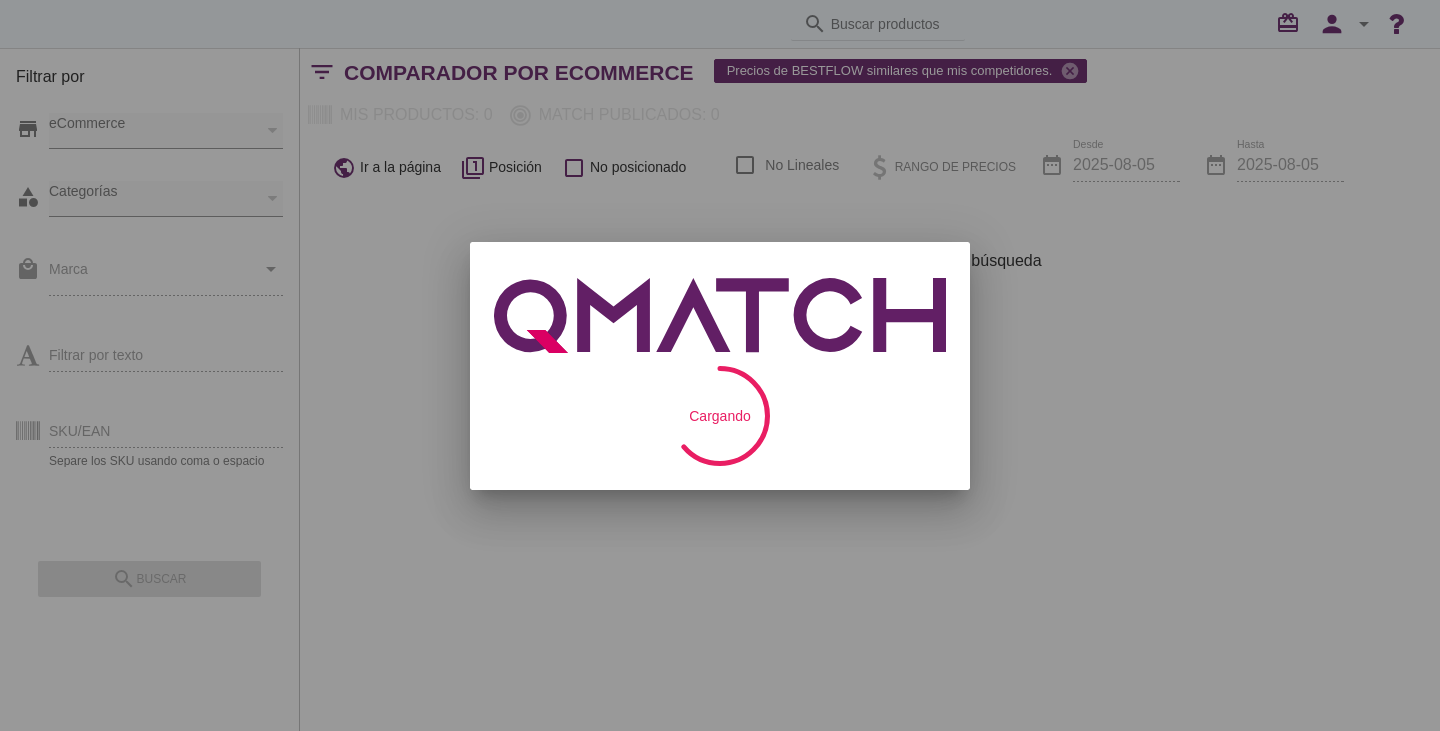 scroll, scrollTop: 0, scrollLeft: 0, axis: both 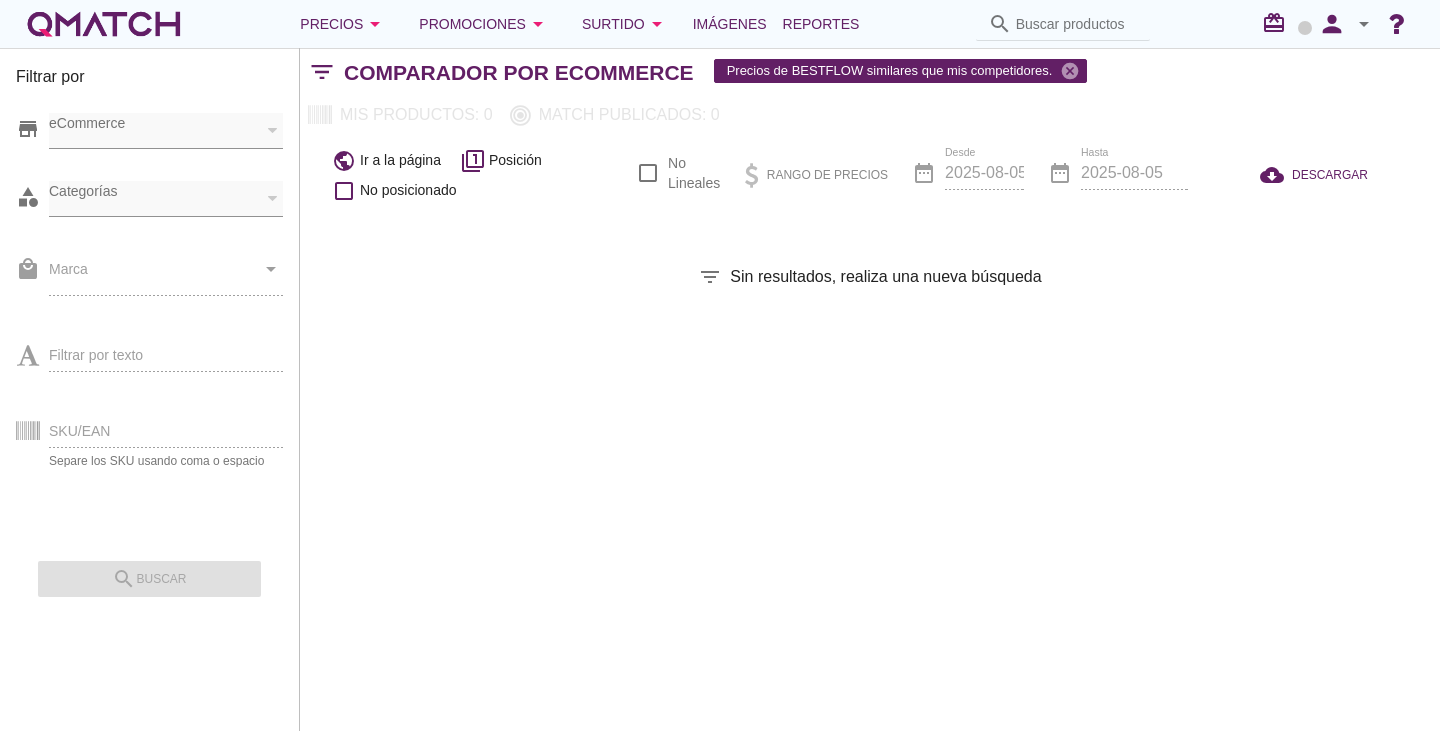 checkbox on "false" 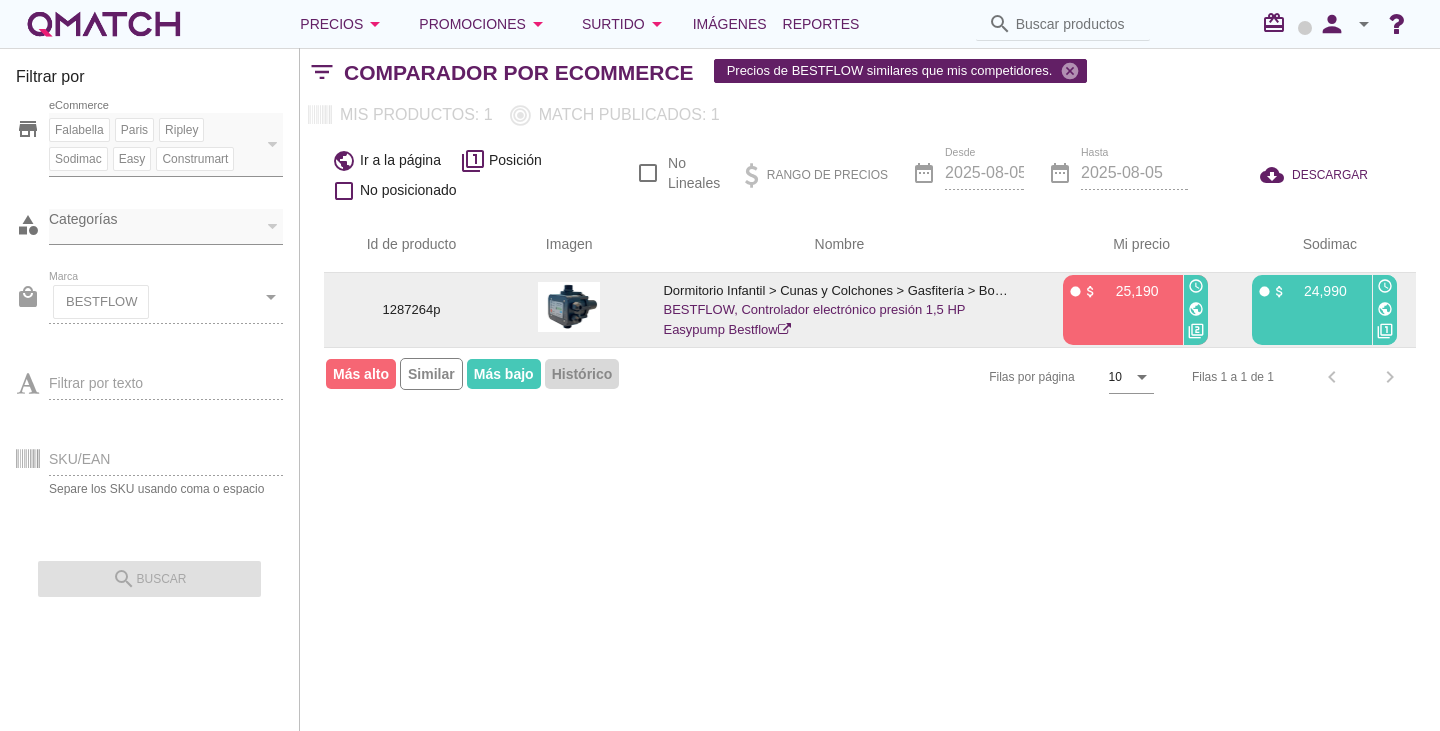 click on "public" at bounding box center [1196, 309] 